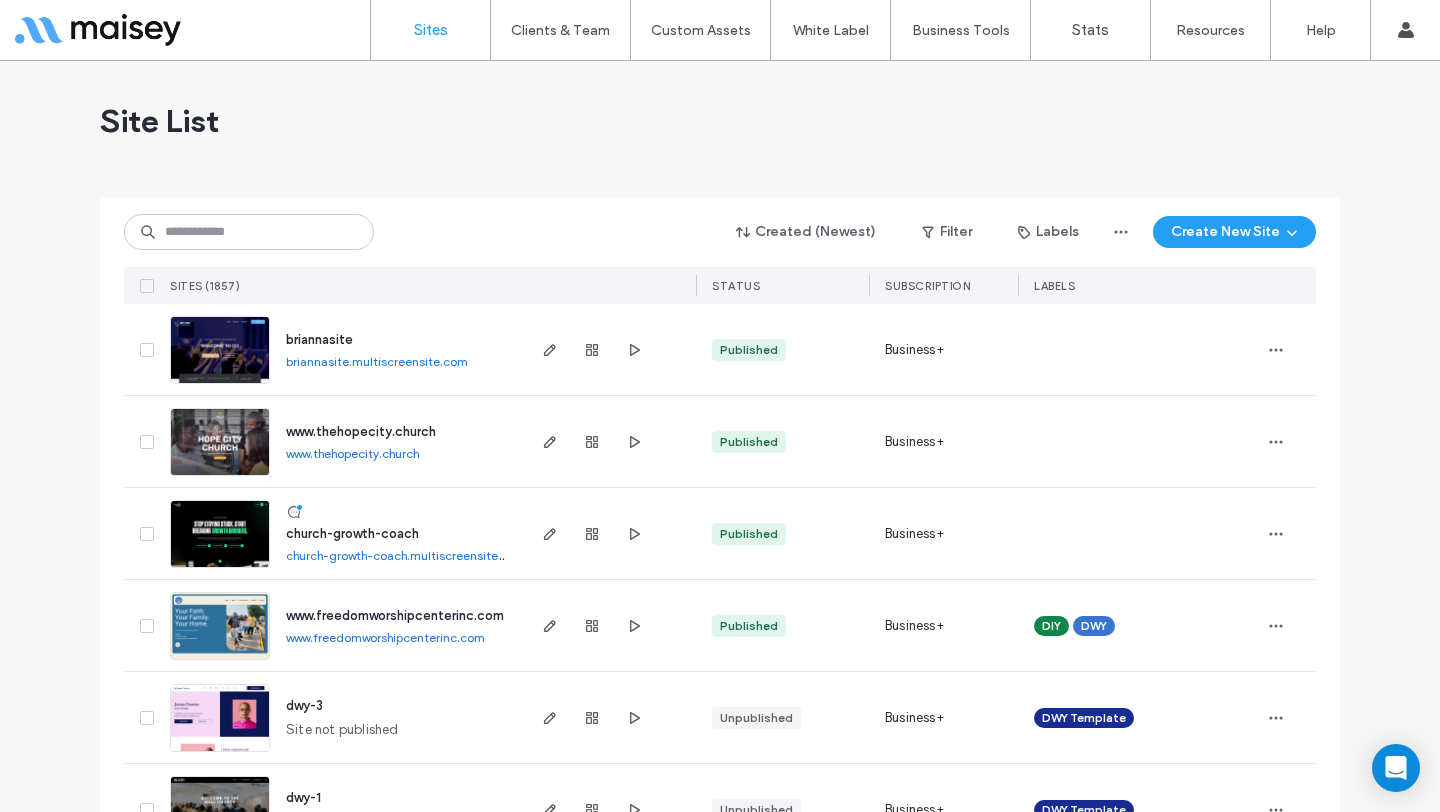 scroll, scrollTop: 0, scrollLeft: 0, axis: both 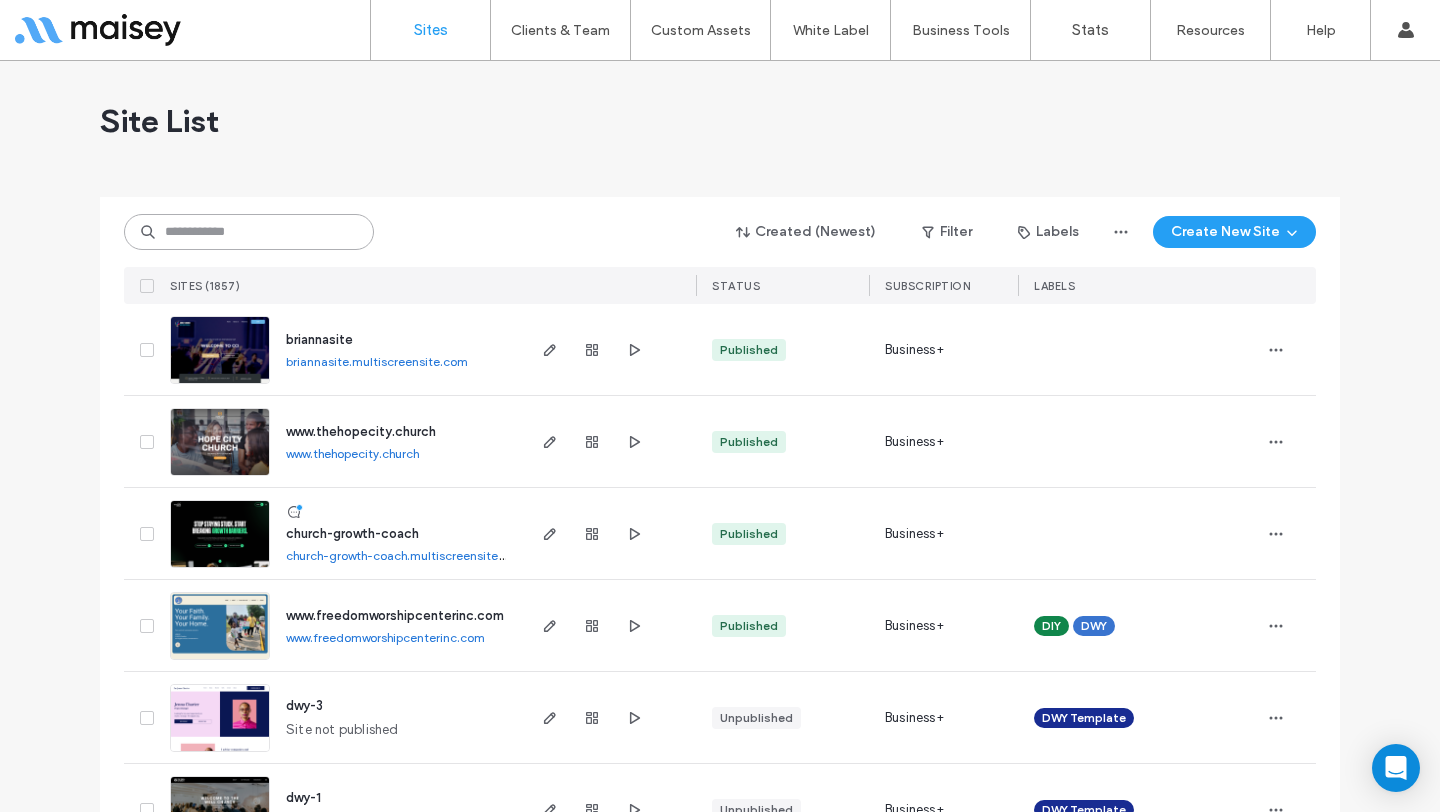 click at bounding box center [249, 232] 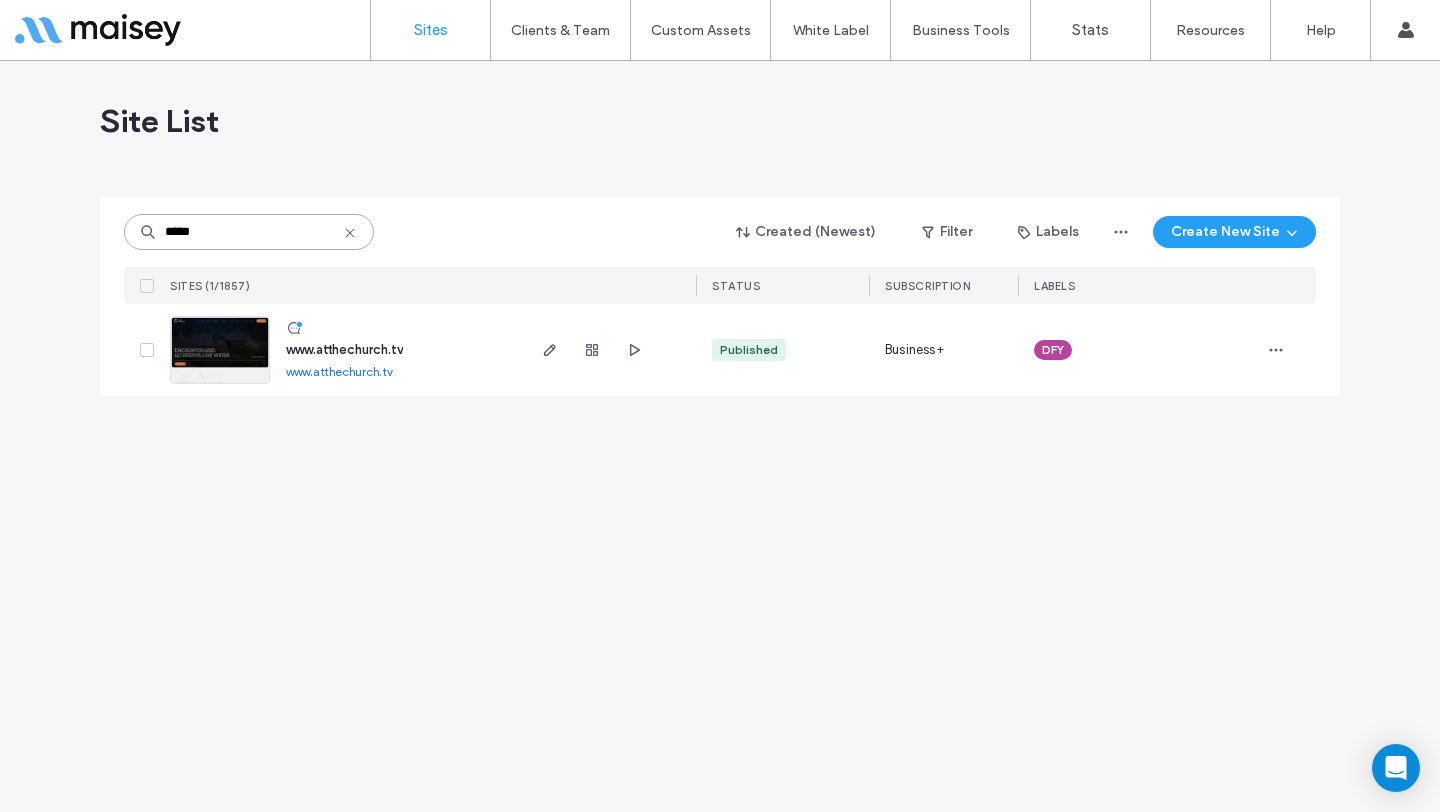 type on "*****" 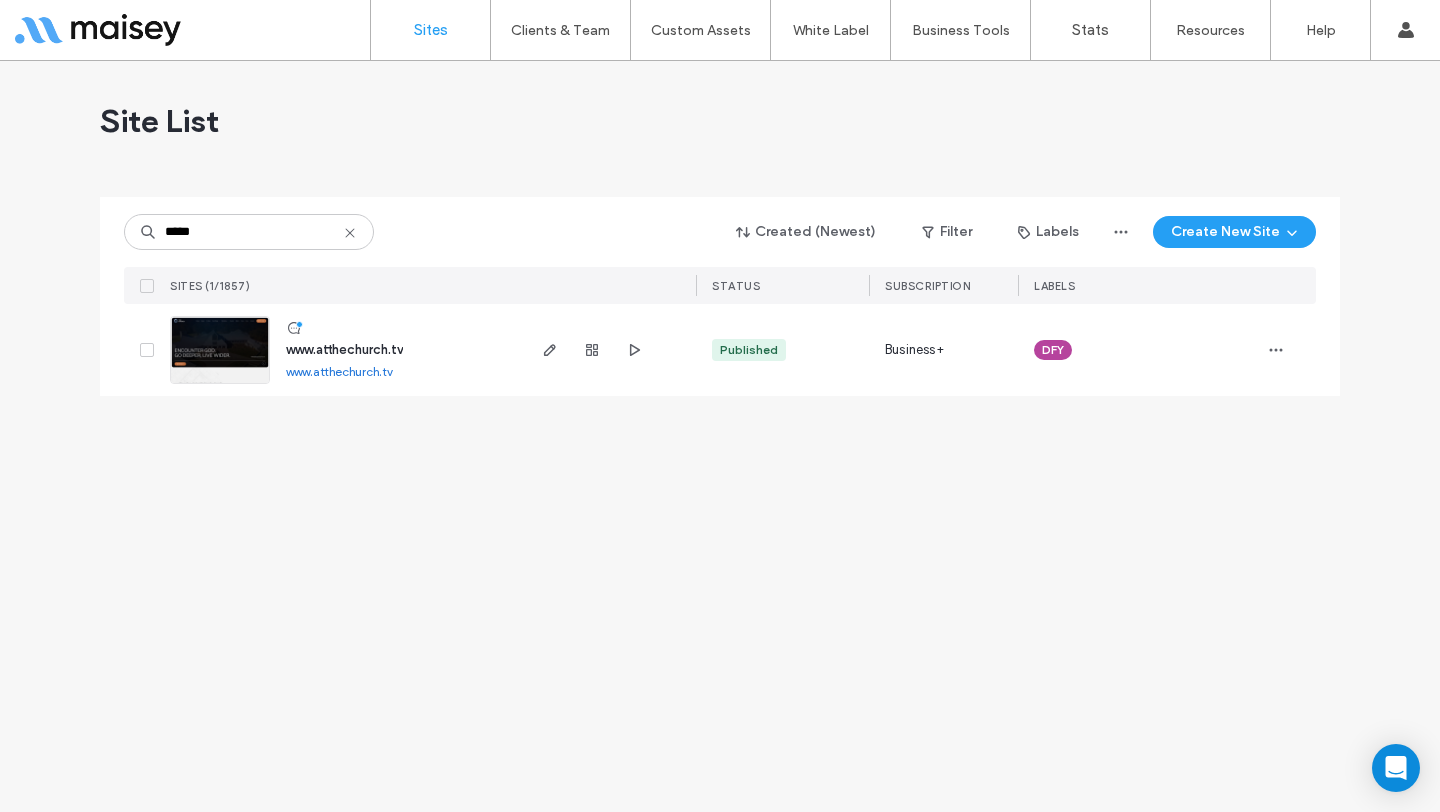 click at bounding box center (220, 385) 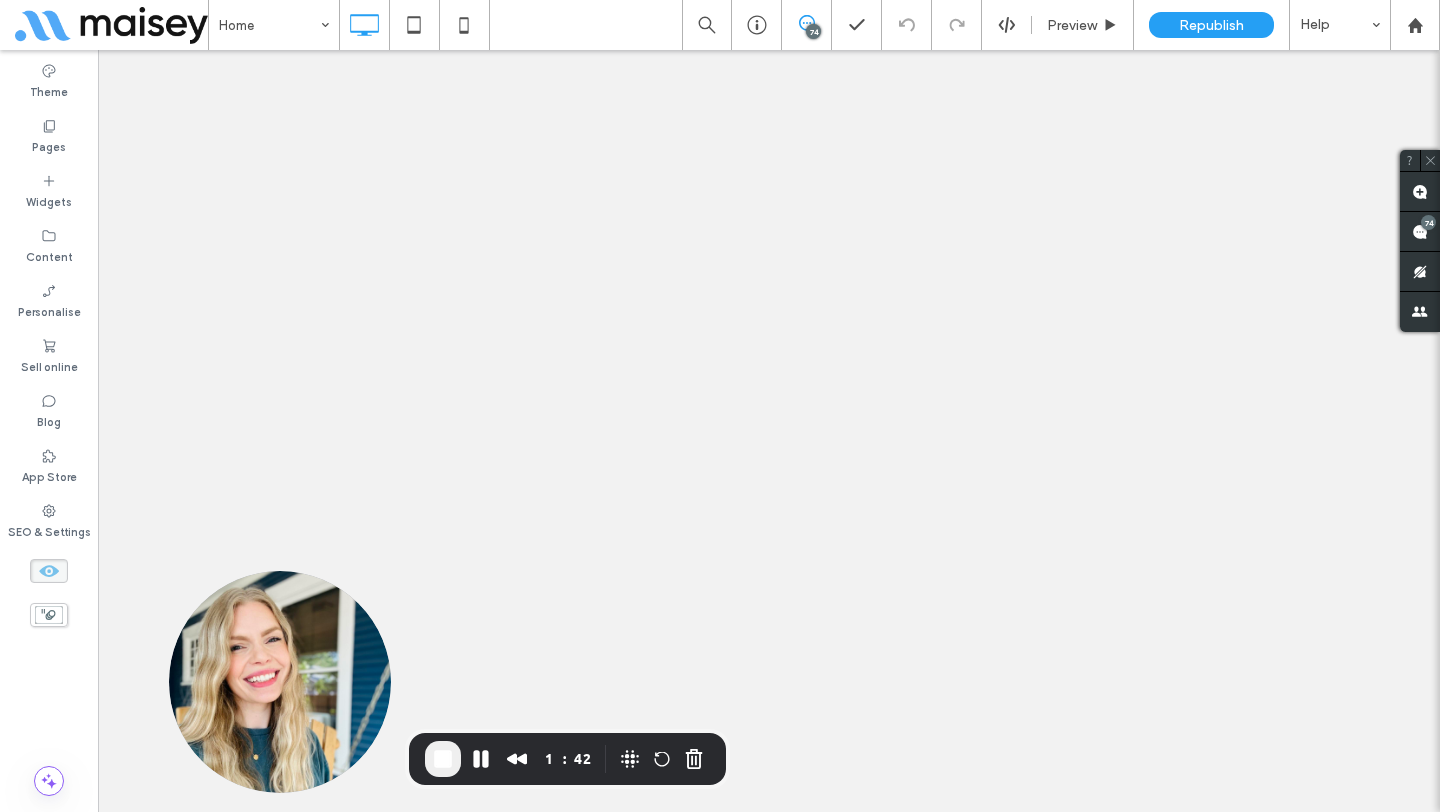 scroll, scrollTop: 0, scrollLeft: 0, axis: both 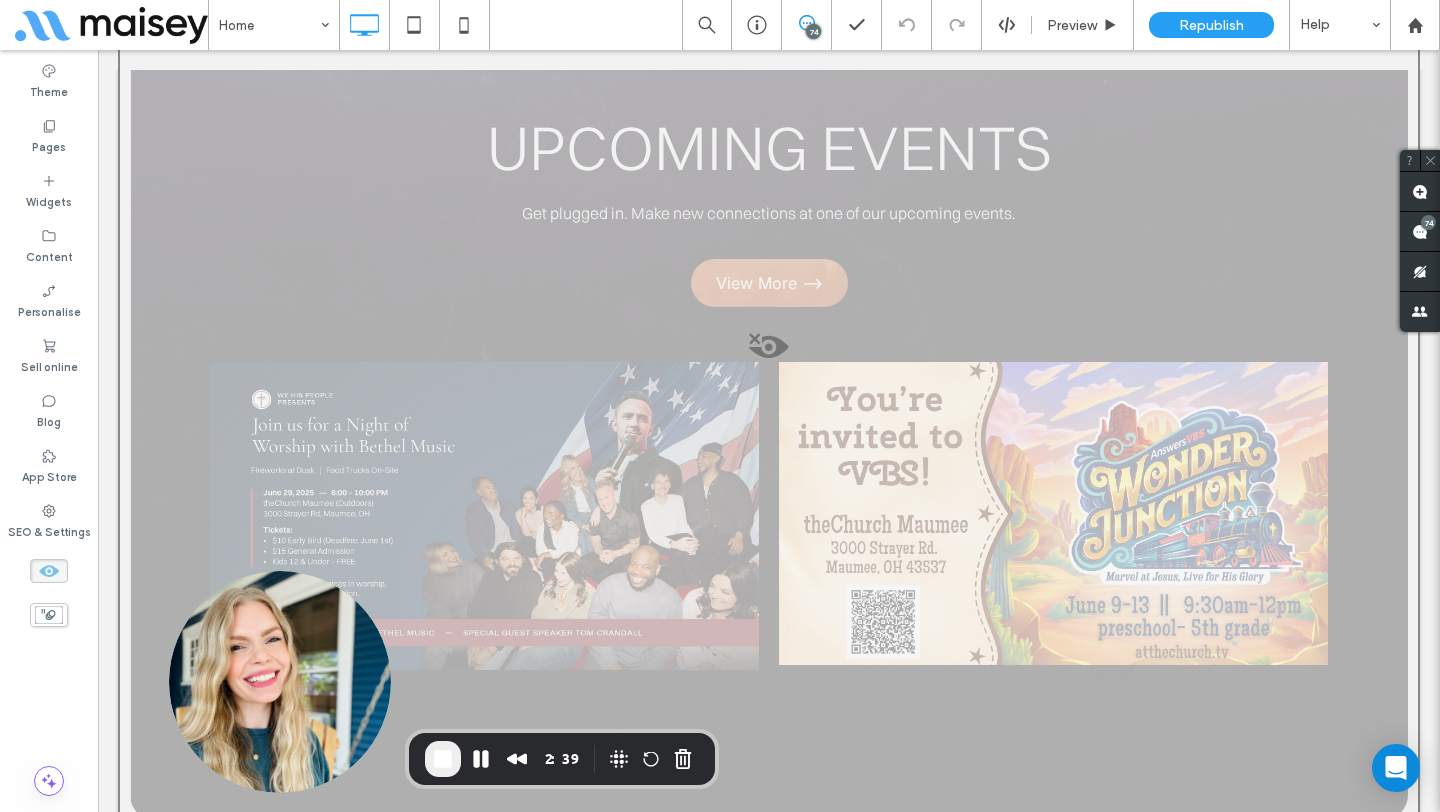 click at bounding box center (769, 352) 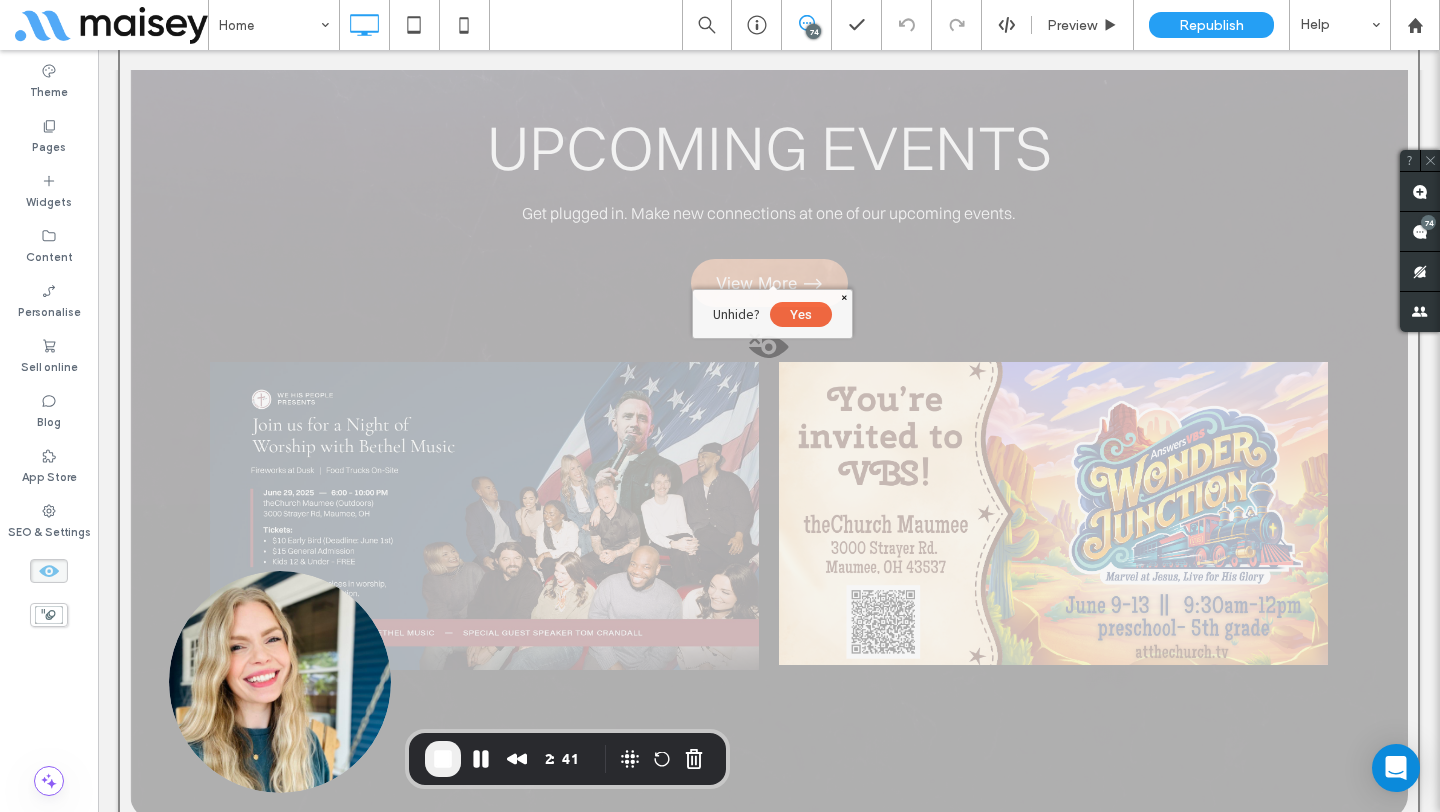 click on "Yes" at bounding box center [801, 314] 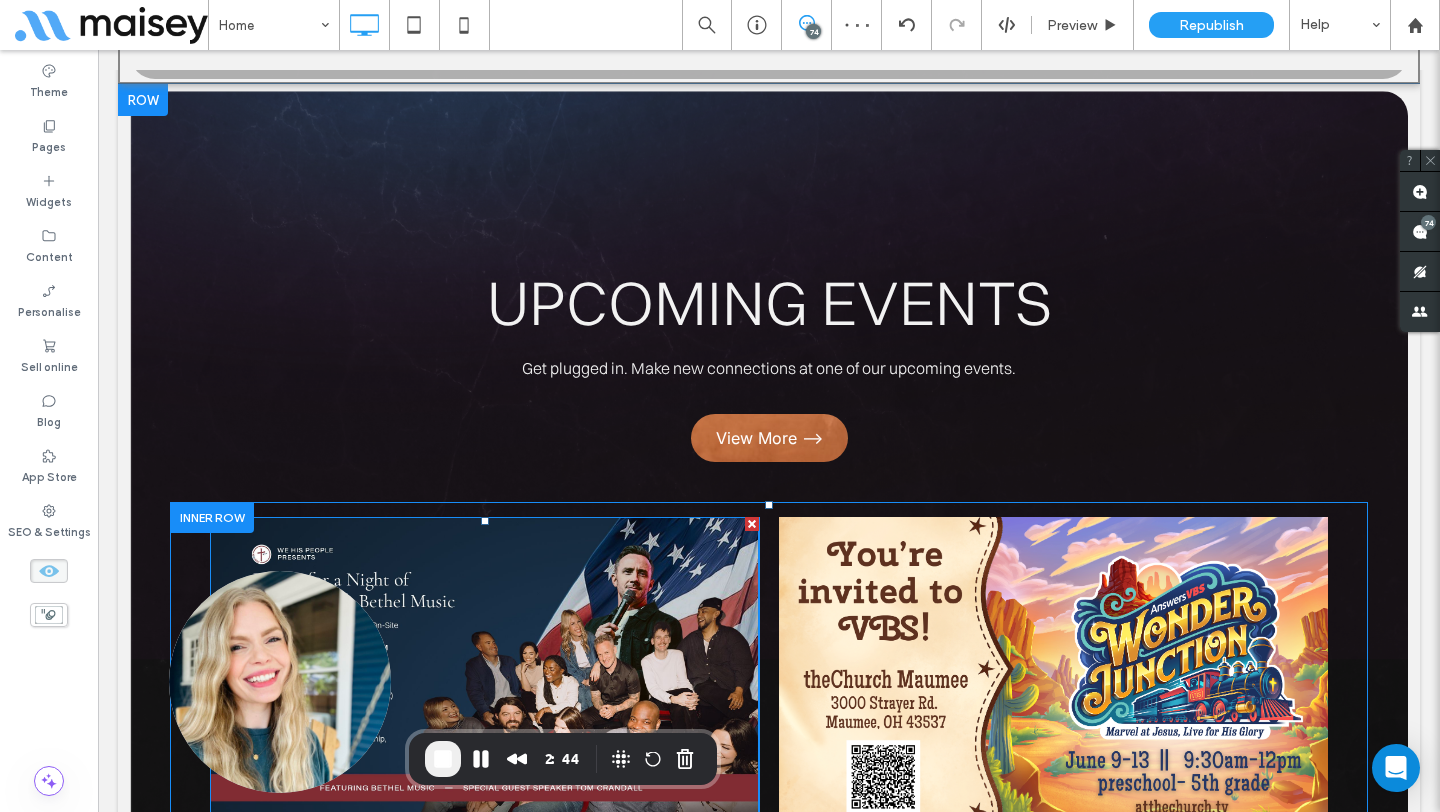 scroll, scrollTop: 11050, scrollLeft: 0, axis: vertical 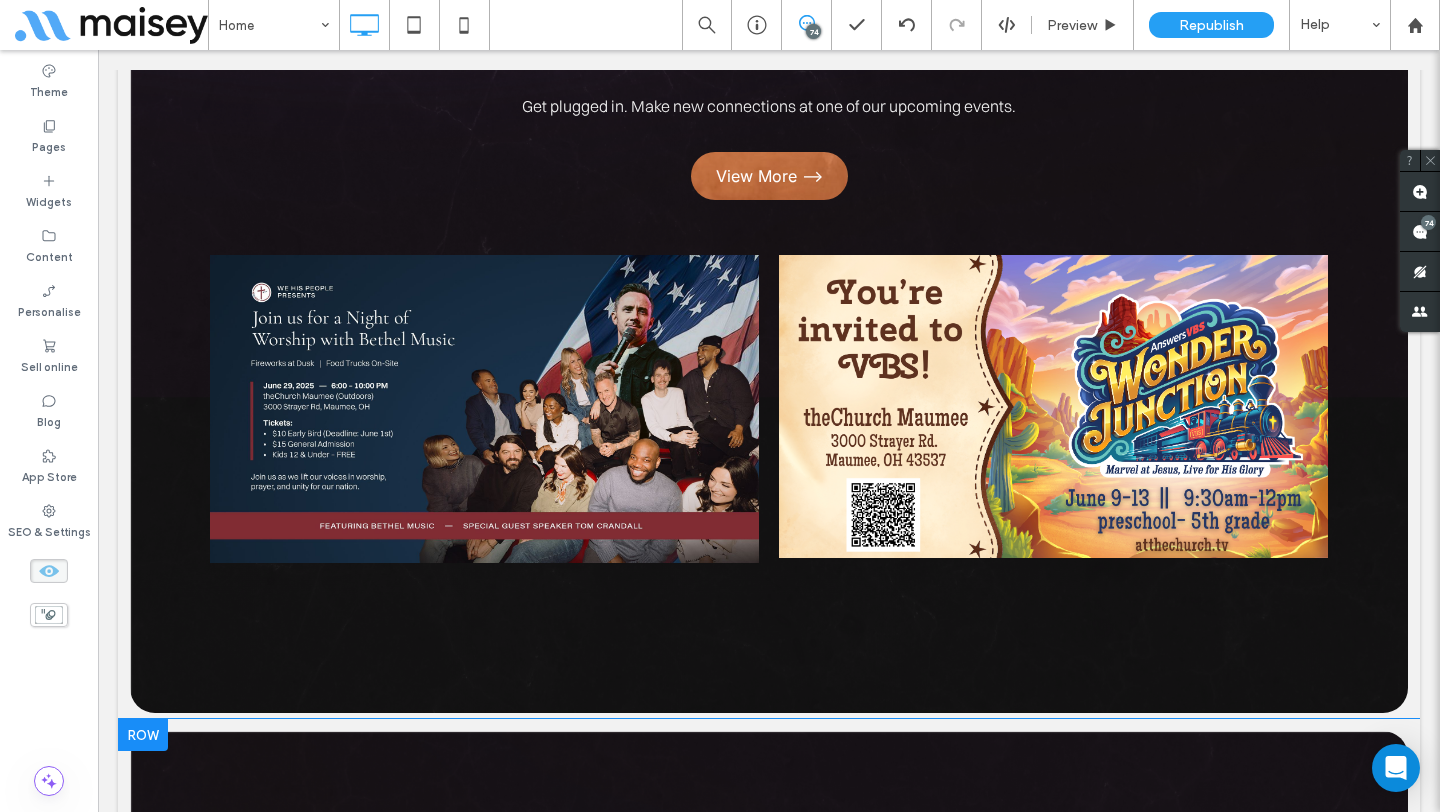 click on "GivE  /  GivE  /  GivE  /  GivE" at bounding box center (1391, 1013) 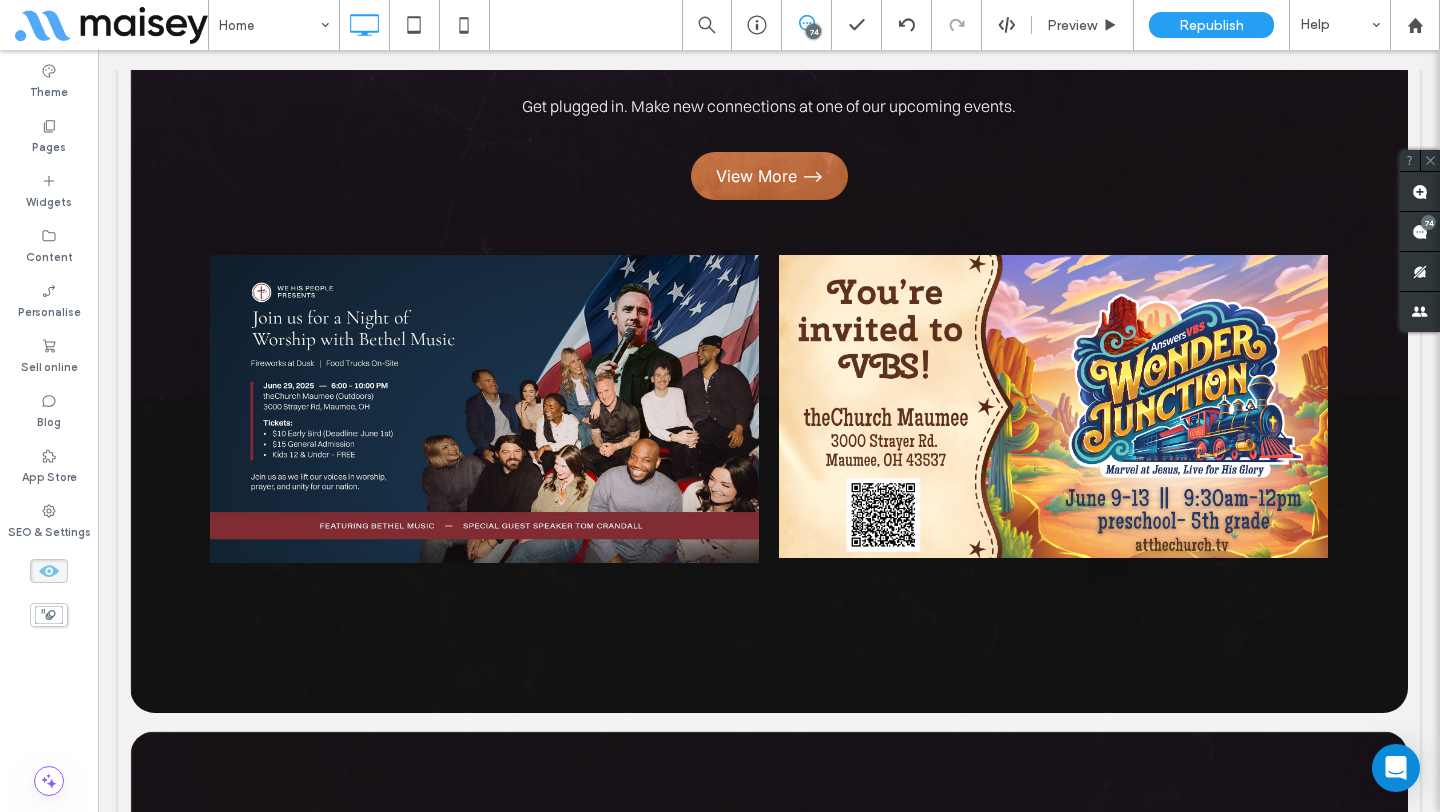 scroll, scrollTop: 11192, scrollLeft: 0, axis: vertical 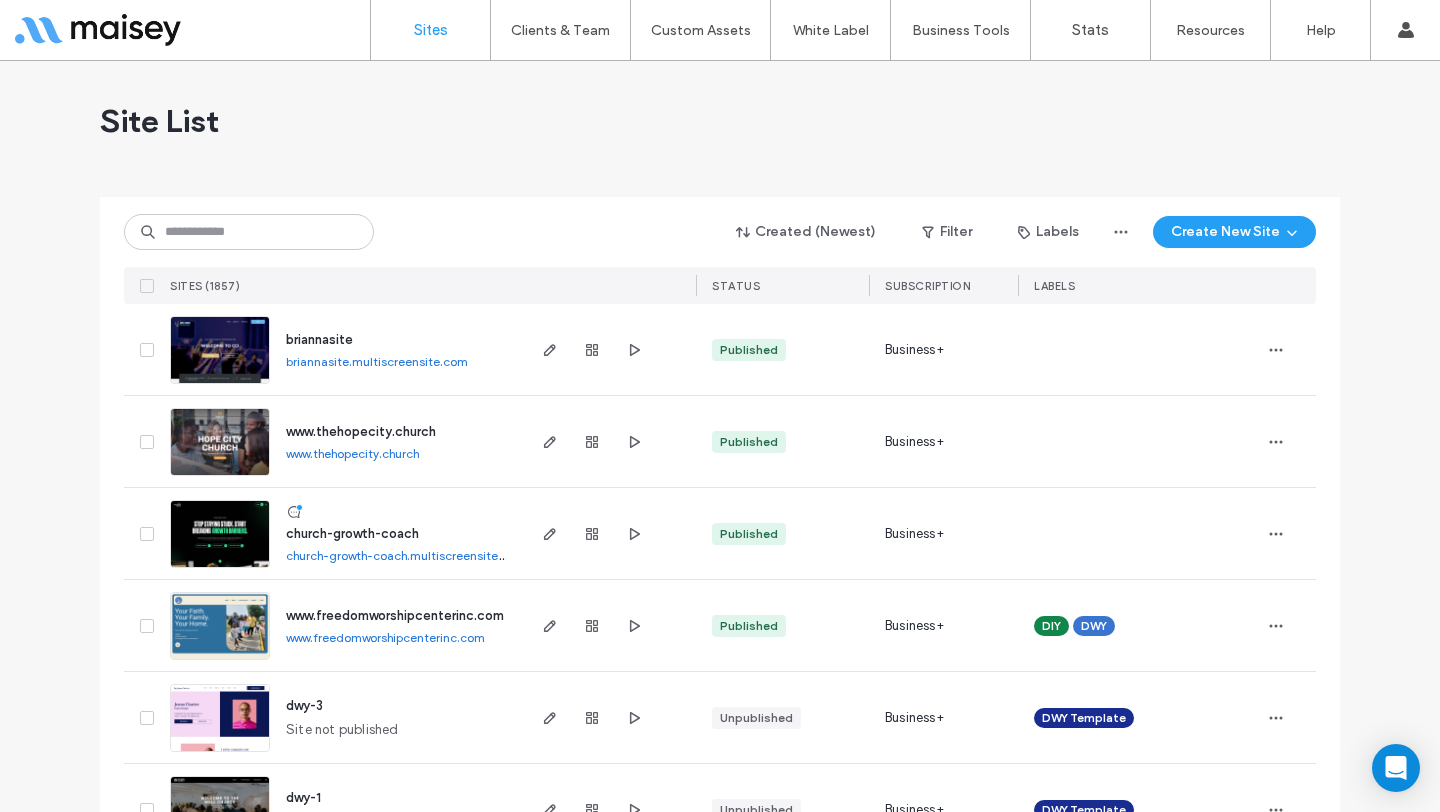 click at bounding box center [249, 232] 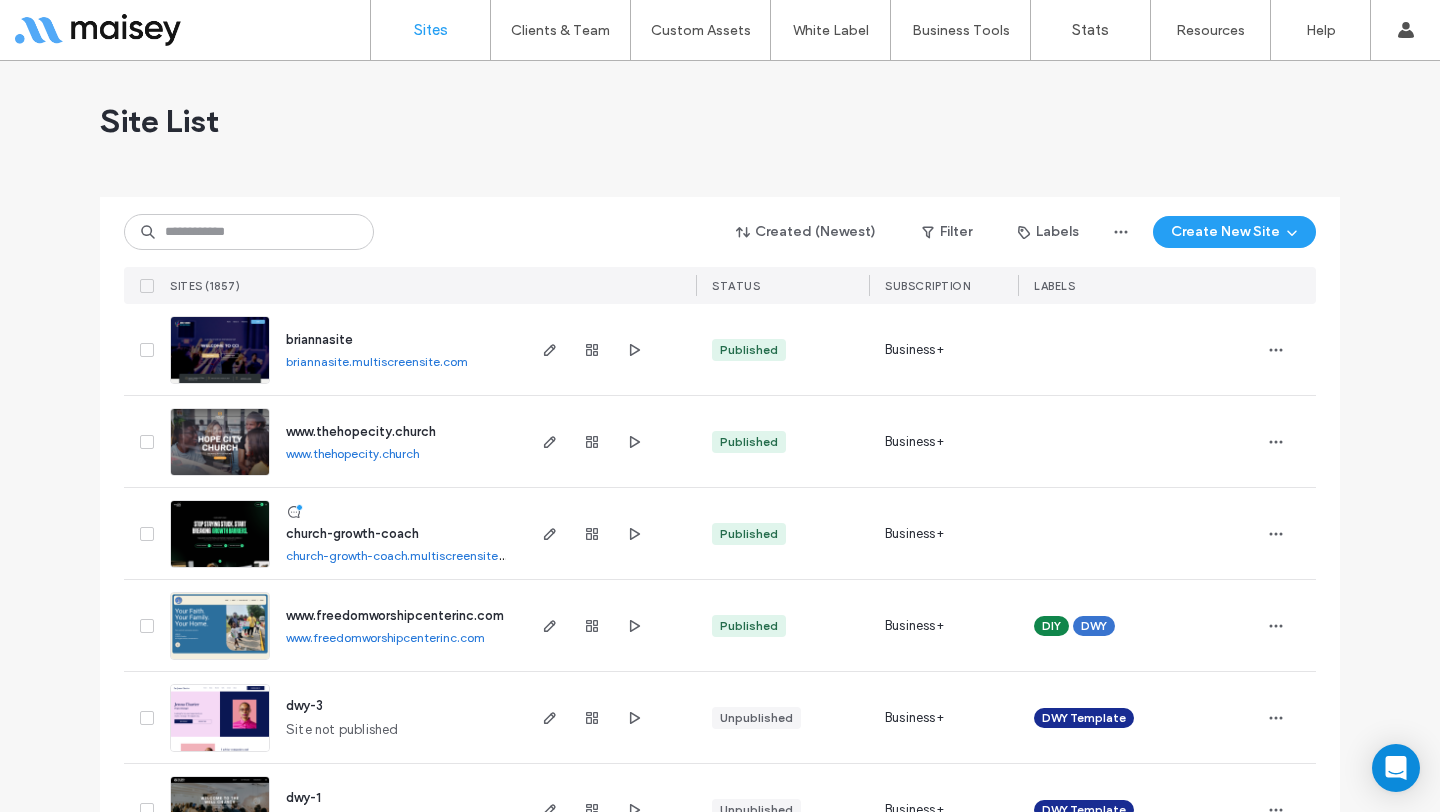 click at bounding box center [249, 232] 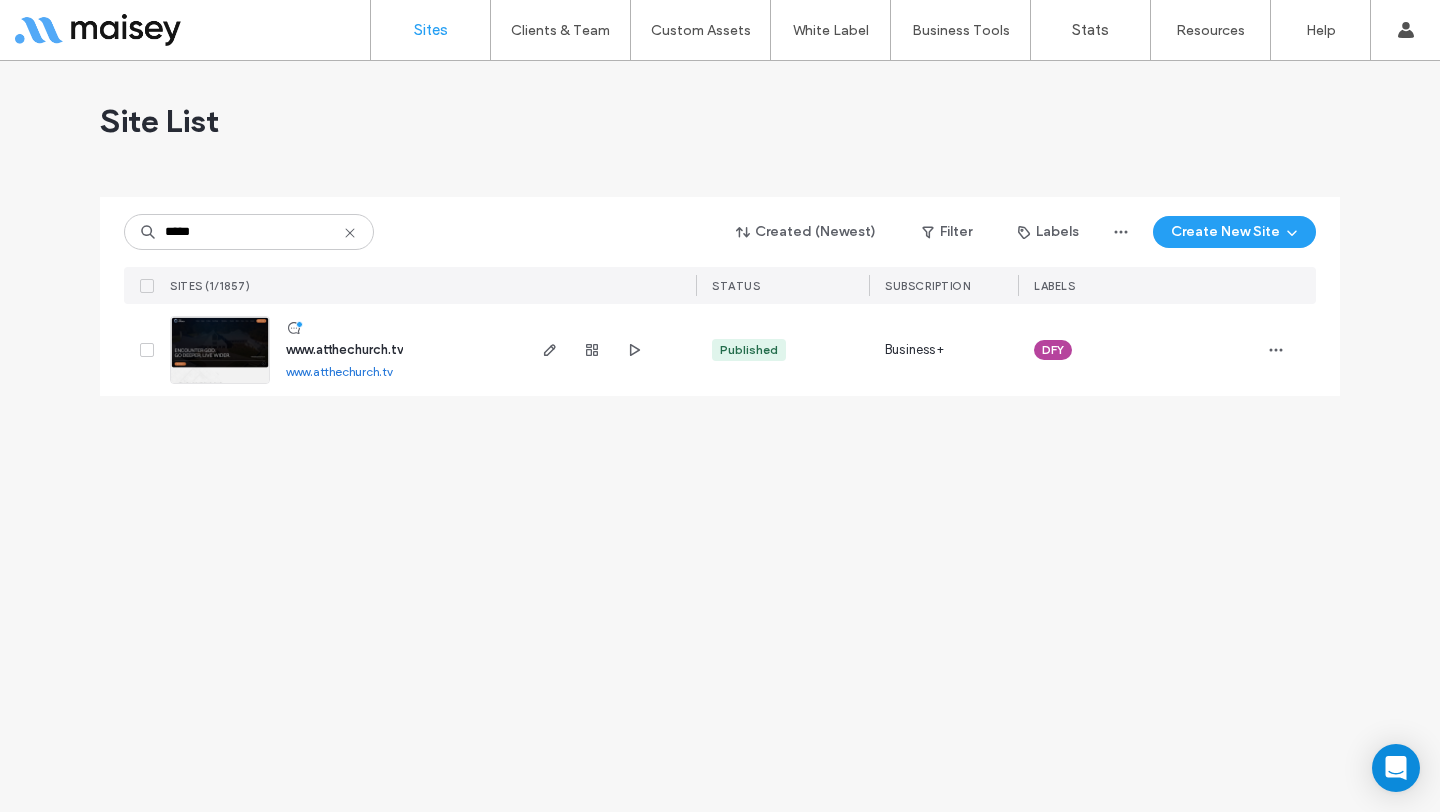 type on "*****" 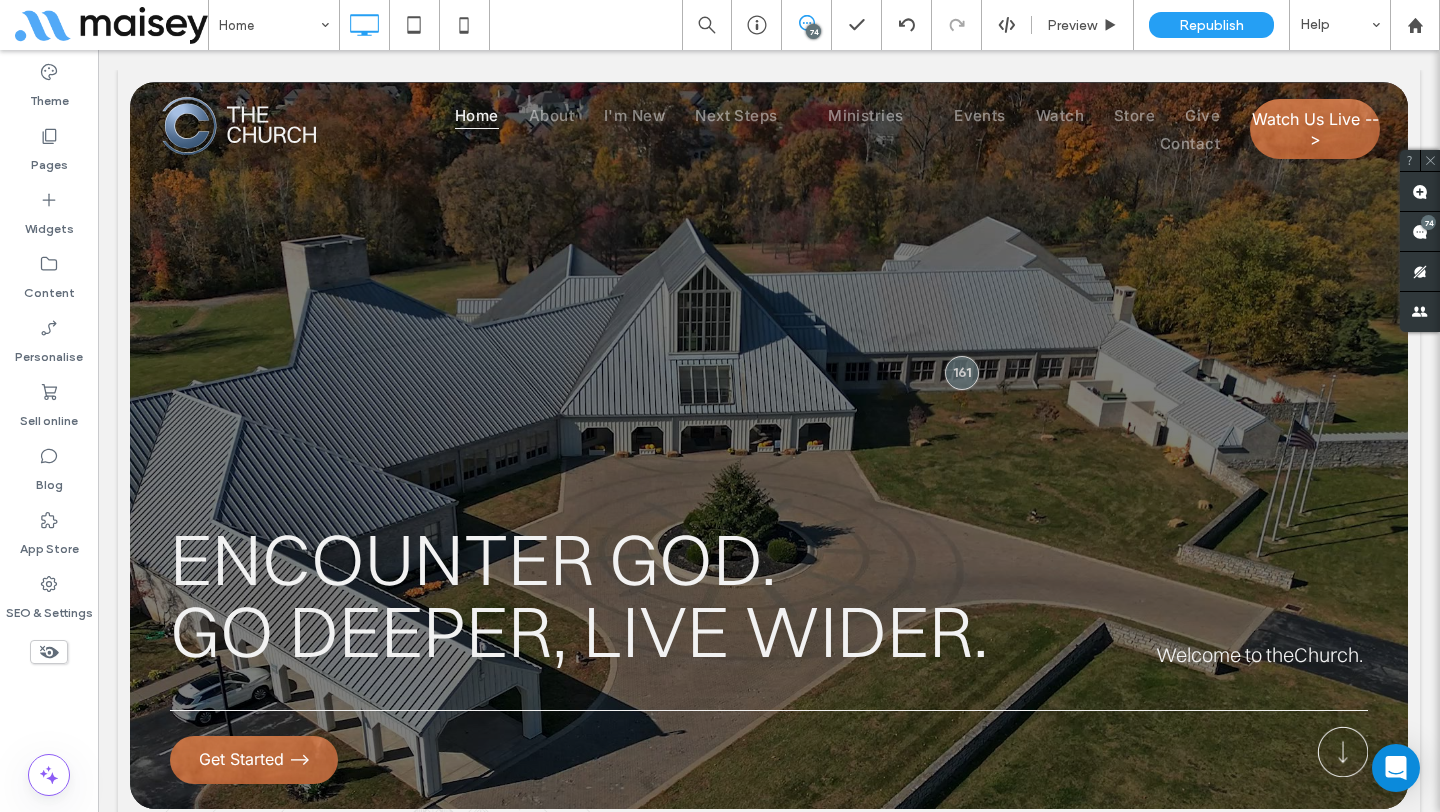 scroll, scrollTop: 0, scrollLeft: 0, axis: both 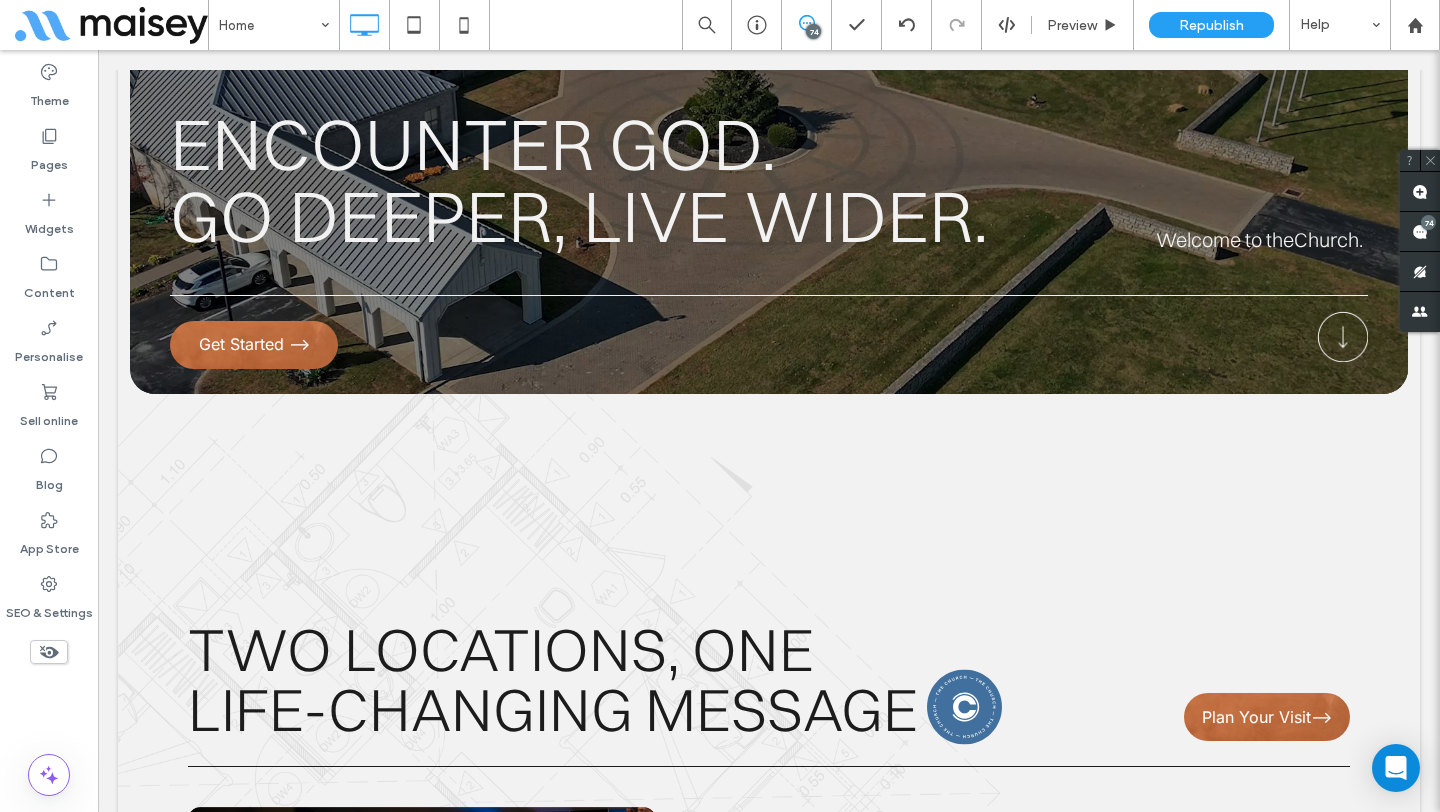 click 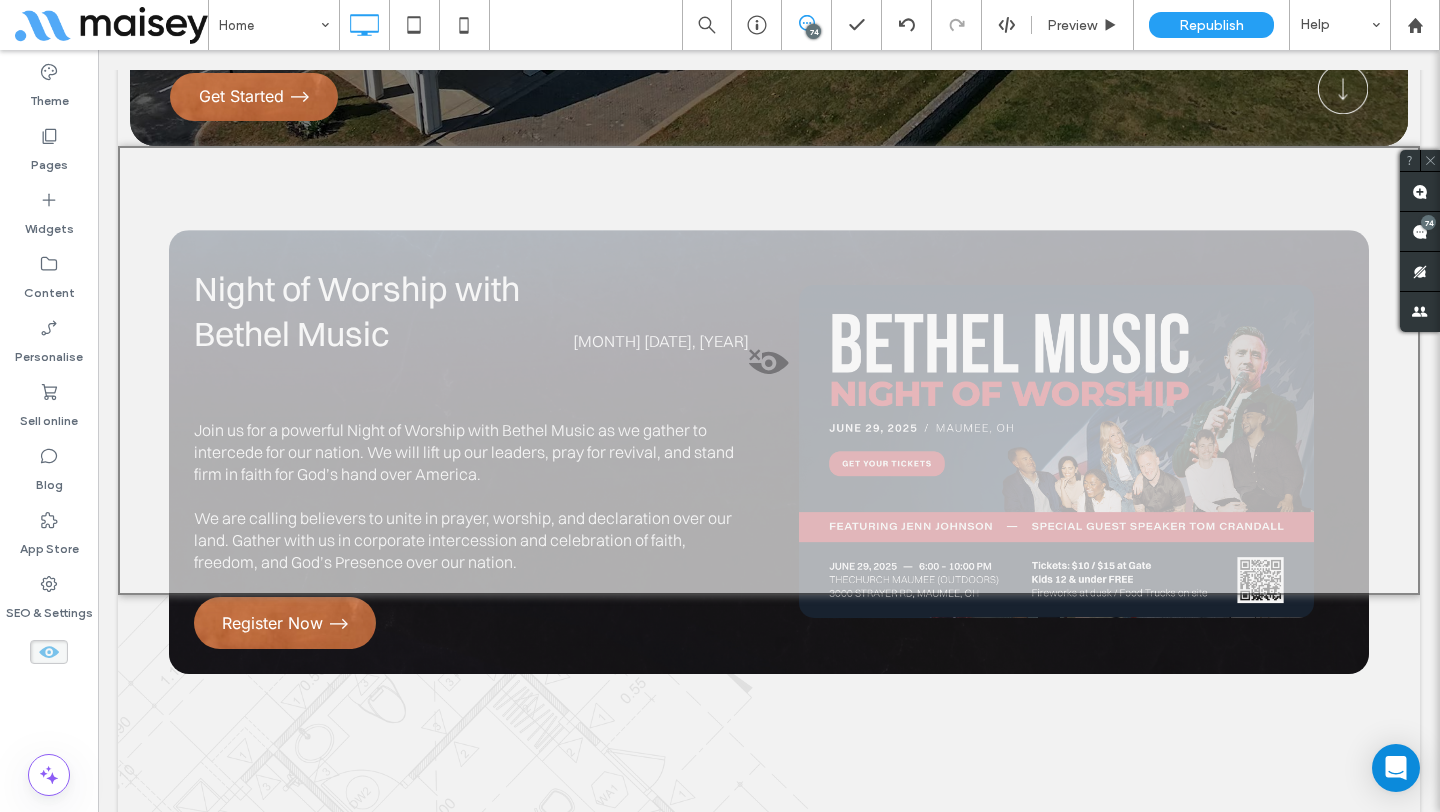 scroll, scrollTop: 701, scrollLeft: 0, axis: vertical 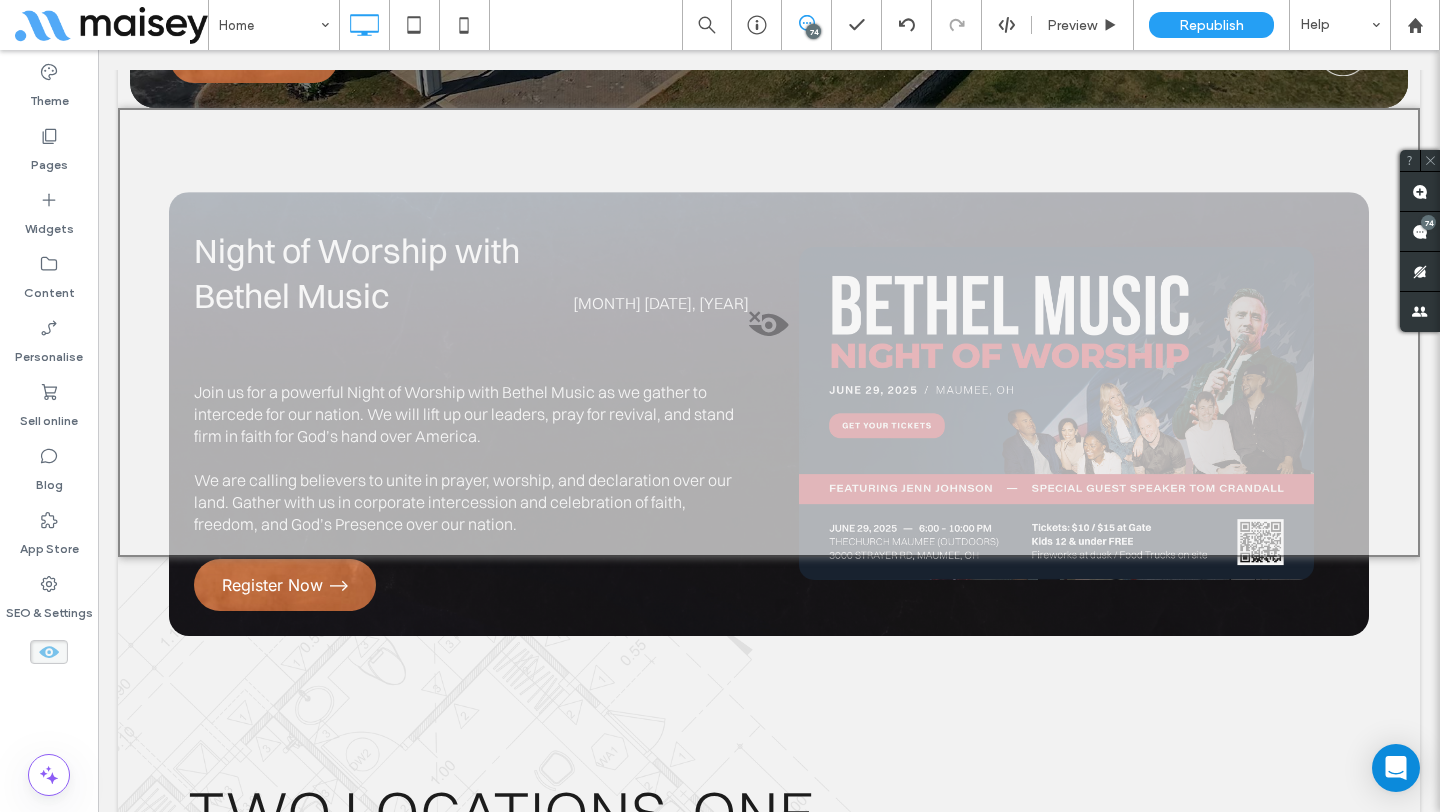 click 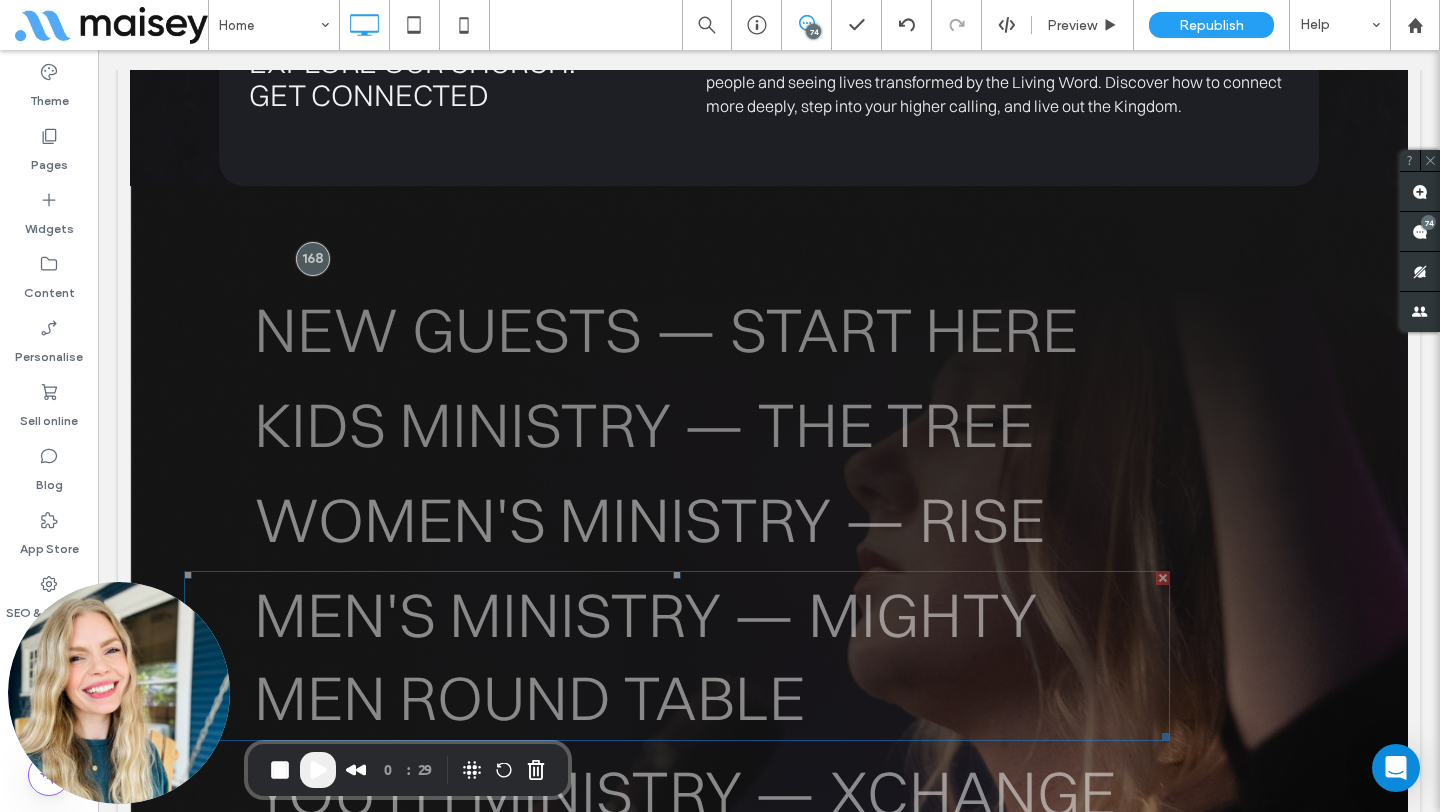 scroll, scrollTop: 0, scrollLeft: 0, axis: both 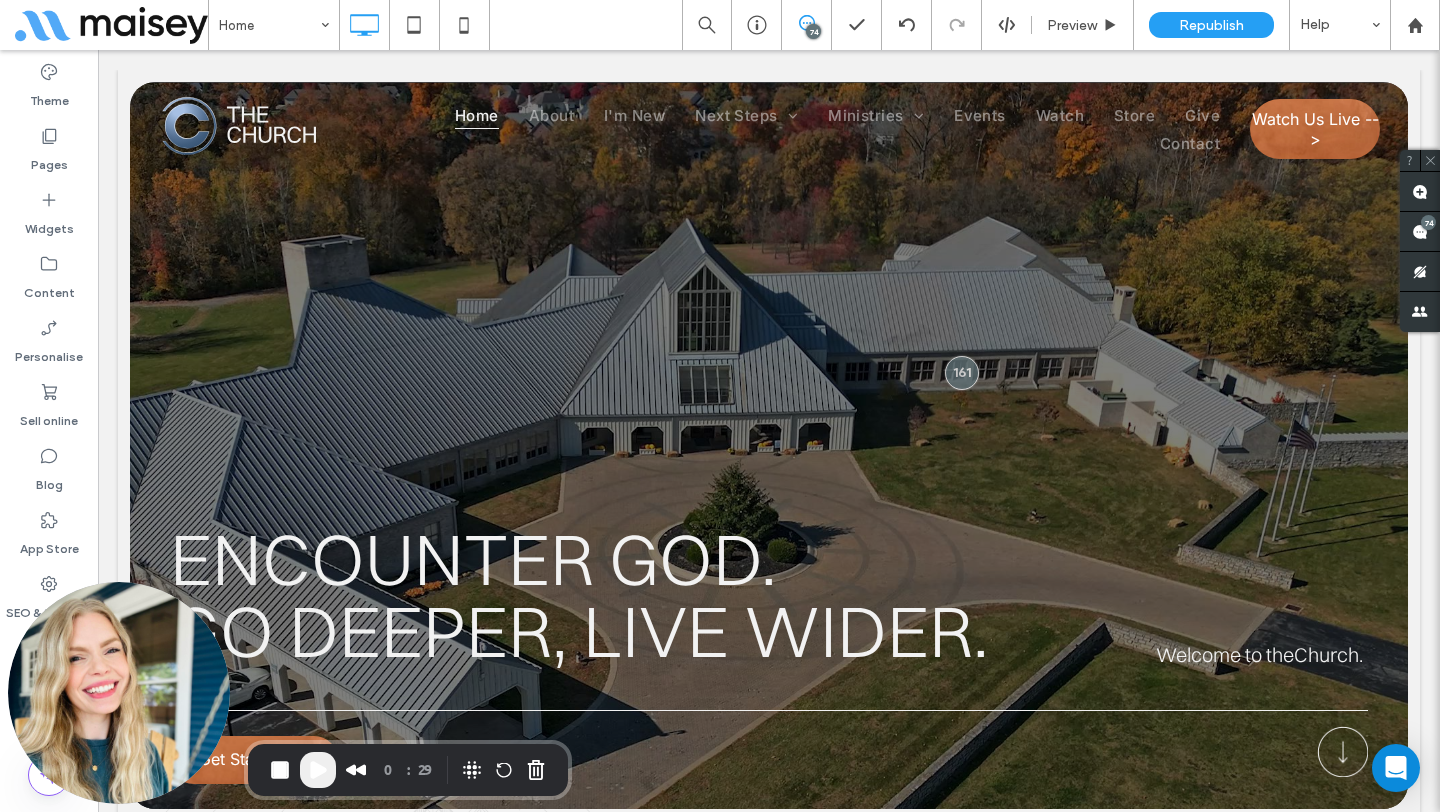 click at bounding box center [318, 770] 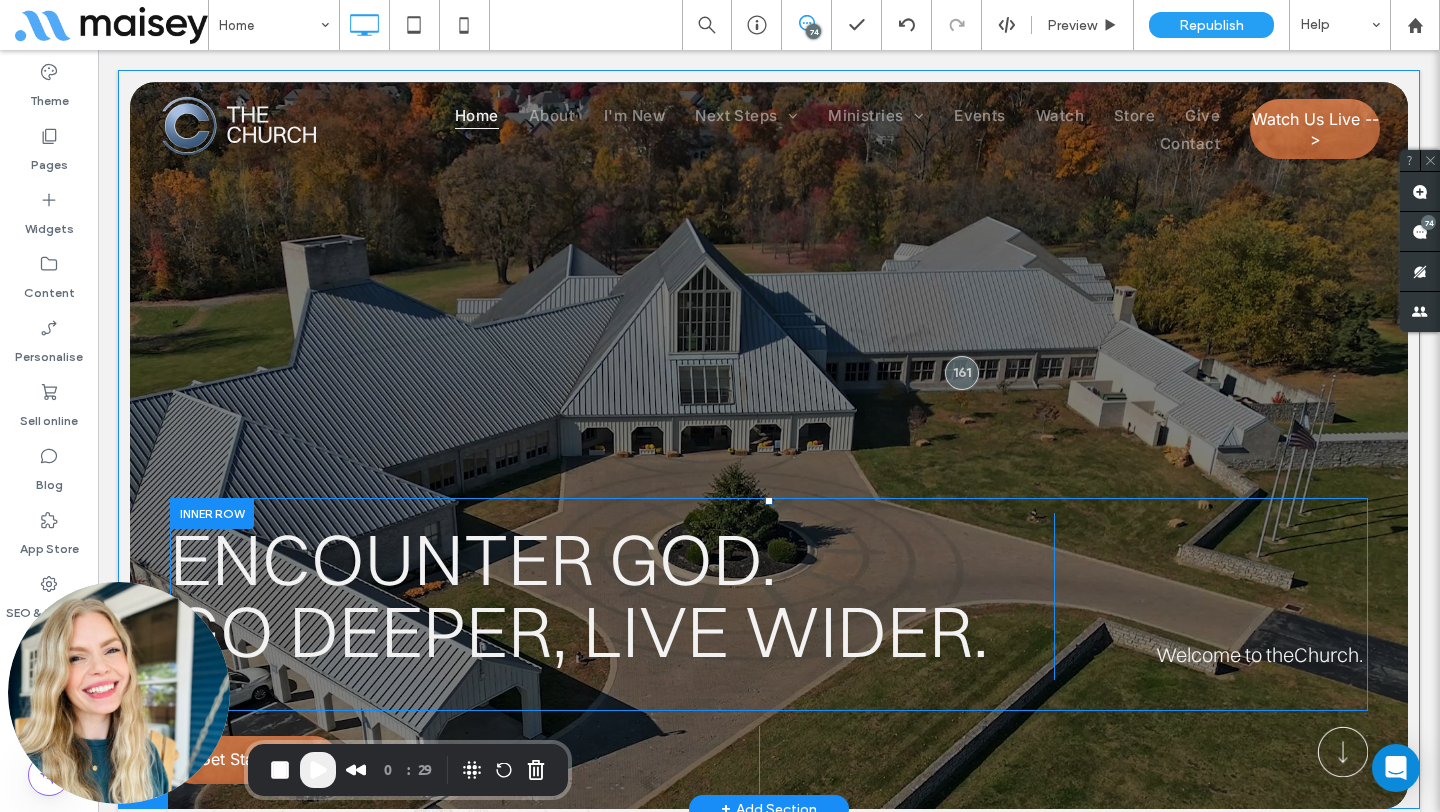 scroll, scrollTop: 148, scrollLeft: 0, axis: vertical 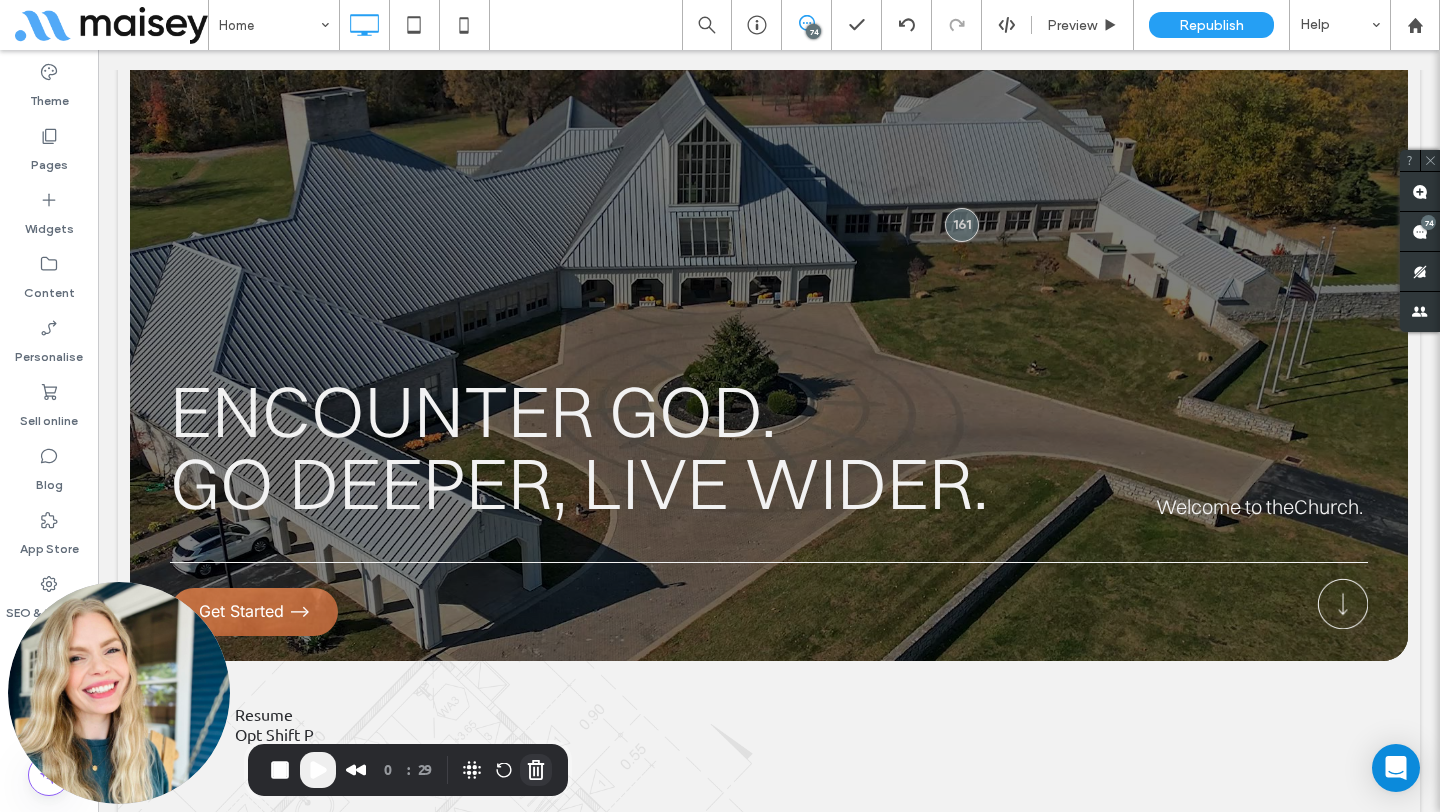 click at bounding box center (536, 770) 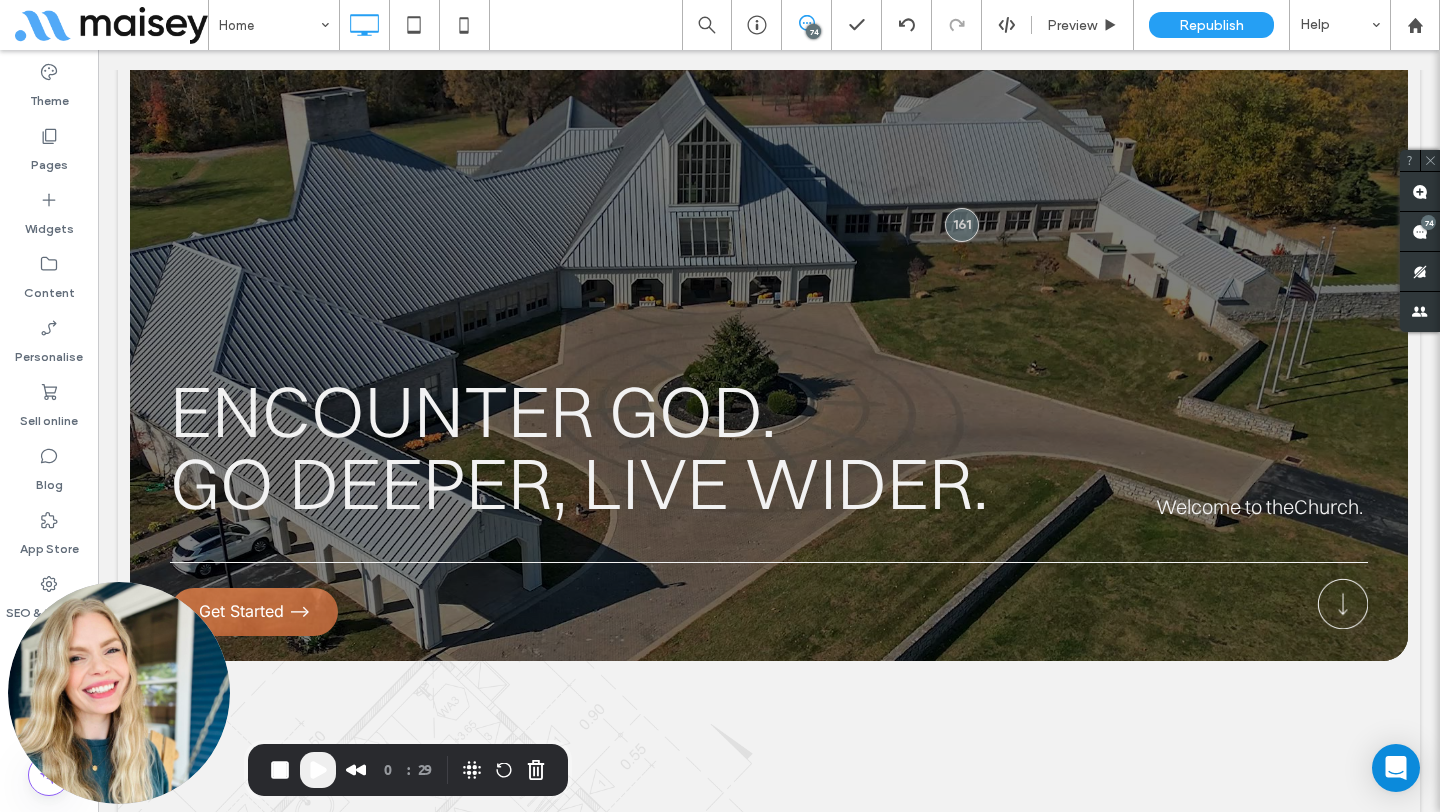 click on "Cancel recording" at bounding box center [552, 996] 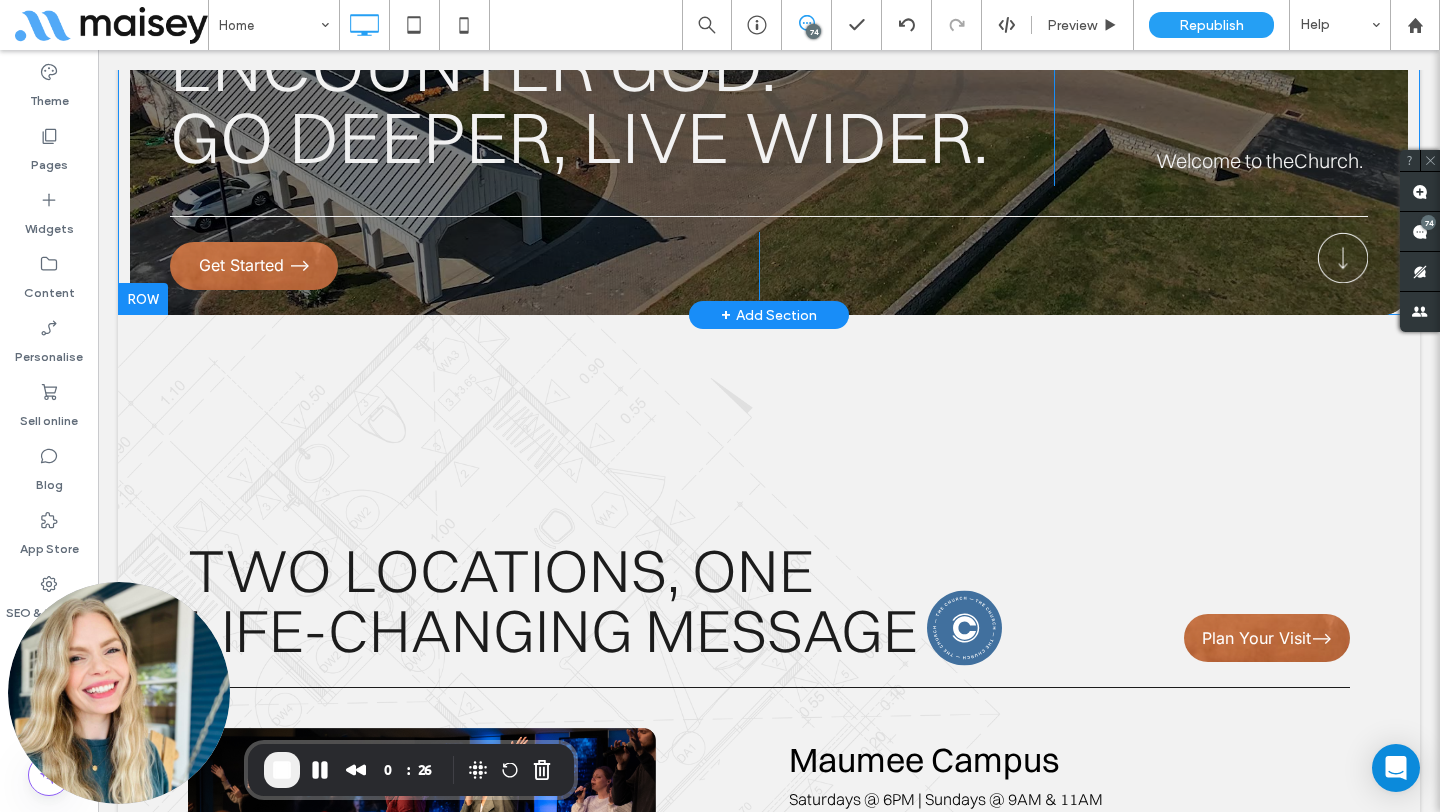 scroll, scrollTop: 515, scrollLeft: 0, axis: vertical 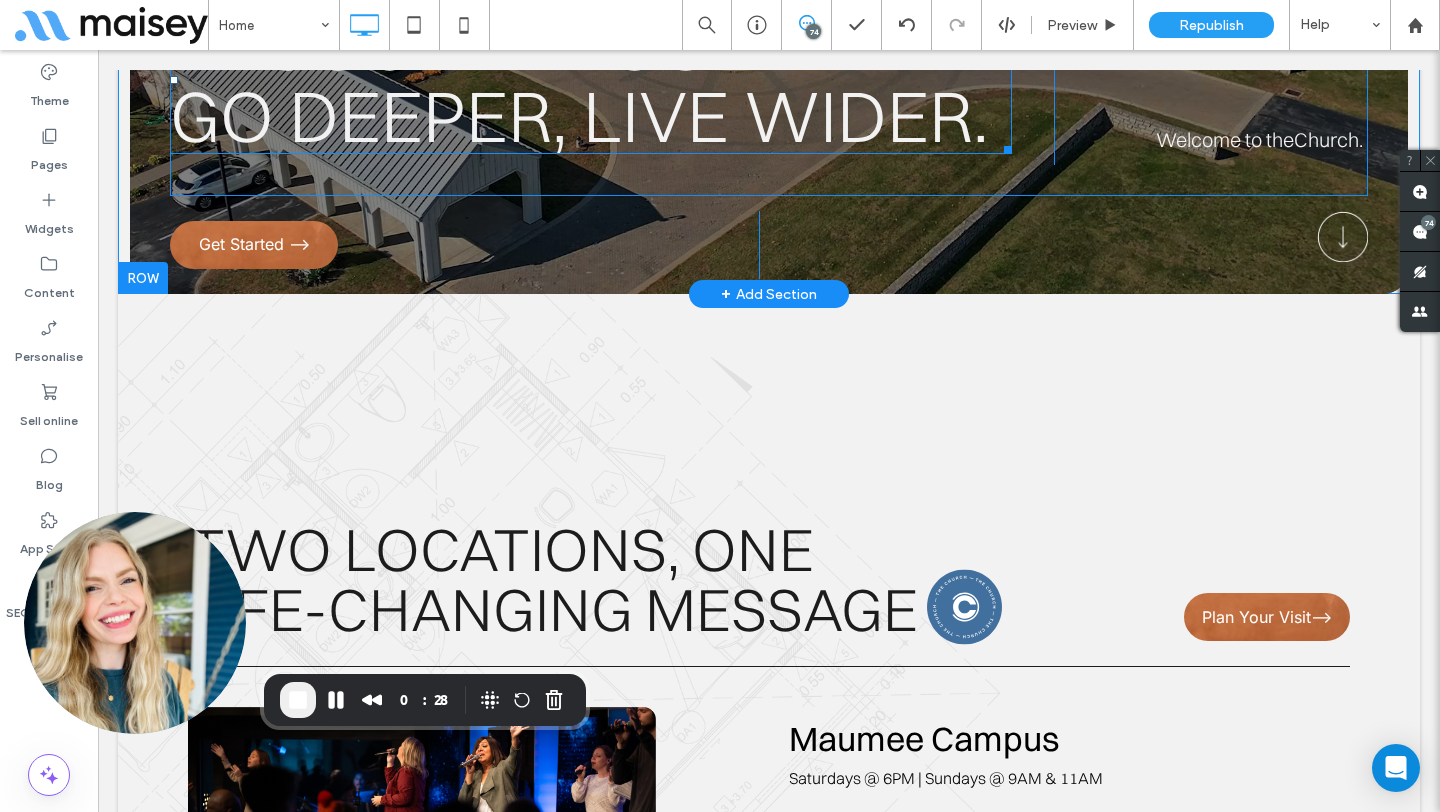 drag, startPoint x: 237, startPoint y: 689, endPoint x: 248, endPoint y: 135, distance: 554.1092 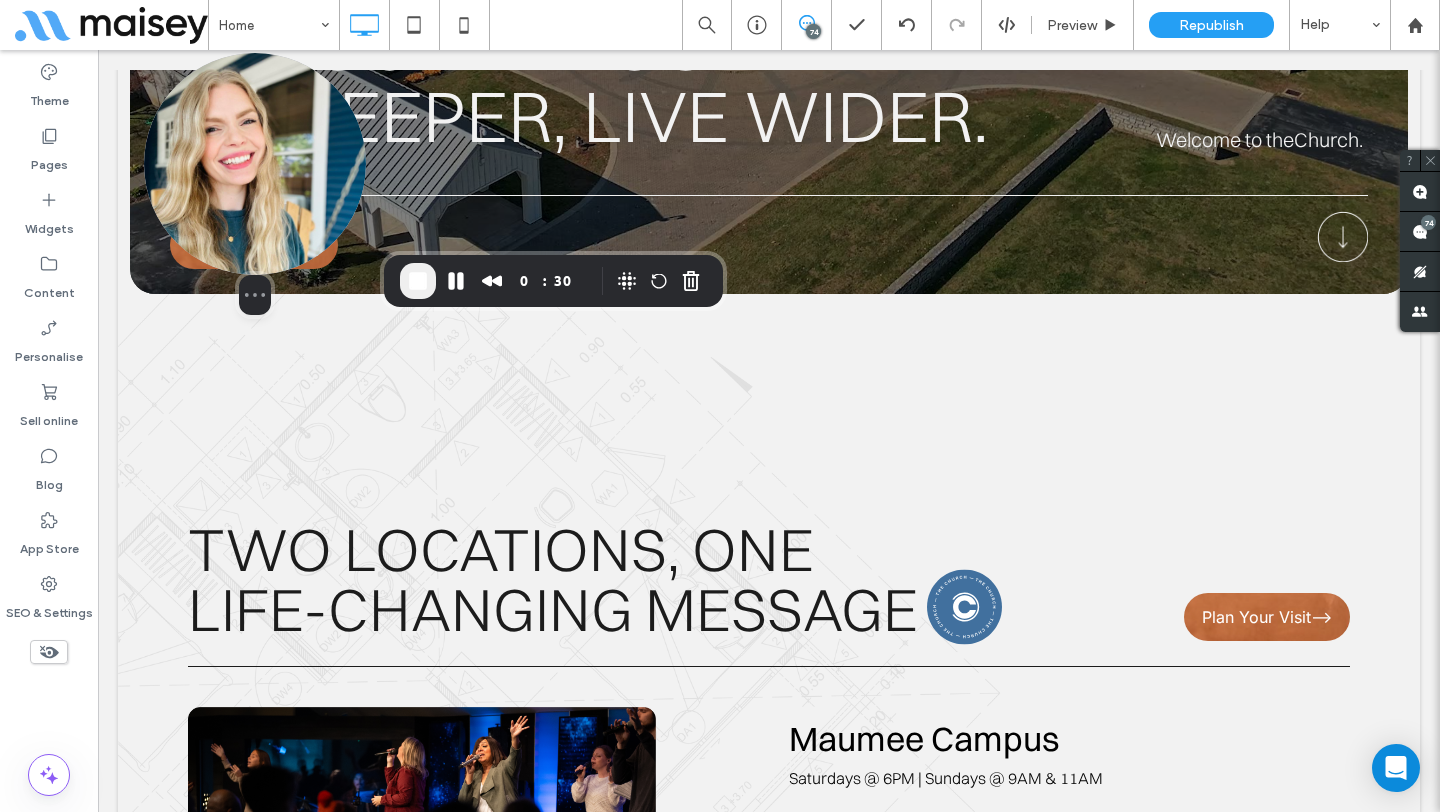 click at bounding box center (255, 164) 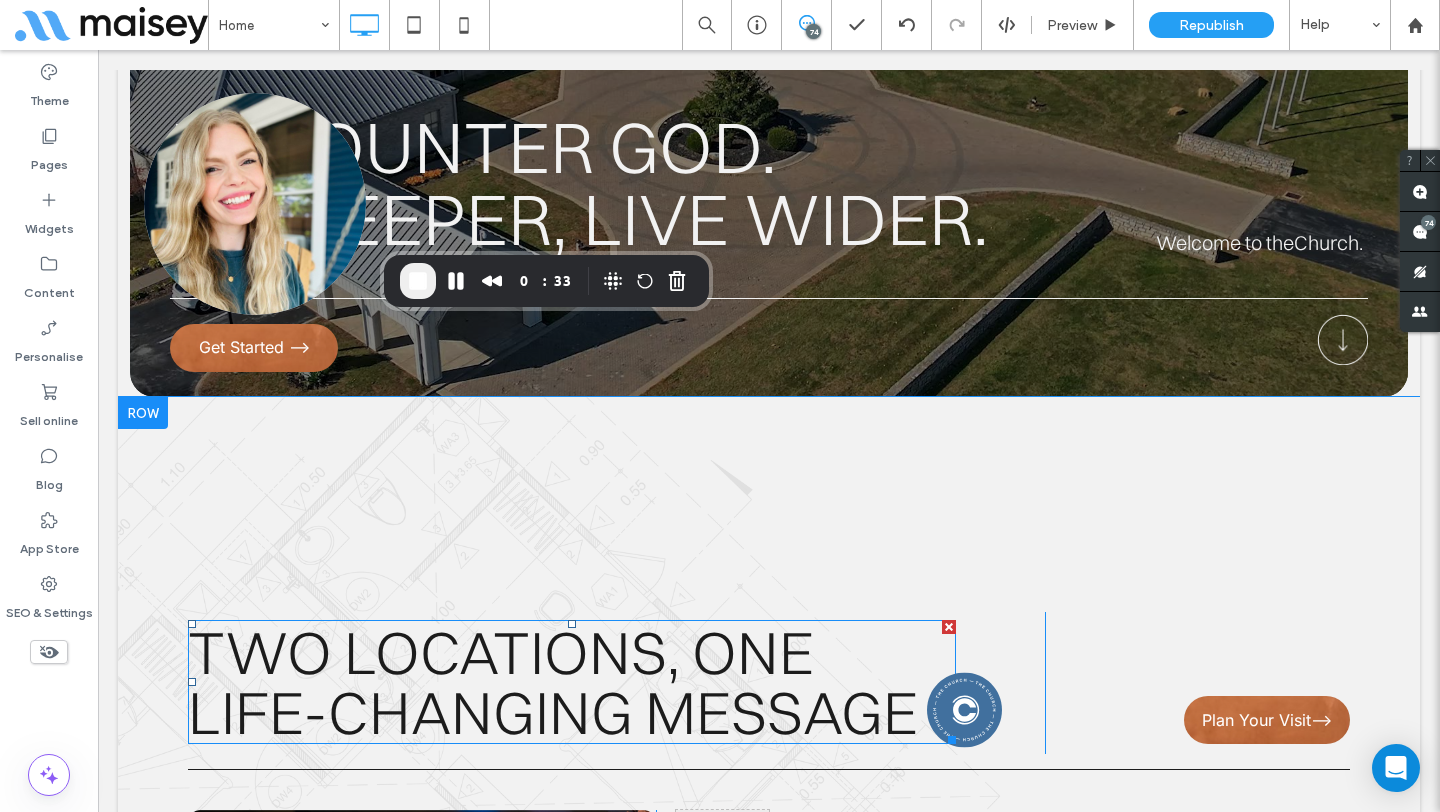scroll, scrollTop: 439, scrollLeft: 0, axis: vertical 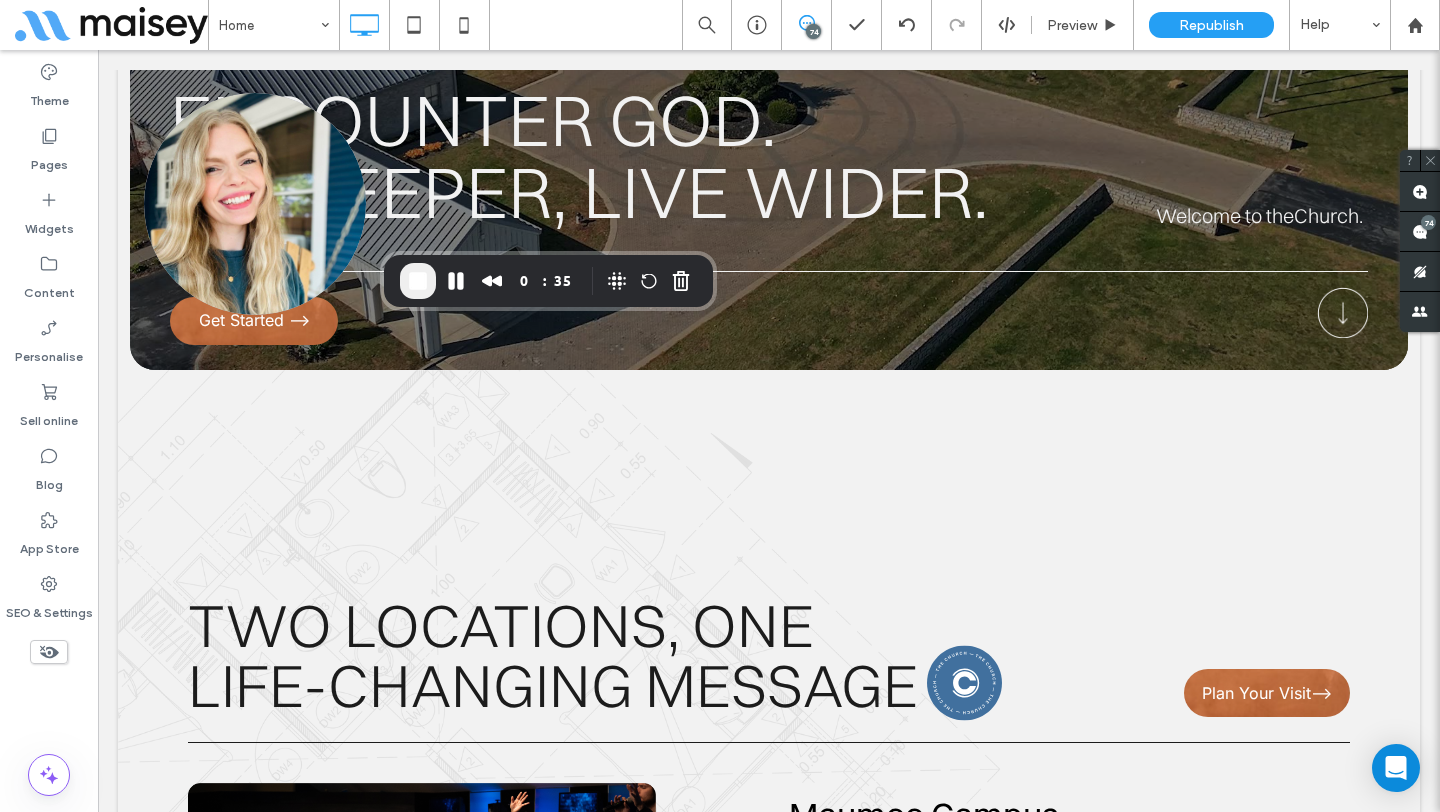click 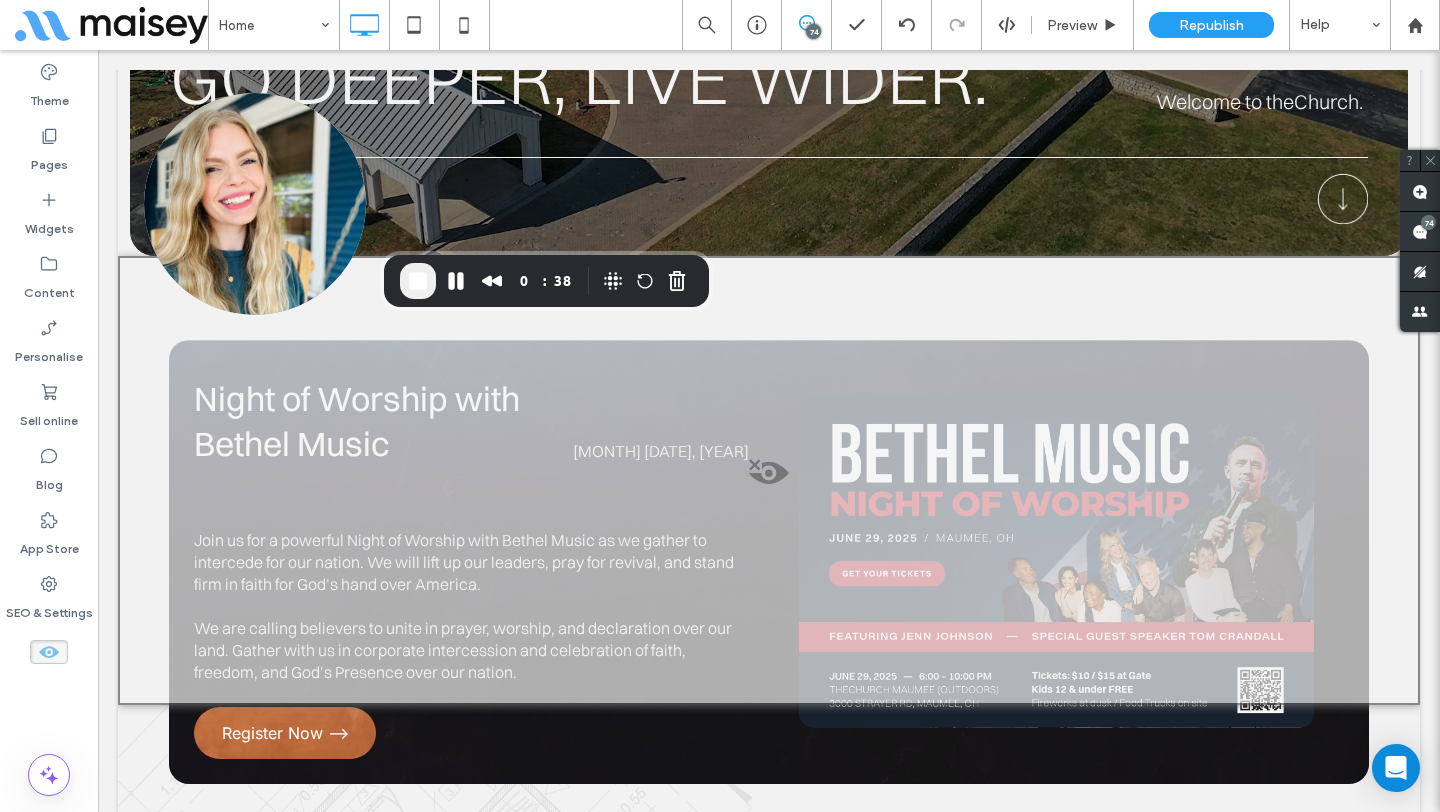 scroll, scrollTop: 542, scrollLeft: 0, axis: vertical 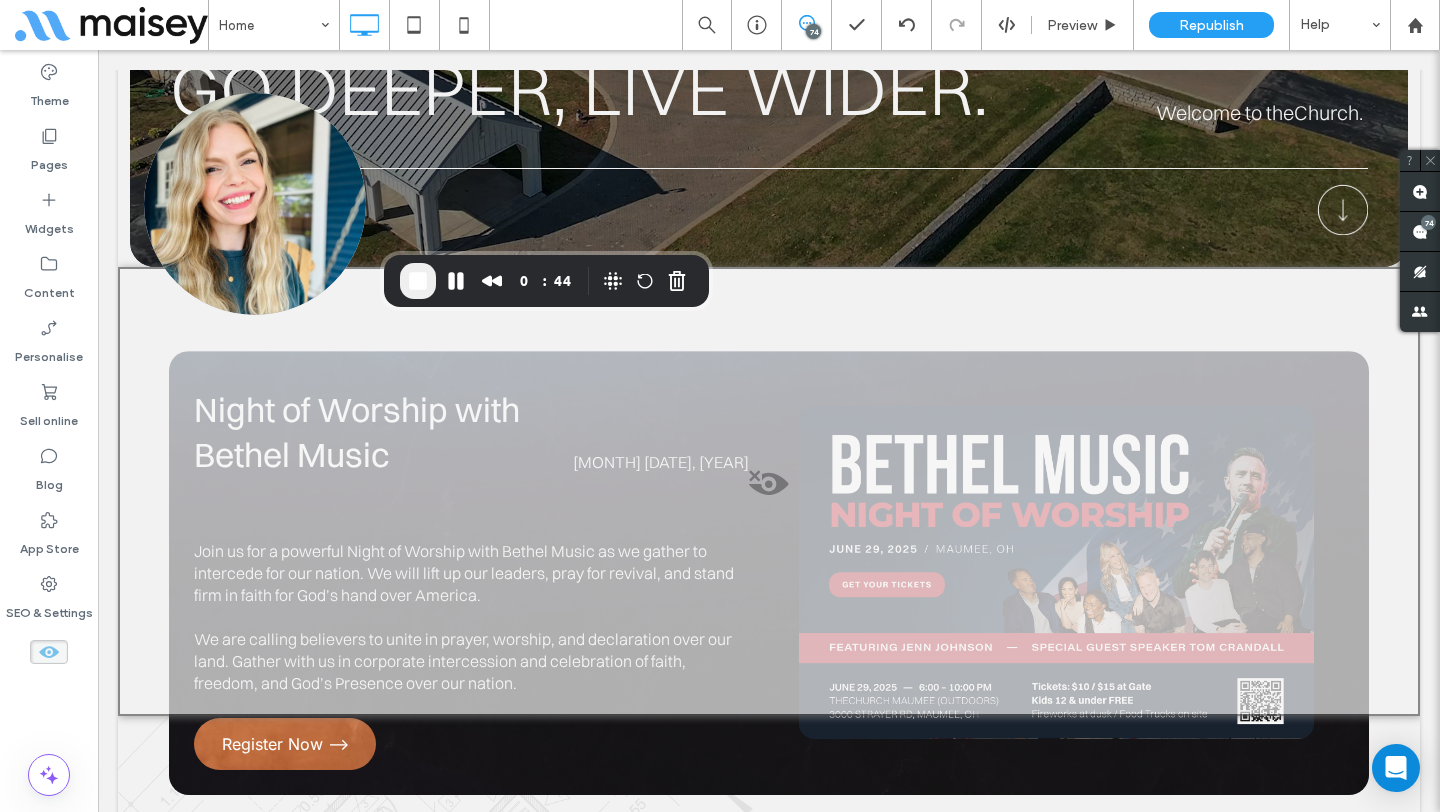 click 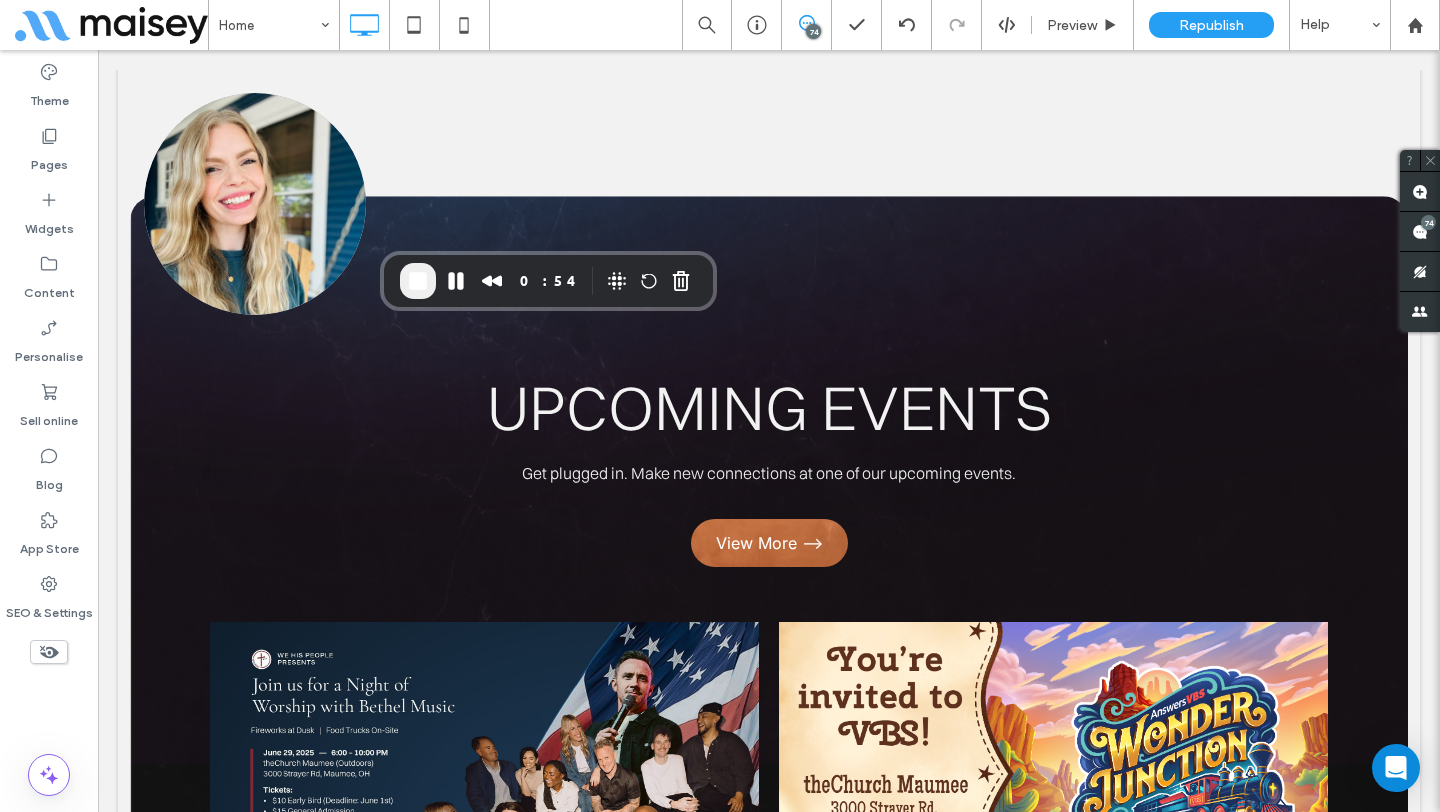 scroll, scrollTop: 9707, scrollLeft: 0, axis: vertical 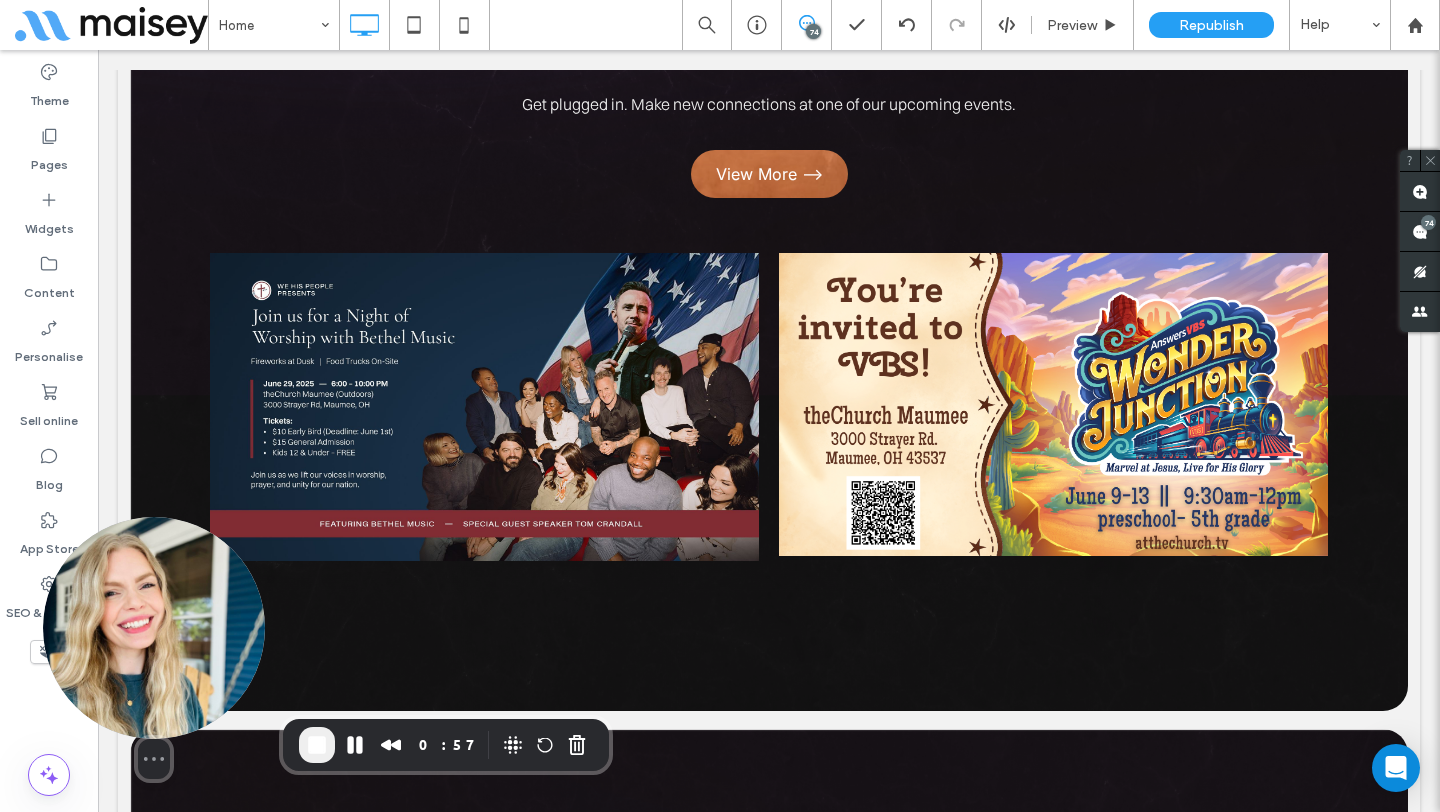 drag, startPoint x: 279, startPoint y: 199, endPoint x: 178, endPoint y: 663, distance: 474.86523 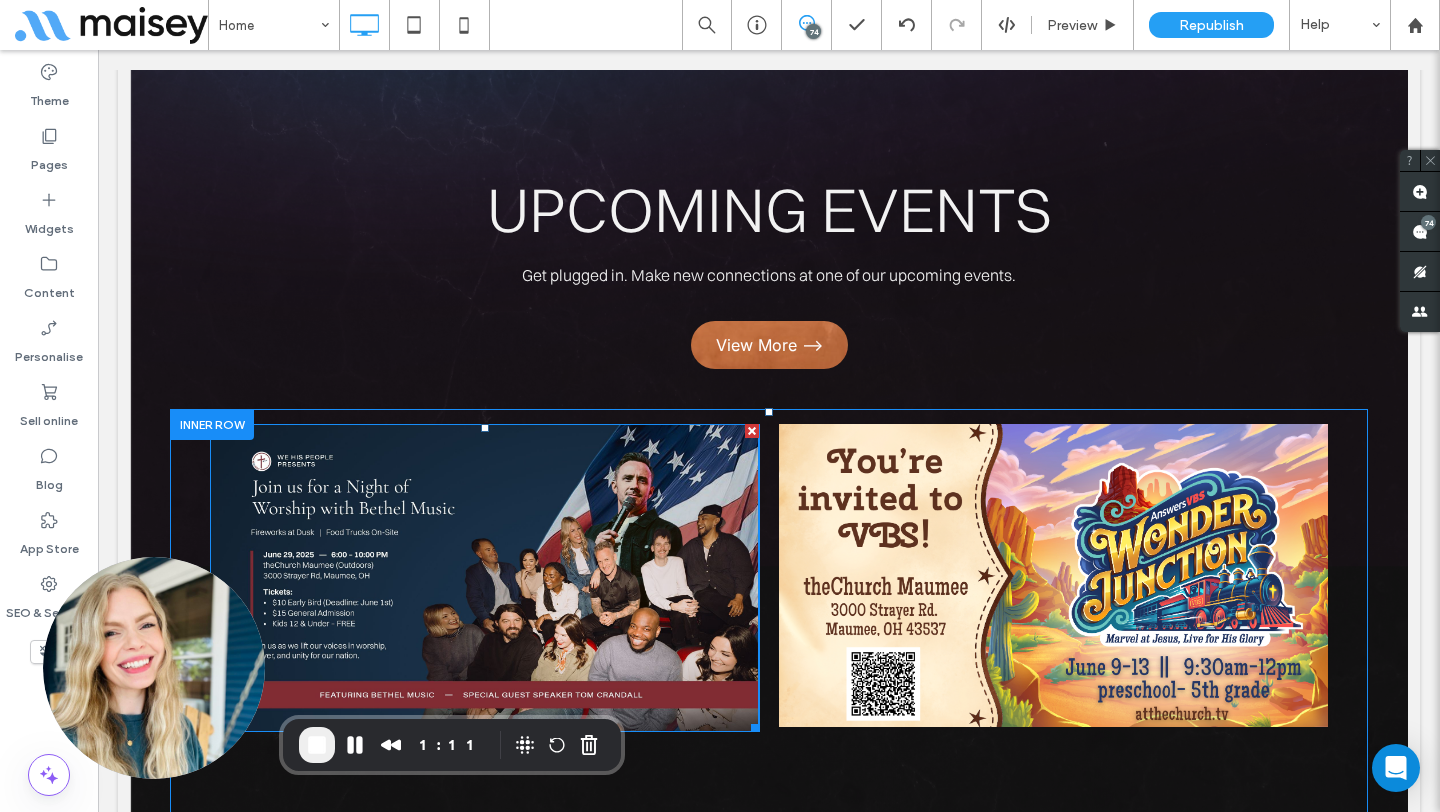 scroll, scrollTop: 9599, scrollLeft: 0, axis: vertical 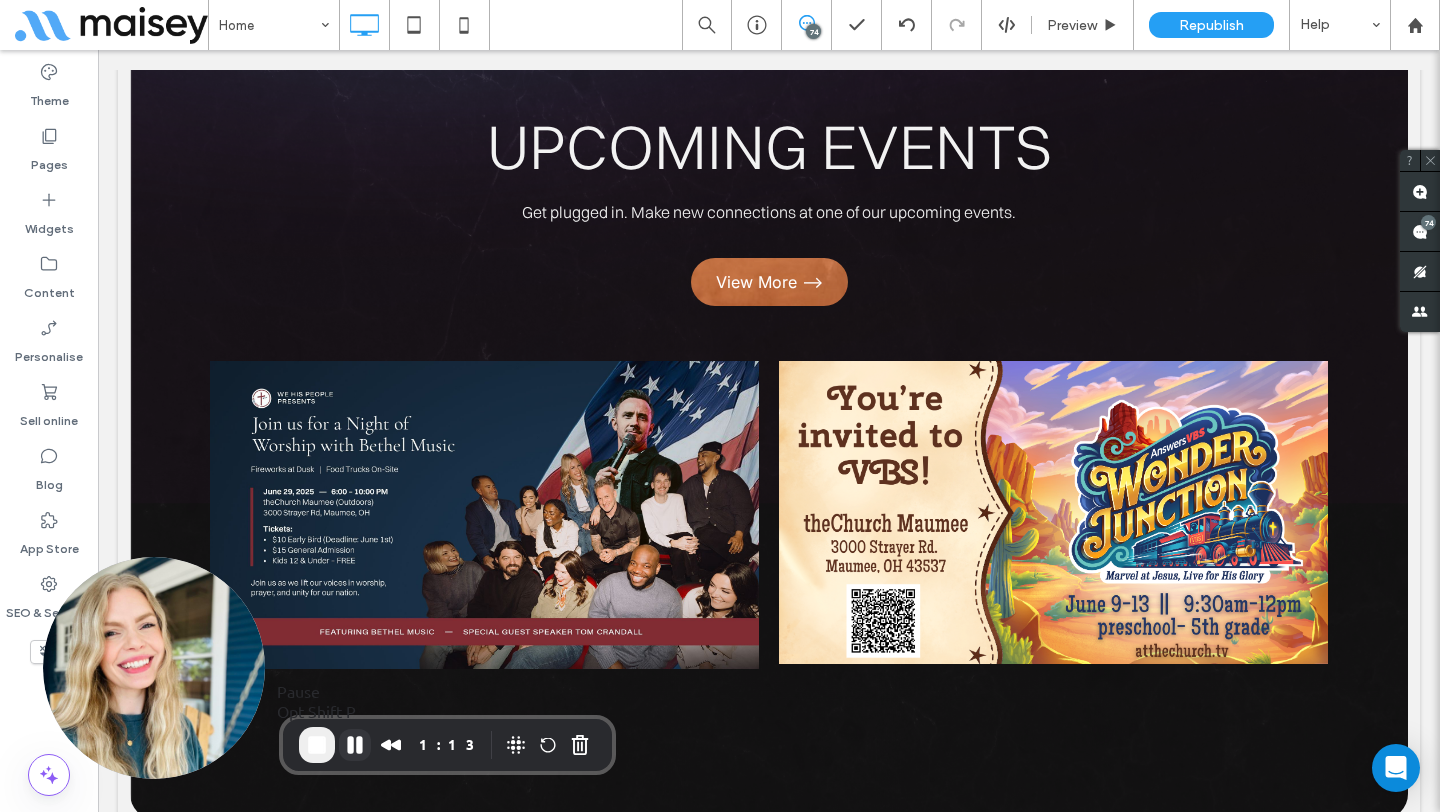 click at bounding box center [355, 745] 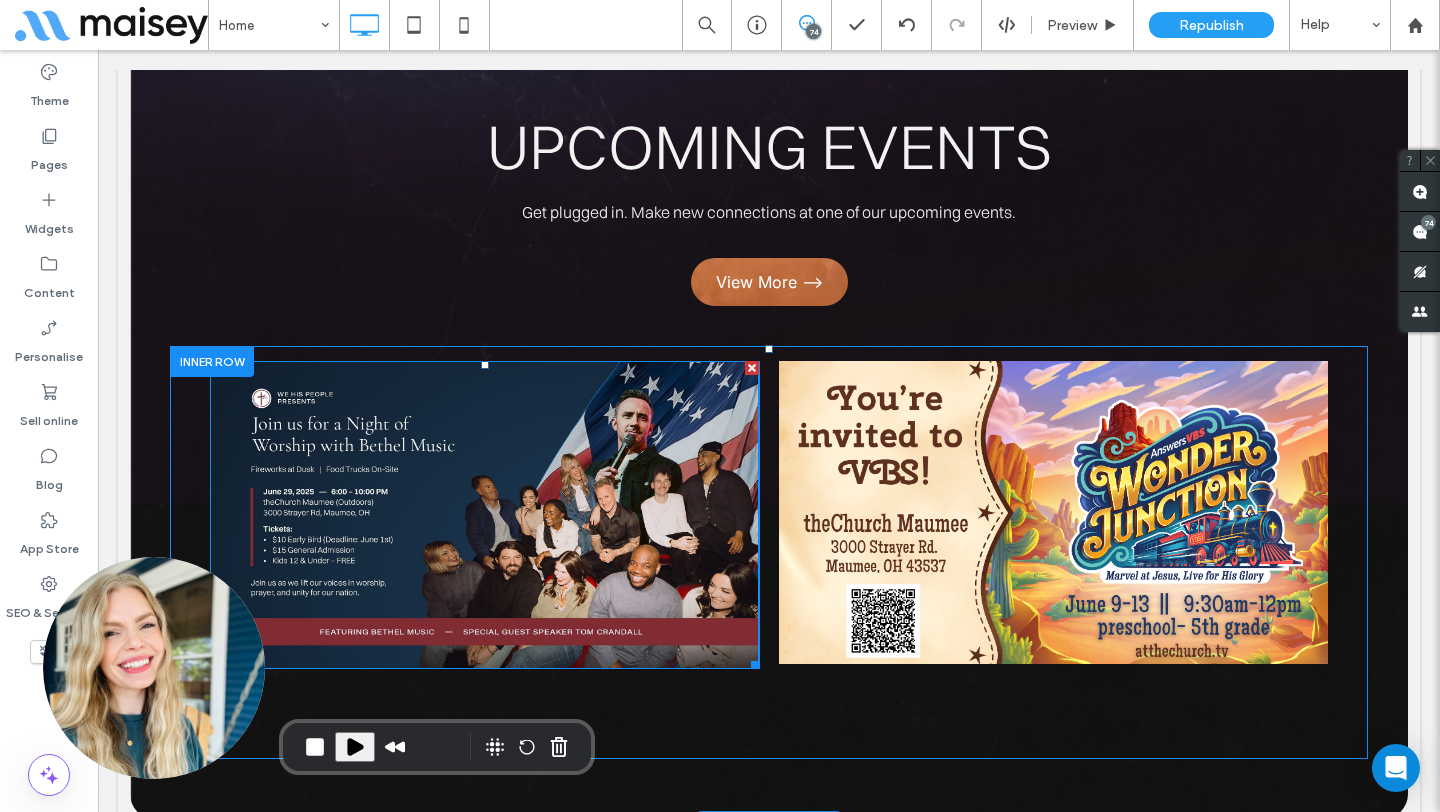 click at bounding box center [484, 515] 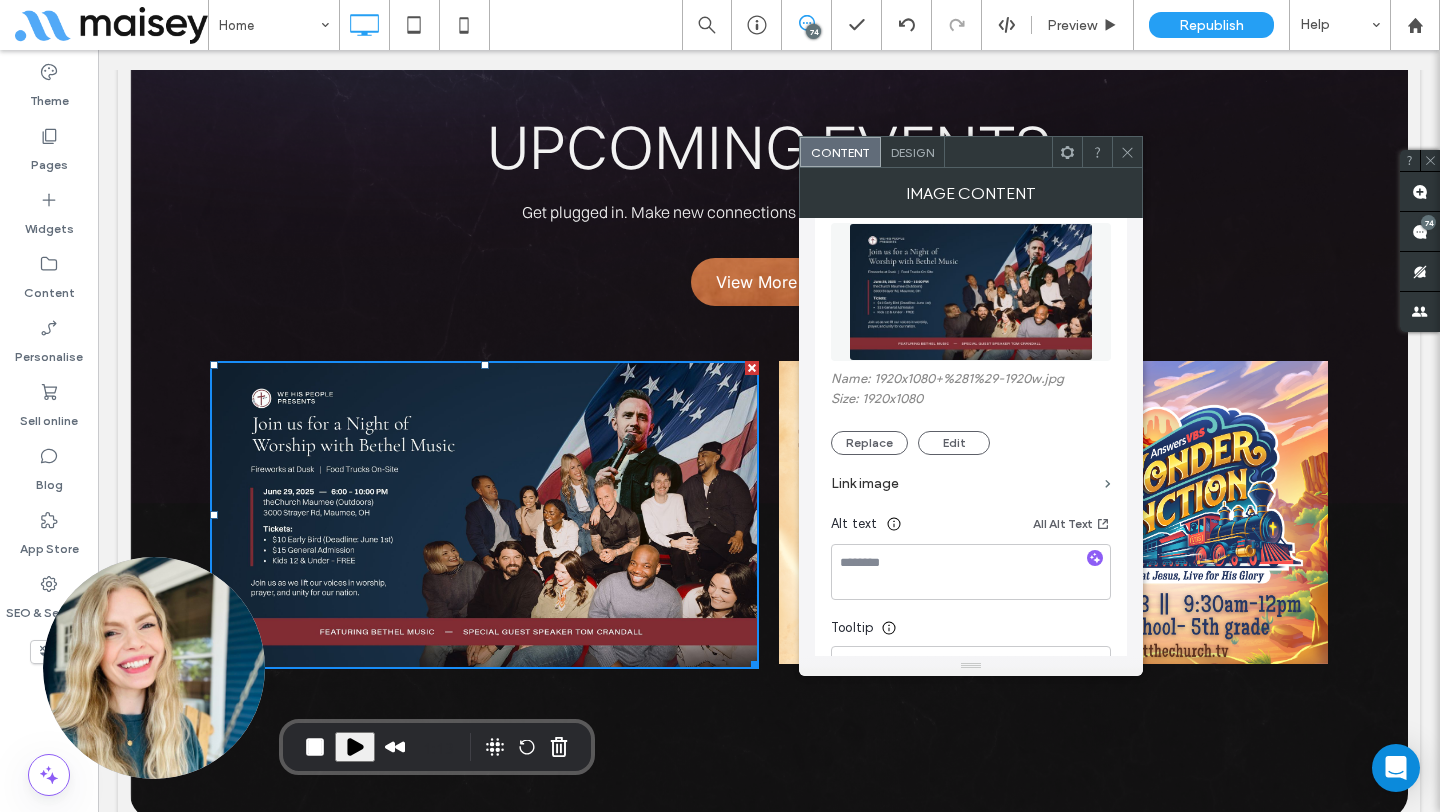 scroll, scrollTop: 258, scrollLeft: 0, axis: vertical 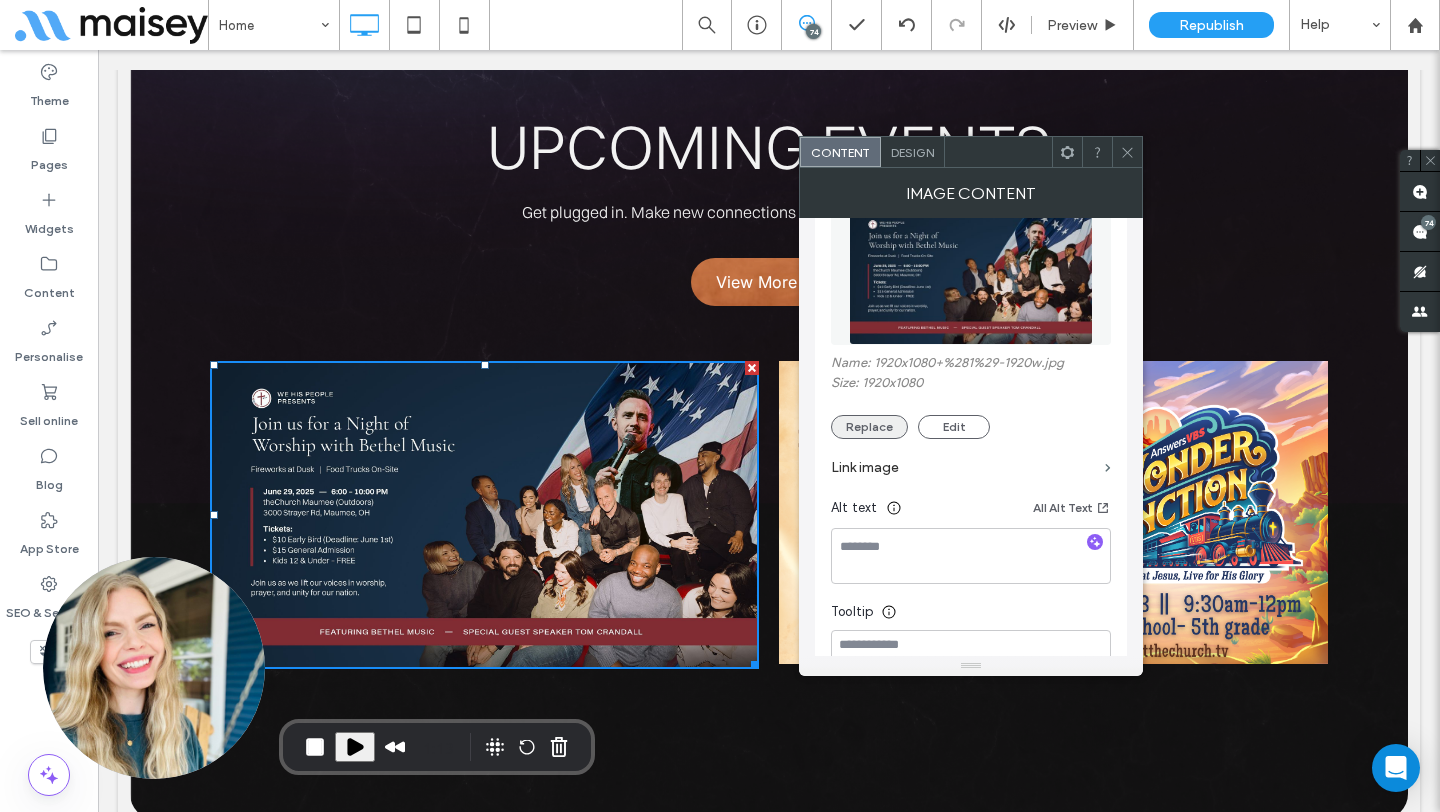 click on "Replace" at bounding box center (869, 427) 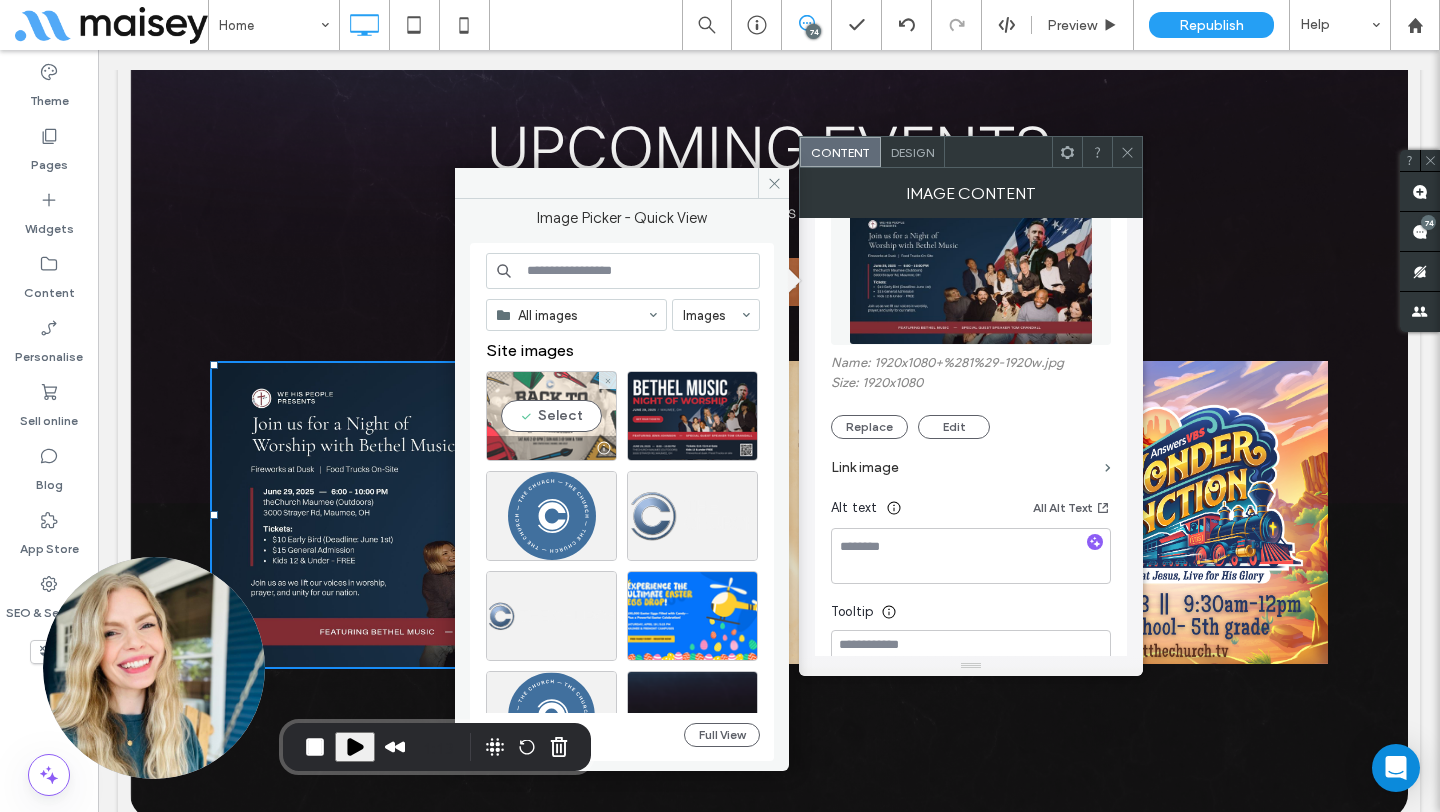 click on "Select" at bounding box center [551, 416] 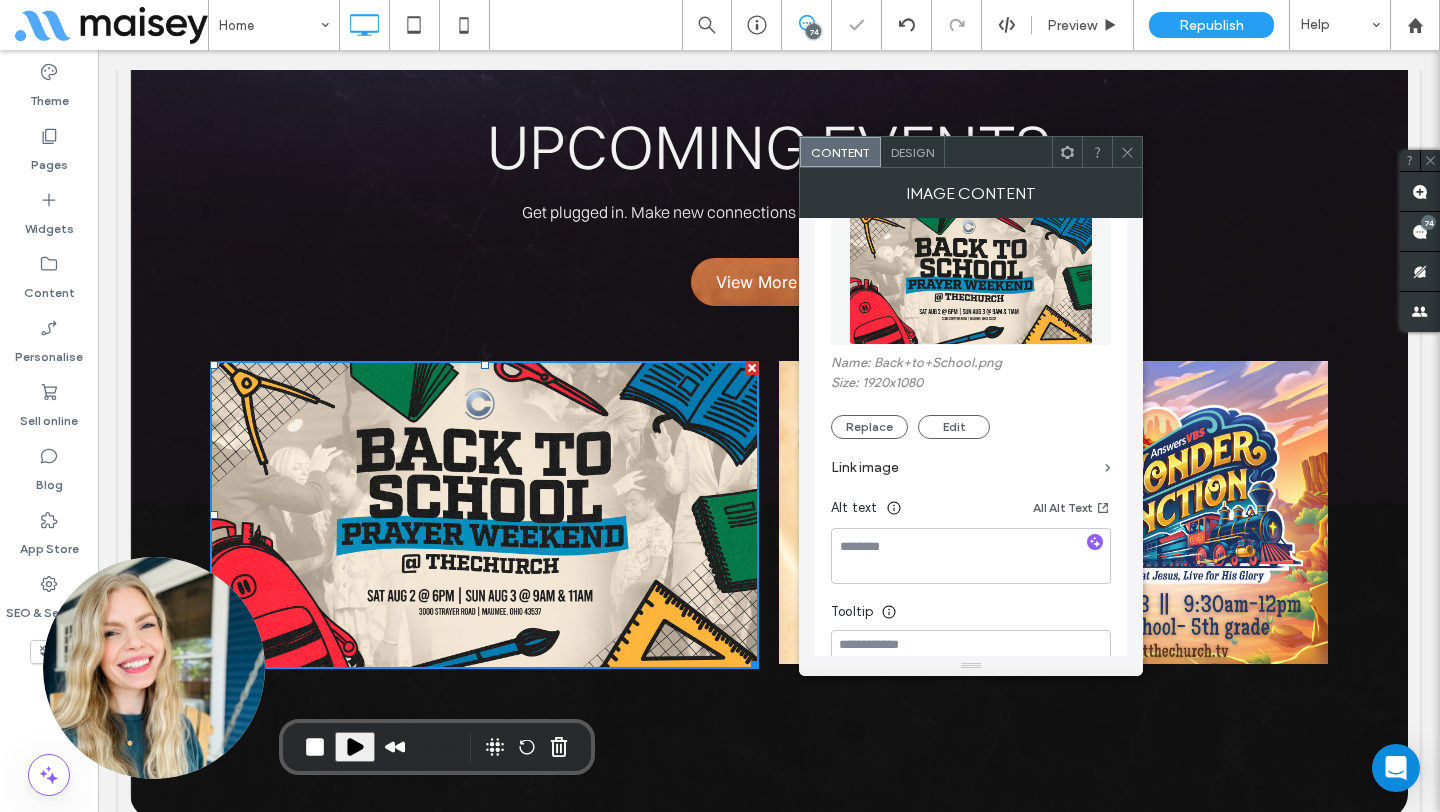 click 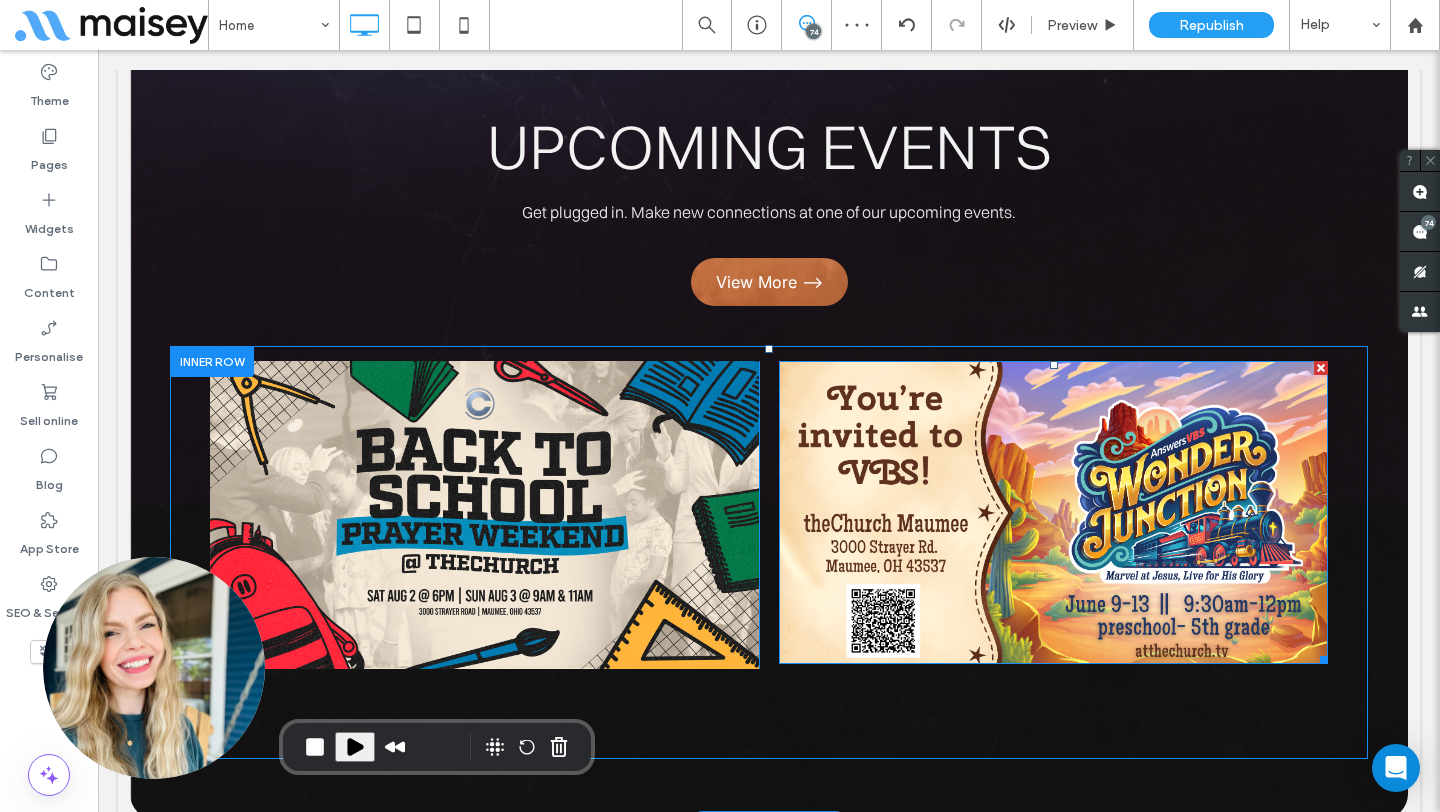 click at bounding box center [1053, 512] 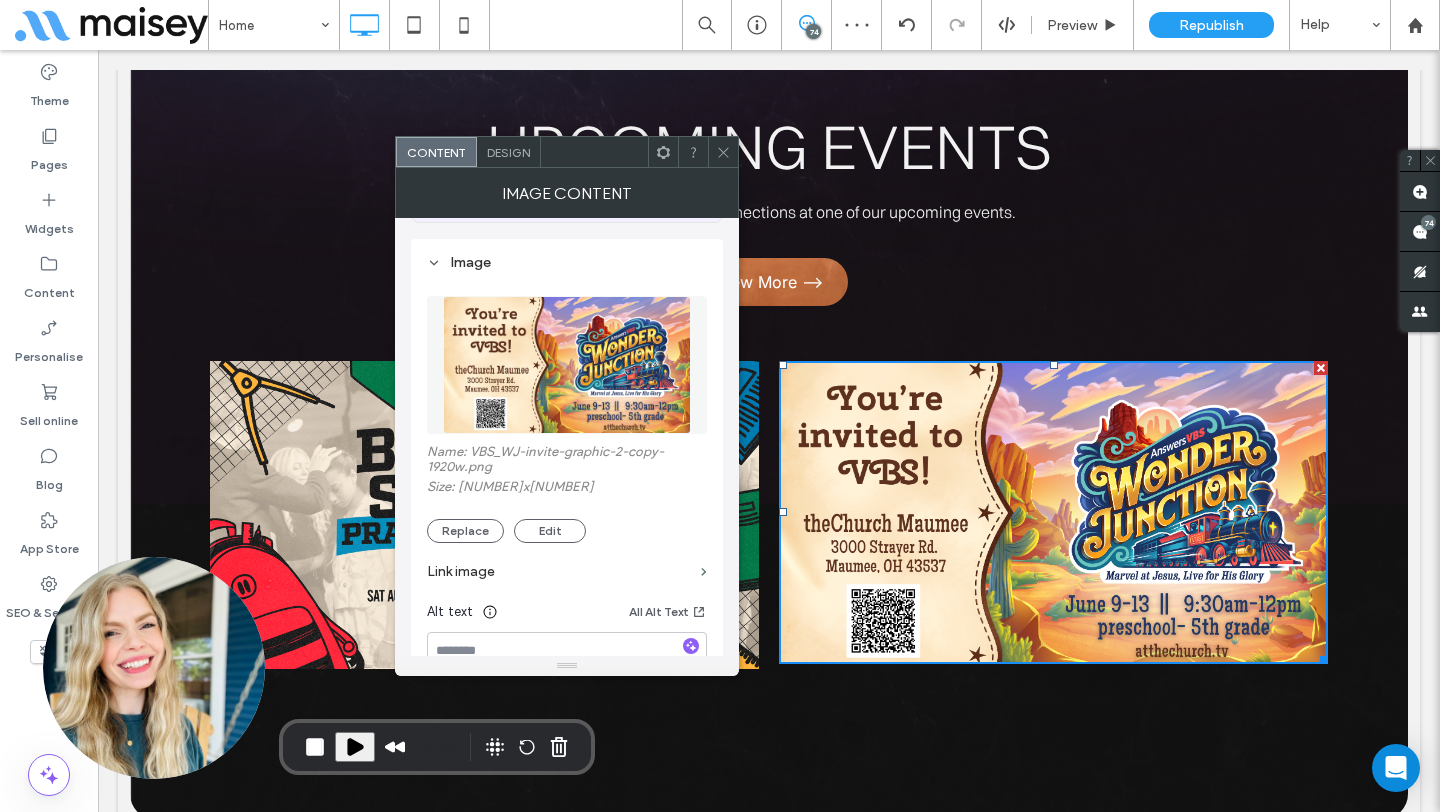 scroll, scrollTop: 182, scrollLeft: 0, axis: vertical 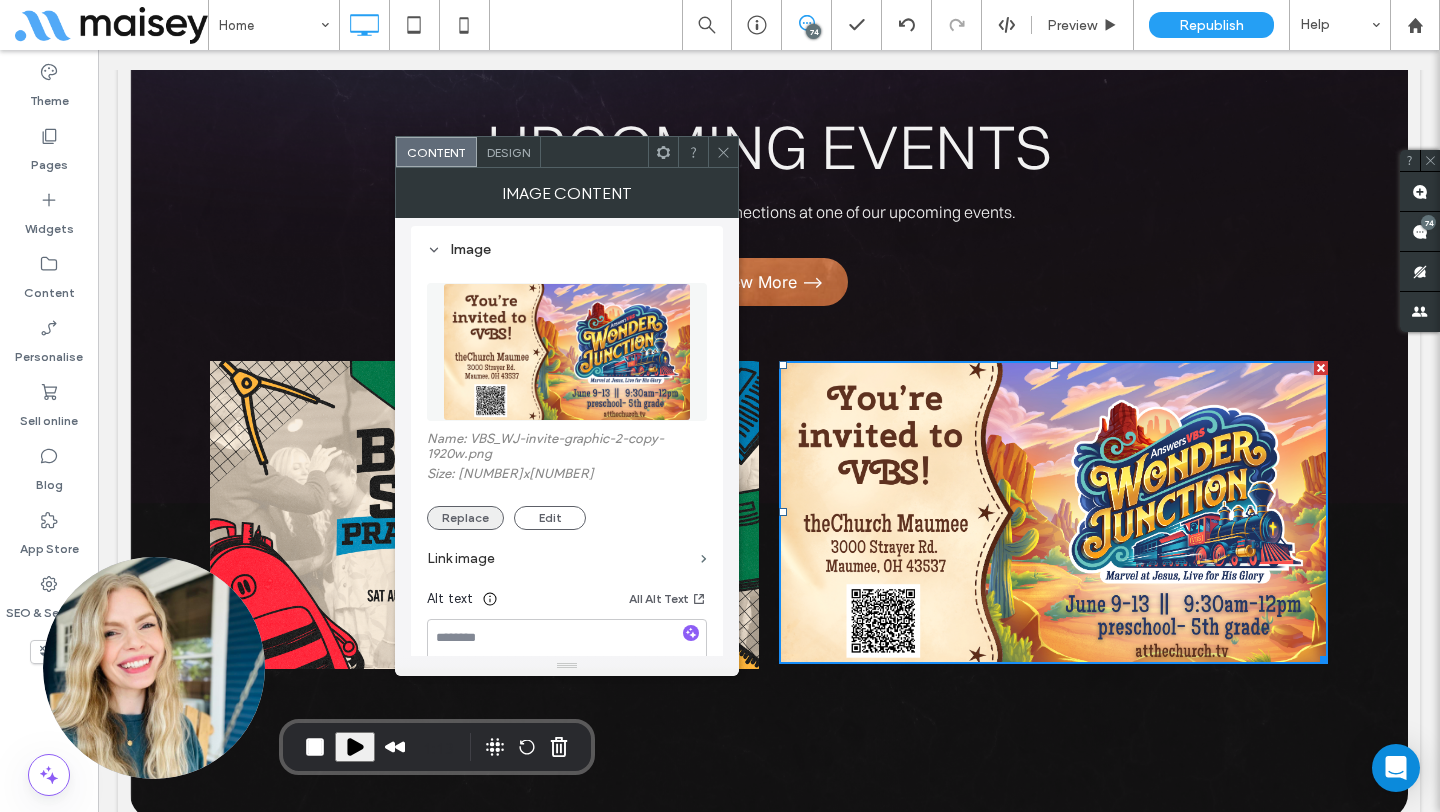 click on "Replace" at bounding box center (465, 518) 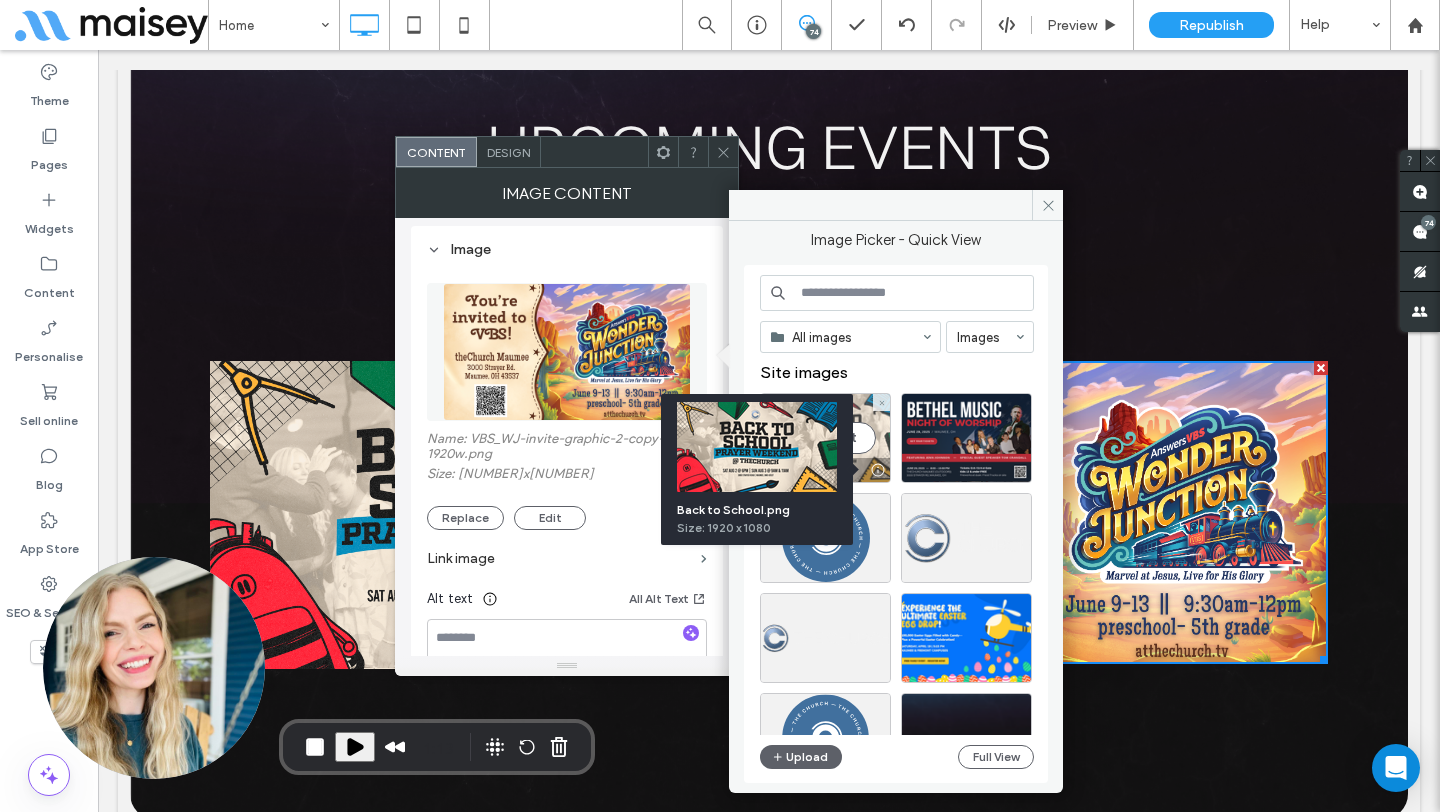 scroll, scrollTop: 106, scrollLeft: 0, axis: vertical 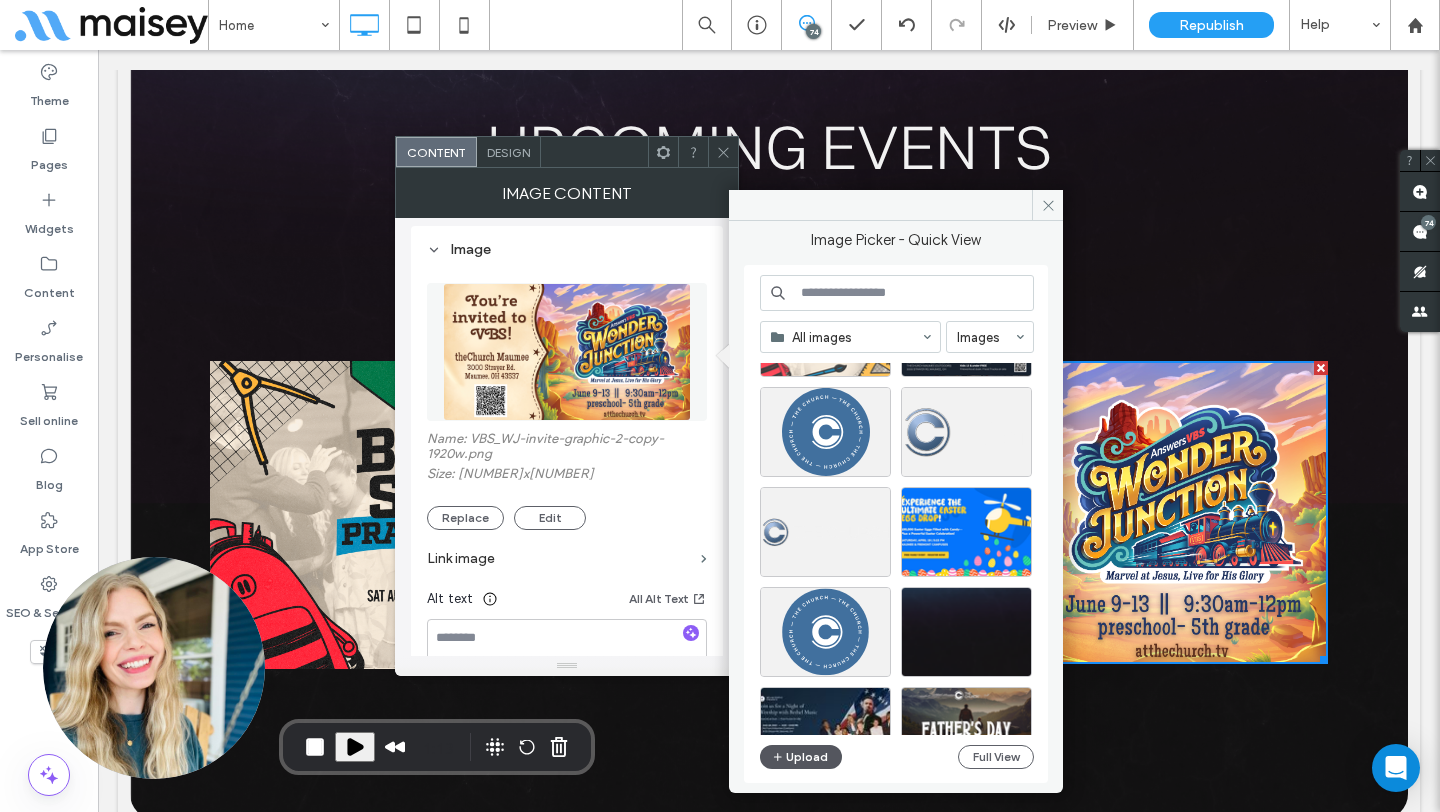 click on "Upload" at bounding box center (801, 757) 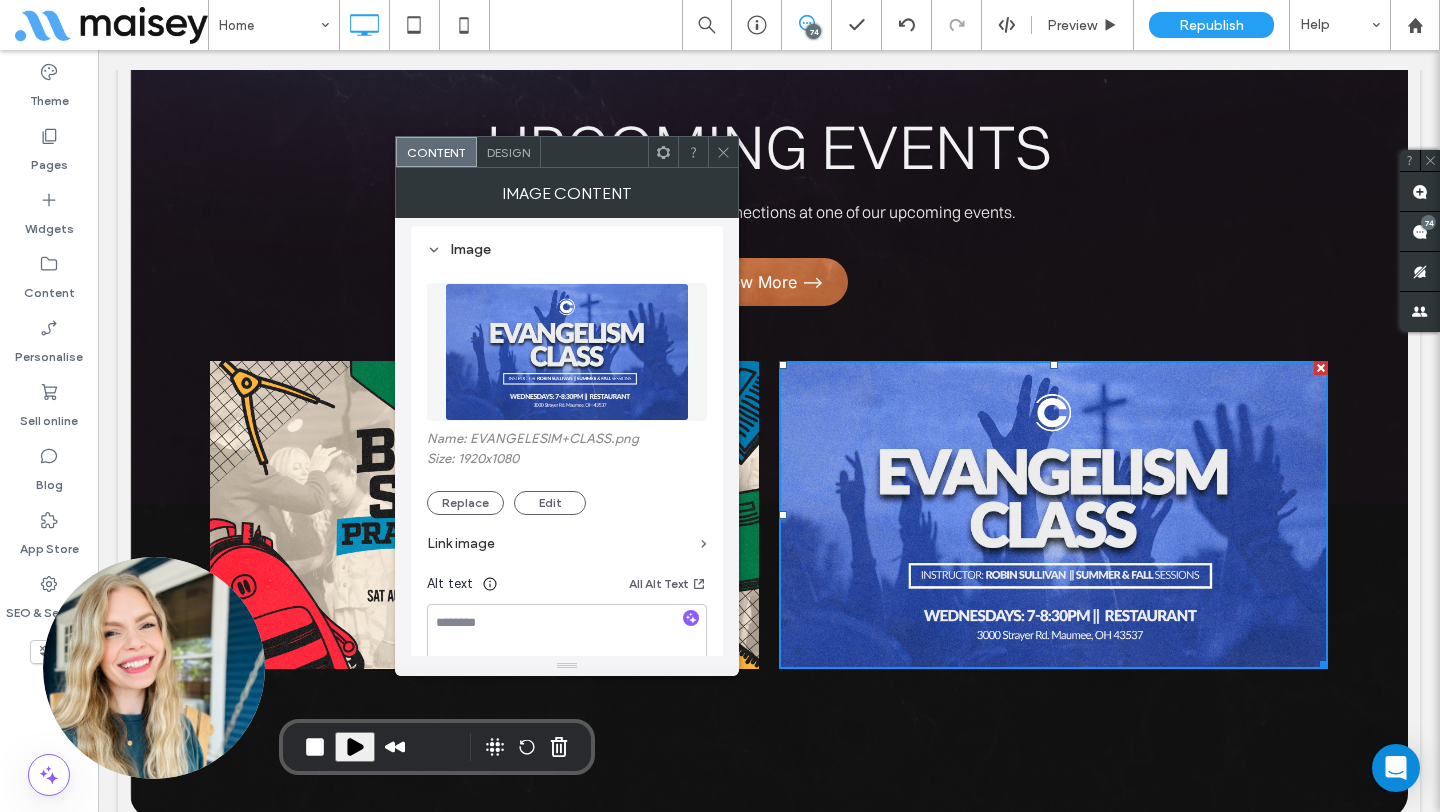 click at bounding box center (723, 152) 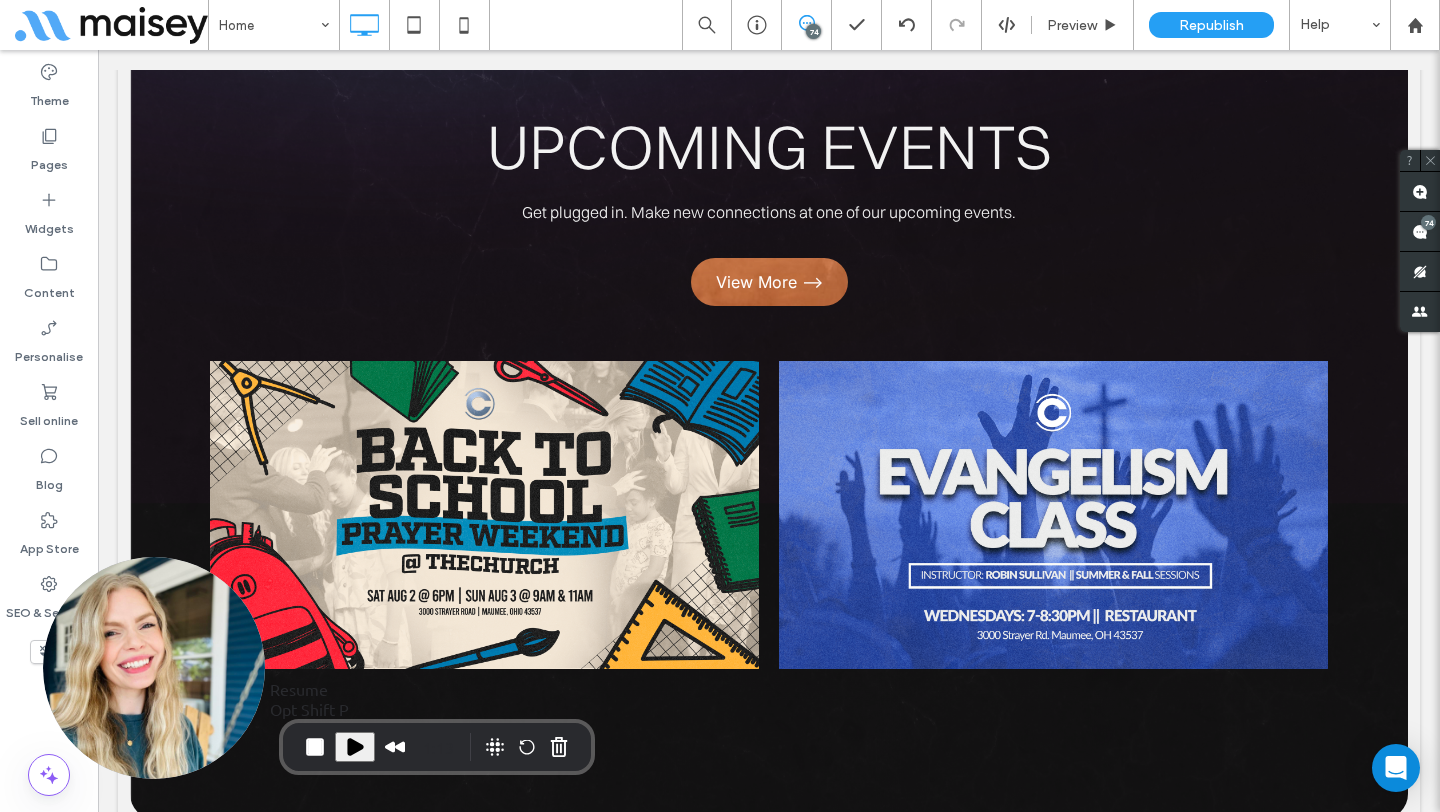 click at bounding box center (355, 747) 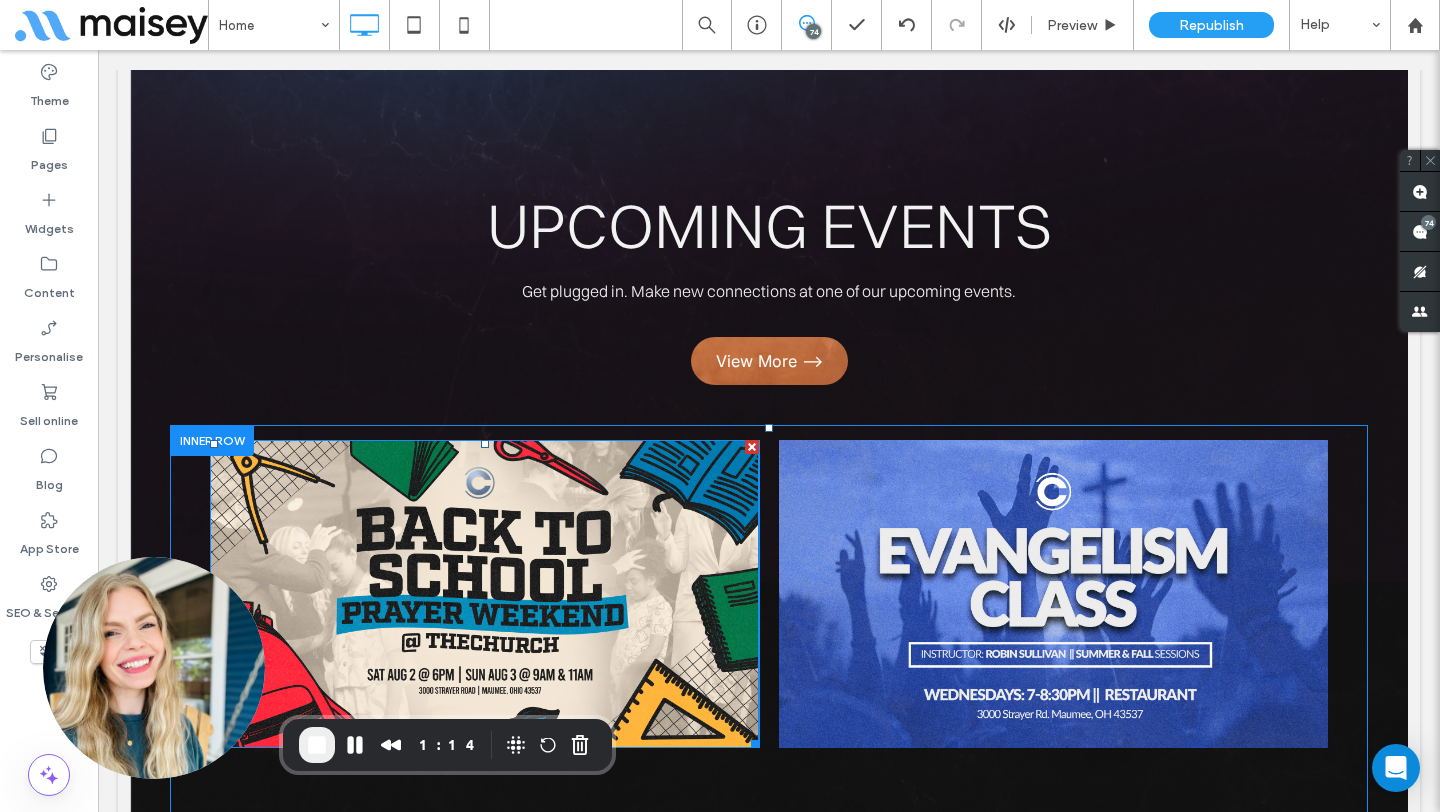 scroll, scrollTop: 9518, scrollLeft: 0, axis: vertical 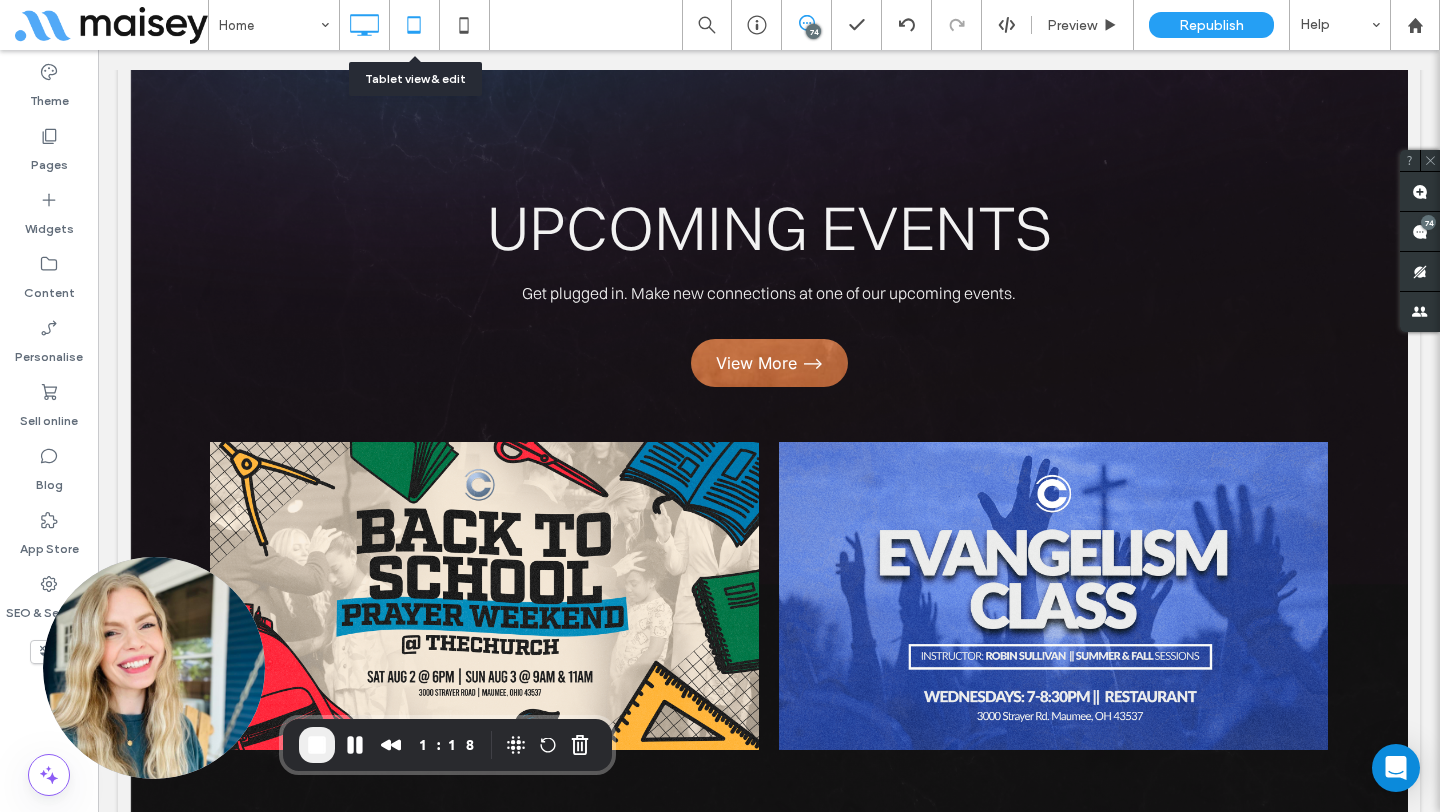 click 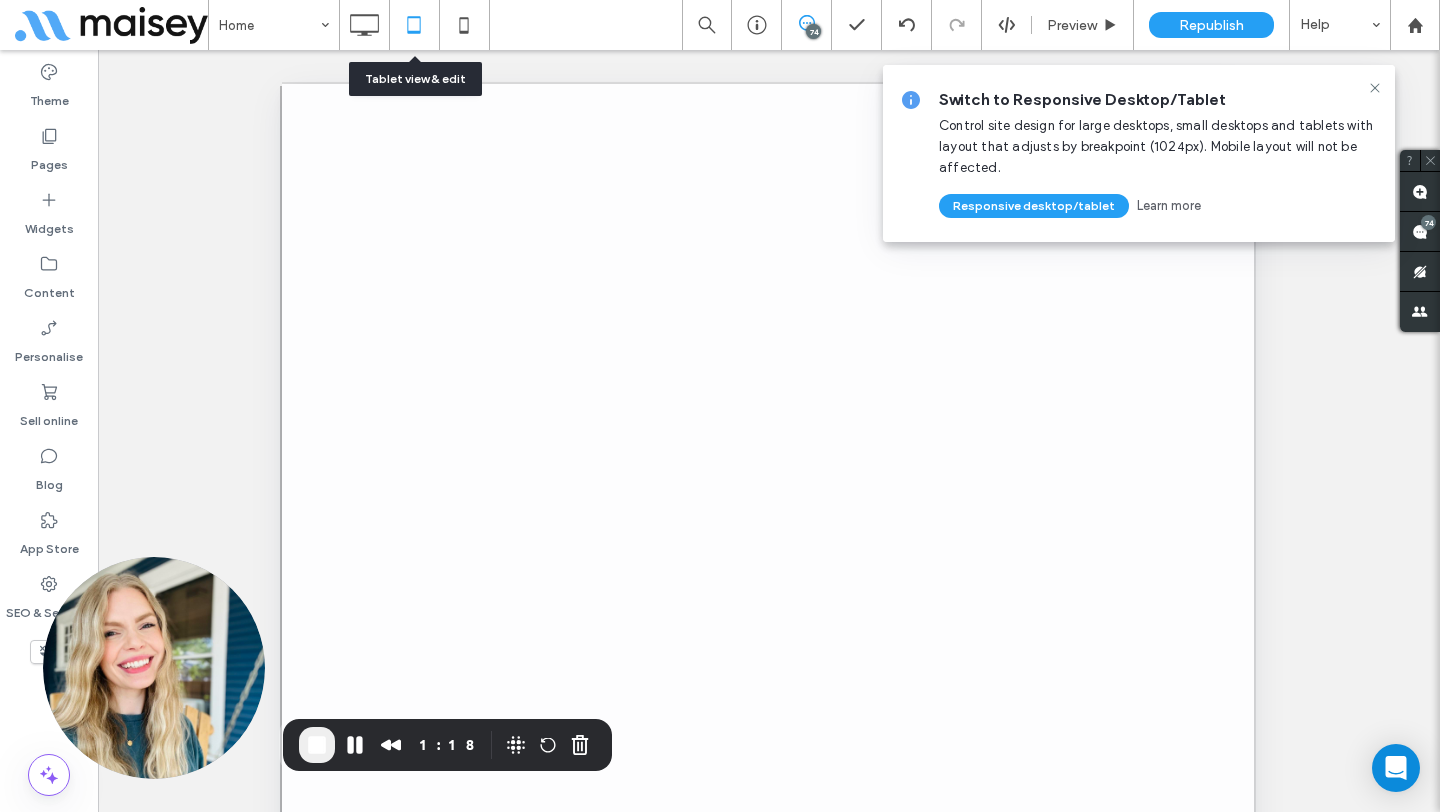 scroll, scrollTop: 0, scrollLeft: 0, axis: both 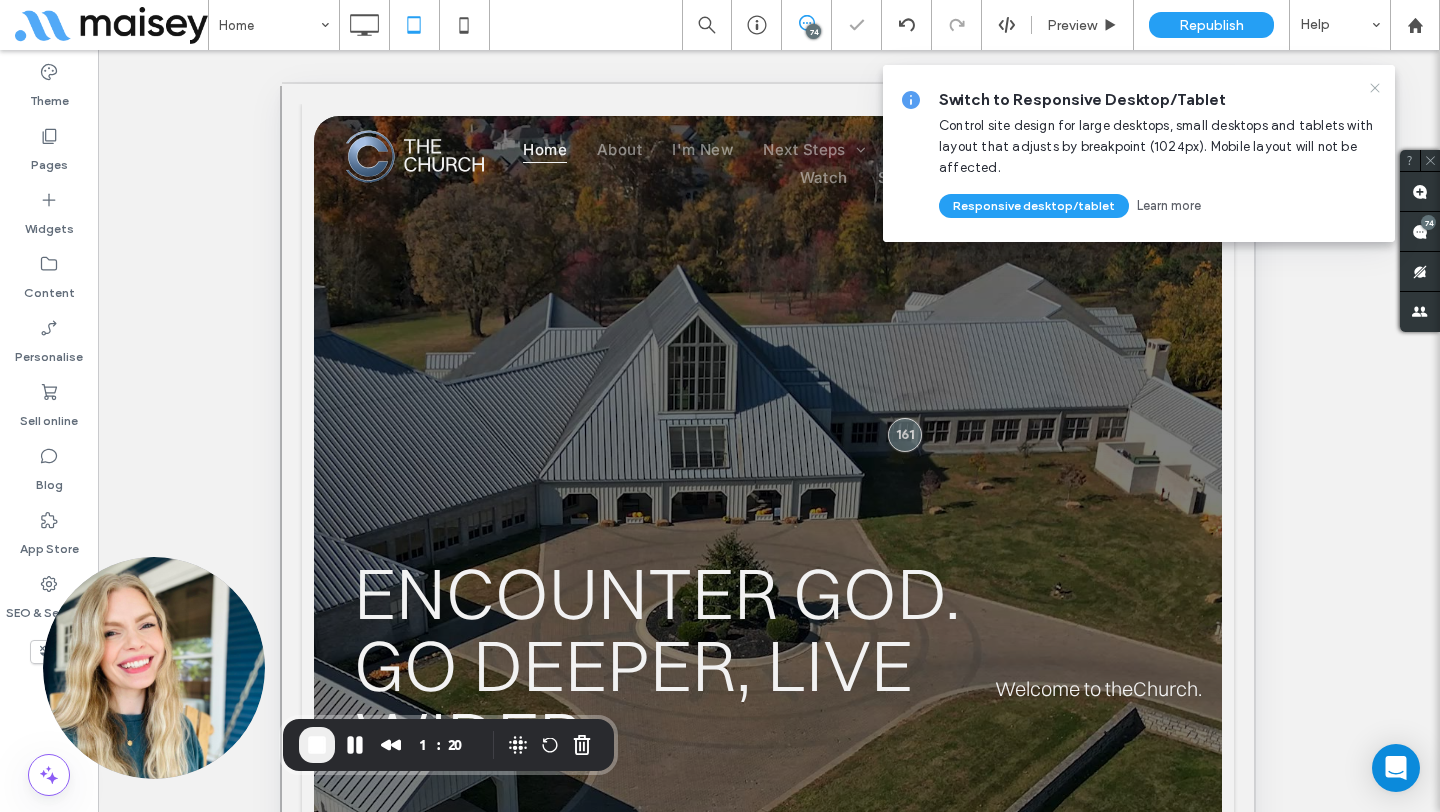 click 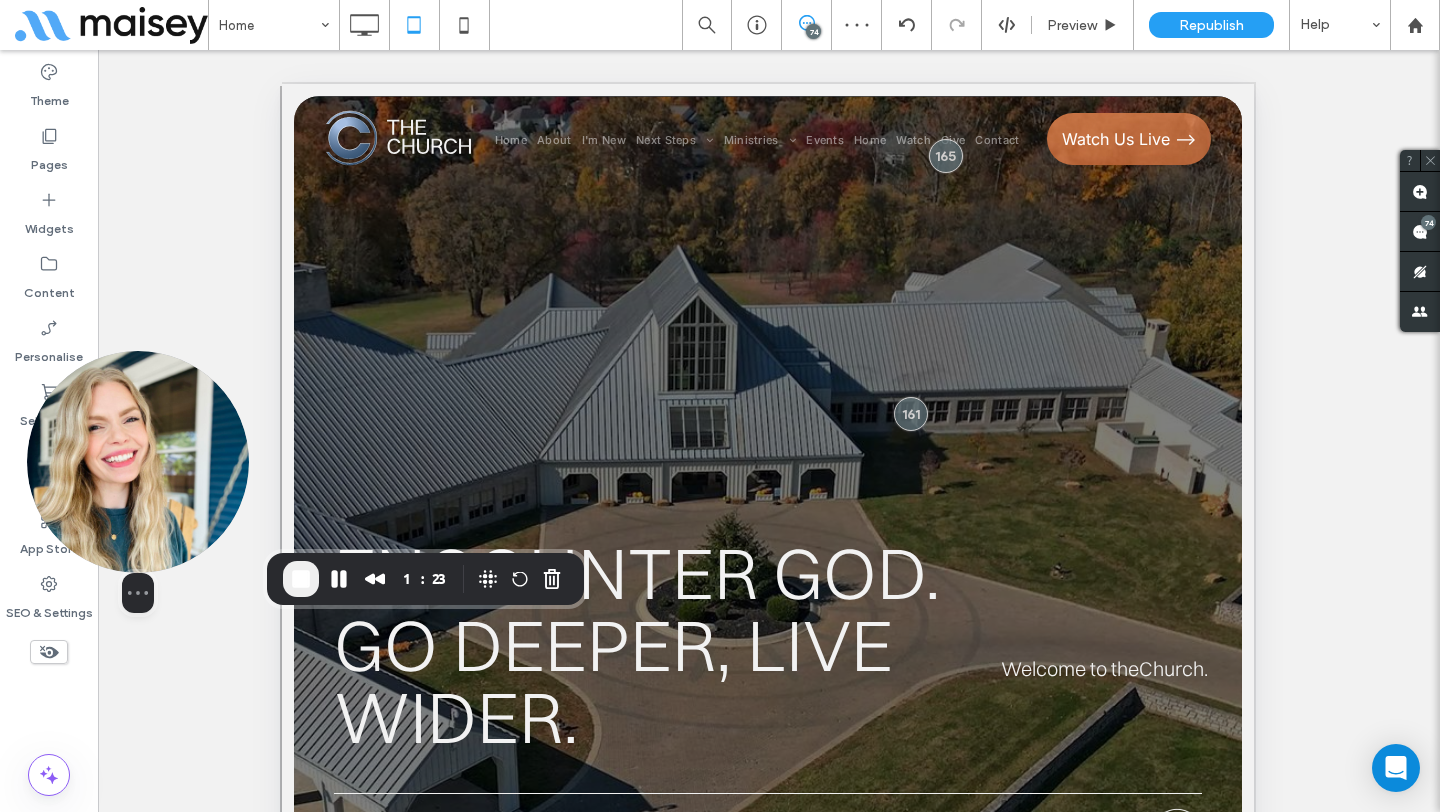 scroll, scrollTop: 1006, scrollLeft: 0, axis: vertical 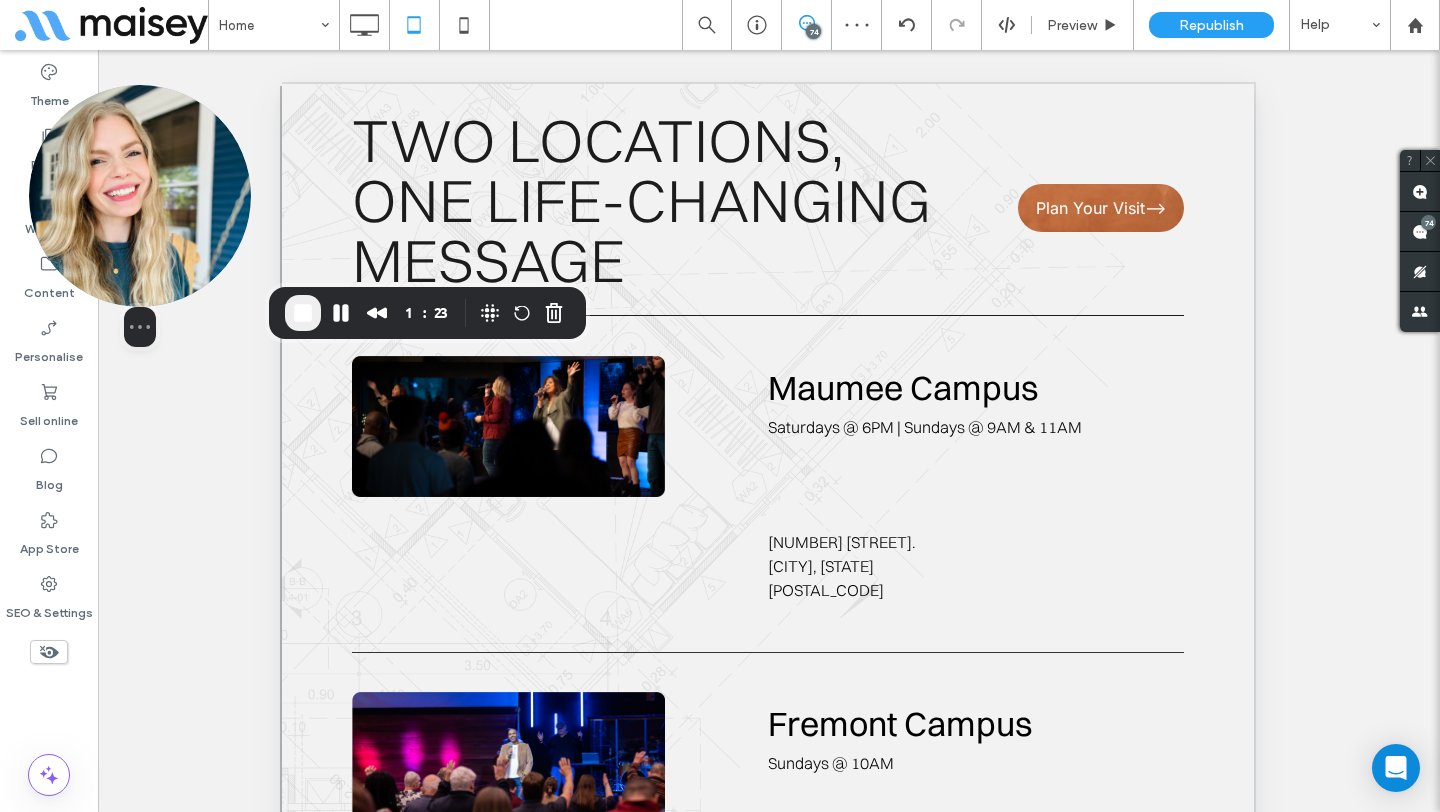 drag, startPoint x: 164, startPoint y: 661, endPoint x: 150, endPoint y: 228, distance: 433.22626 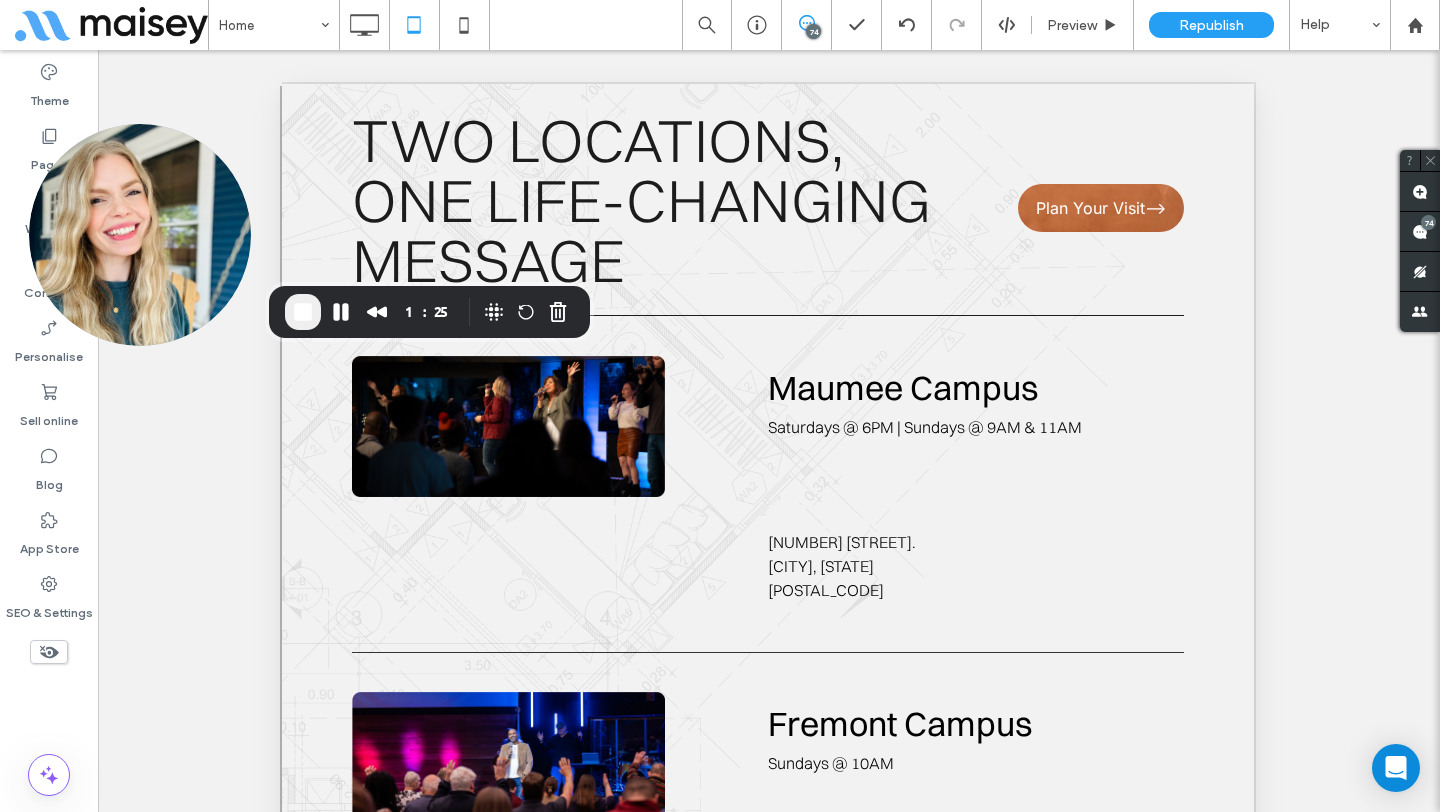 click 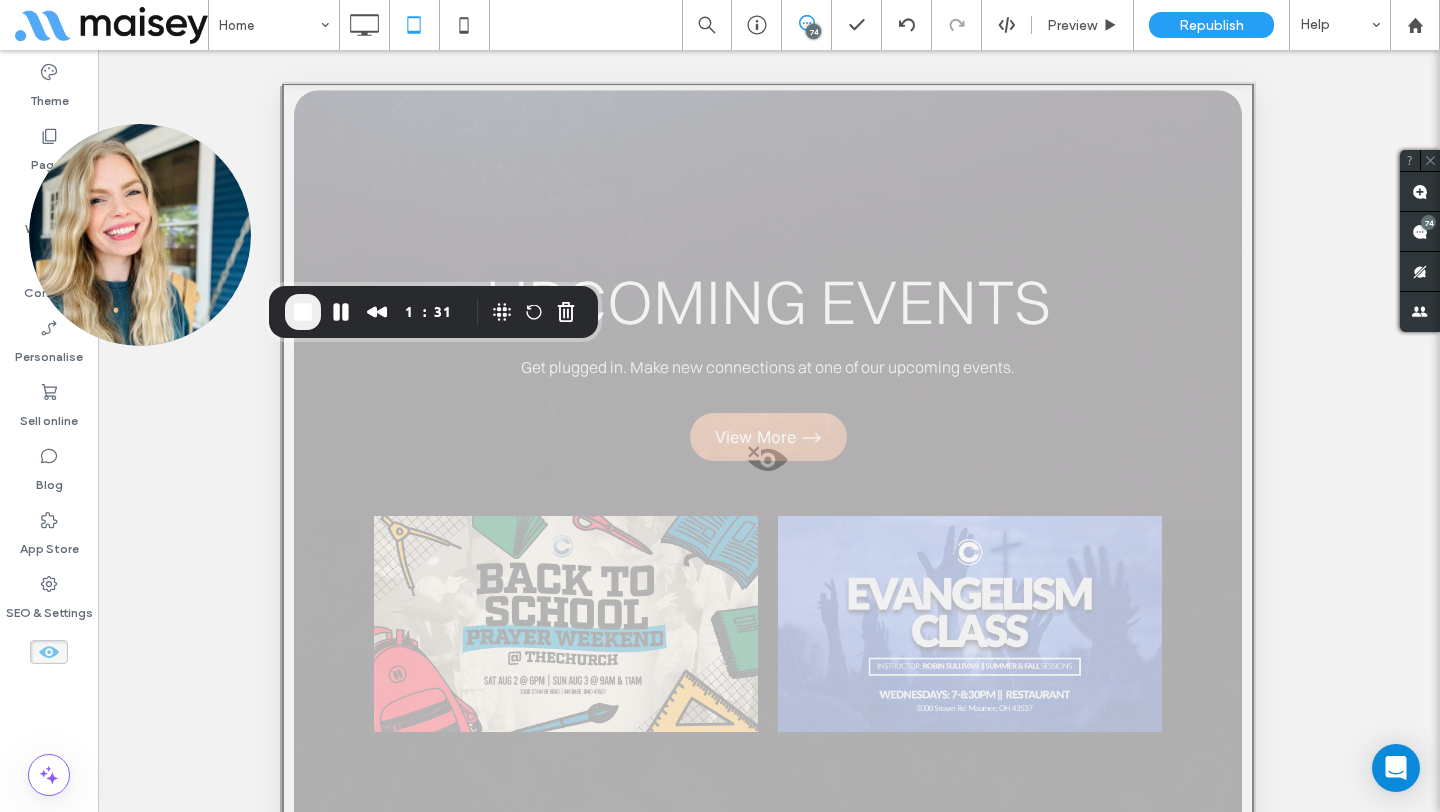 scroll, scrollTop: 11249, scrollLeft: 0, axis: vertical 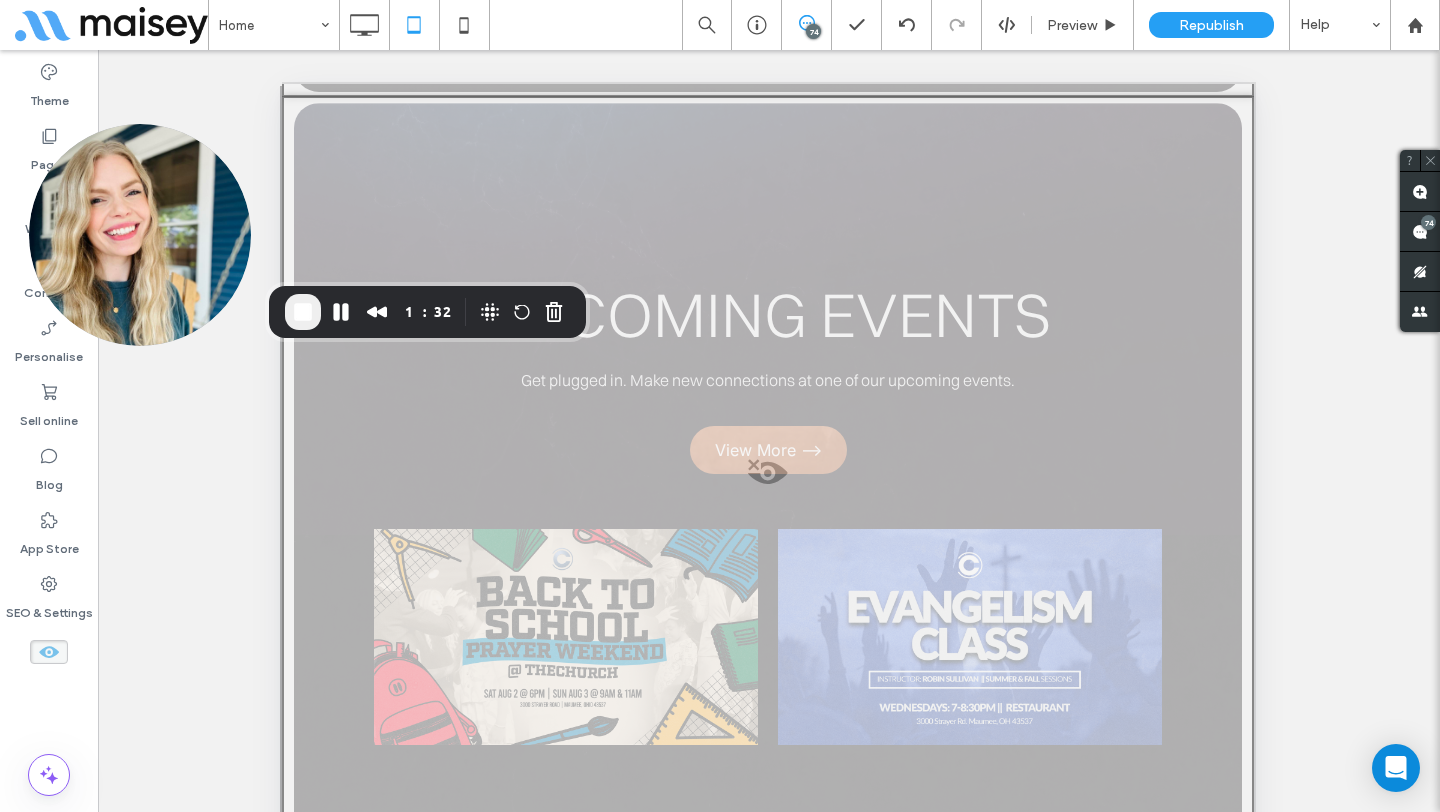 click at bounding box center (768, 478) 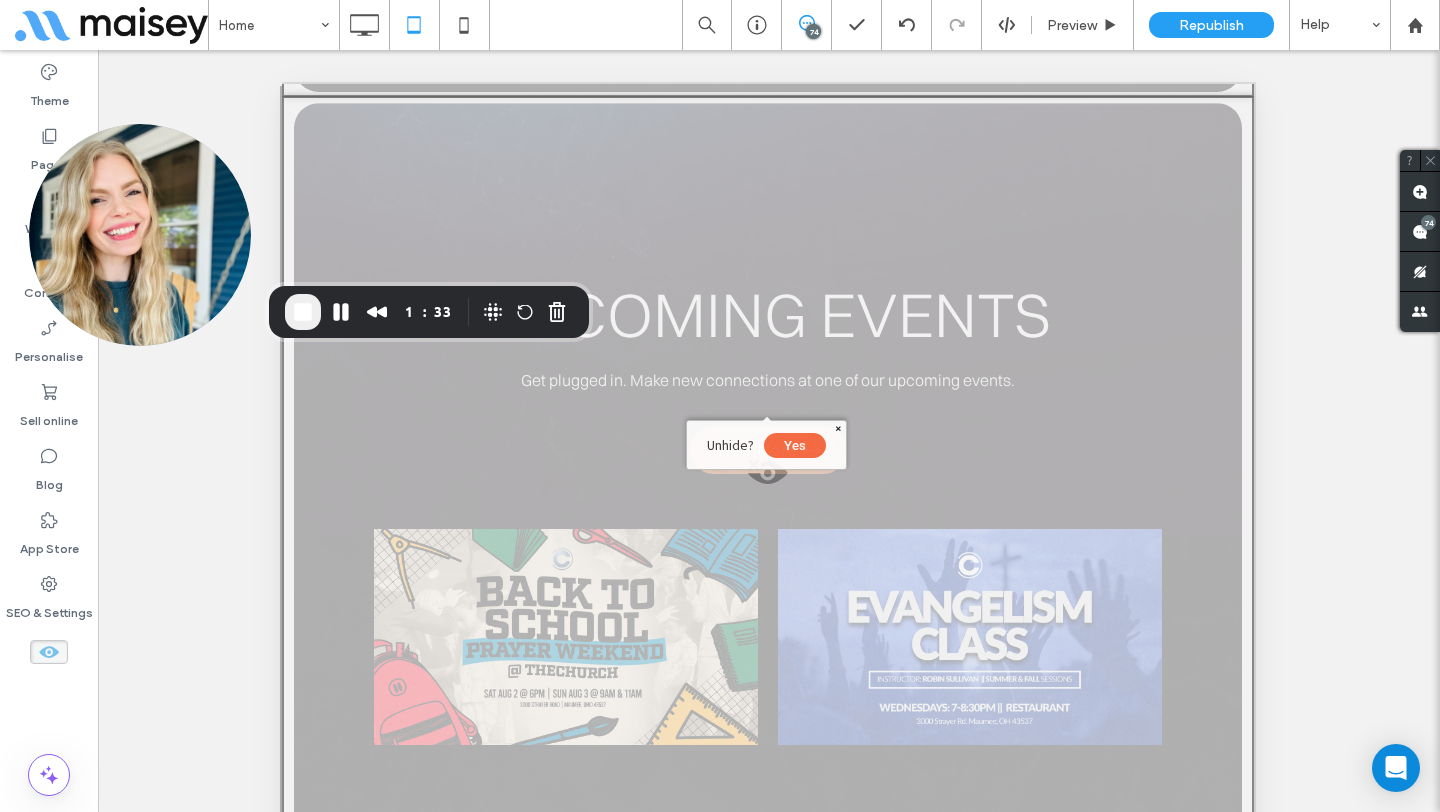 click on "Yes" at bounding box center [795, 445] 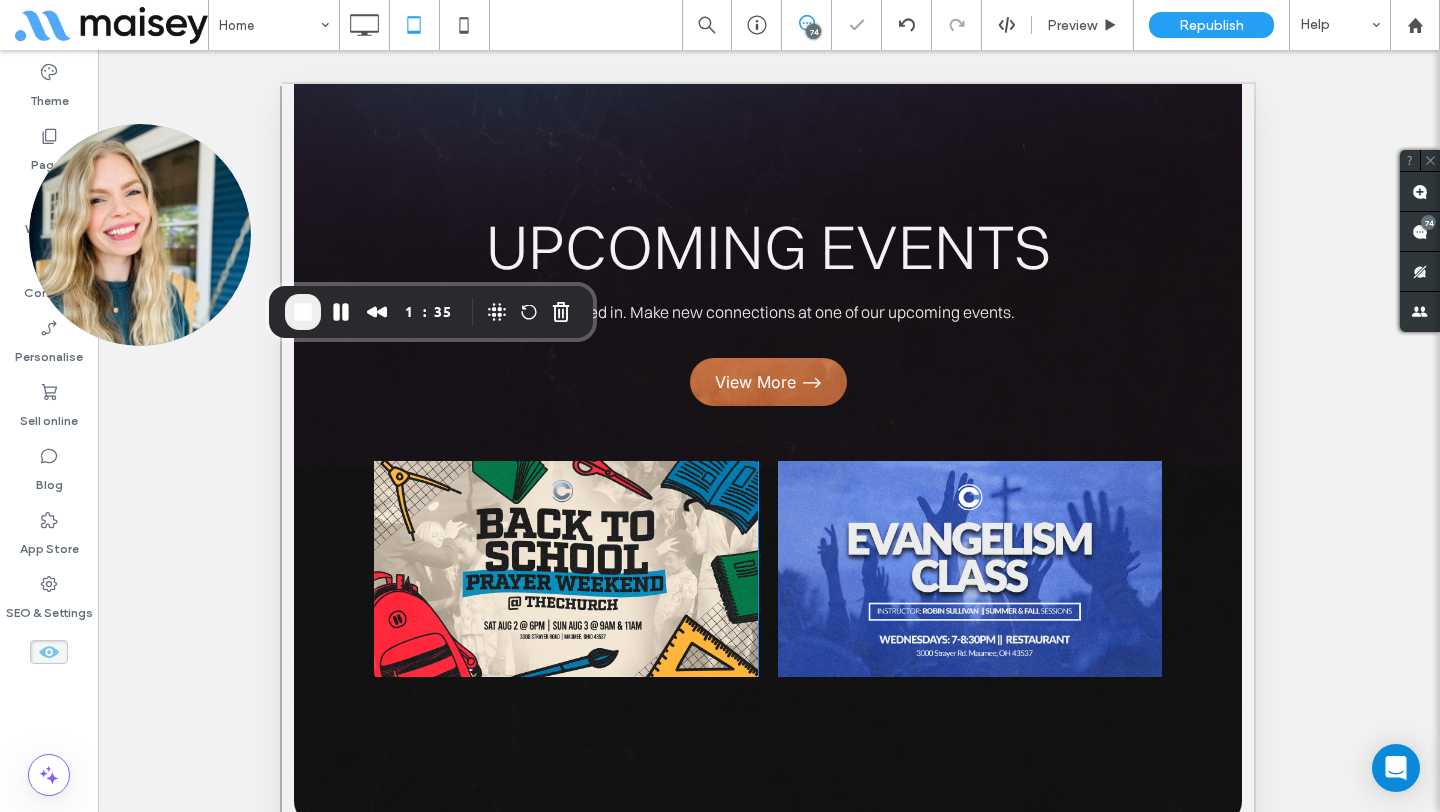 scroll, scrollTop: 11294, scrollLeft: 0, axis: vertical 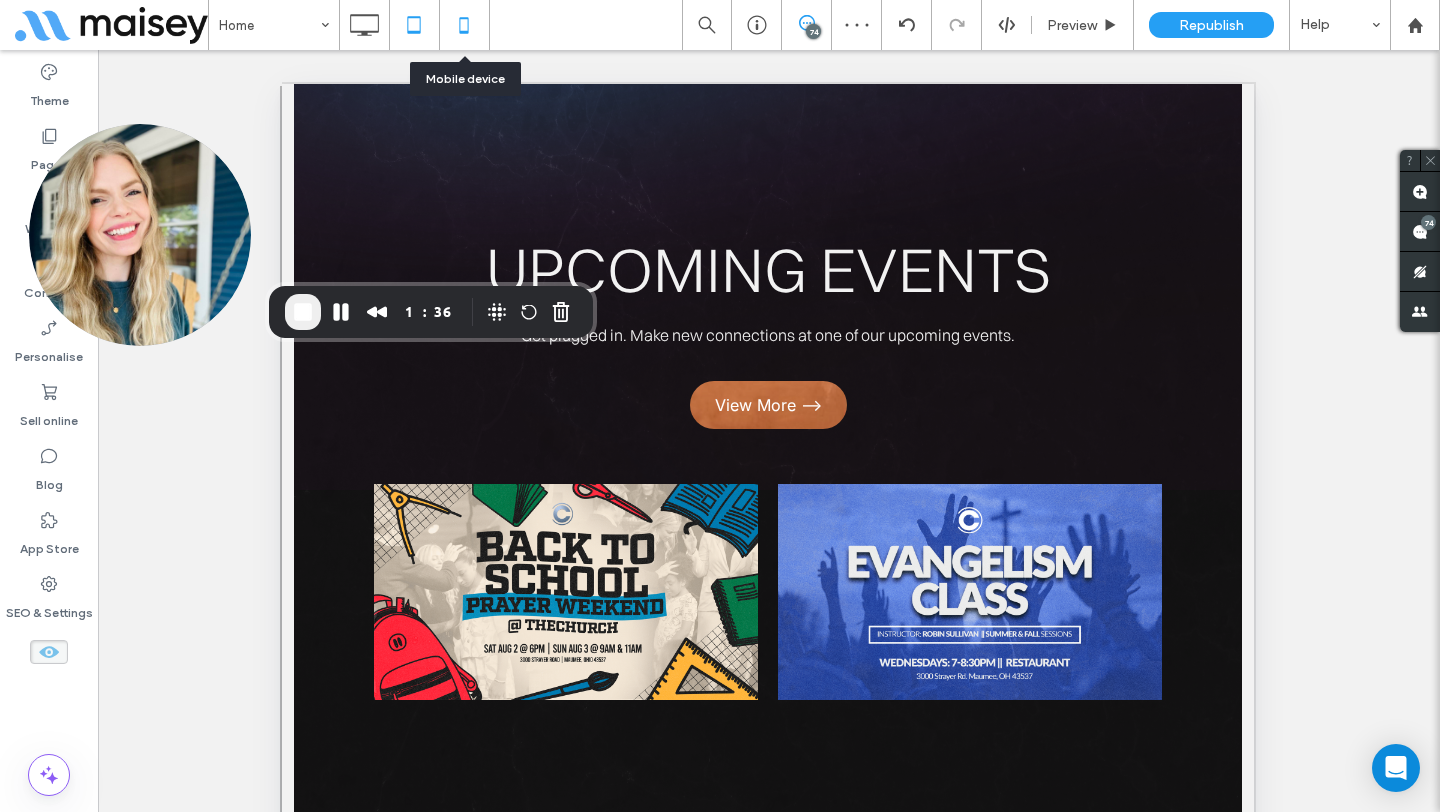 click 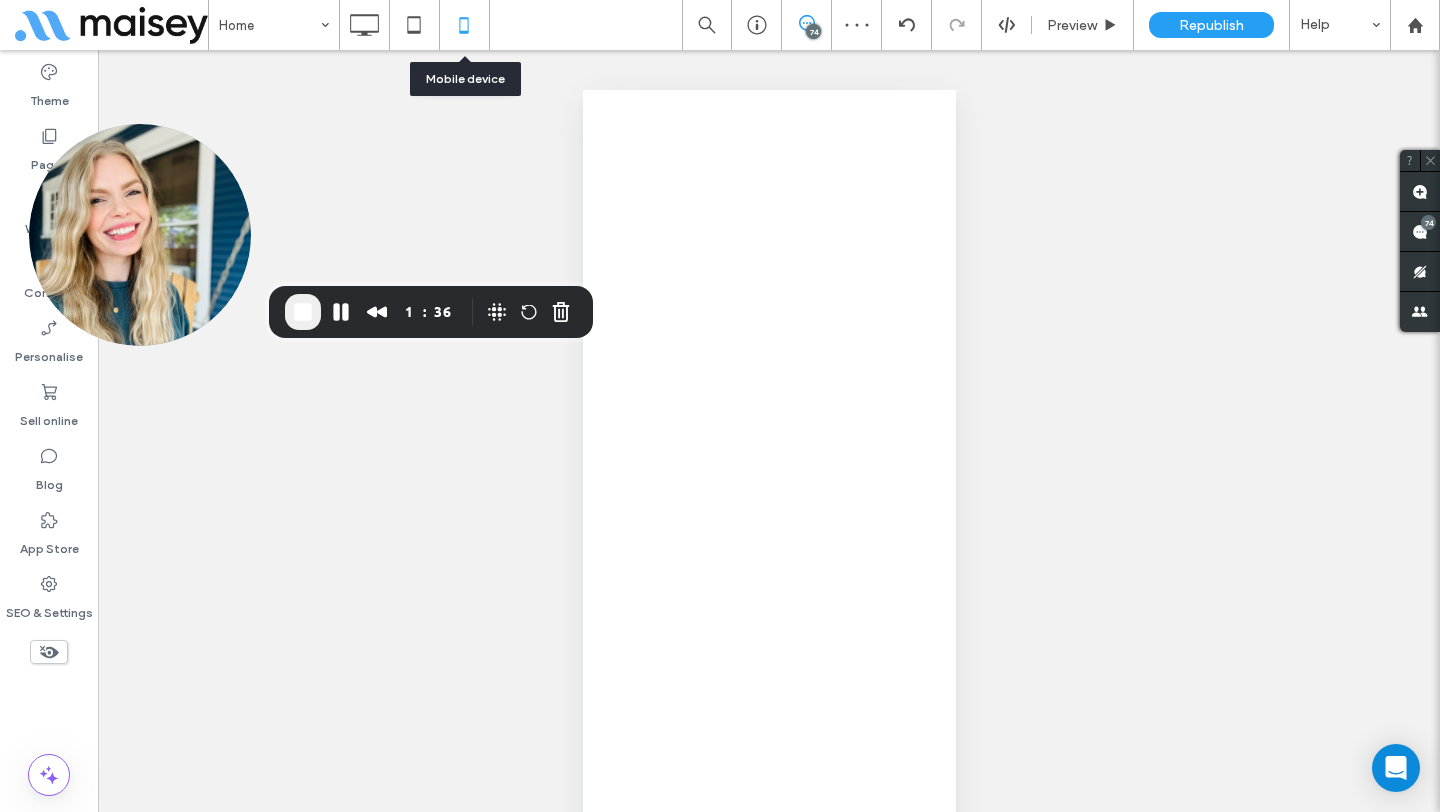 scroll, scrollTop: 0, scrollLeft: 0, axis: both 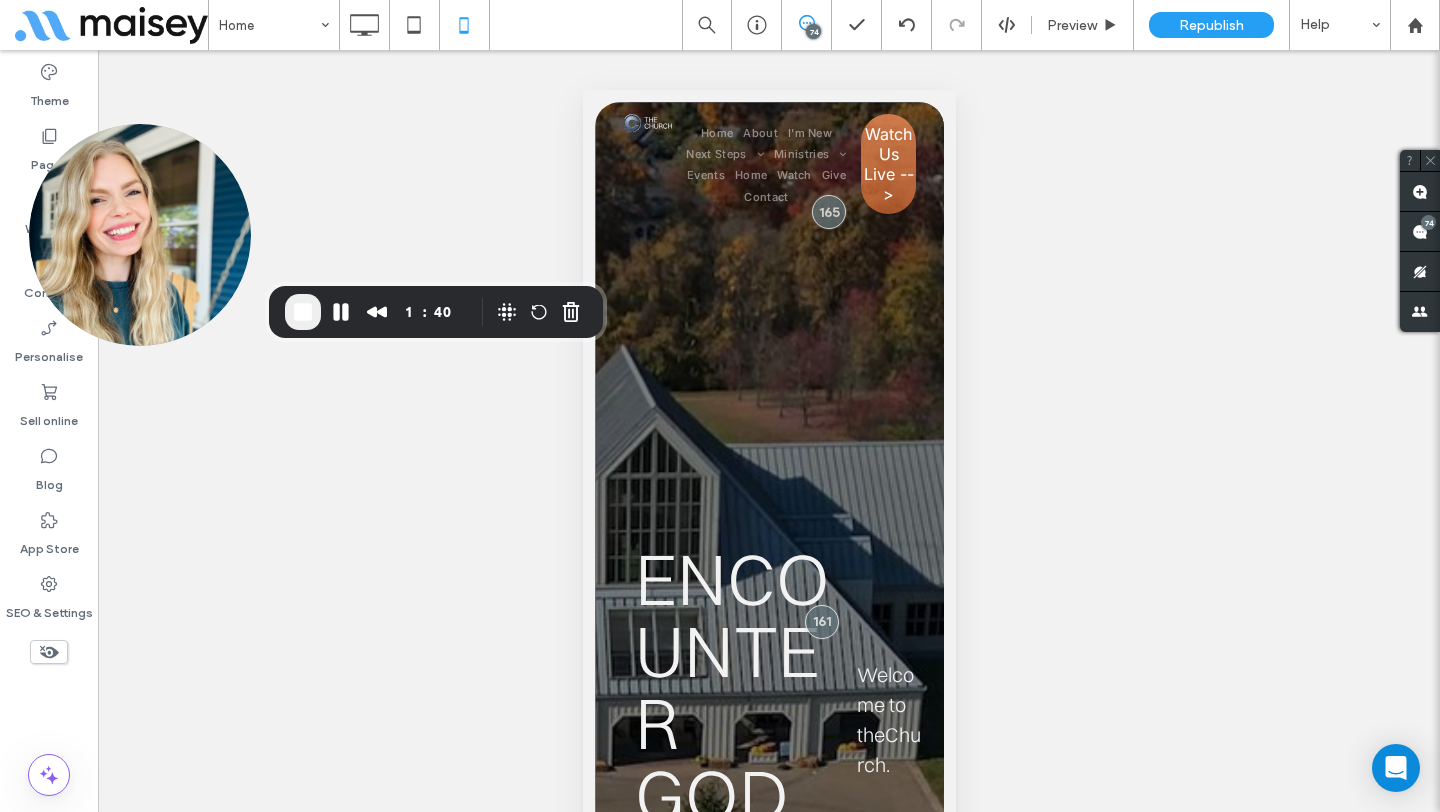 click 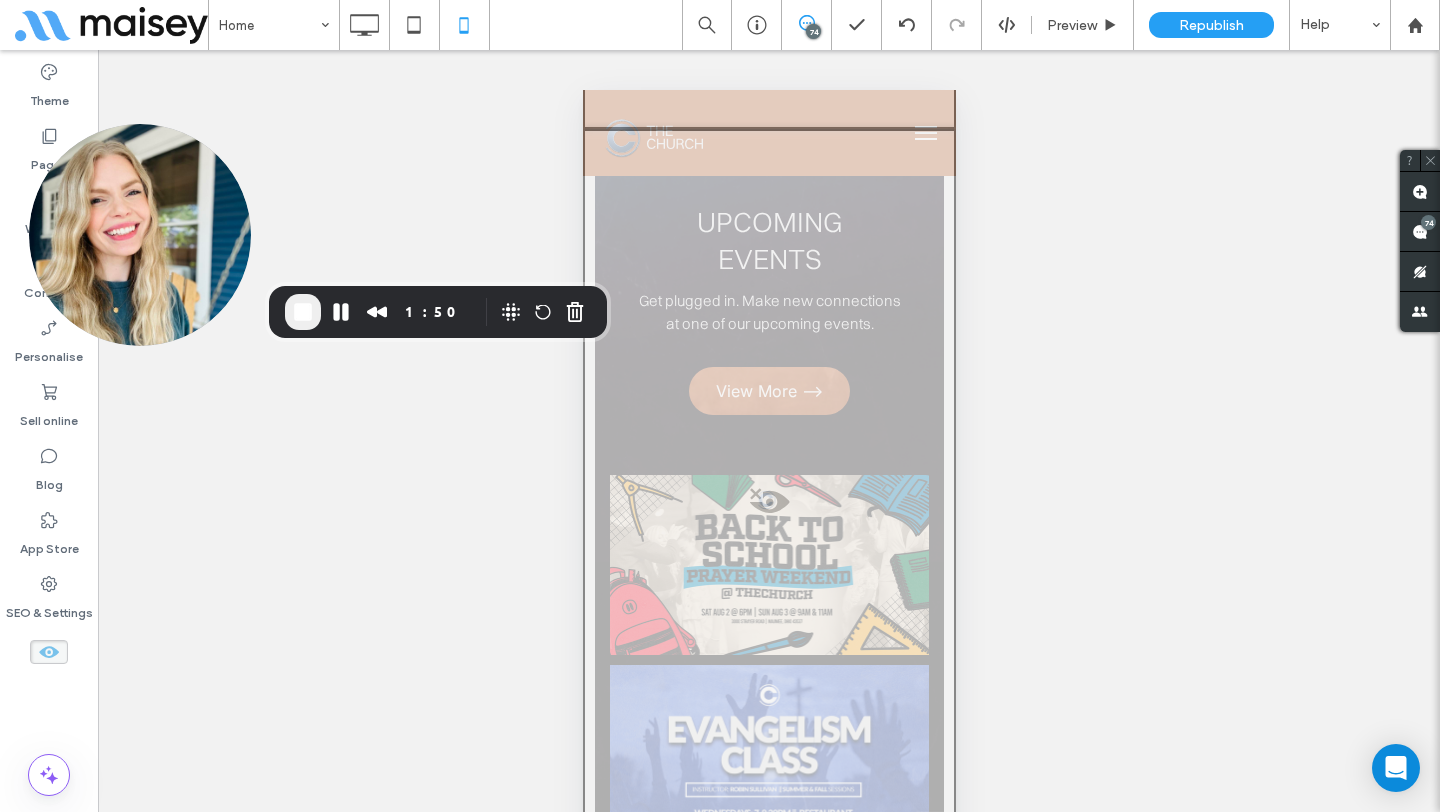 scroll, scrollTop: 13075, scrollLeft: 0, axis: vertical 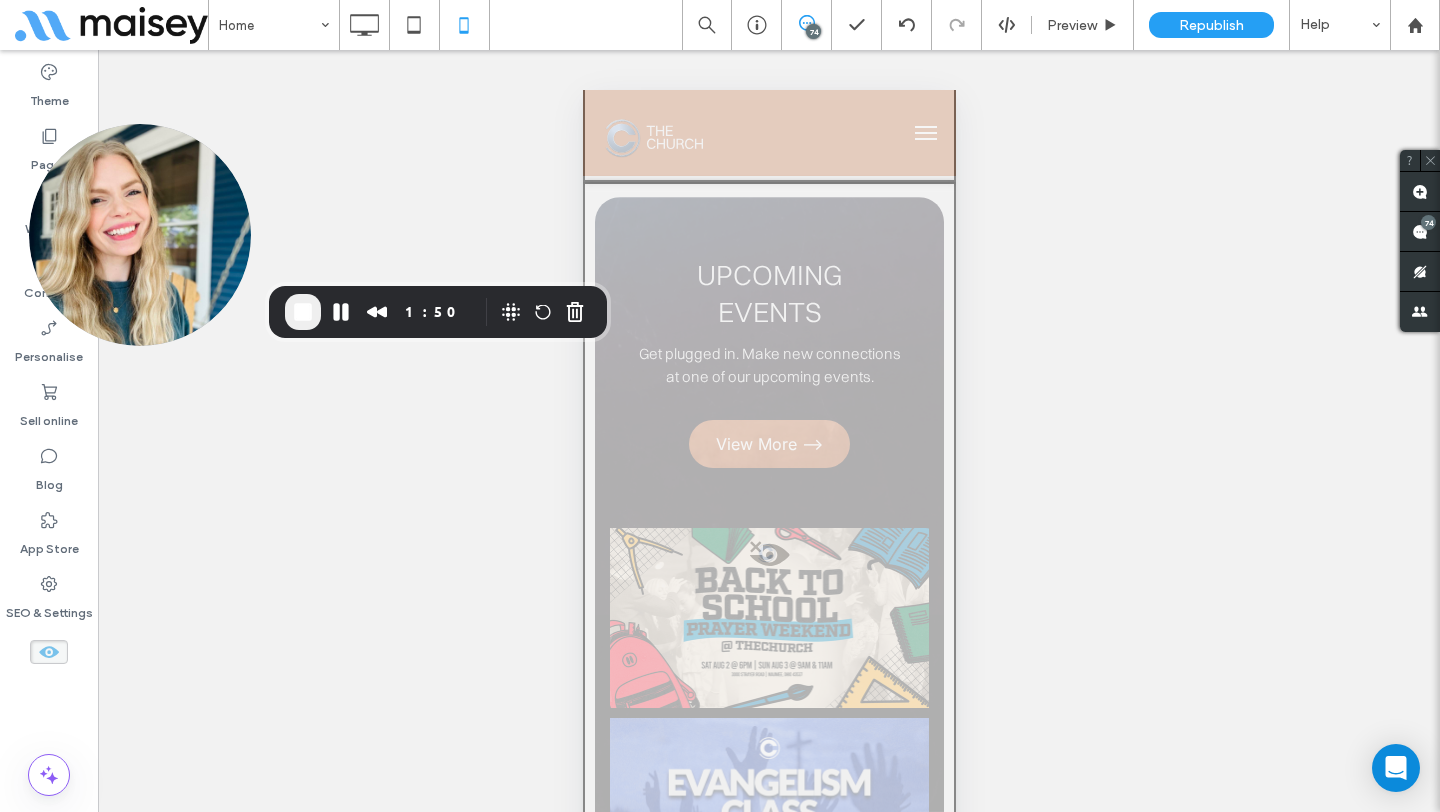 click at bounding box center [768, 579] 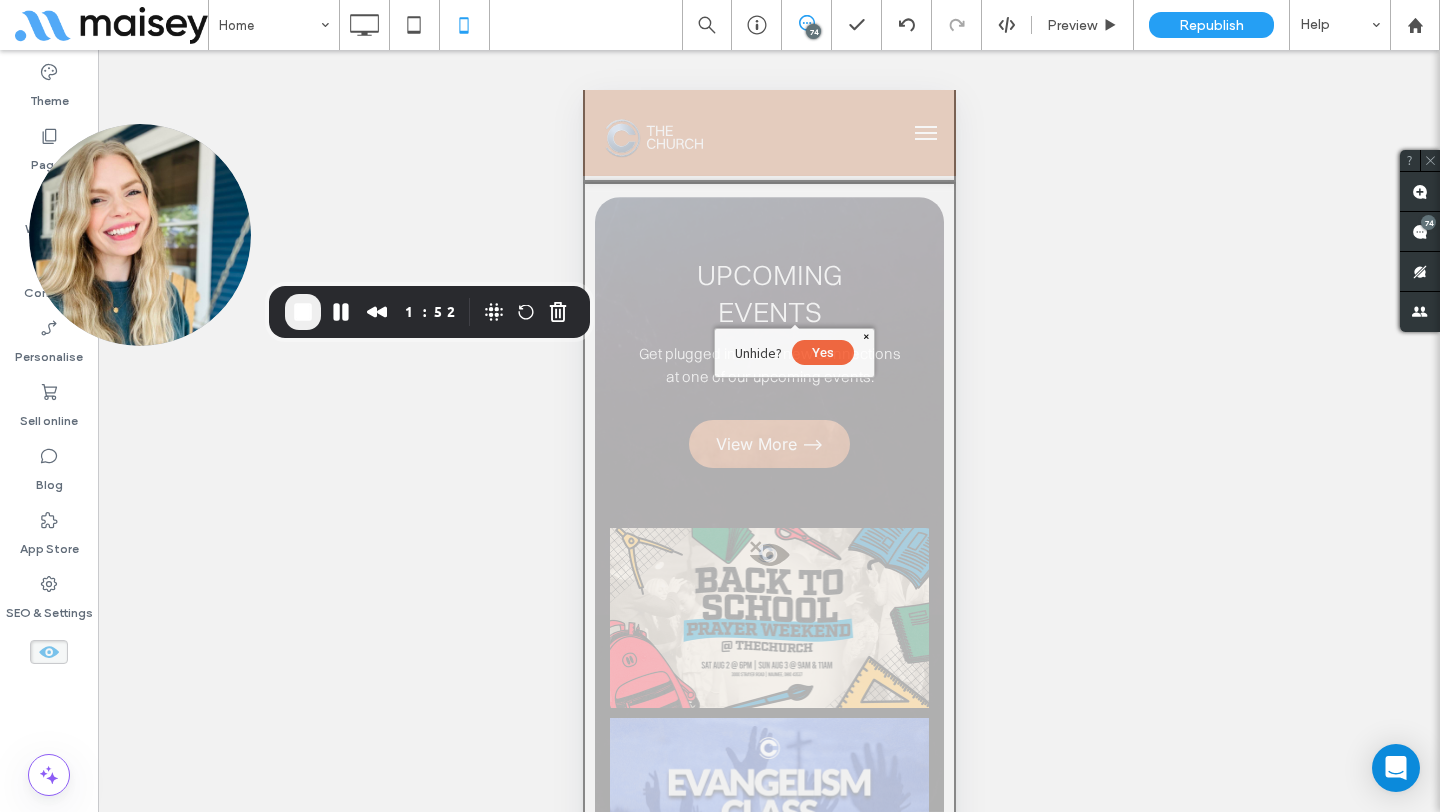 click on "Yes" at bounding box center [822, 352] 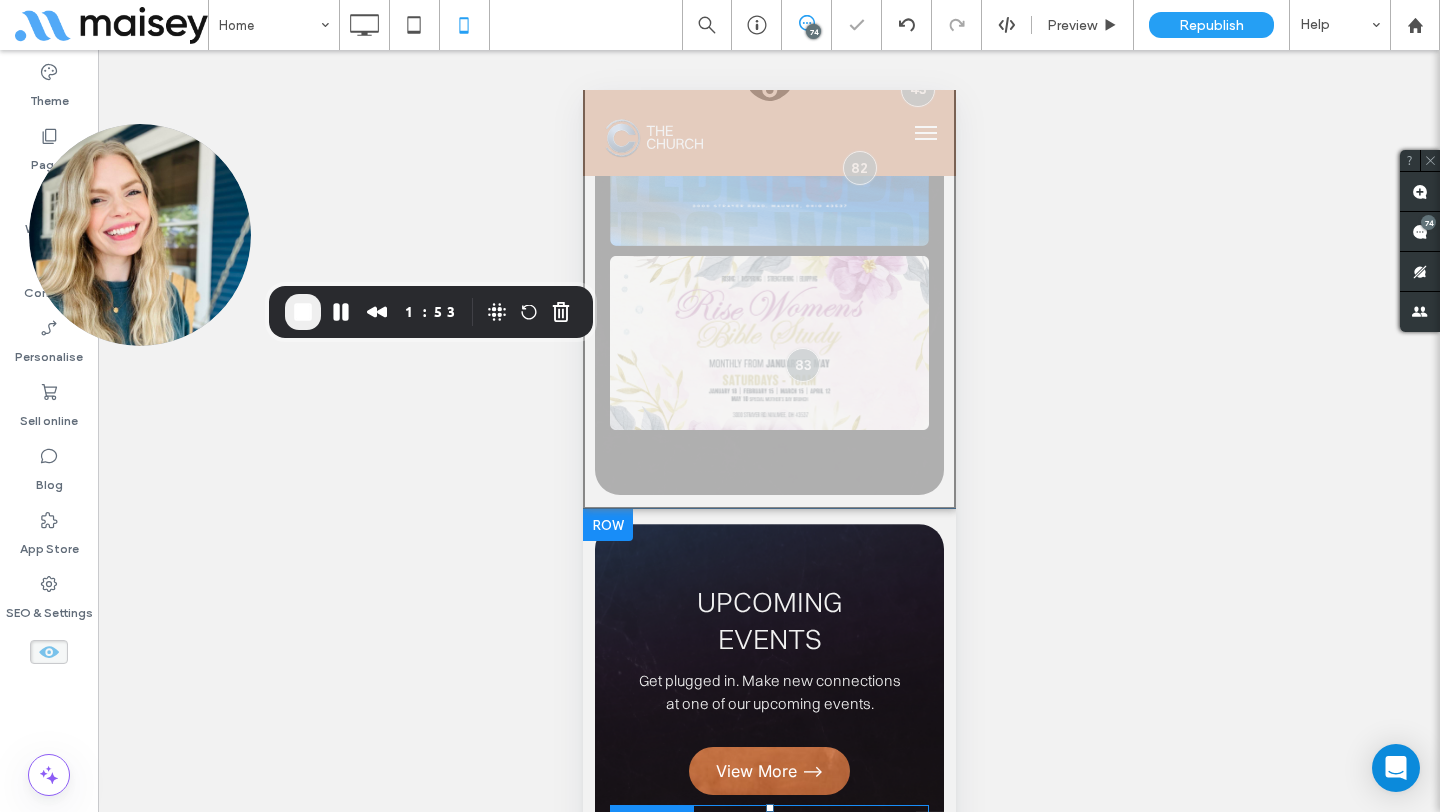 scroll, scrollTop: 12761, scrollLeft: 0, axis: vertical 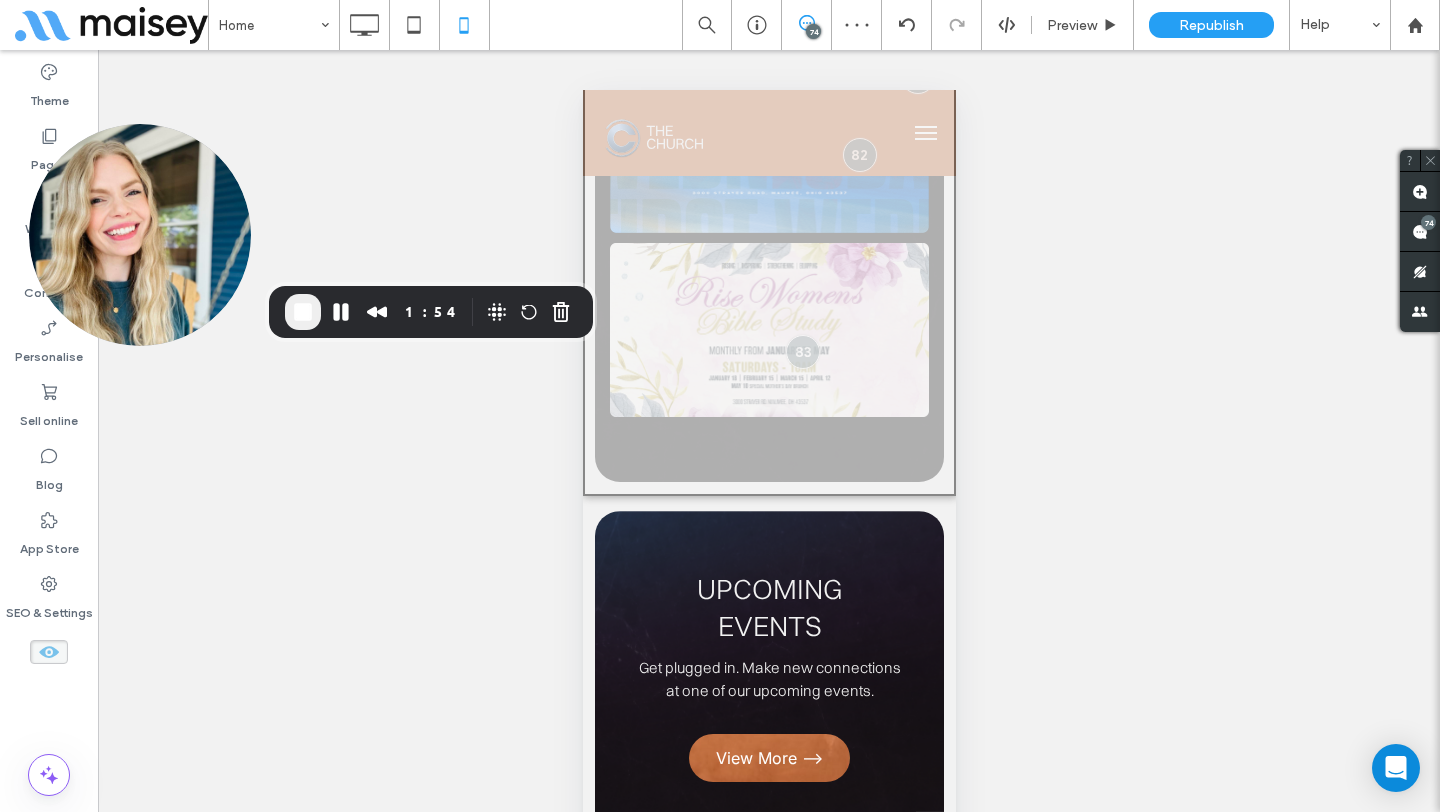 click 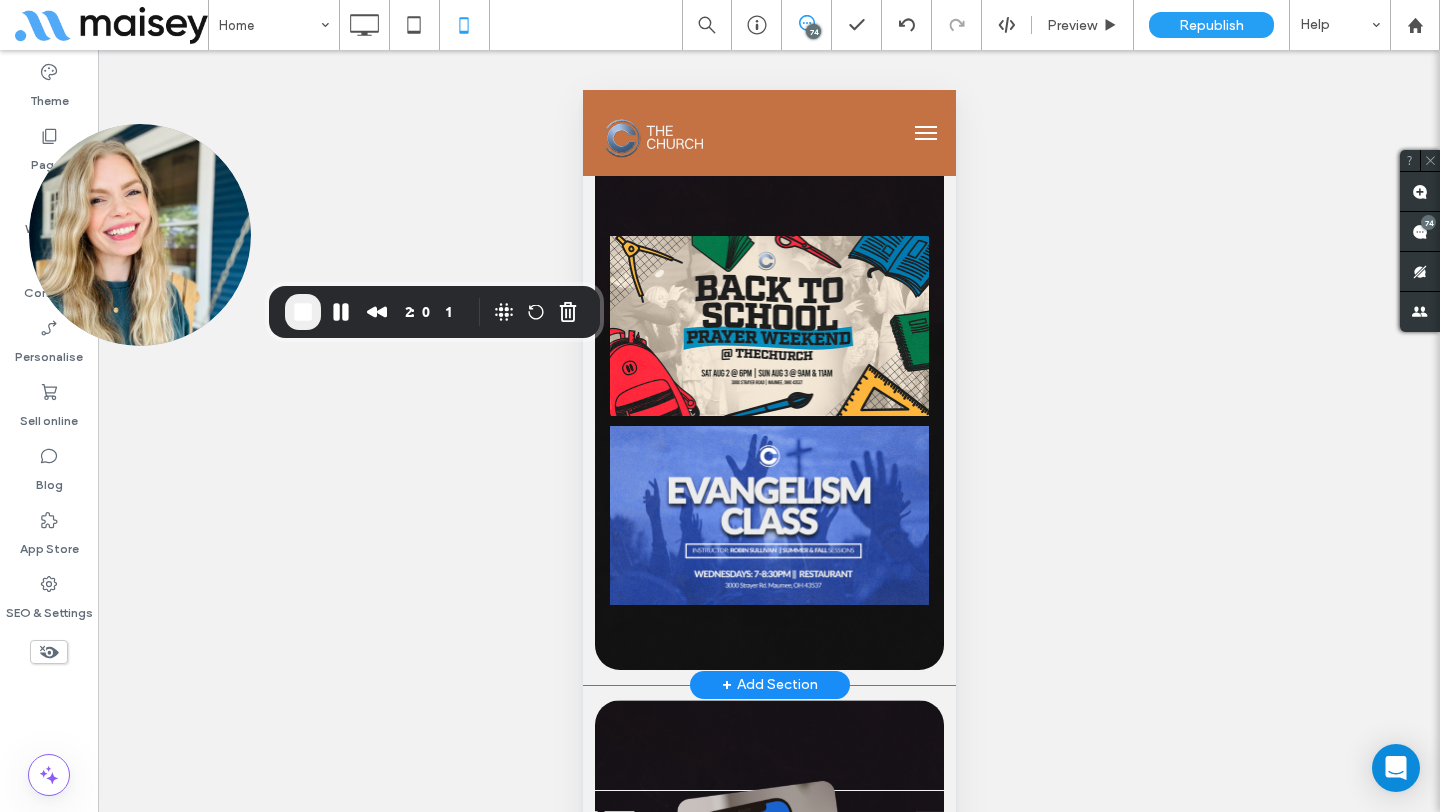 scroll, scrollTop: 10748, scrollLeft: 0, axis: vertical 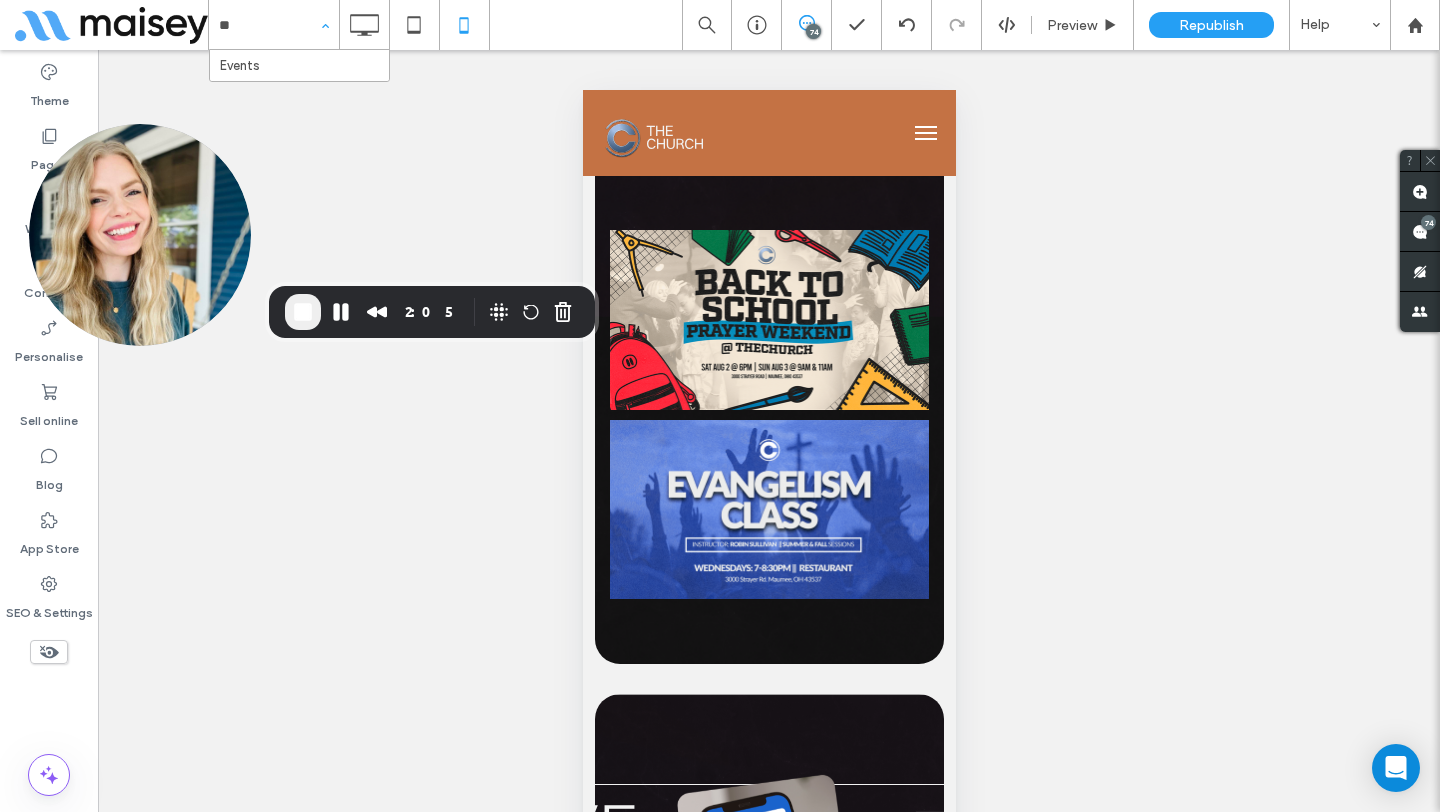type on "***" 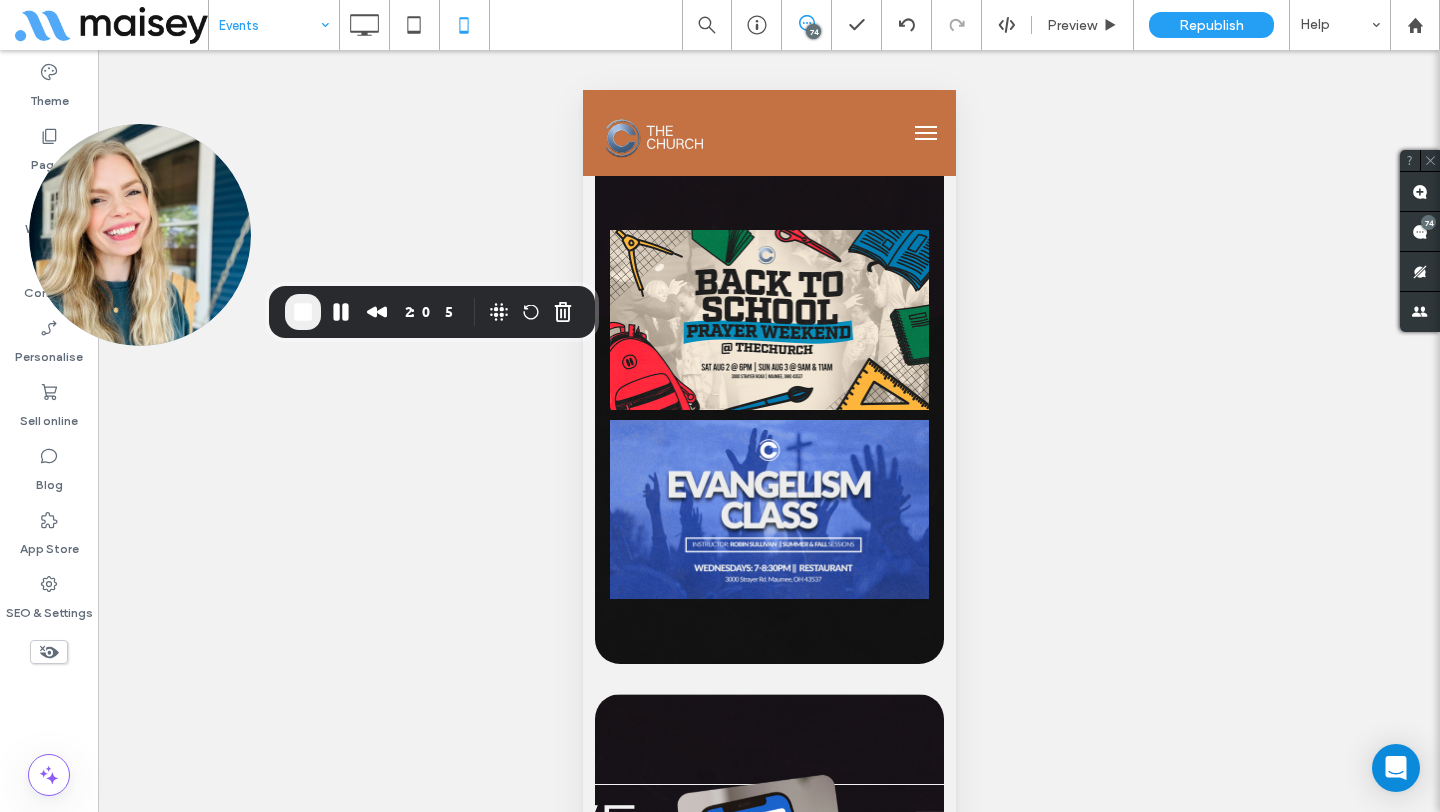 type 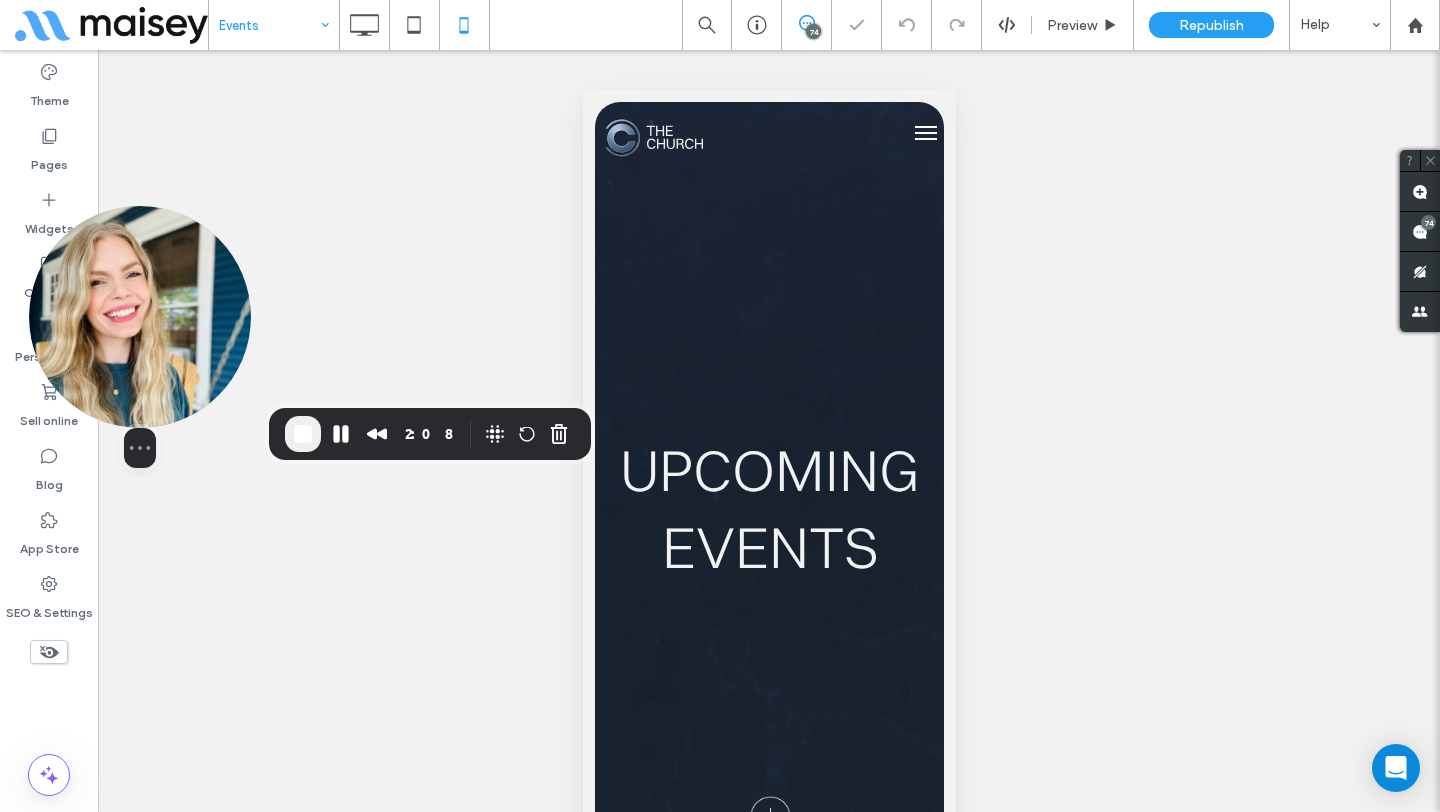 scroll, scrollTop: 0, scrollLeft: 0, axis: both 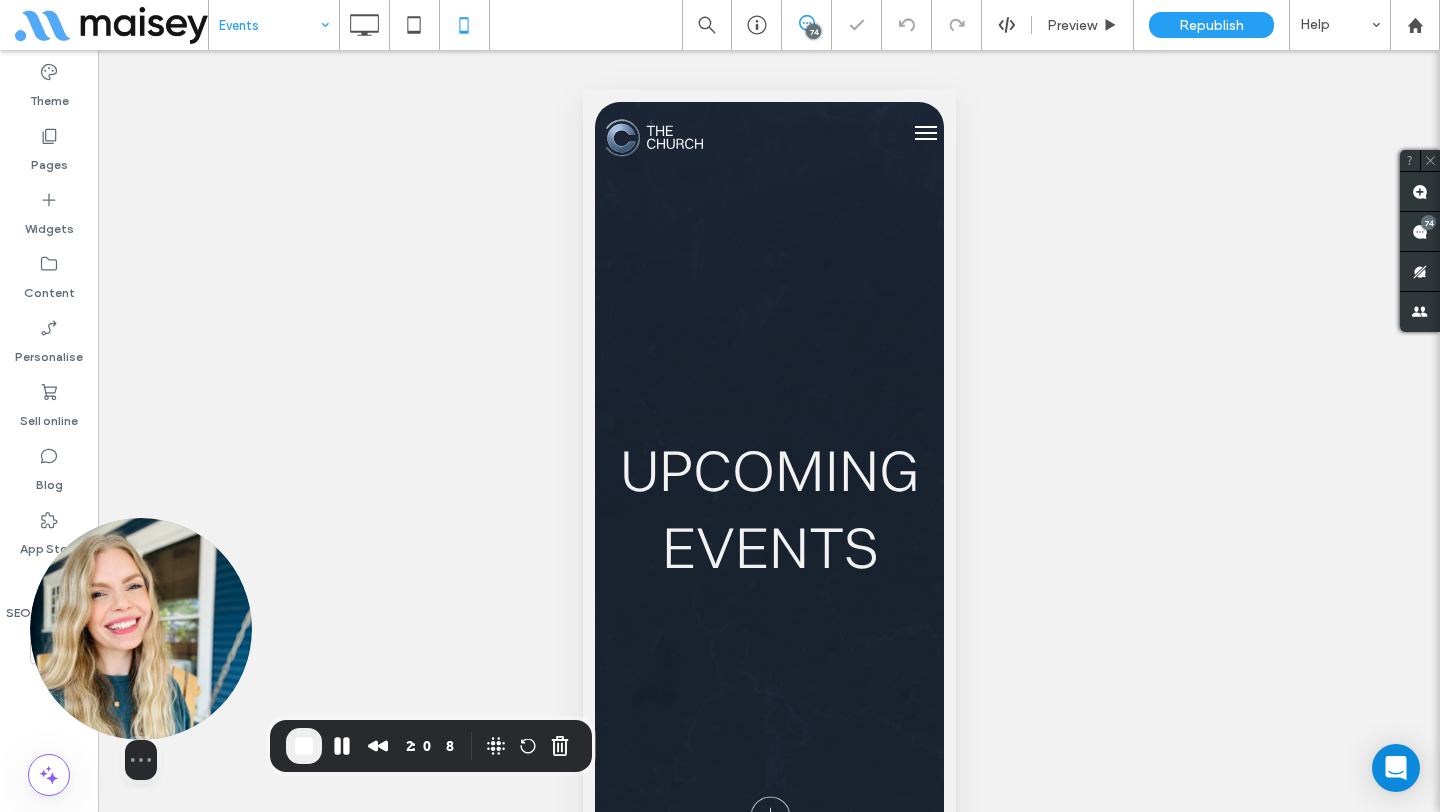 drag, startPoint x: 170, startPoint y: 146, endPoint x: 171, endPoint y: 581, distance: 435.00116 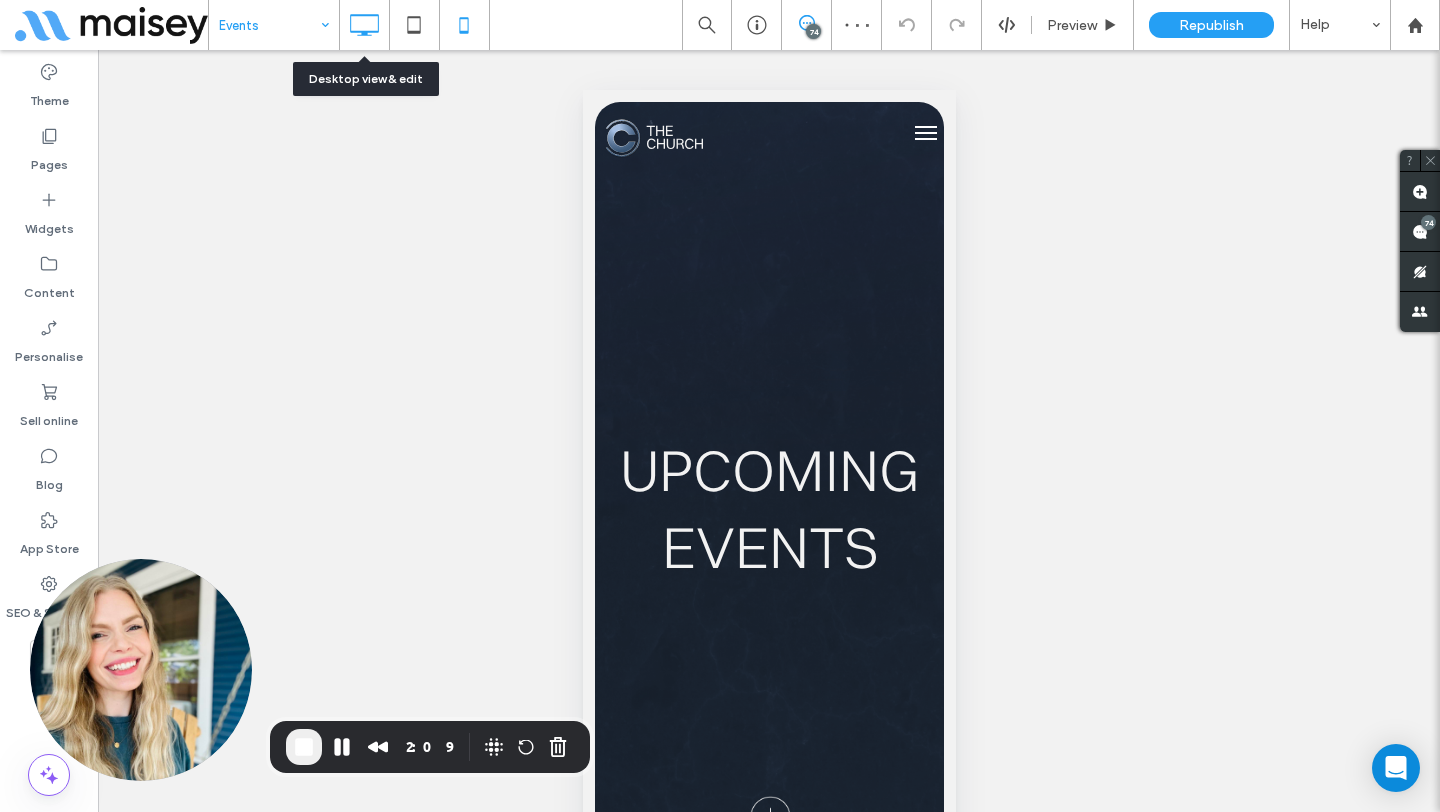 click 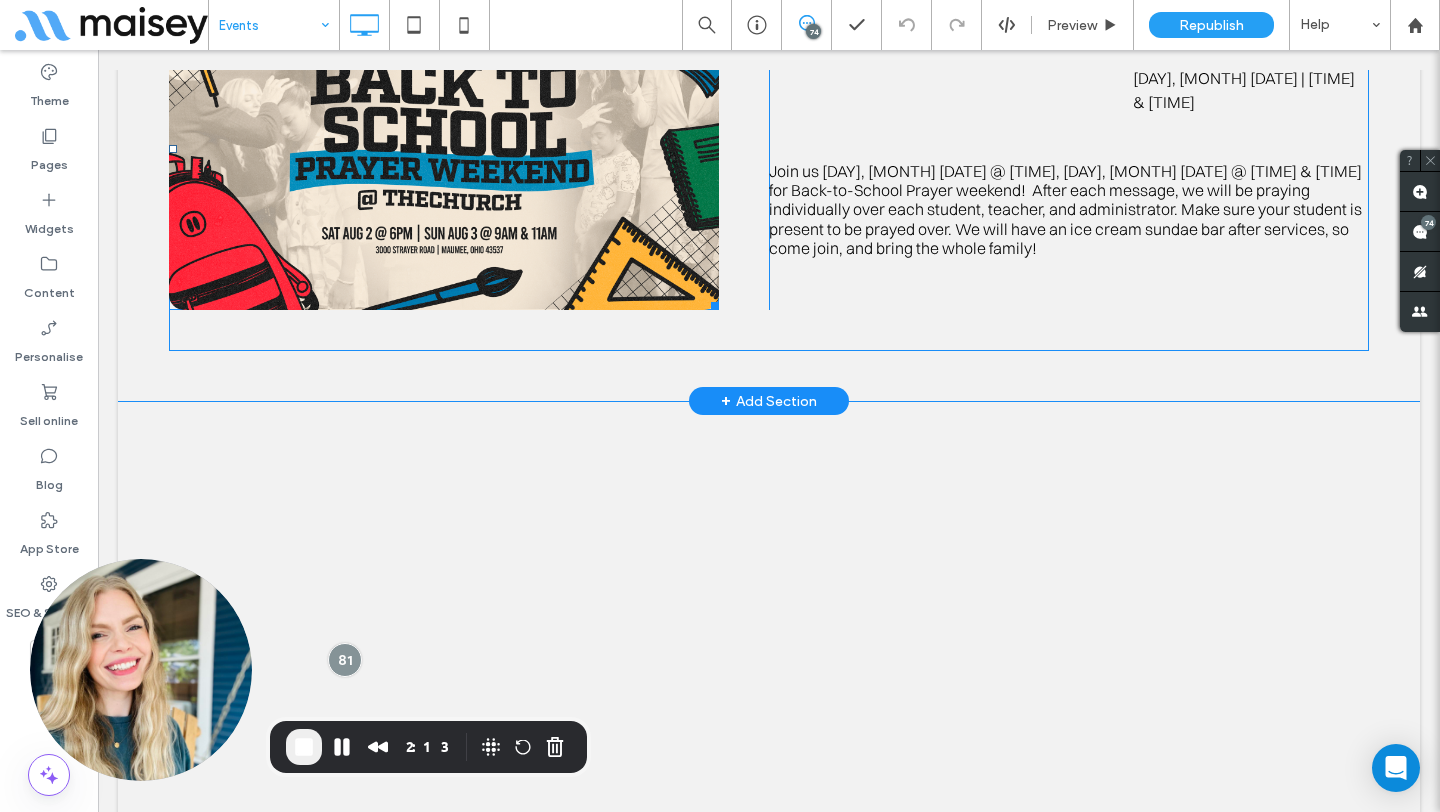 scroll, scrollTop: 738, scrollLeft: 0, axis: vertical 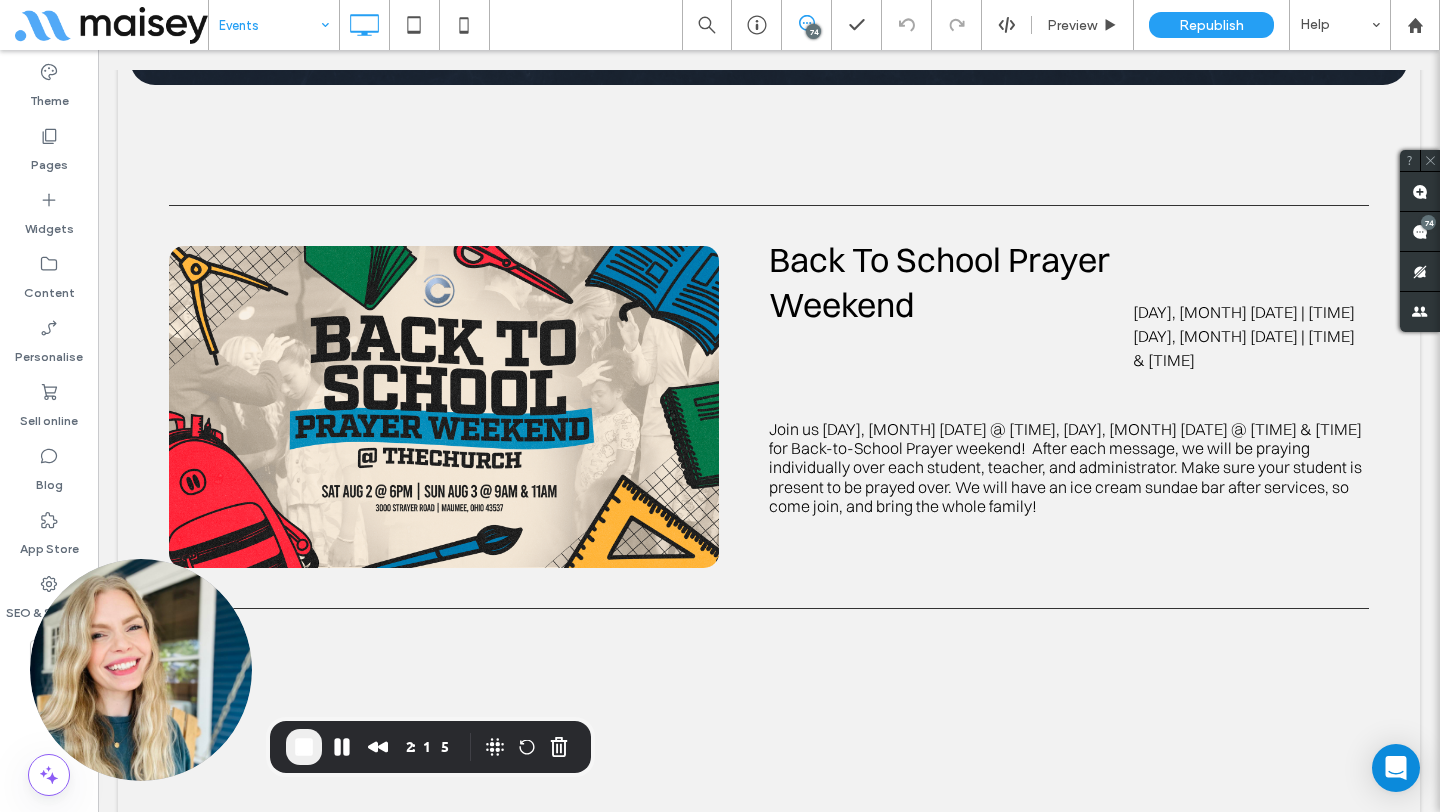 click on "Click To Paste
Home
About
I'm New
Next Steps
Get Started
Growth Track
Small Groups
New Believers
Baptism
Serve
School of Music
Go Deeper
Ministries
Kids
Youth
Young Adults
Men
Women
The Church Internship
Events
Home
Watch
Give
Contact
Home
About
I'm New
Next Steps
Get Started
Growth Track
Small Groups" at bounding box center (769, 595) 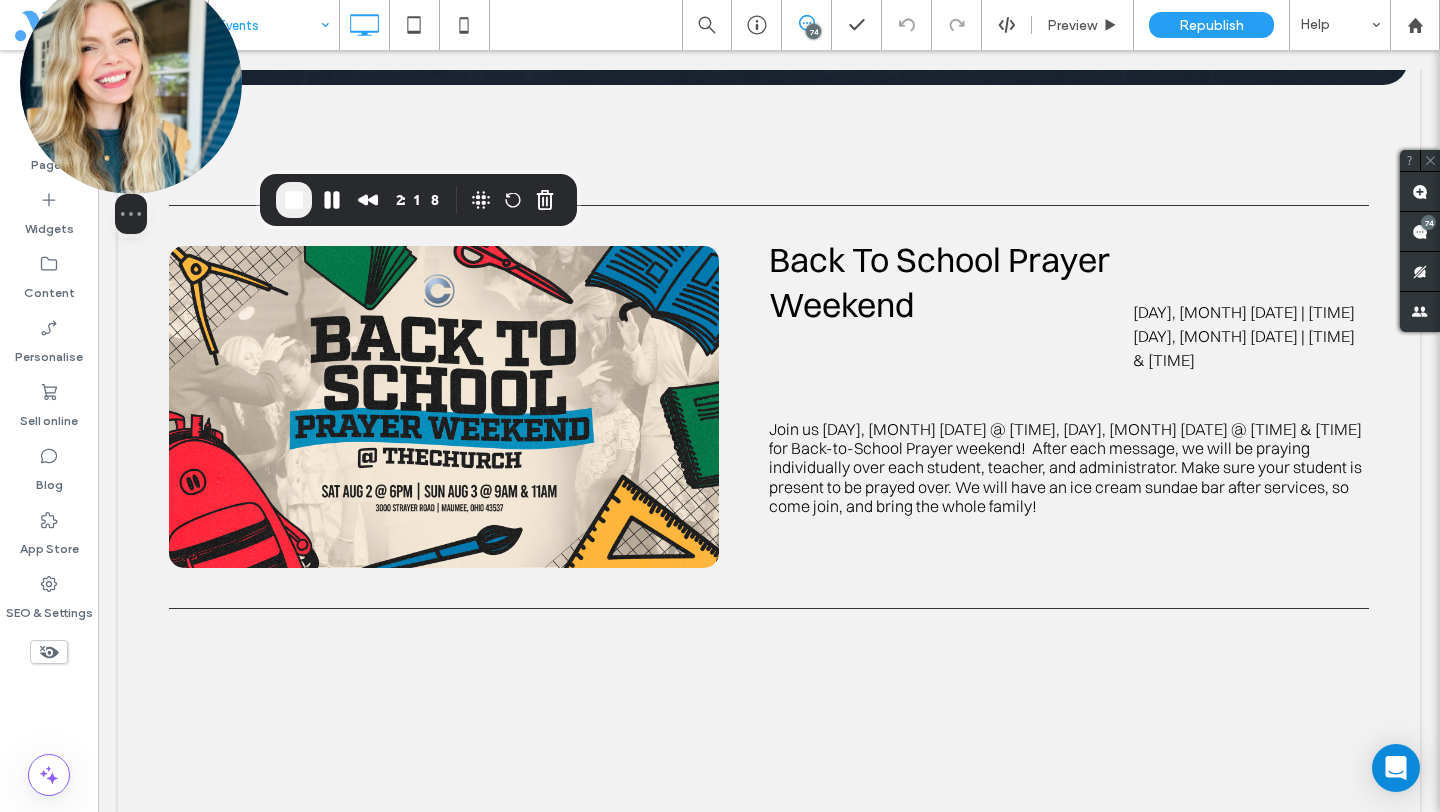drag, startPoint x: 126, startPoint y: 632, endPoint x: 115, endPoint y: 85, distance: 547.1106 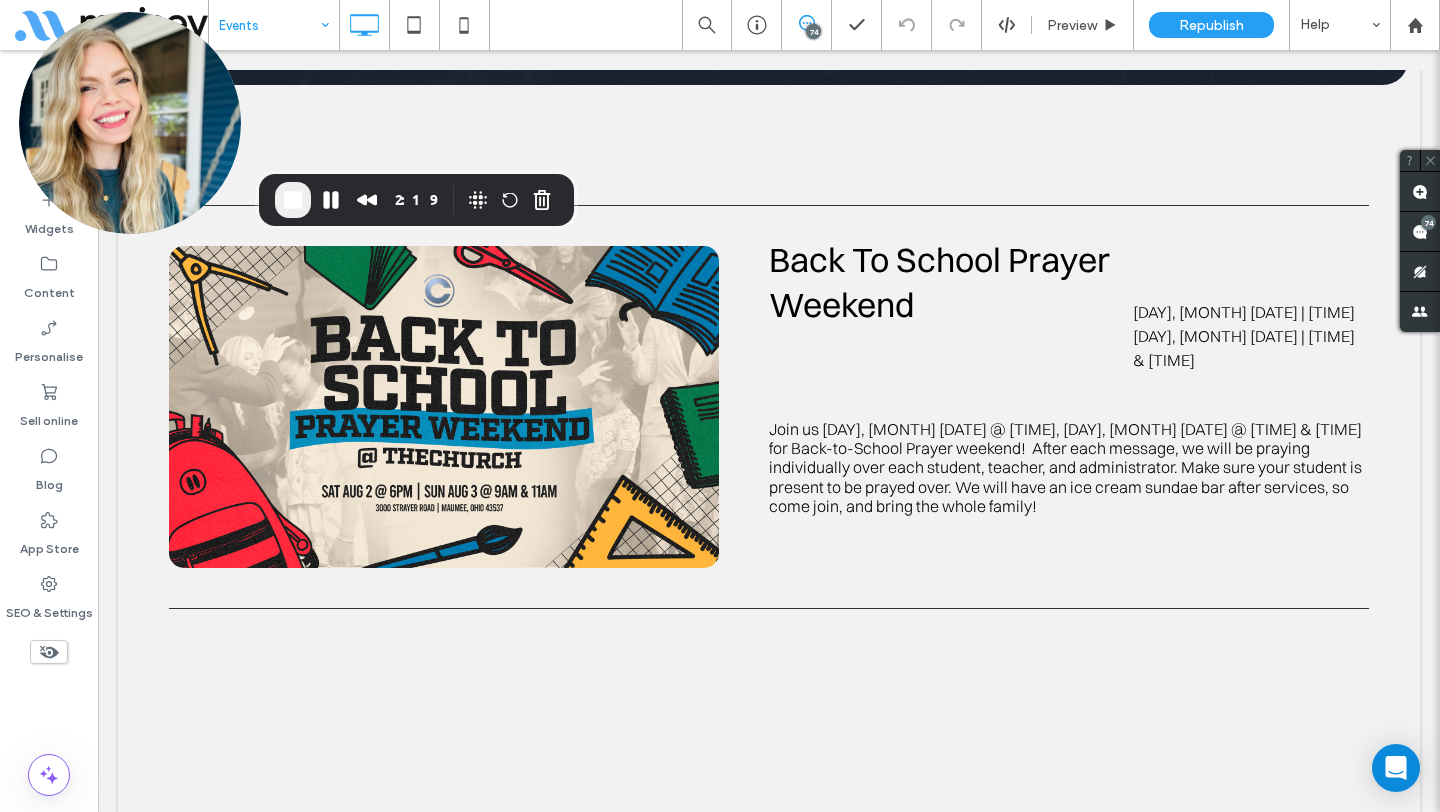 click 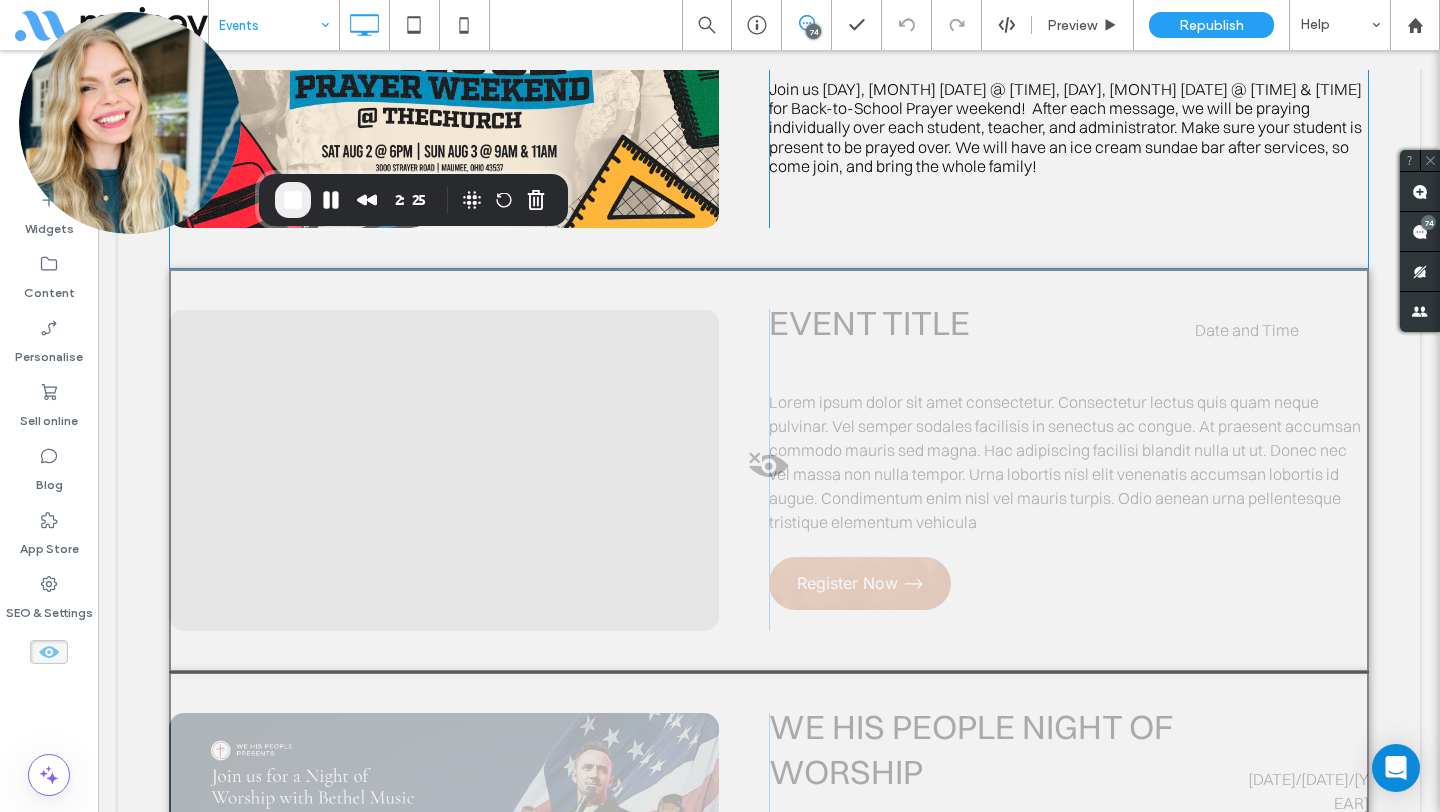 scroll, scrollTop: 1232, scrollLeft: 0, axis: vertical 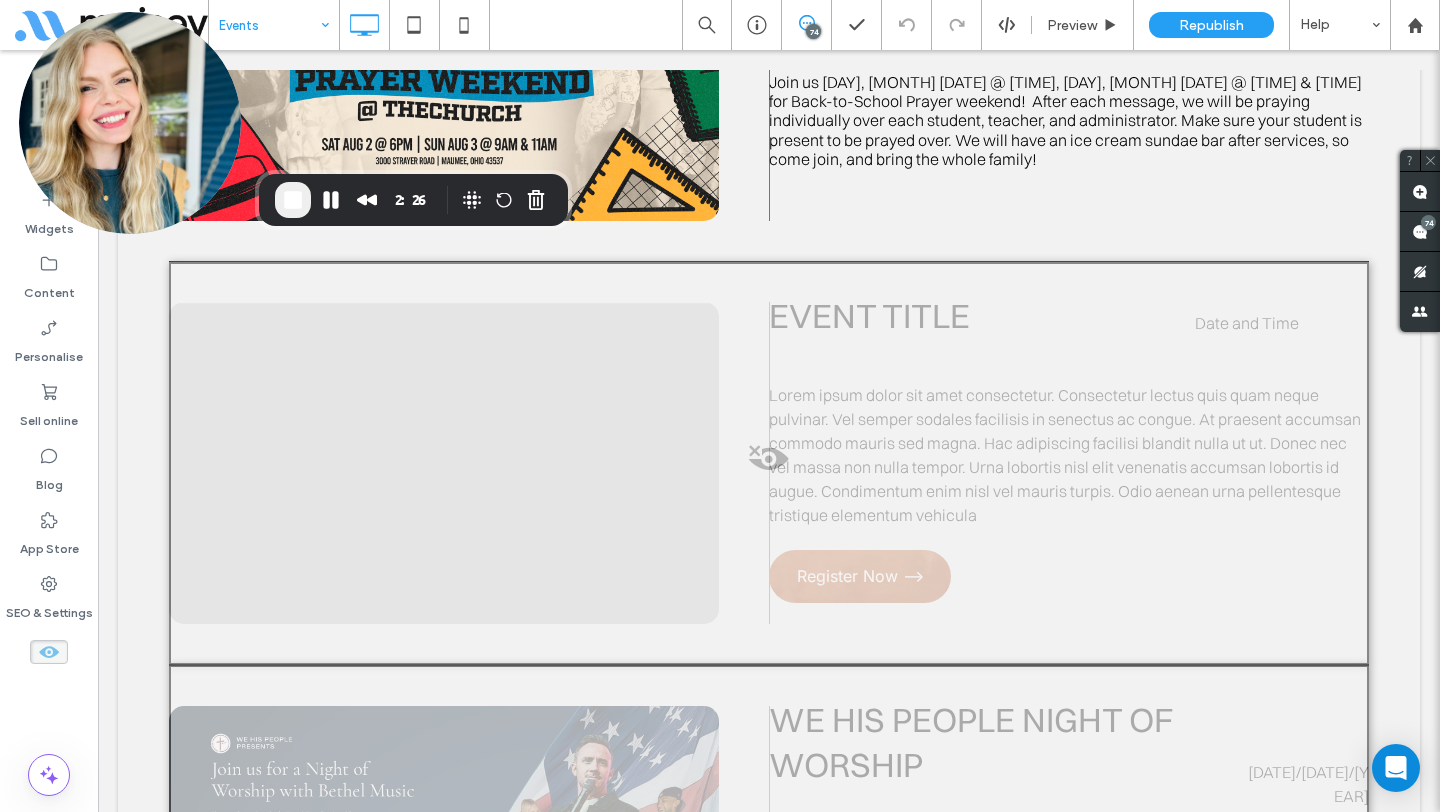 click at bounding box center (769, 464) 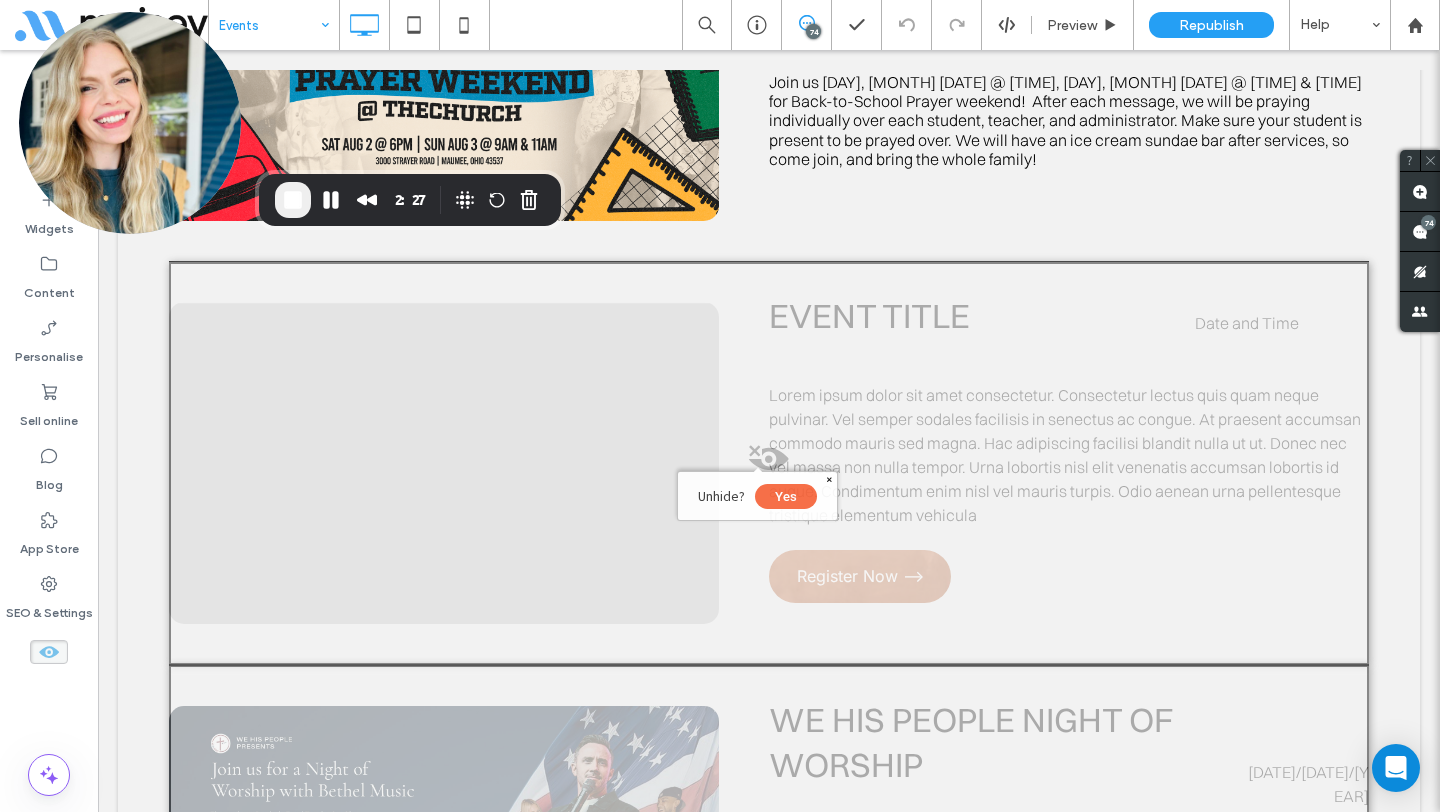 click on "Yes" at bounding box center [786, 496] 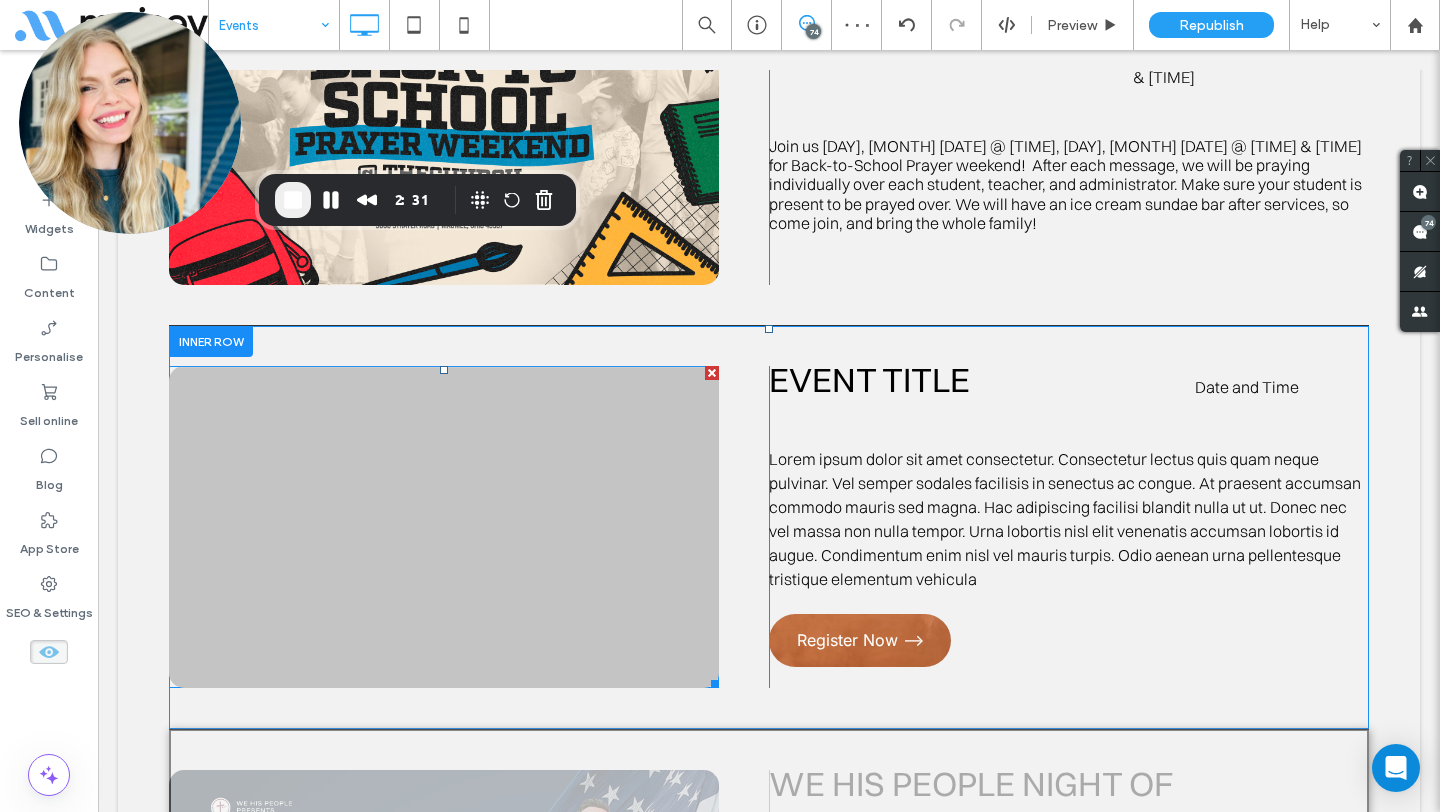 scroll, scrollTop: 1165, scrollLeft: 0, axis: vertical 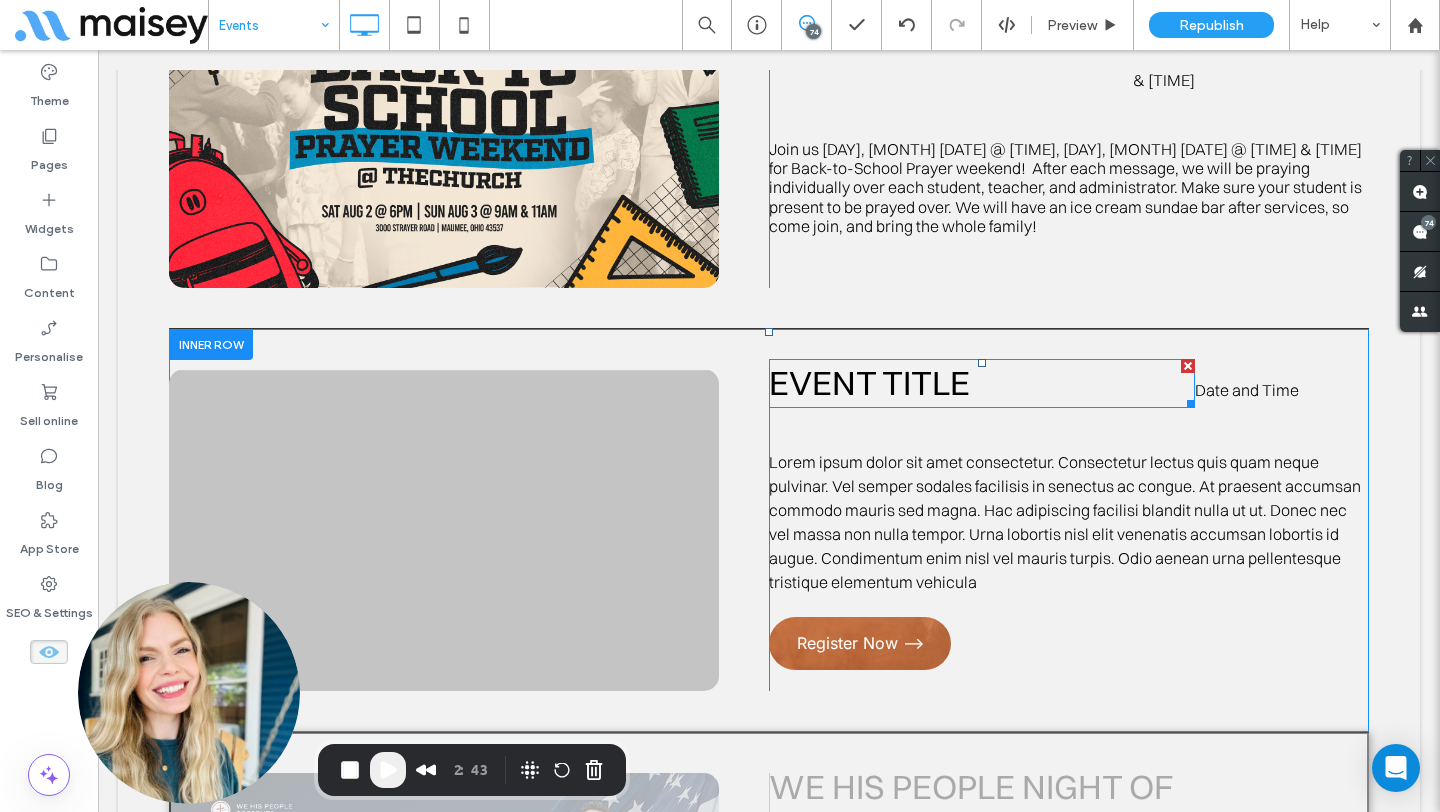 click on "EVENT TITLE" at bounding box center (982, 383) 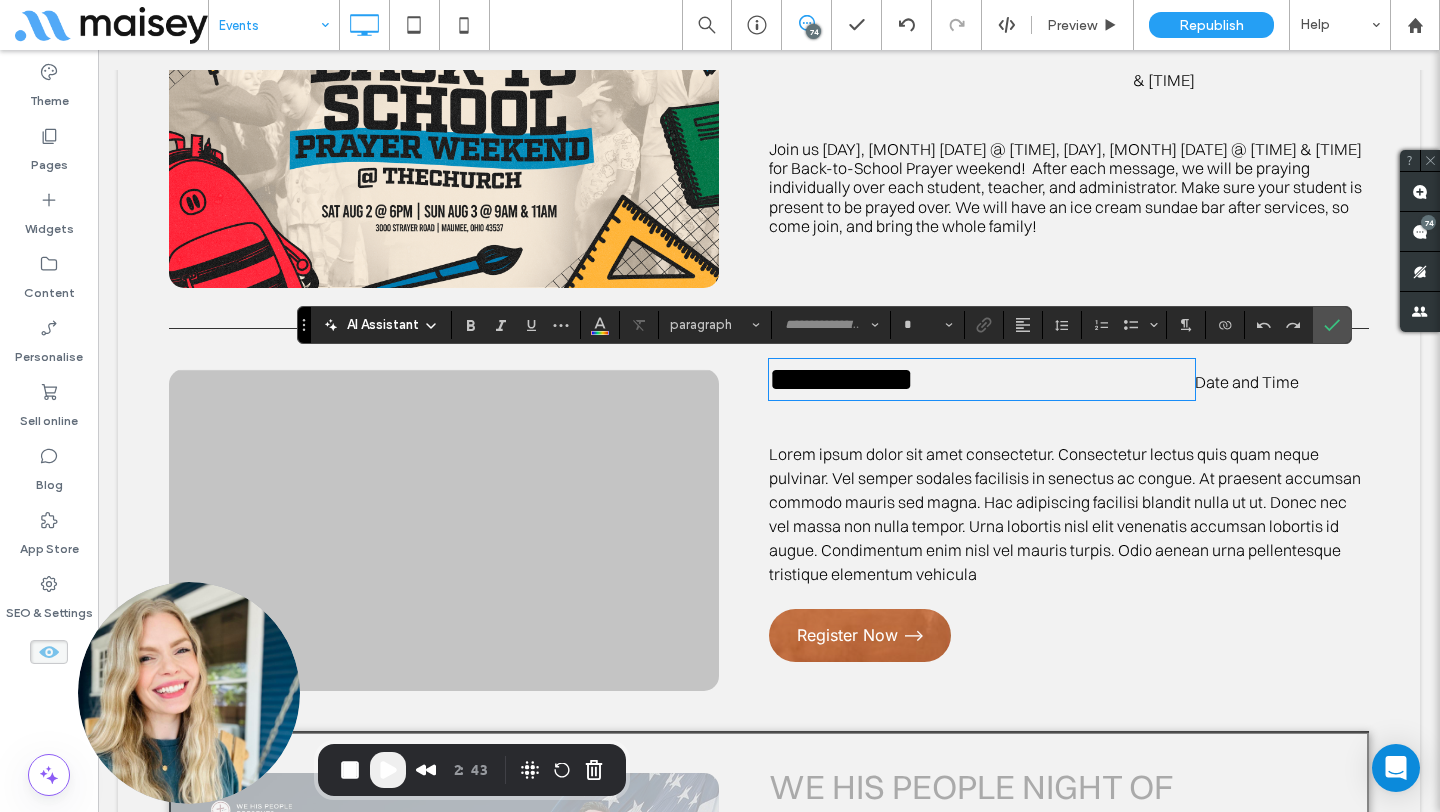 type on "**********" 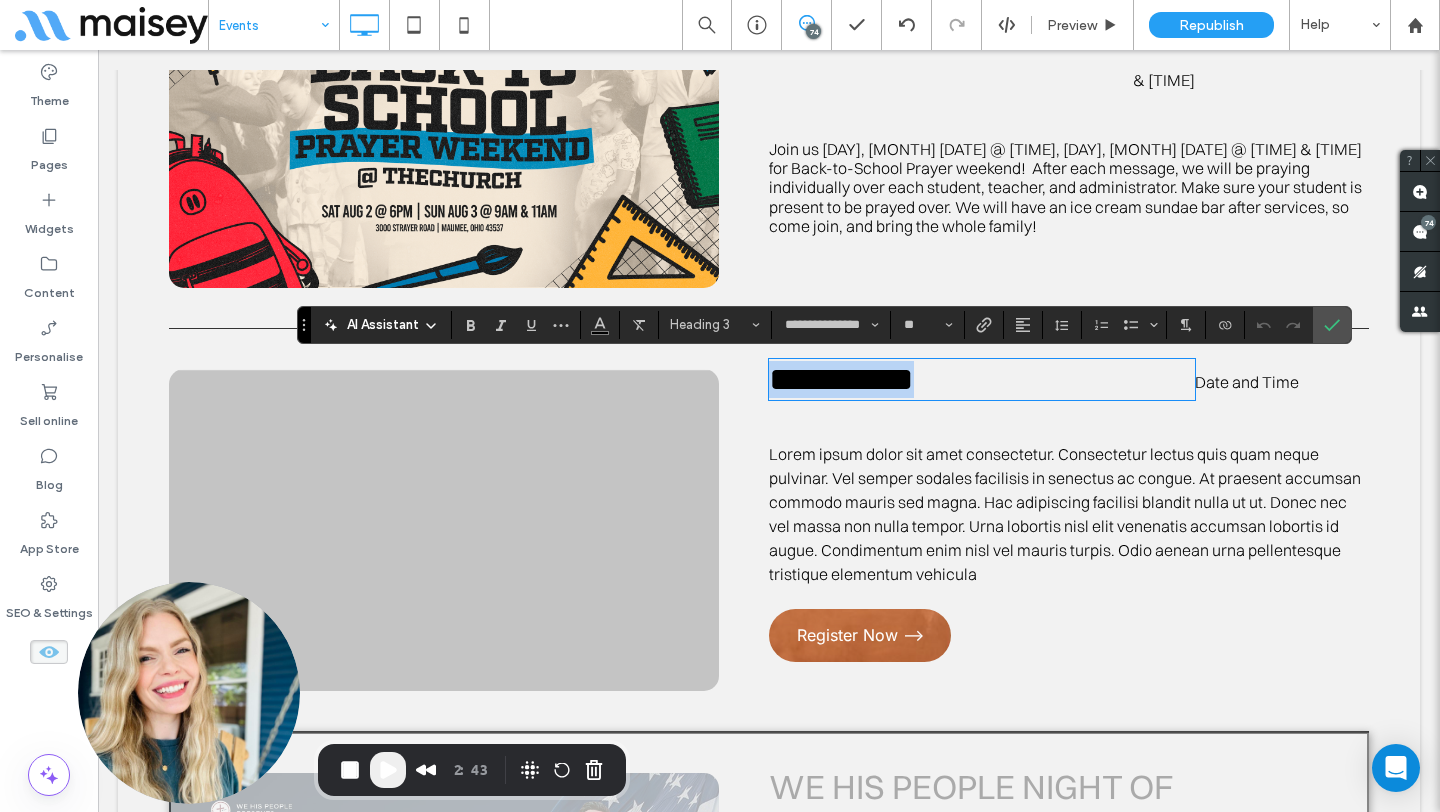 click on "**********" at bounding box center [841, 379] 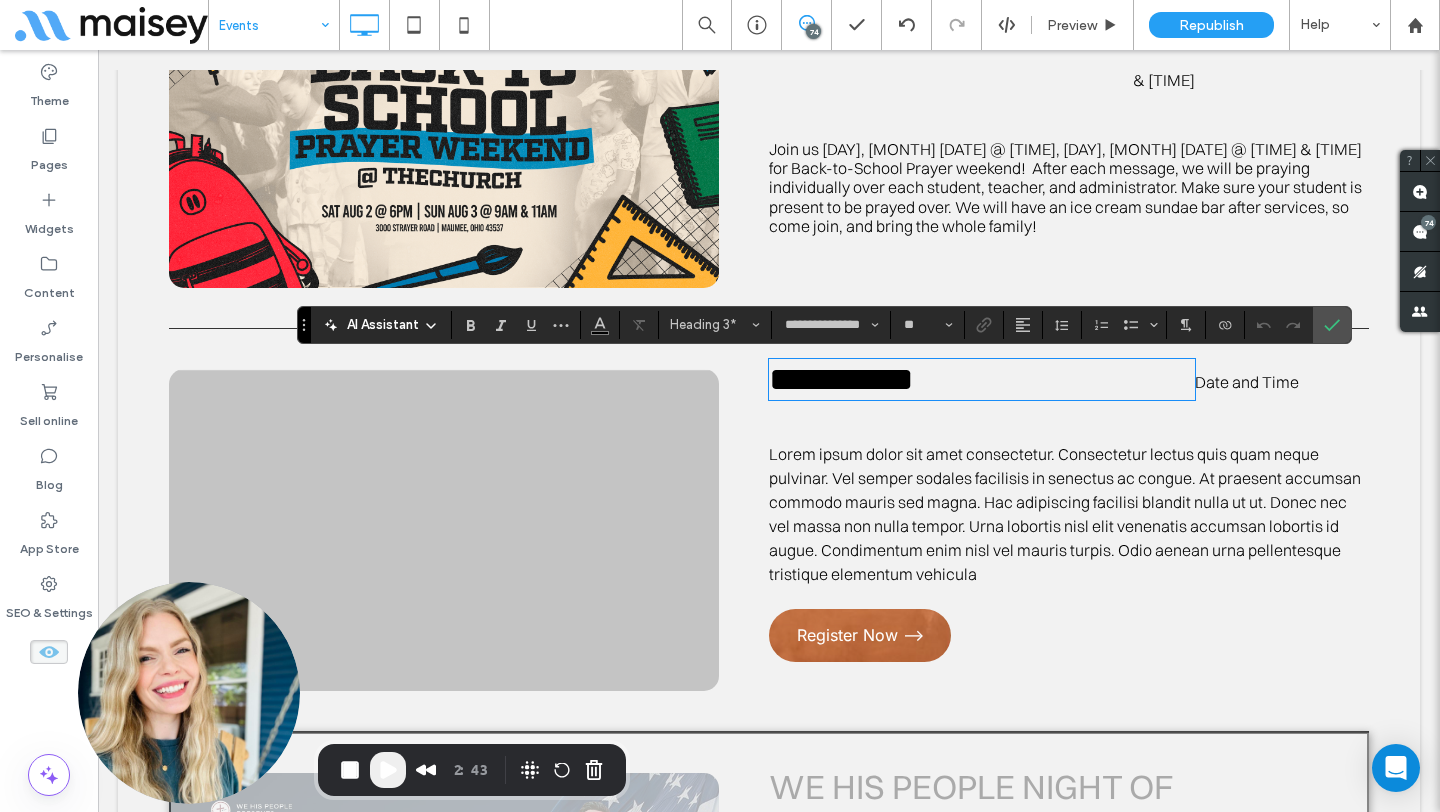 click on "**********" at bounding box center (982, 379) 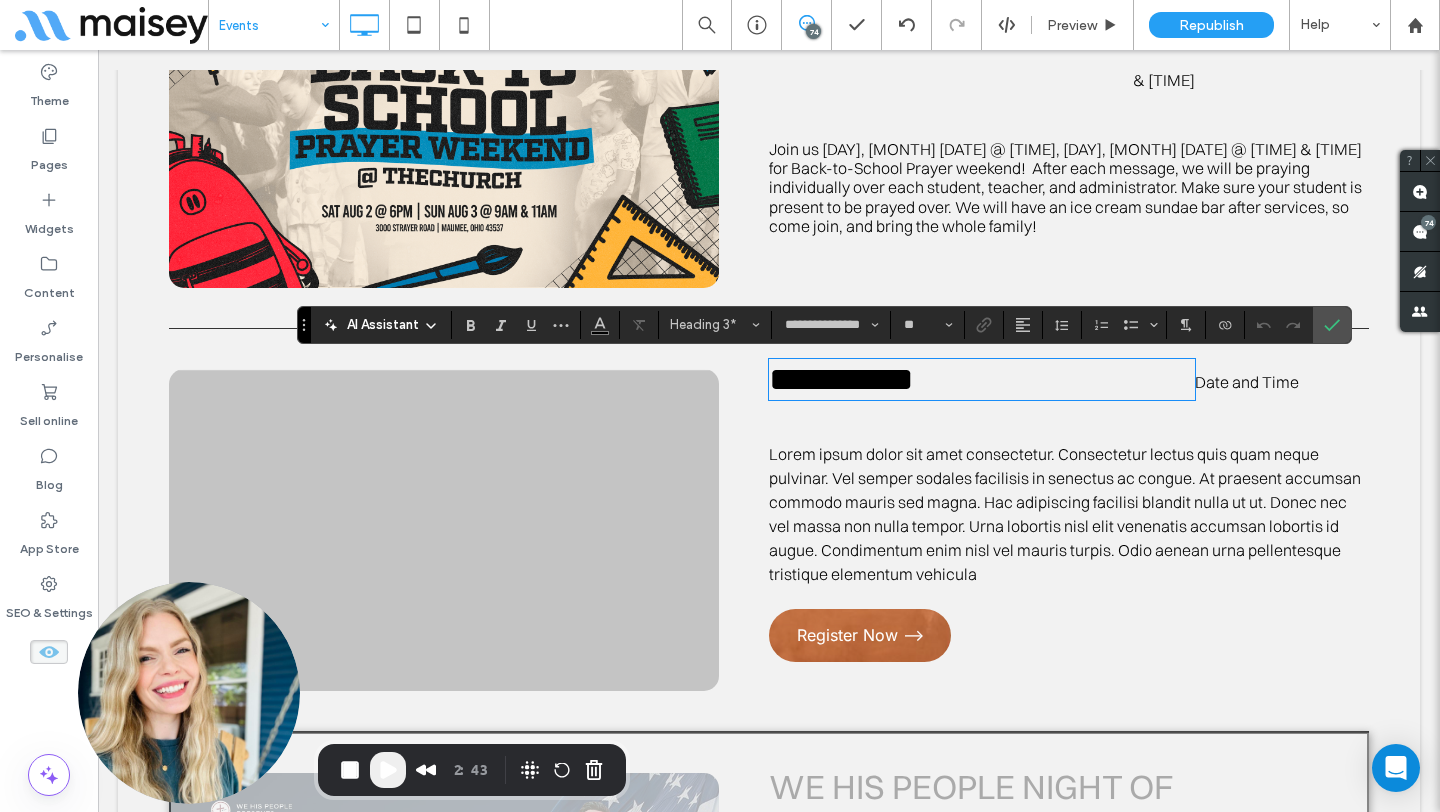type 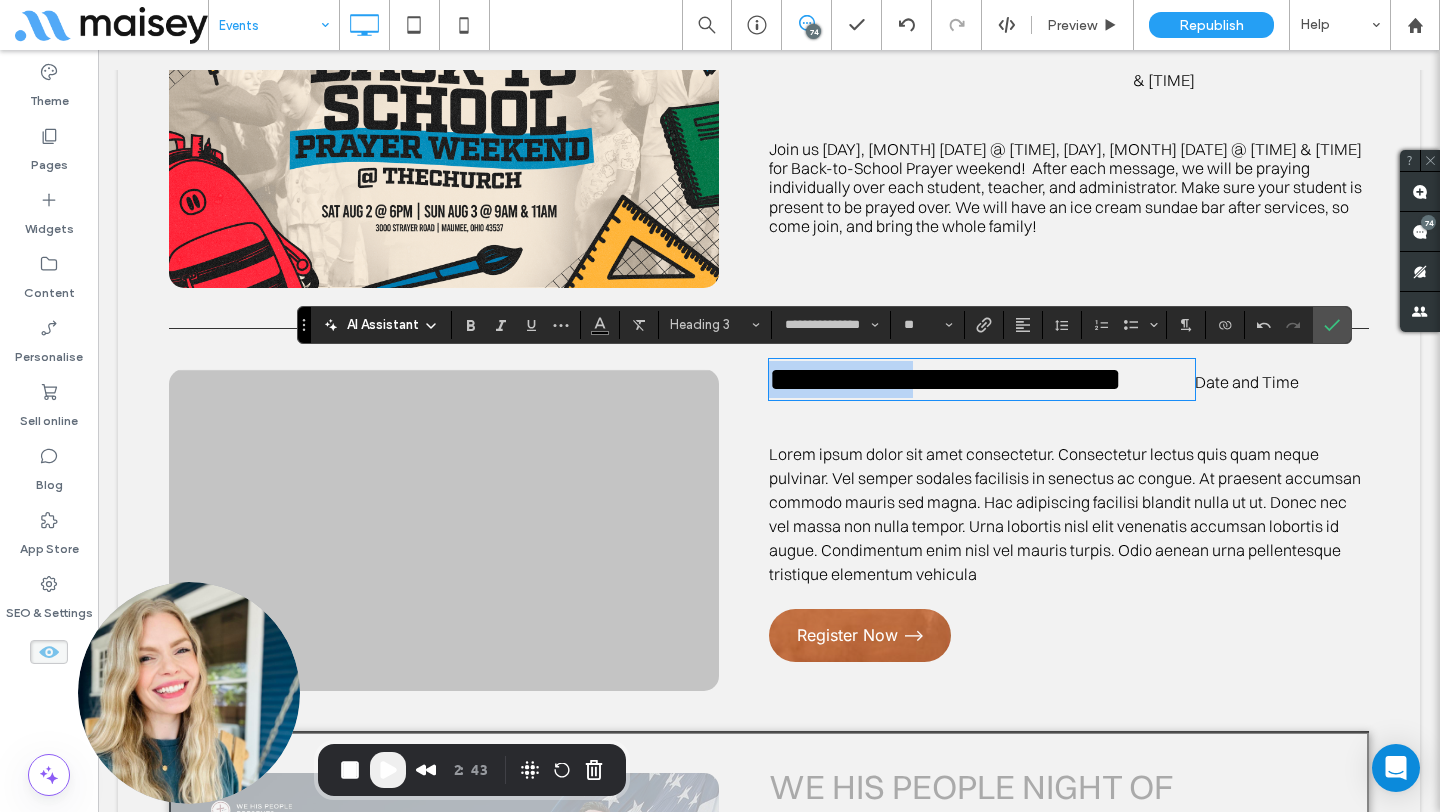 drag, startPoint x: 967, startPoint y: 386, endPoint x: 778, endPoint y: 387, distance: 189.00264 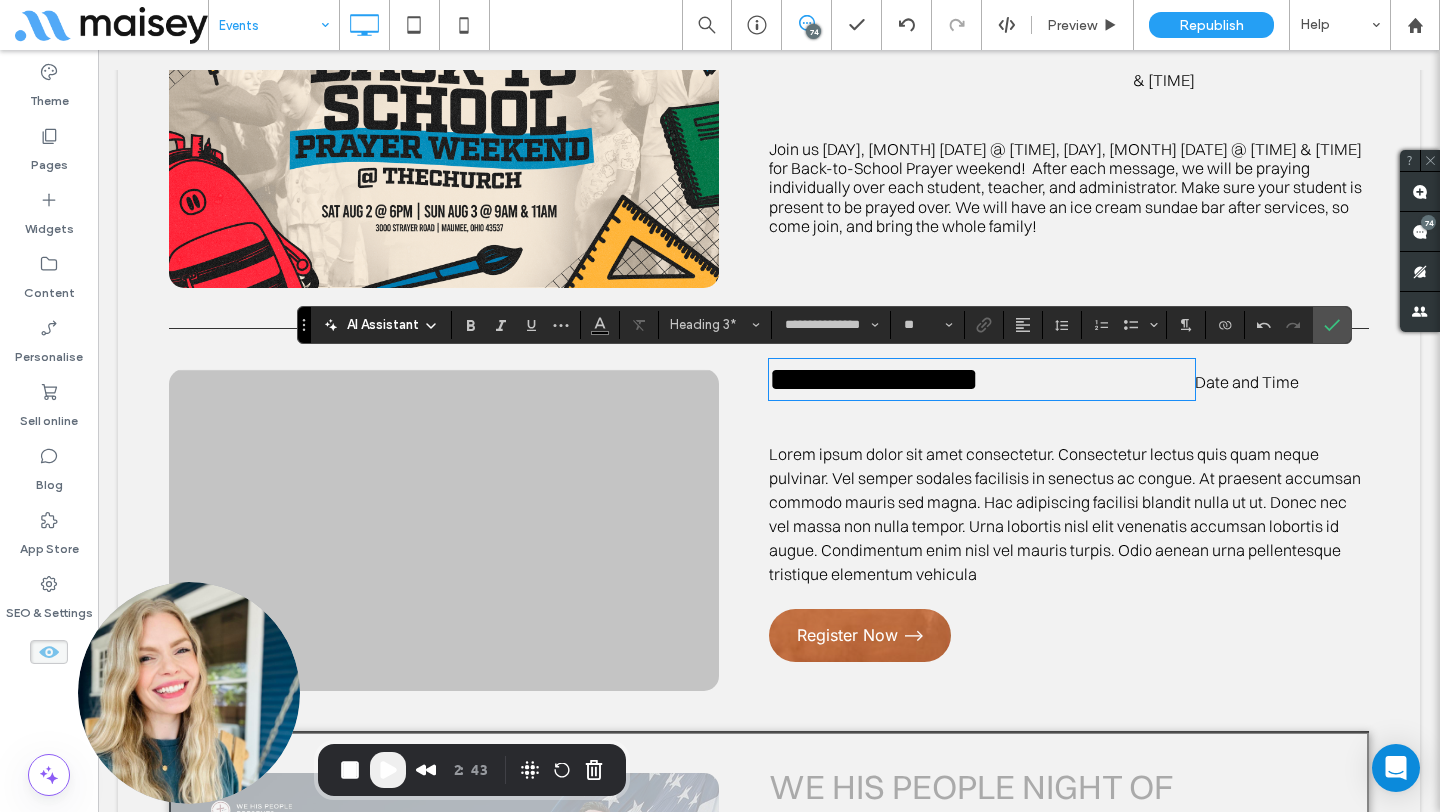 click at bounding box center [444, 530] 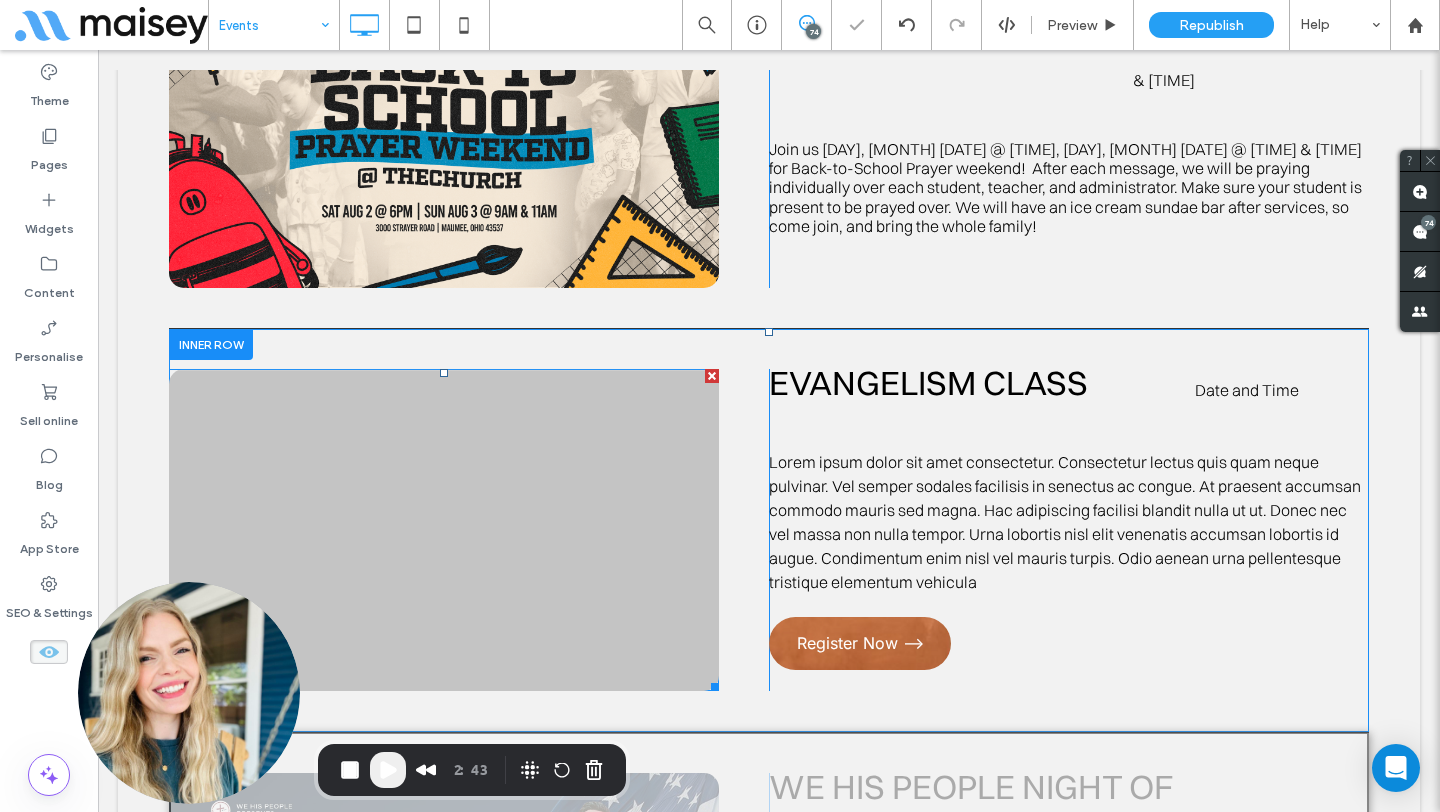 click at bounding box center [444, 530] 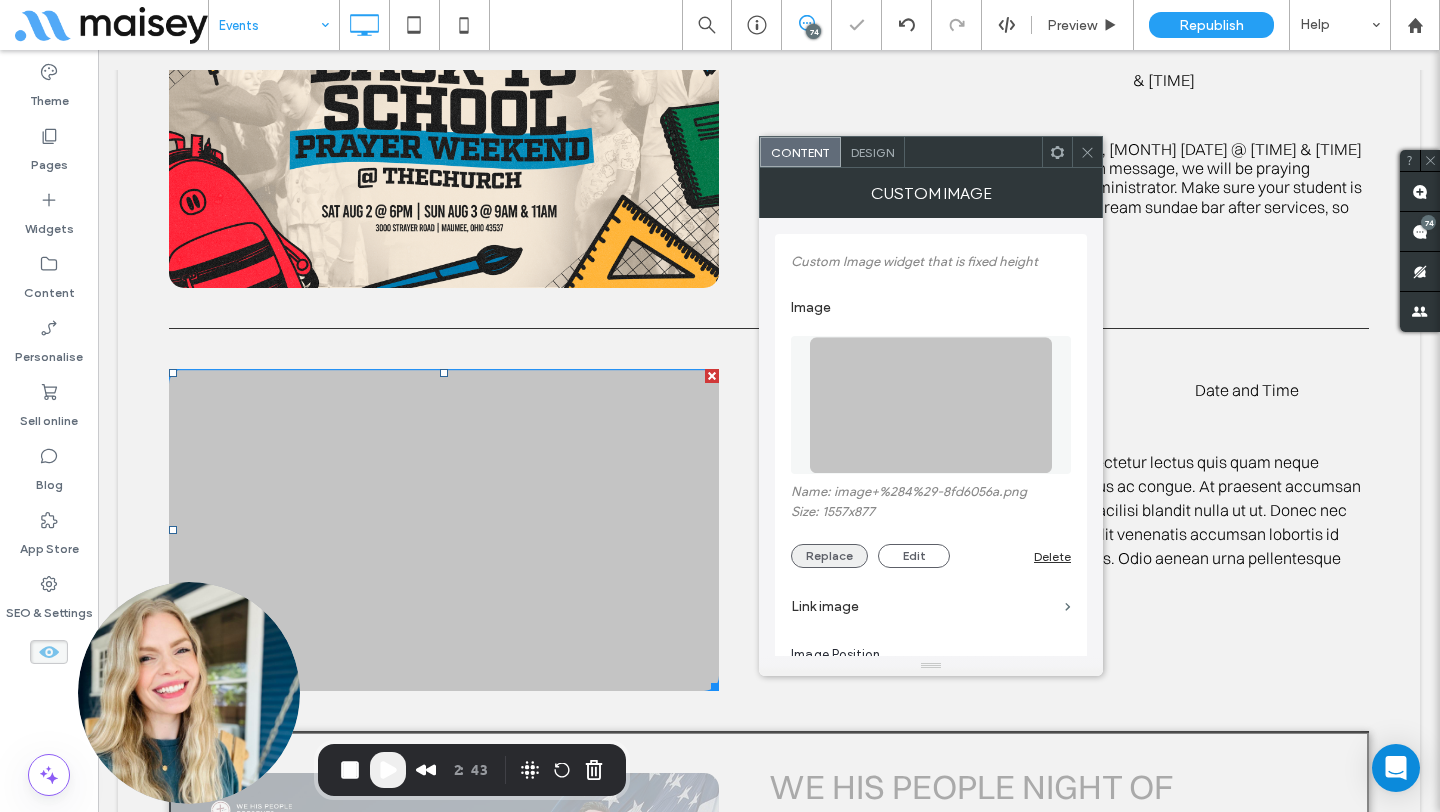 click on "Replace" at bounding box center [829, 556] 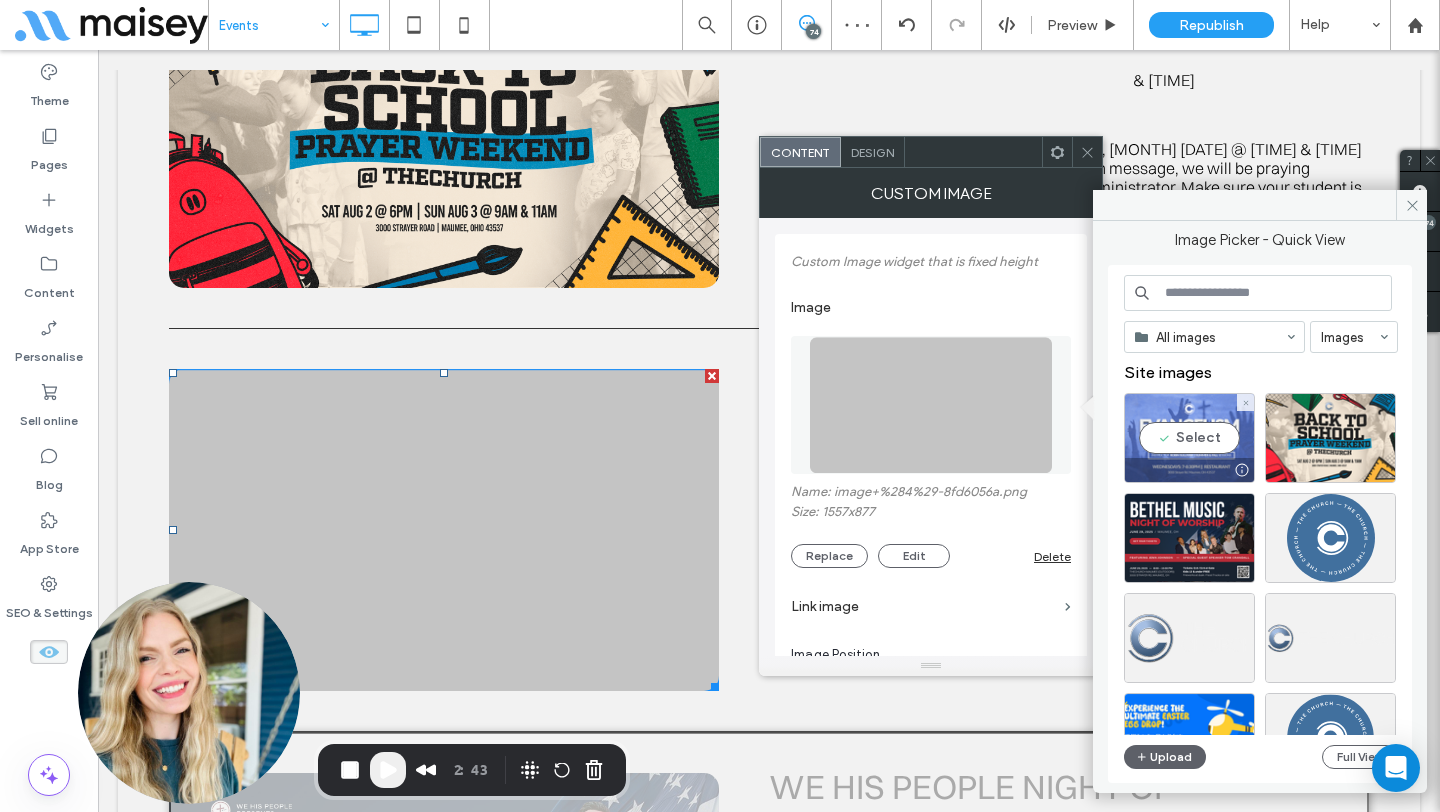 click on "Select" at bounding box center (1189, 438) 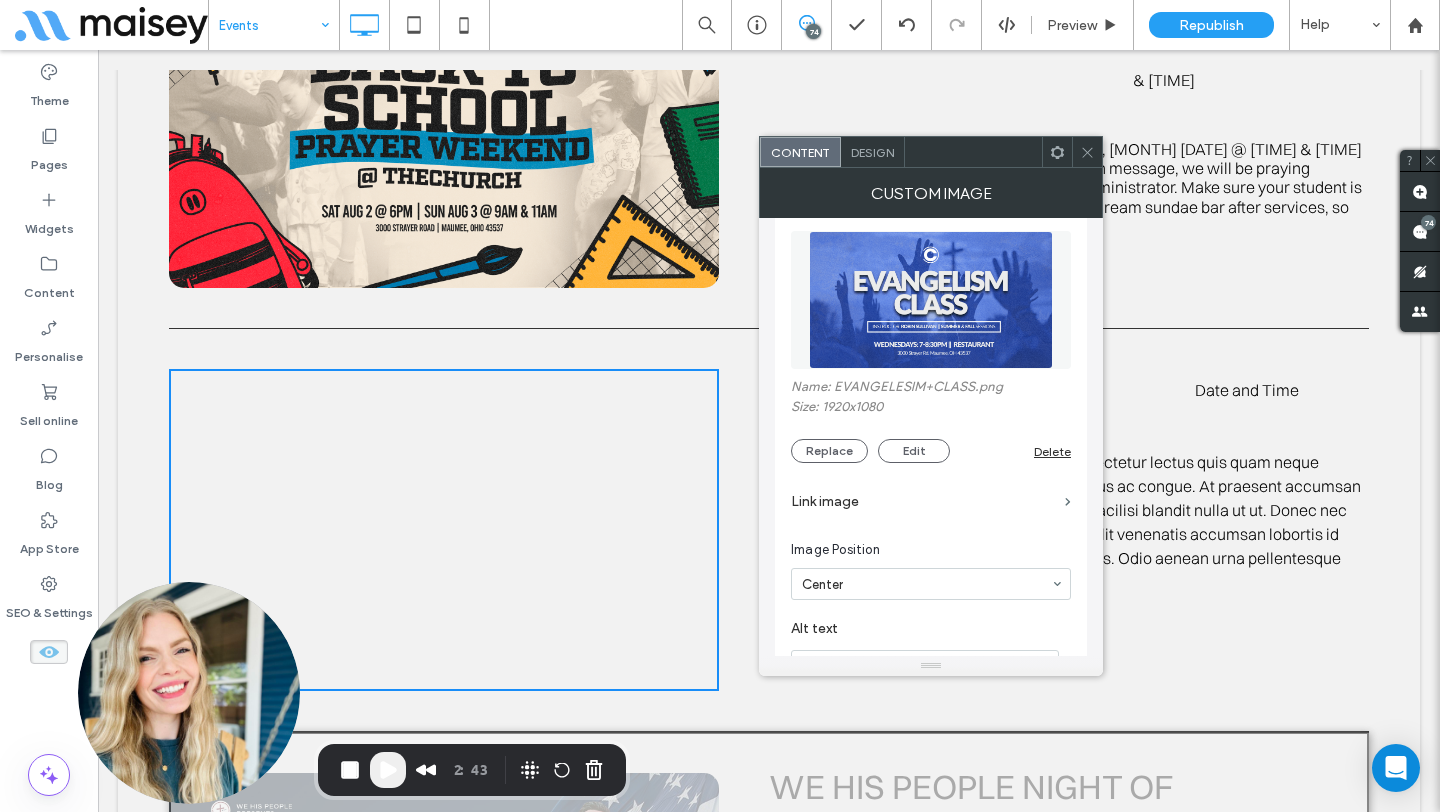 scroll, scrollTop: 220, scrollLeft: 0, axis: vertical 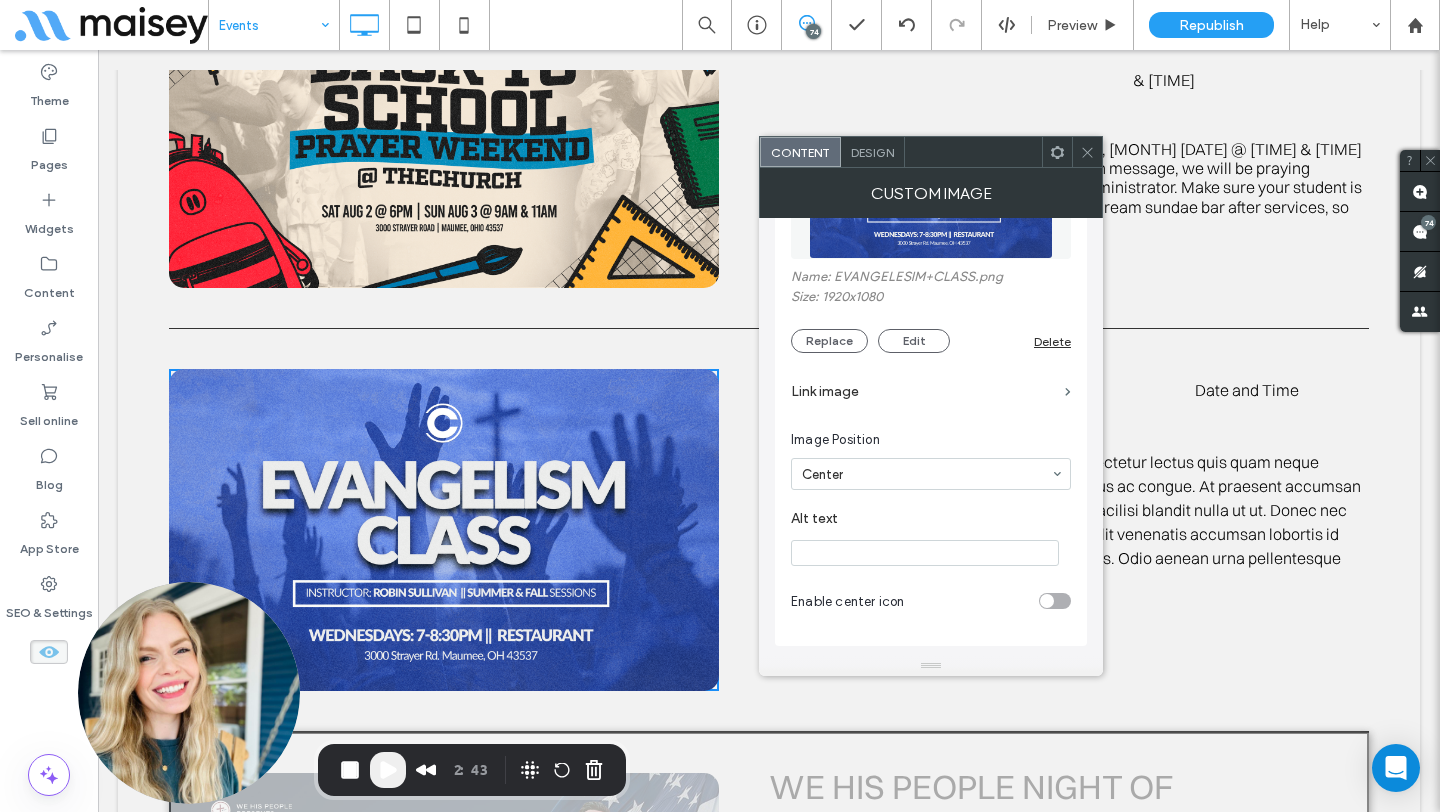 click 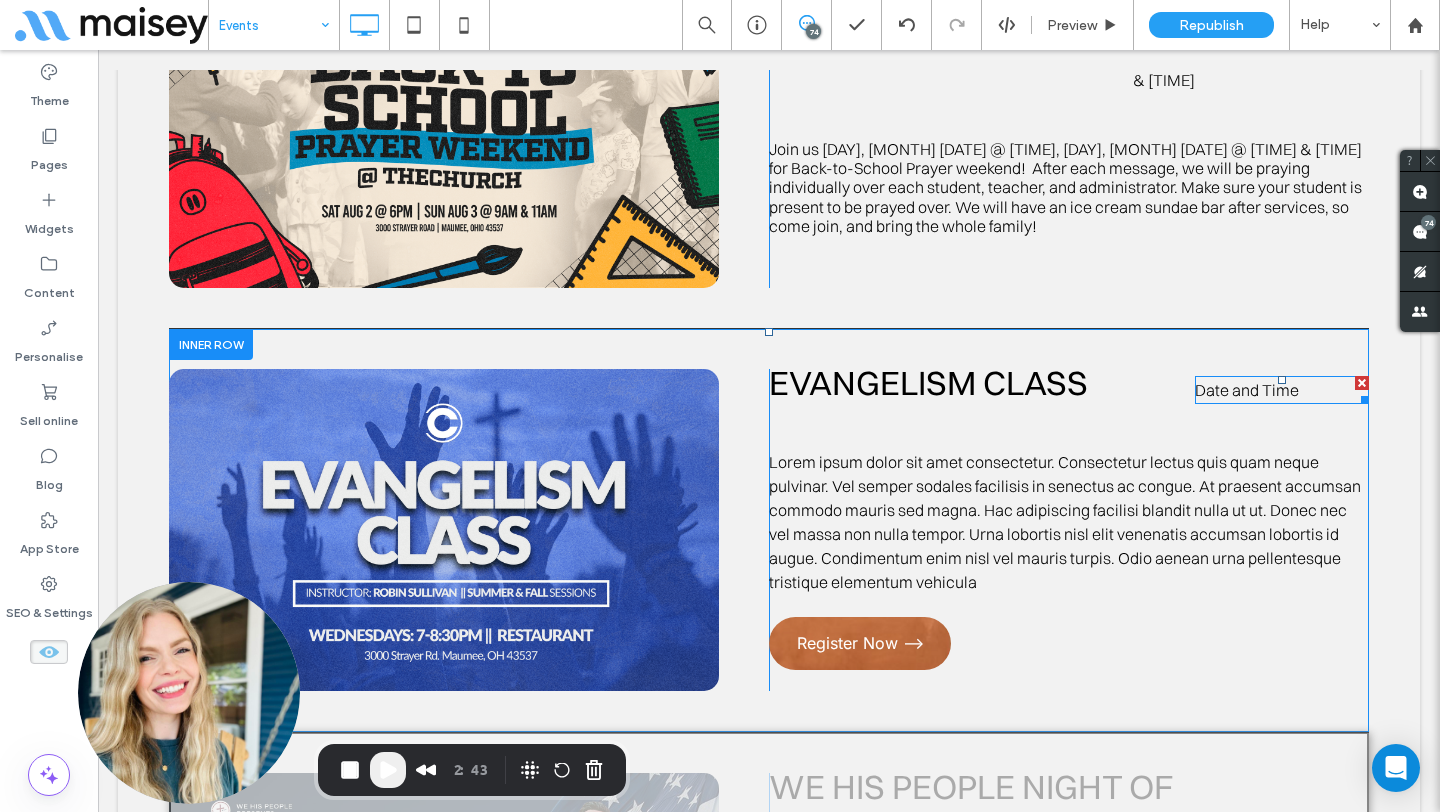 click on "Date and Time" at bounding box center (1247, 390) 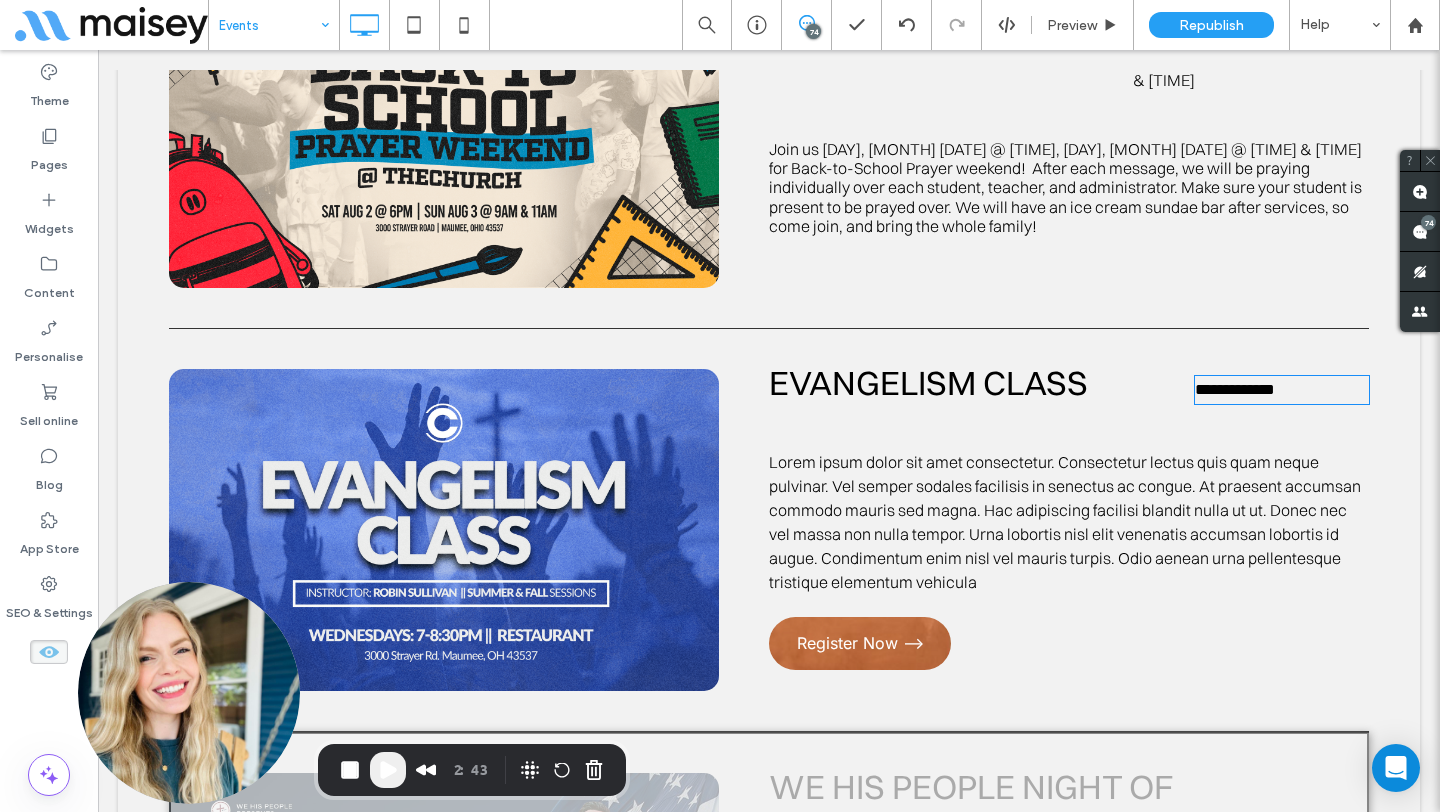 type on "**********" 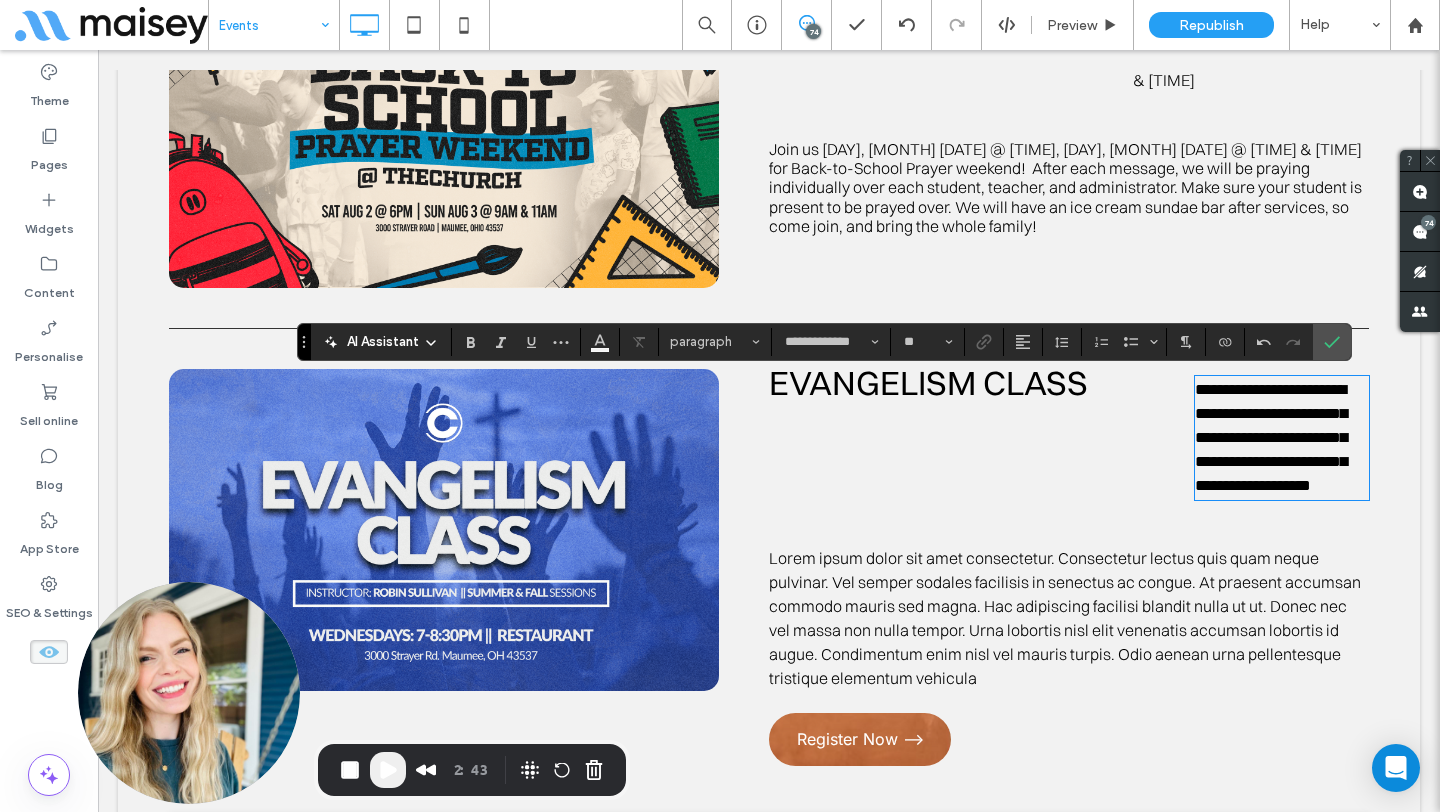 scroll, scrollTop: 0, scrollLeft: 0, axis: both 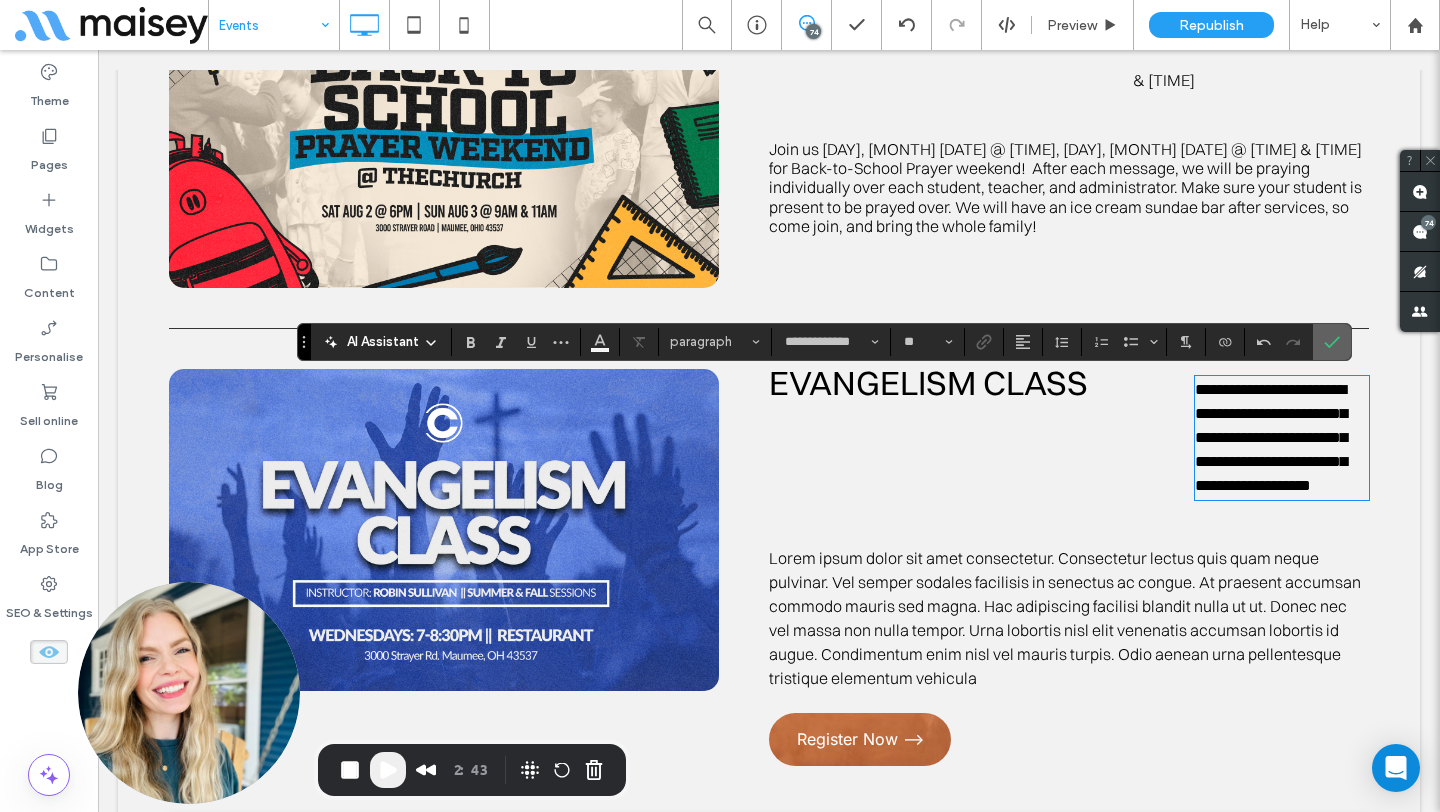 click at bounding box center [1328, 342] 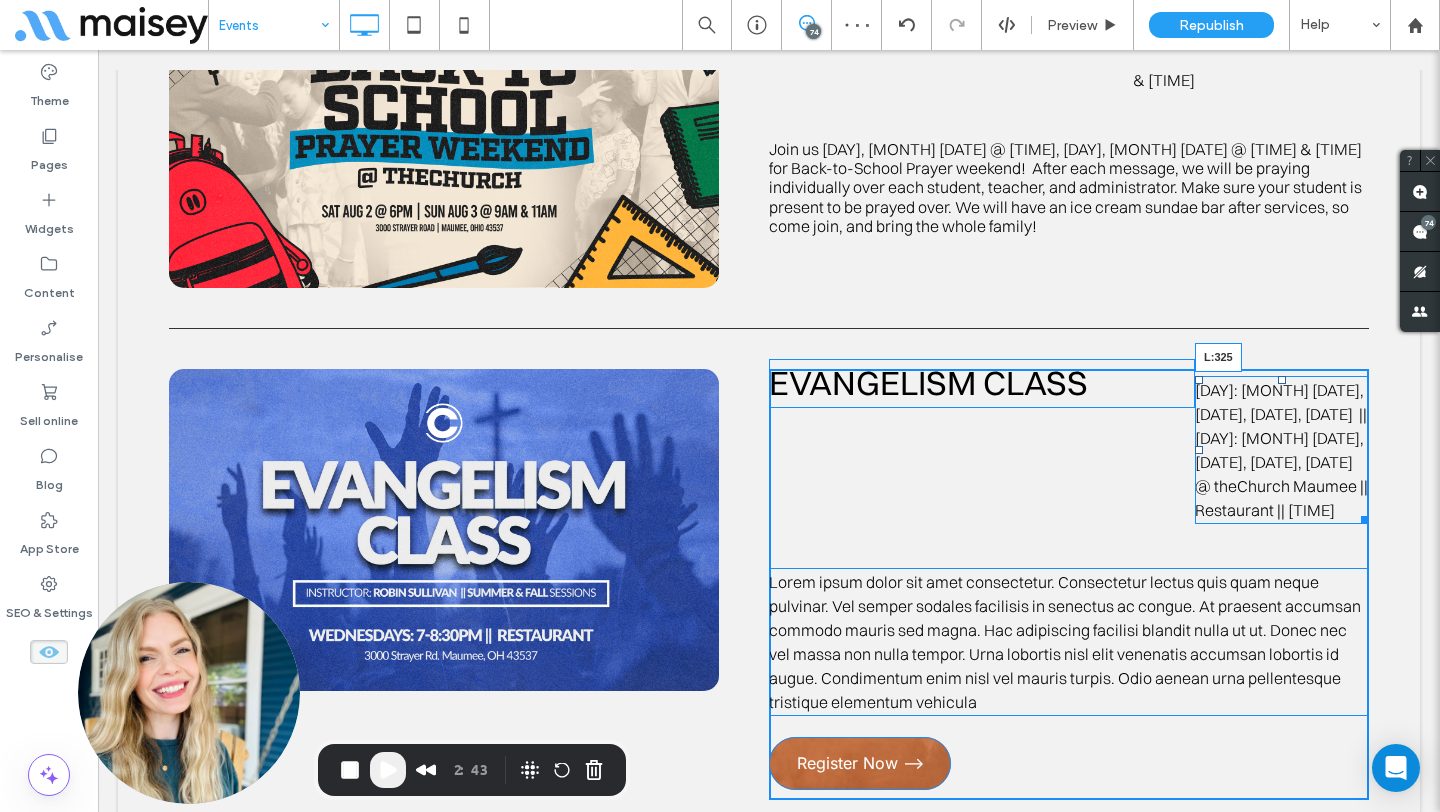 drag, startPoint x: 1199, startPoint y: 448, endPoint x: 1098, endPoint y: 447, distance: 101.00495 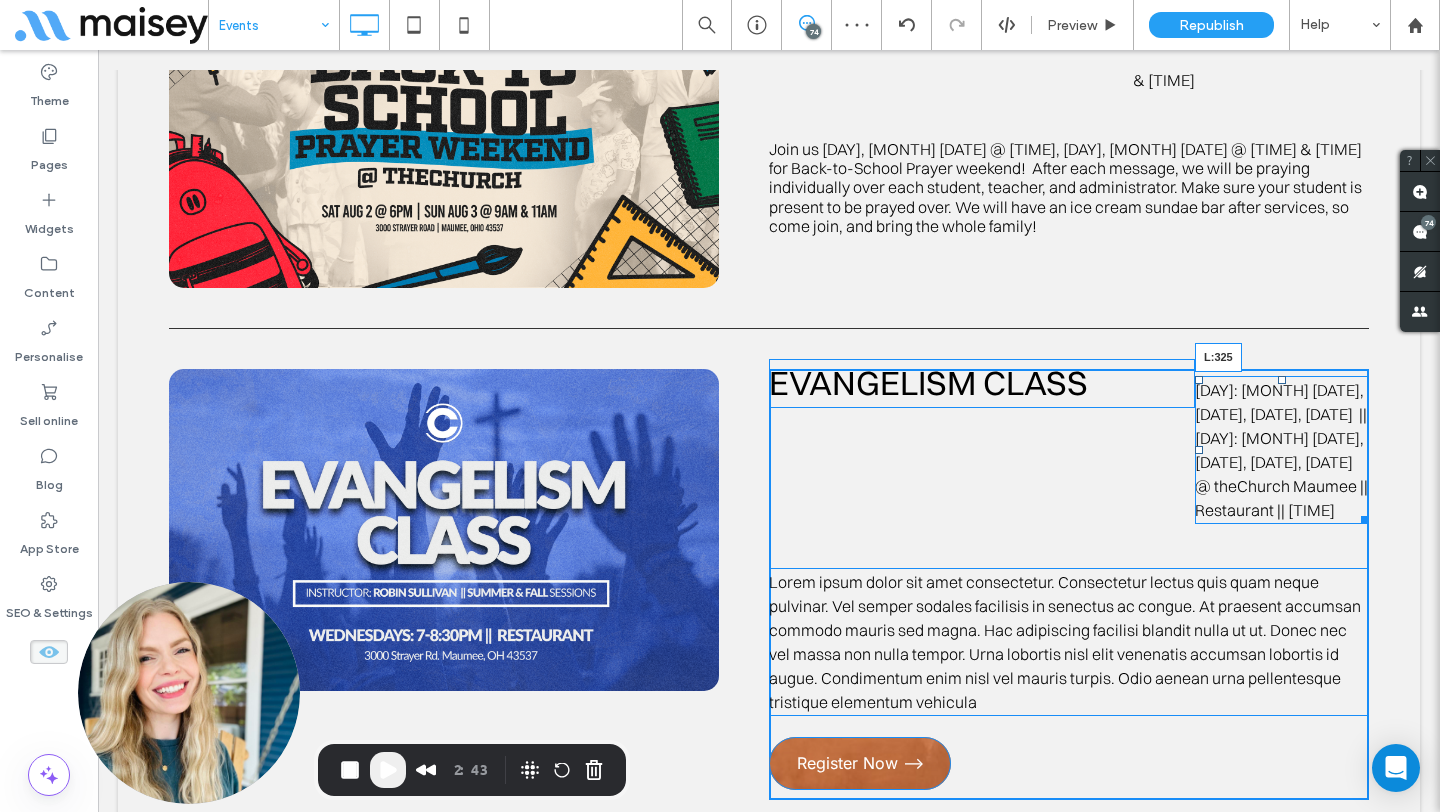 click at bounding box center [1199, 450] 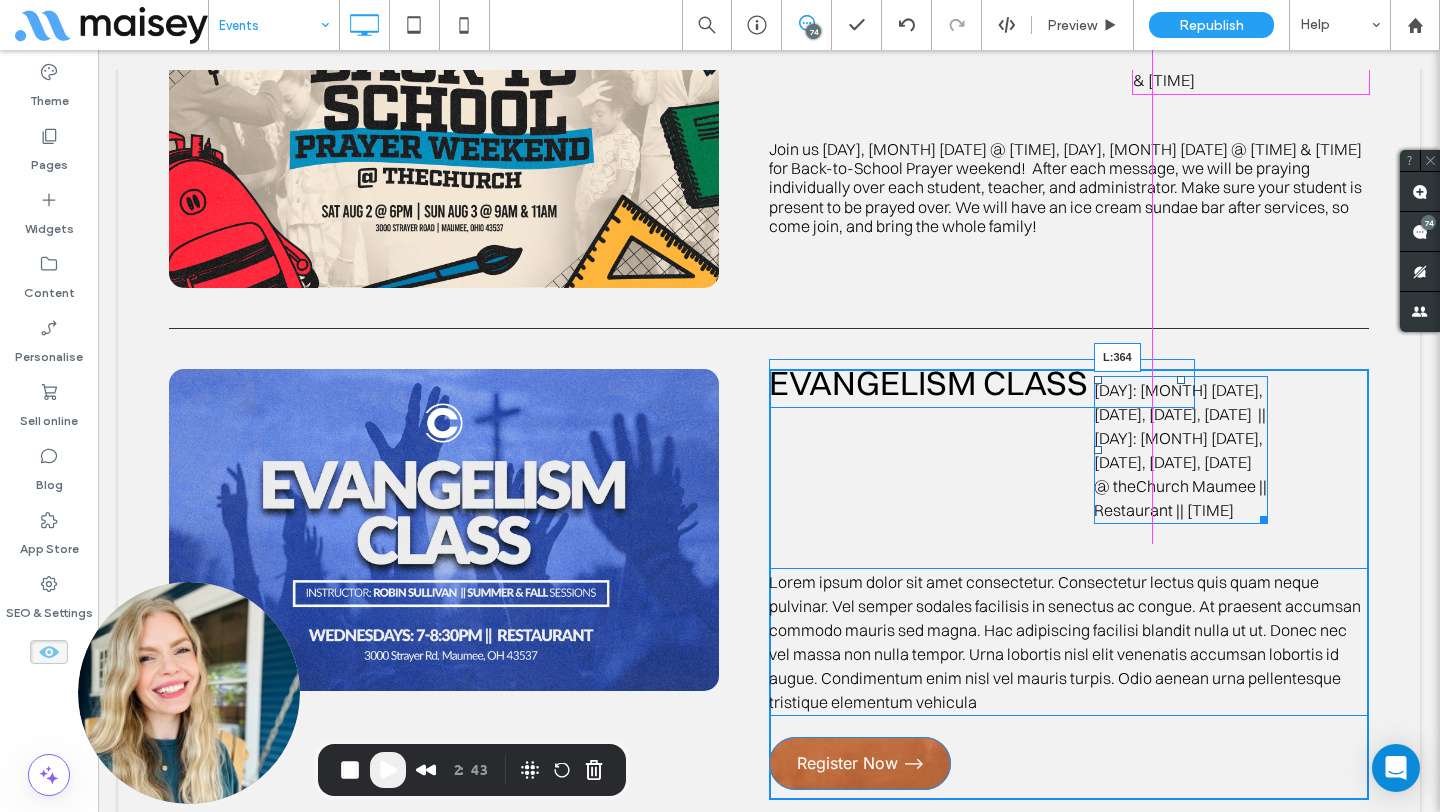 drag, startPoint x: 1099, startPoint y: 447, endPoint x: 1142, endPoint y: 446, distance: 43.011627 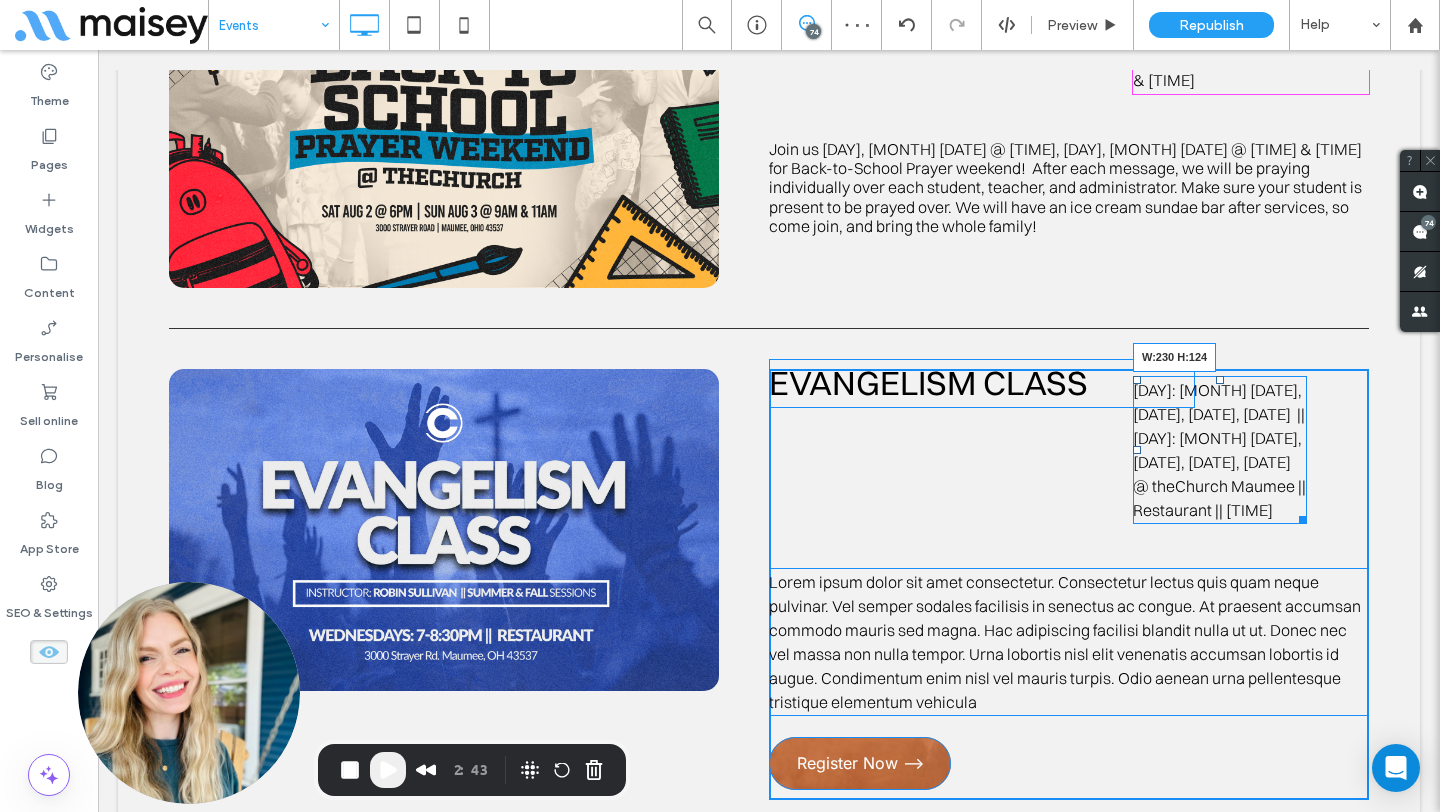 drag, startPoint x: 1303, startPoint y: 516, endPoint x: 1359, endPoint y: 516, distance: 56 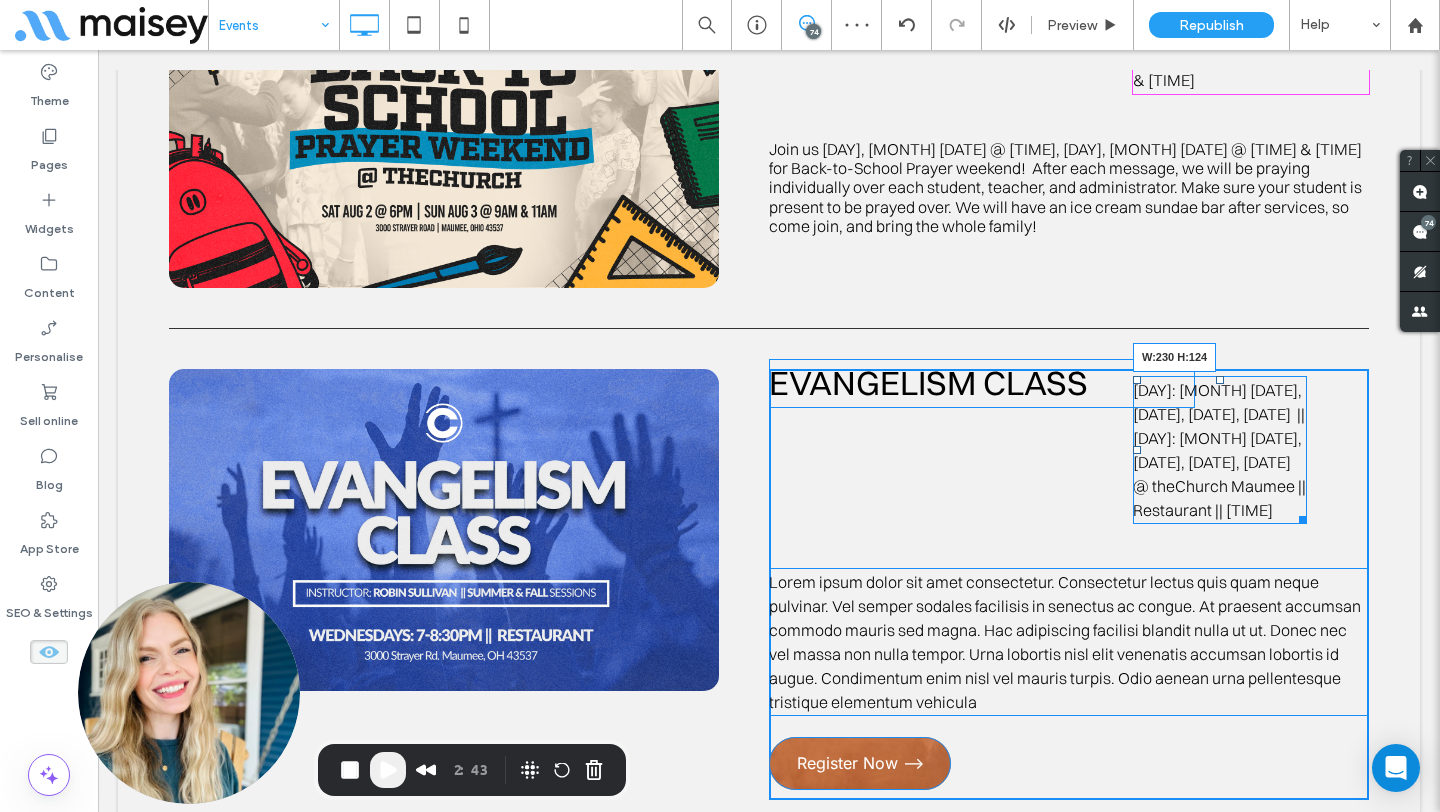 click on "EVANGELISM CLASS
Wednesdays: August 6, 13, 20, 27  || Wednesdays: October 29, November 5, 12, 19 @ theChurch Maumee || Restaurant || 7pm W:230 H:124
Lorem ipsum dolor sit amet consectetur. Consectetur lectus quis quam neque pulvinar. Vel semper sodales facilisis in senectus ac congue. At praesent accumsan commodo mauris sed magna. Hac adipiscing facilisi blandit nulla ut ut. Donec nec vel massa non nulla tempor. Urna lobortis nisl elit venenatis accumsan lobortis id augue. Condimentum enim nisl vel mauris turpis. Odio aenean urna pellentesque tristique elementum vehicula
Register Now -->
Click To Paste" at bounding box center (1069, 584) 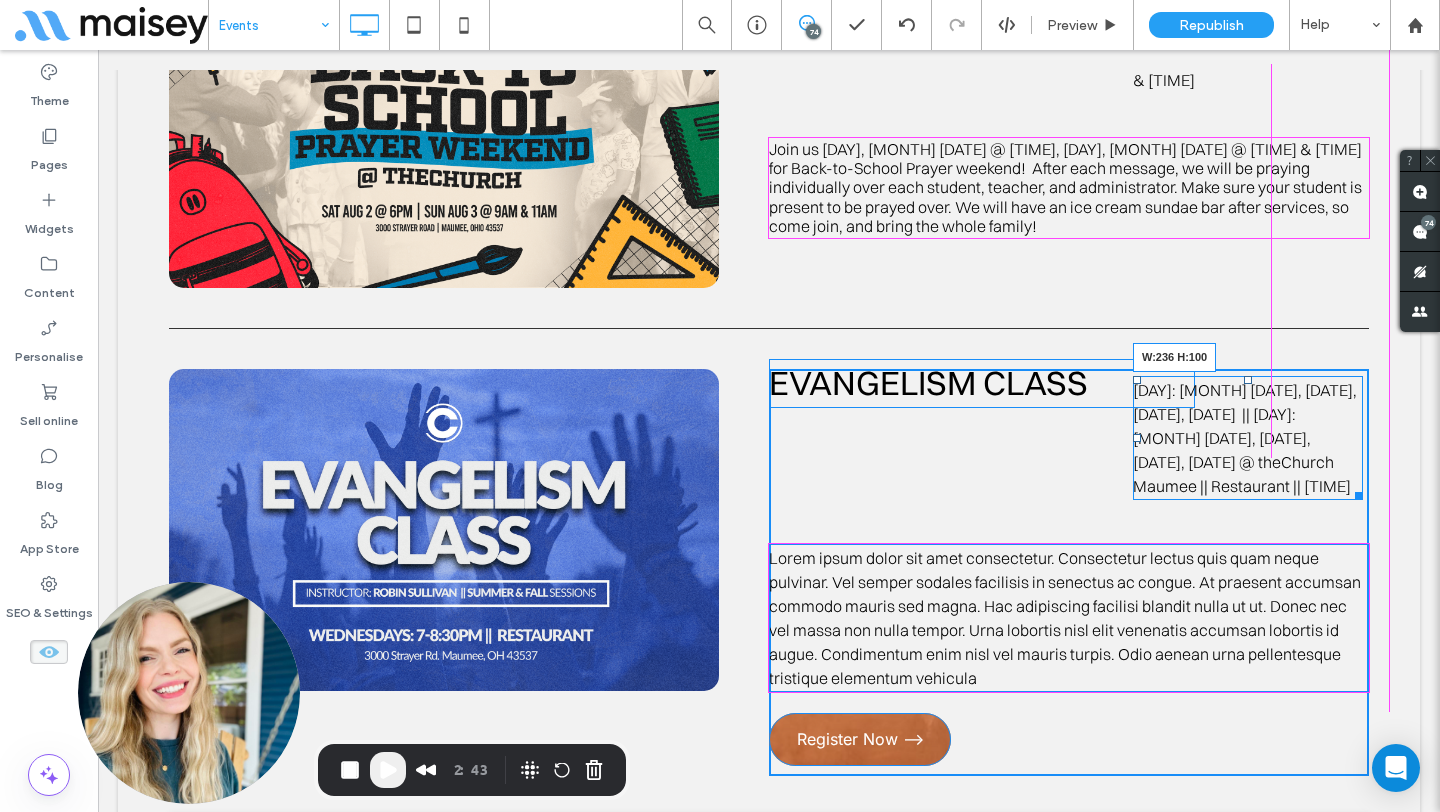 click on "EVANGELISM CLASS
Wednesdays: August 6, 13, 20, 27  || Wednesdays: October 29, November 5, 12, 19 @ theChurch Maumee || Restaurant || 7pm W:236 H:100
Lorem ipsum dolor sit amet consectetur. Consectetur lectus quis quam neque pulvinar. Vel semper sodales facilisis in senectus ac congue. At praesent accumsan commodo mauris sed magna. Hac adipiscing facilisi blandit nulla ut ut. Donec nec vel massa non nulla tempor. Urna lobortis nisl elit venenatis accumsan lobortis id augue. Condimentum enim nisl vel mauris turpis. Odio aenean urna pellentesque tristique elementum vehicula
Register Now -->
Click To Paste" at bounding box center [1069, 572] 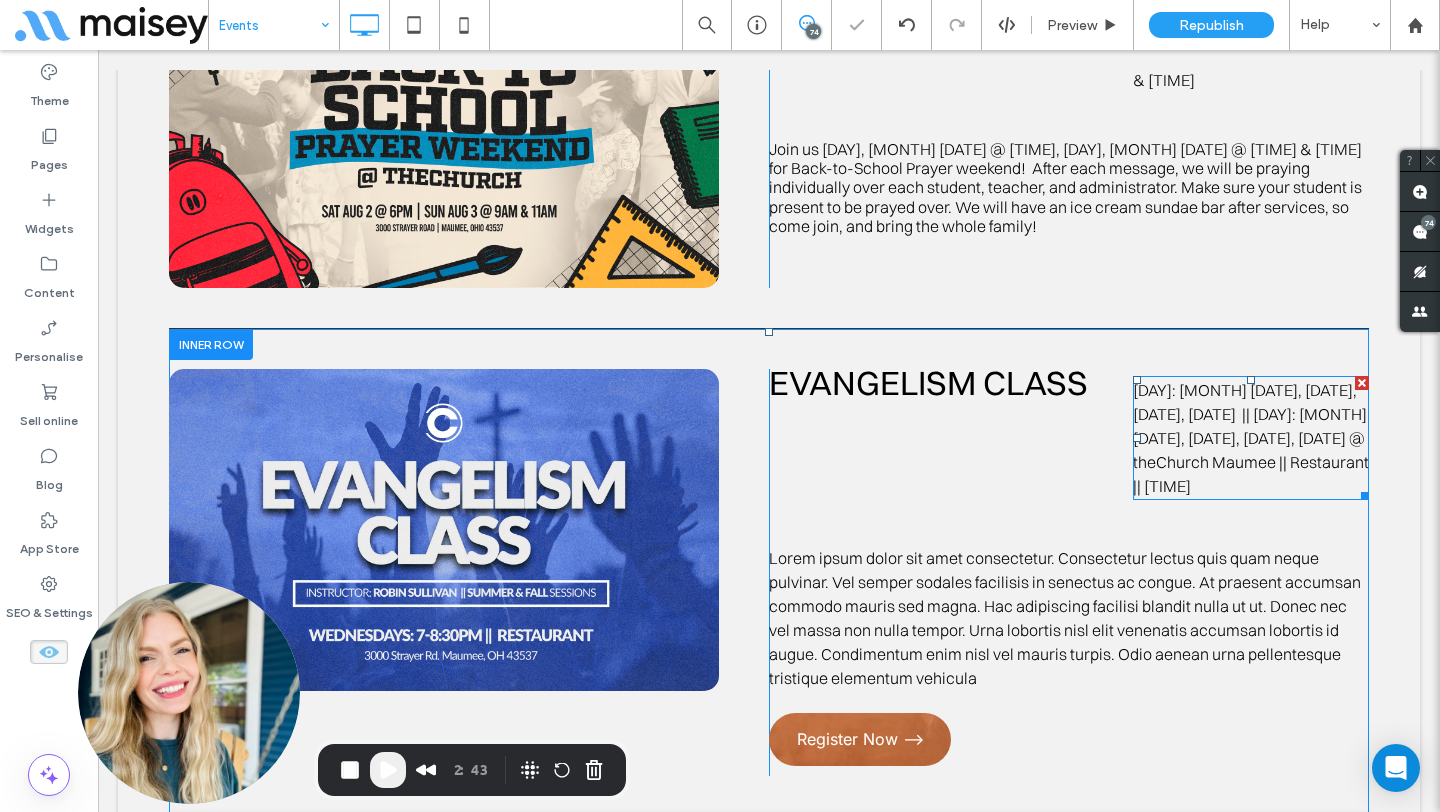 click on "Wednesdays: August 6, 13, 20, 27  || Wednesdays: October 29, November 5, 12, 19 @ theChurch Maumee || Restaurant || 7pm" at bounding box center [1251, 438] 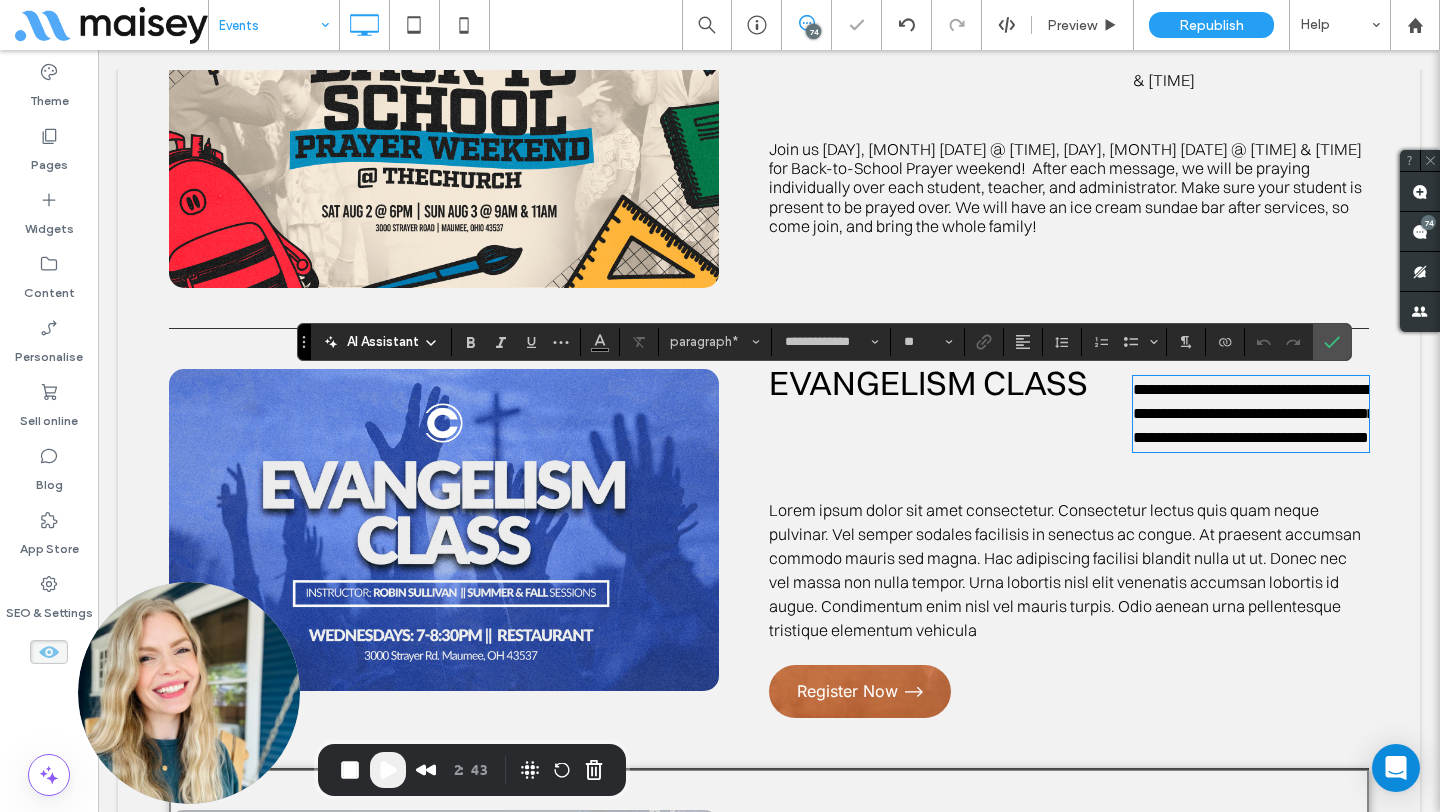 click on "**********" at bounding box center [1254, 413] 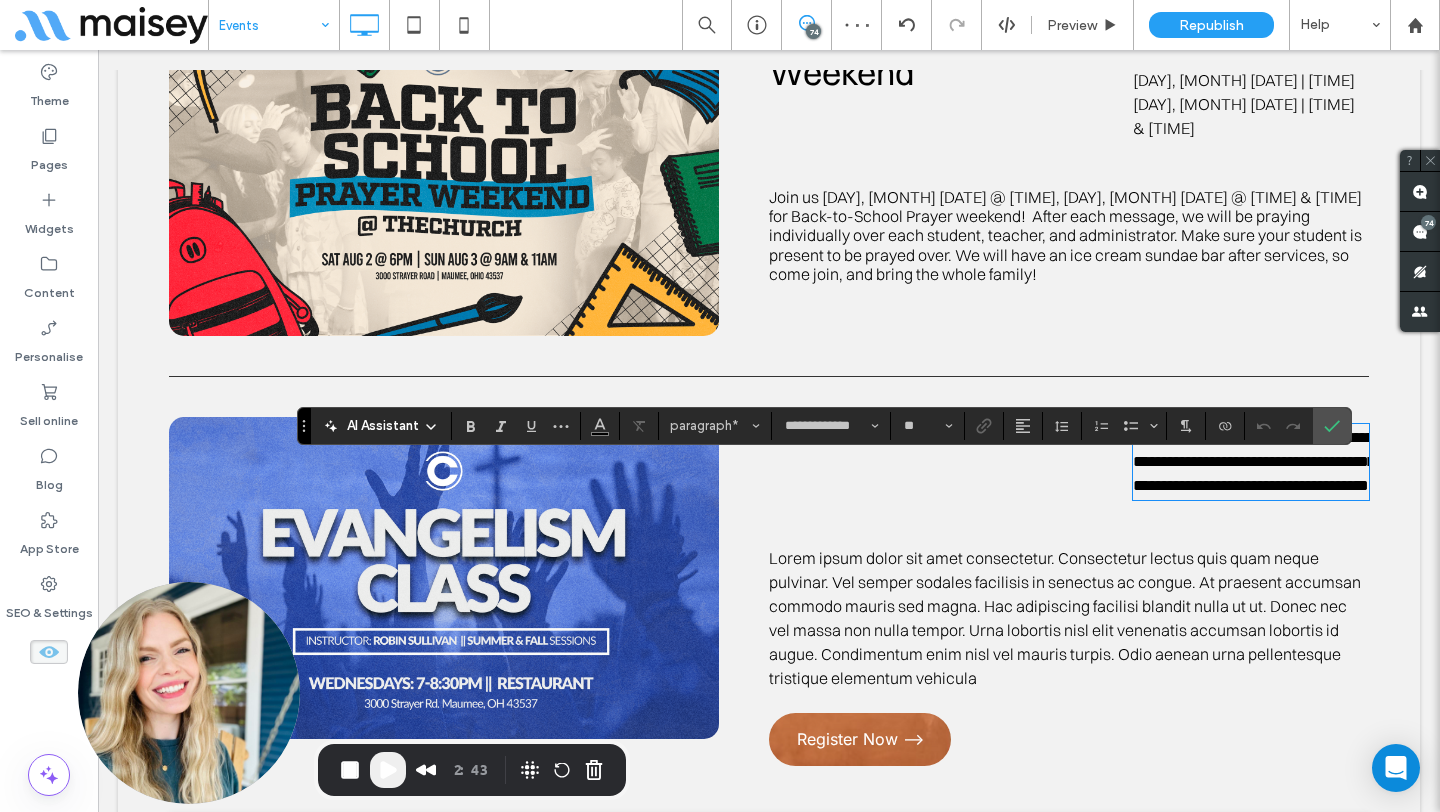 scroll, scrollTop: 1132, scrollLeft: 0, axis: vertical 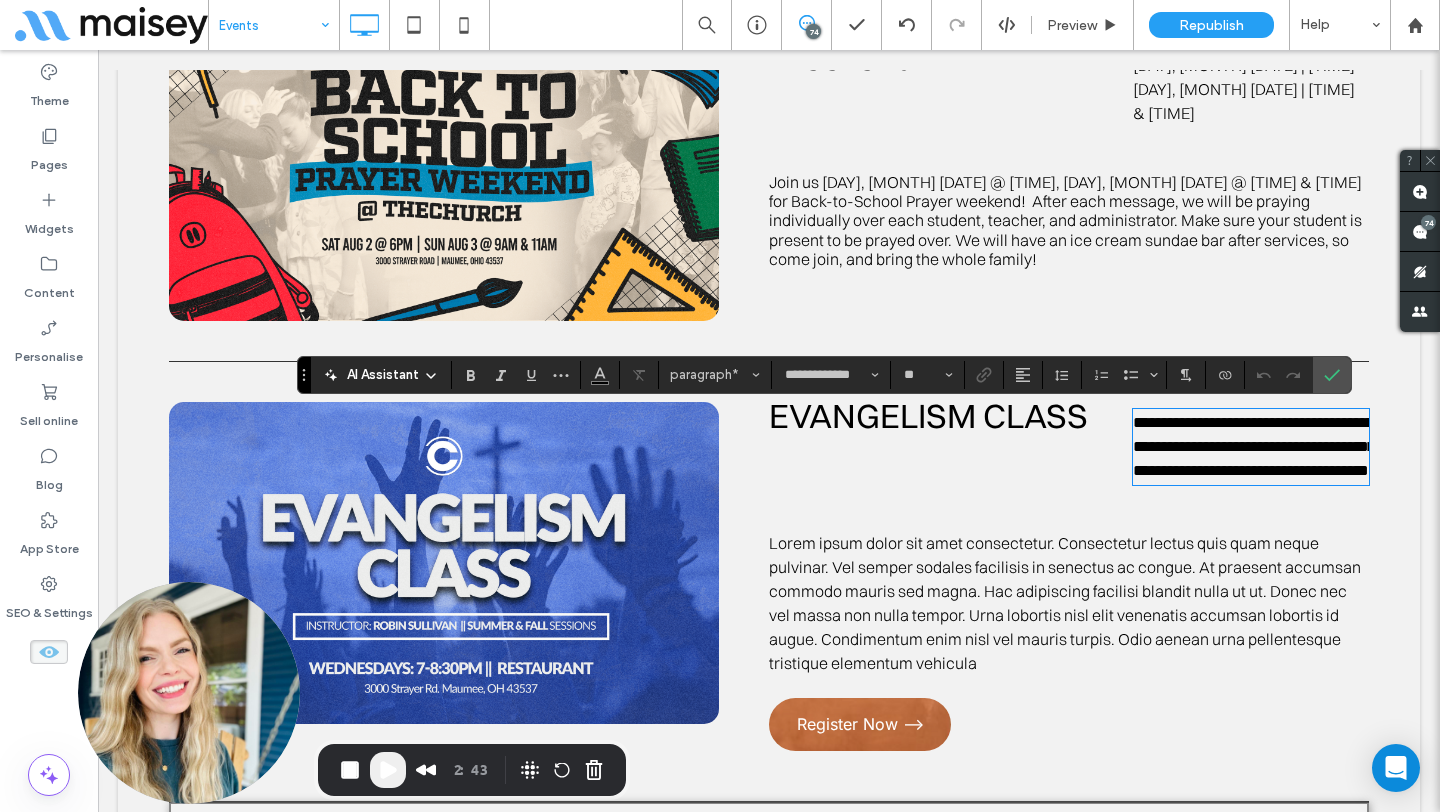 click on "**********" at bounding box center [1254, 446] 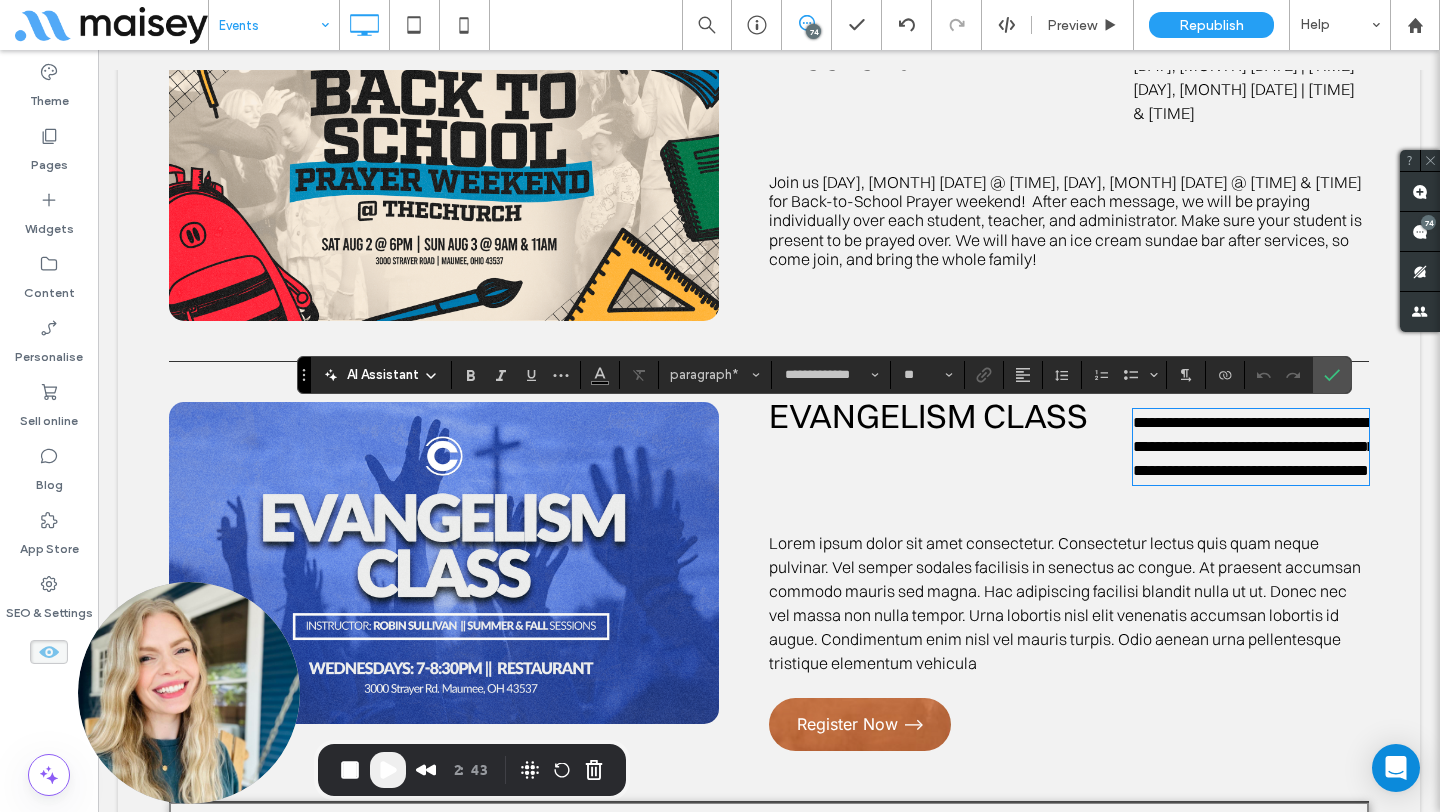 click on "**********" at bounding box center [1254, 446] 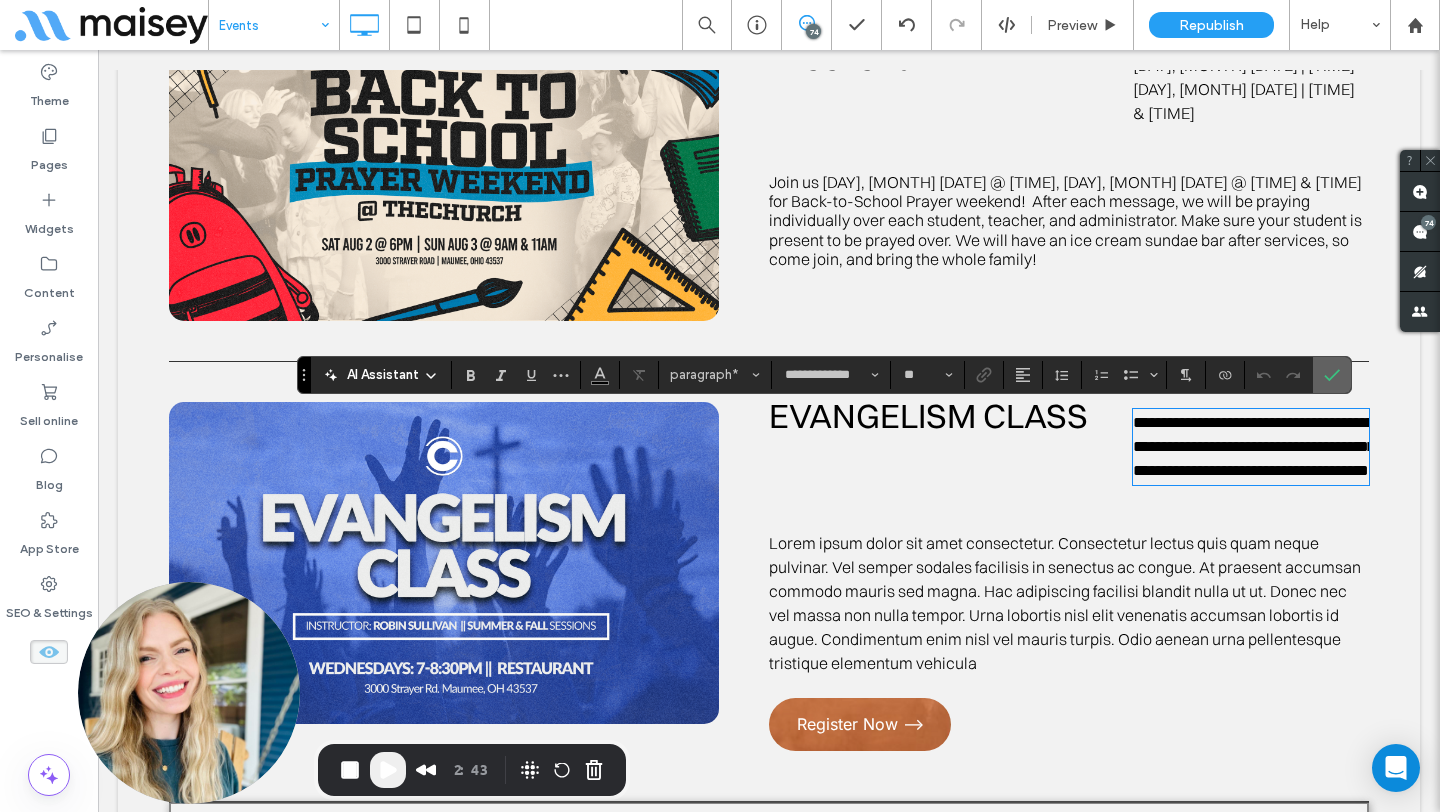 click at bounding box center (1332, 375) 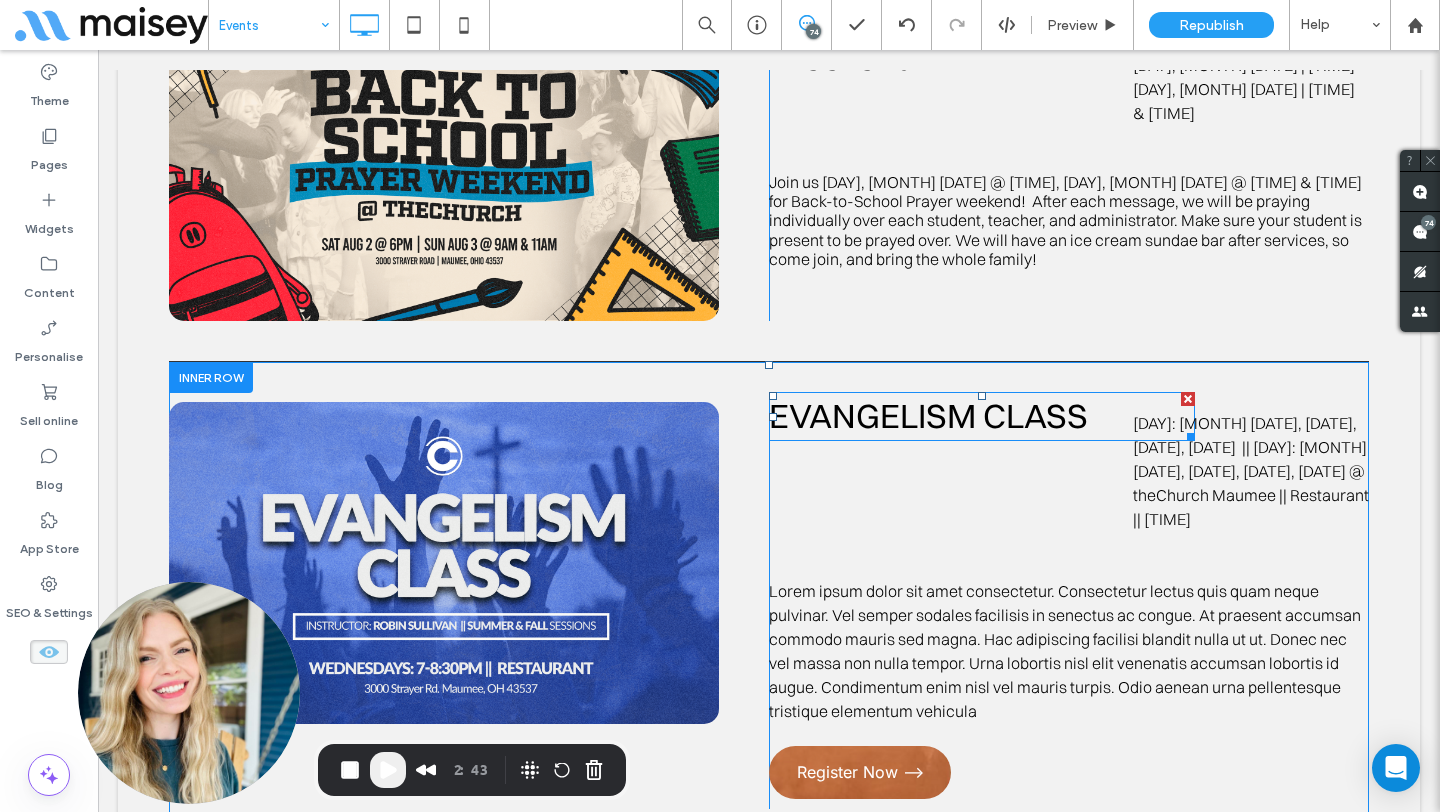 click on "EVANGELISM CLASS" at bounding box center (928, 416) 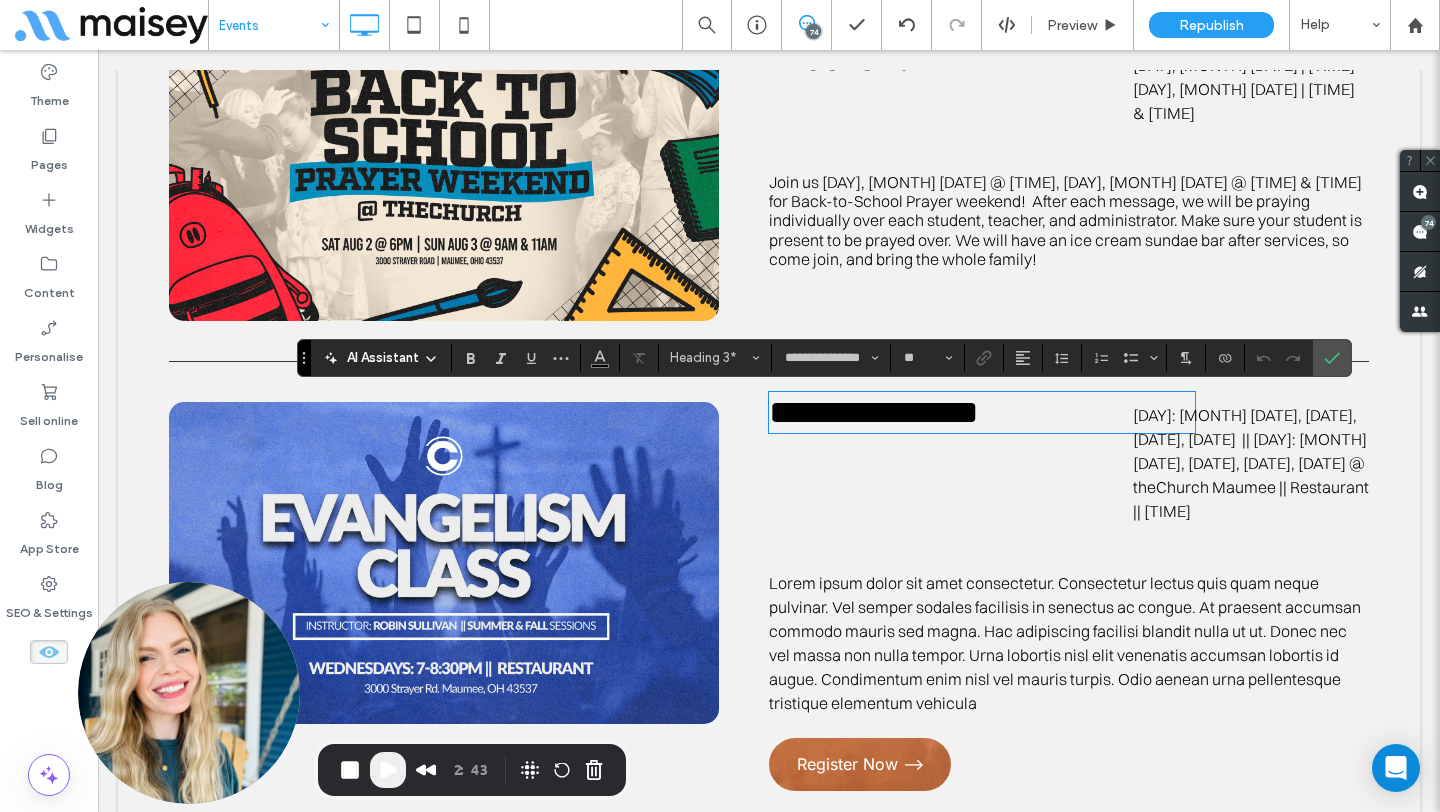 click on "**********" at bounding box center (874, 412) 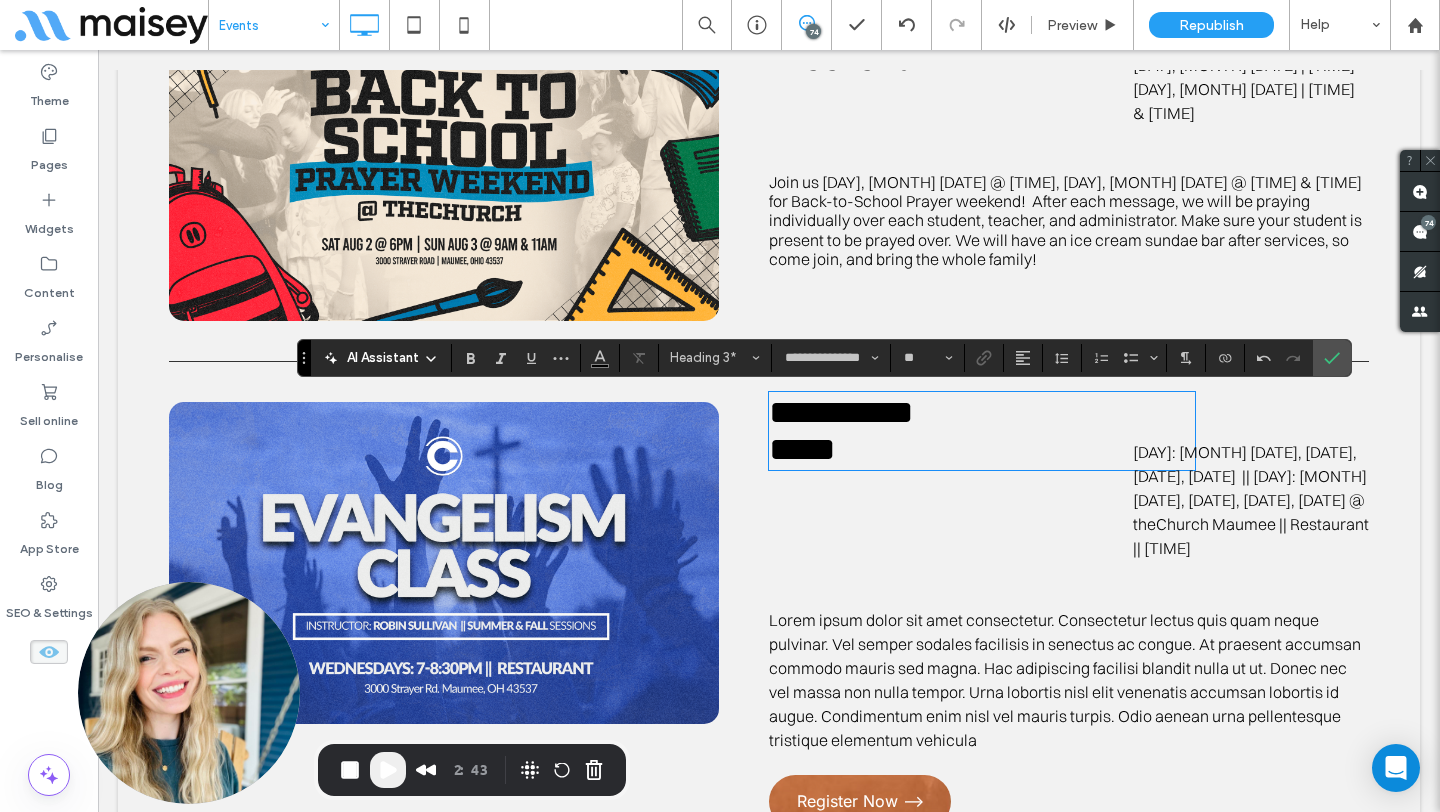 click on "Wednesdays: August 6, 13, 20, 27  || Wednesdays: October 29, November 5, 12, 19 @ theChurch Maumee || Restaurant || 7pm" at bounding box center [1251, 500] 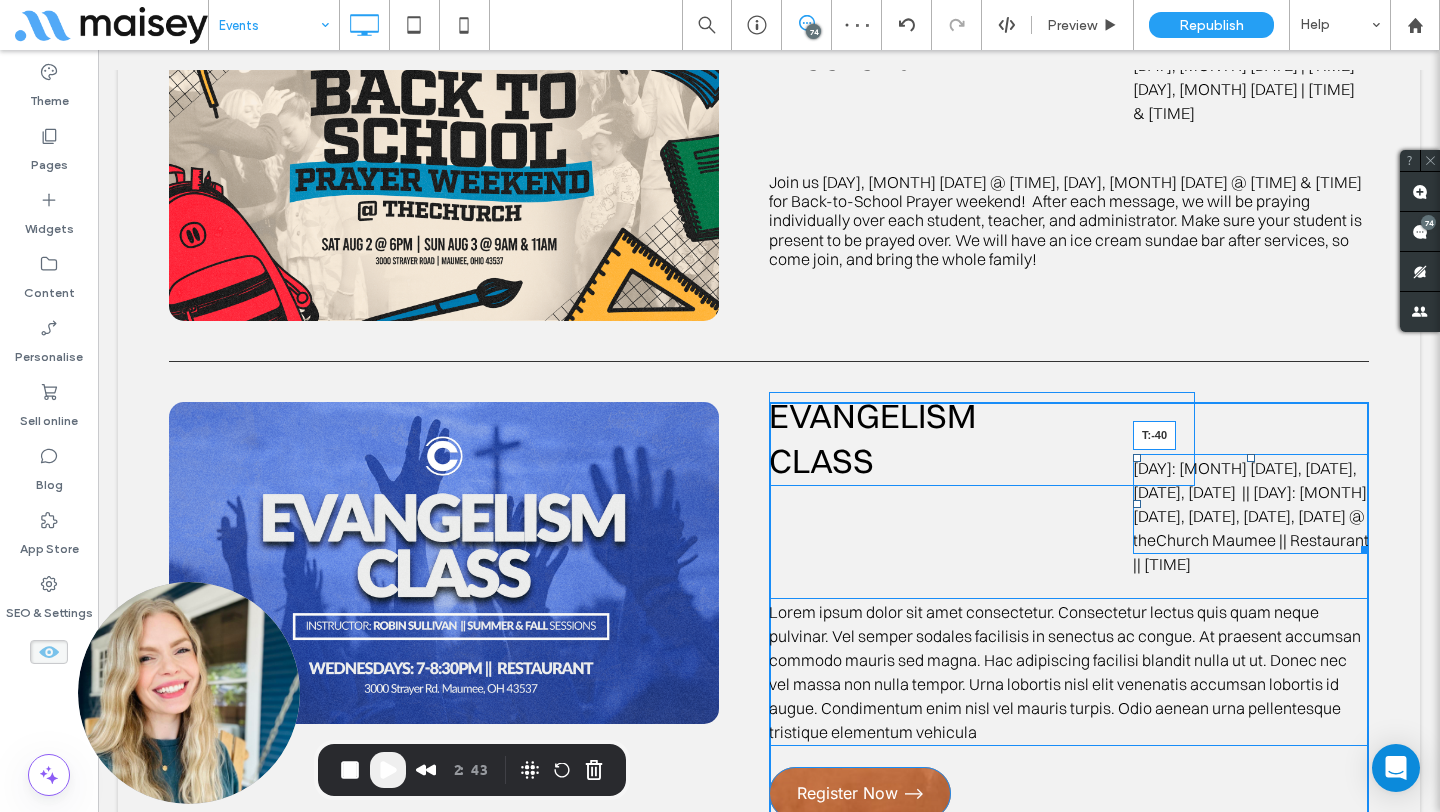 drag, startPoint x: 1250, startPoint y: 456, endPoint x: 1250, endPoint y: 410, distance: 46 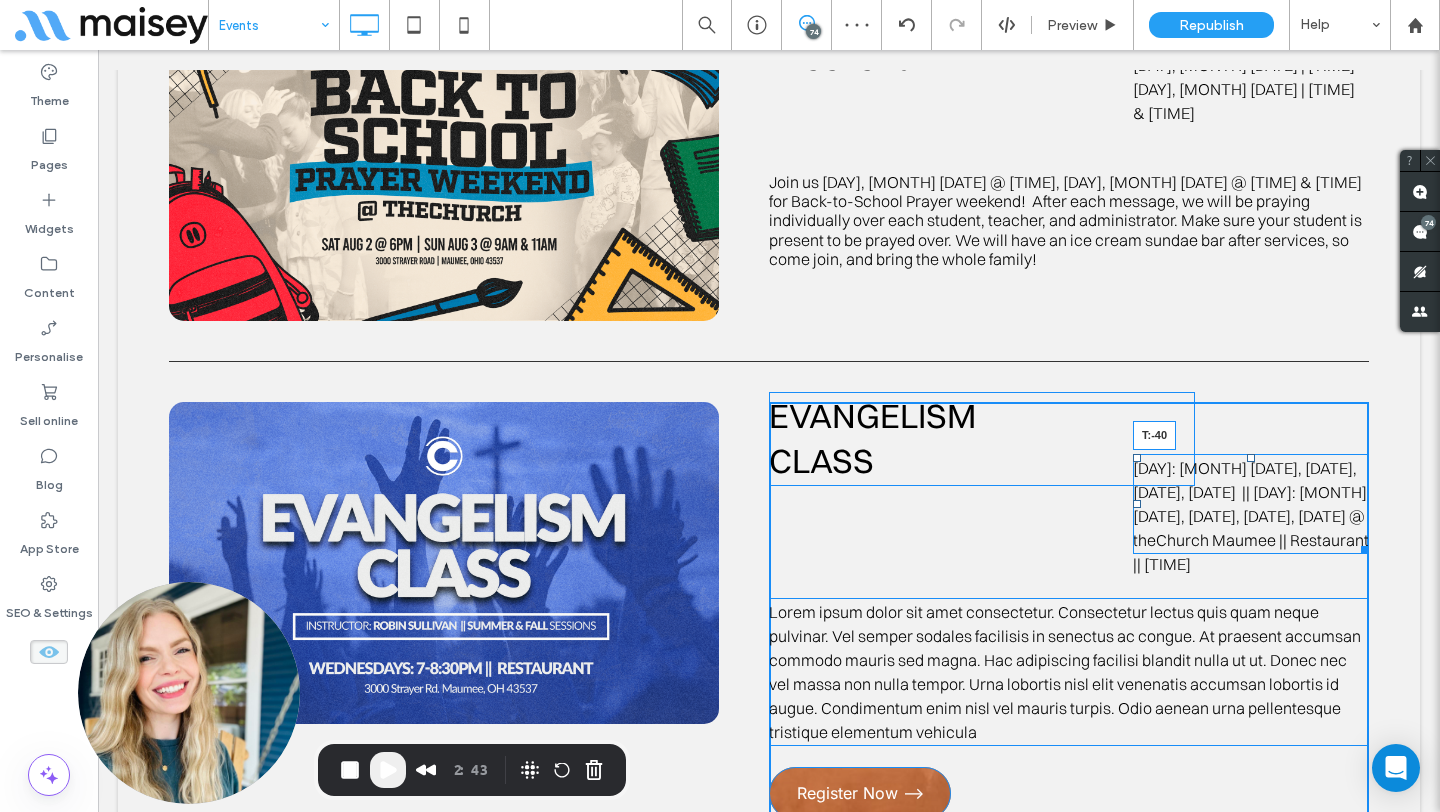click on "EVANGELISM  ﻿ CLASS
Wednesdays: August 6, 13, 20, 27  || Wednesdays: October 29, November 5, 12, 19 @ theChurch Maumee || Restaurant || 7pm T:-40
Lorem ipsum dolor sit amet consectetur. Consectetur lectus quis quam neque pulvinar. Vel semper sodales facilisis in senectus ac congue. At praesent accumsan commodo mauris sed magna. Hac adipiscing facilisi blandit nulla ut ut. Donec nec vel massa non nulla tempor. Urna lobortis nisl elit venenatis accumsan lobortis id augue. Condimentum enim nisl vel mauris turpis. Odio aenean urna pellentesque tristique elementum vehicula
Register Now -->
Click To Paste" at bounding box center (1069, 616) 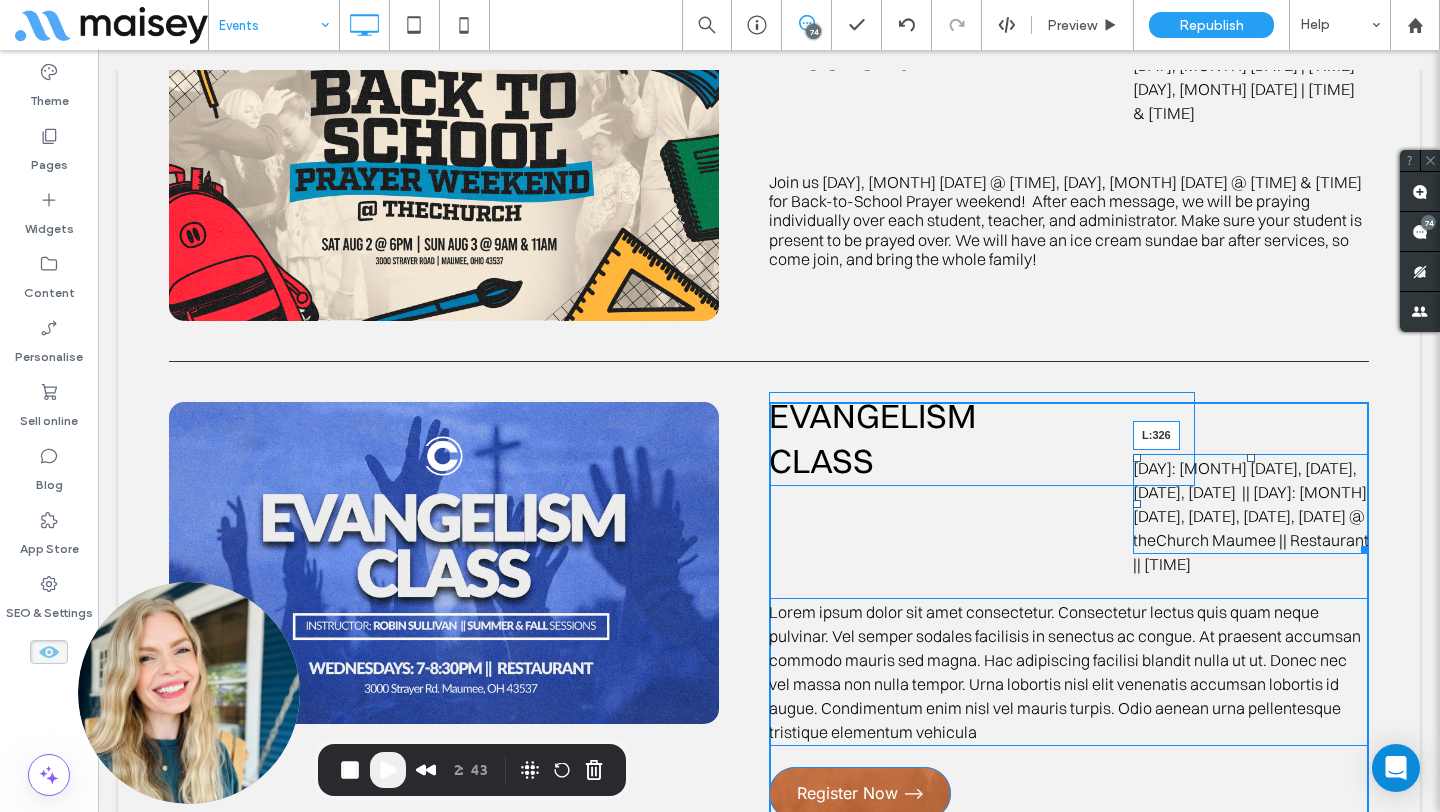 drag, startPoint x: 1136, startPoint y: 503, endPoint x: 1098, endPoint y: 504, distance: 38.013157 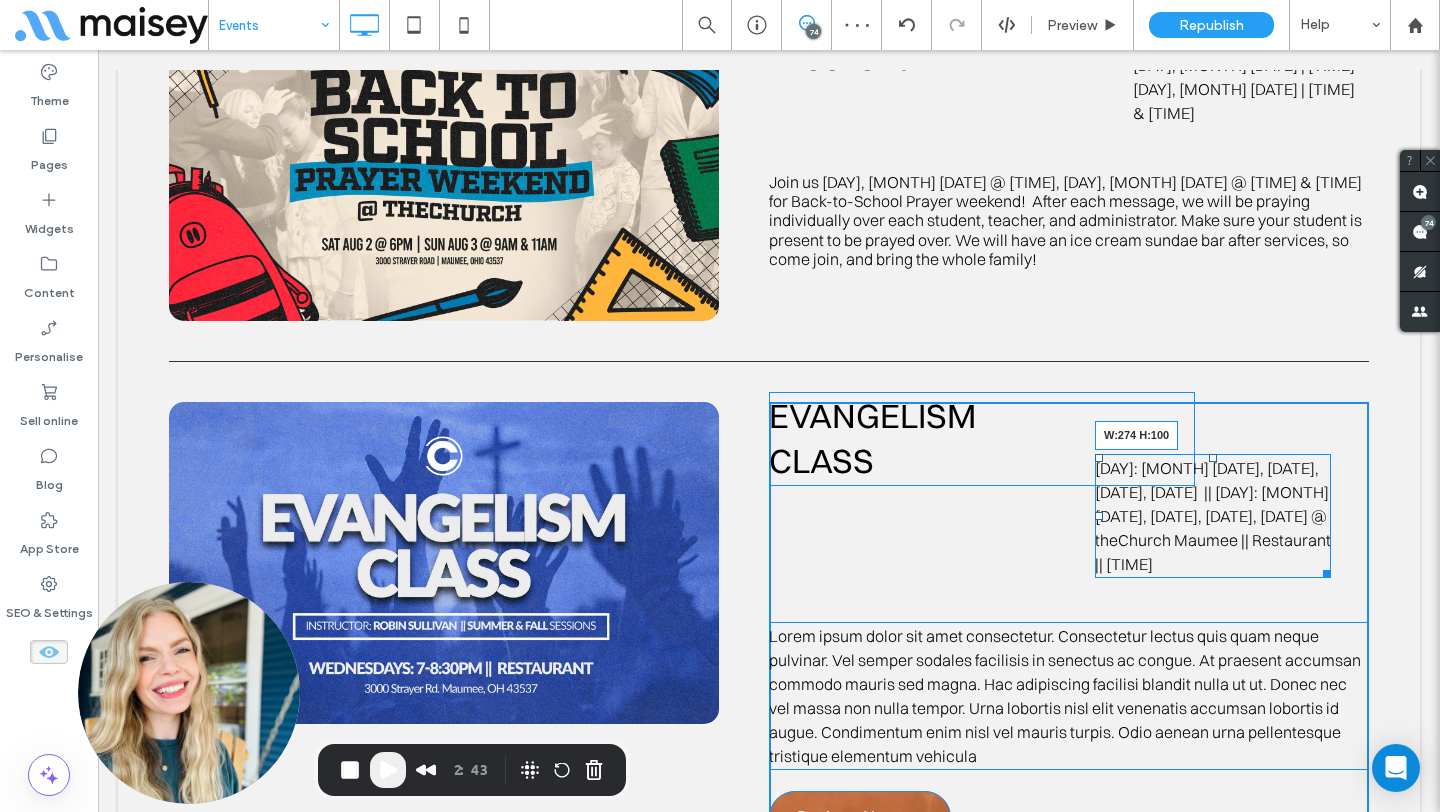 drag, startPoint x: 1324, startPoint y: 545, endPoint x: 1366, endPoint y: 546, distance: 42.0119 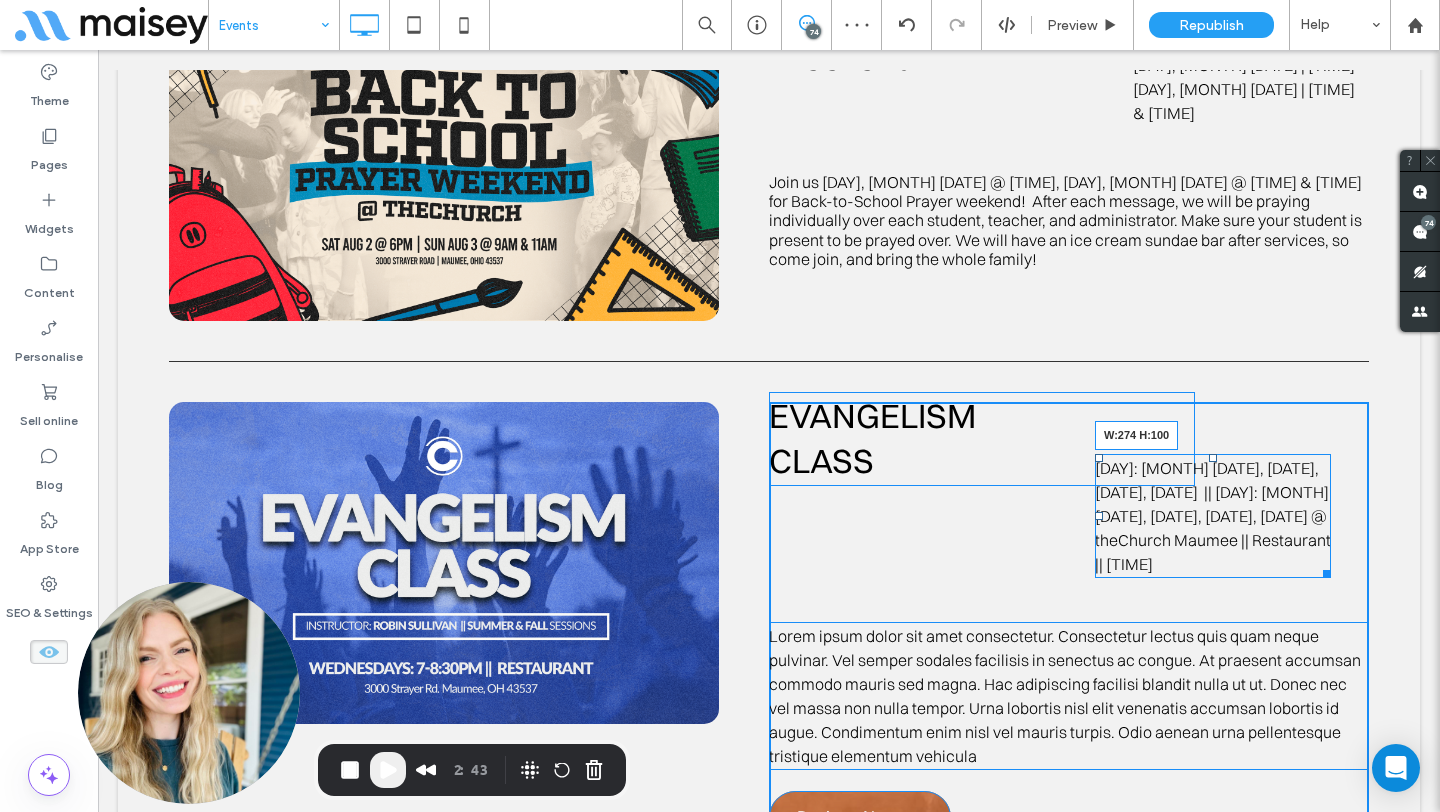 click at bounding box center [1323, 570] 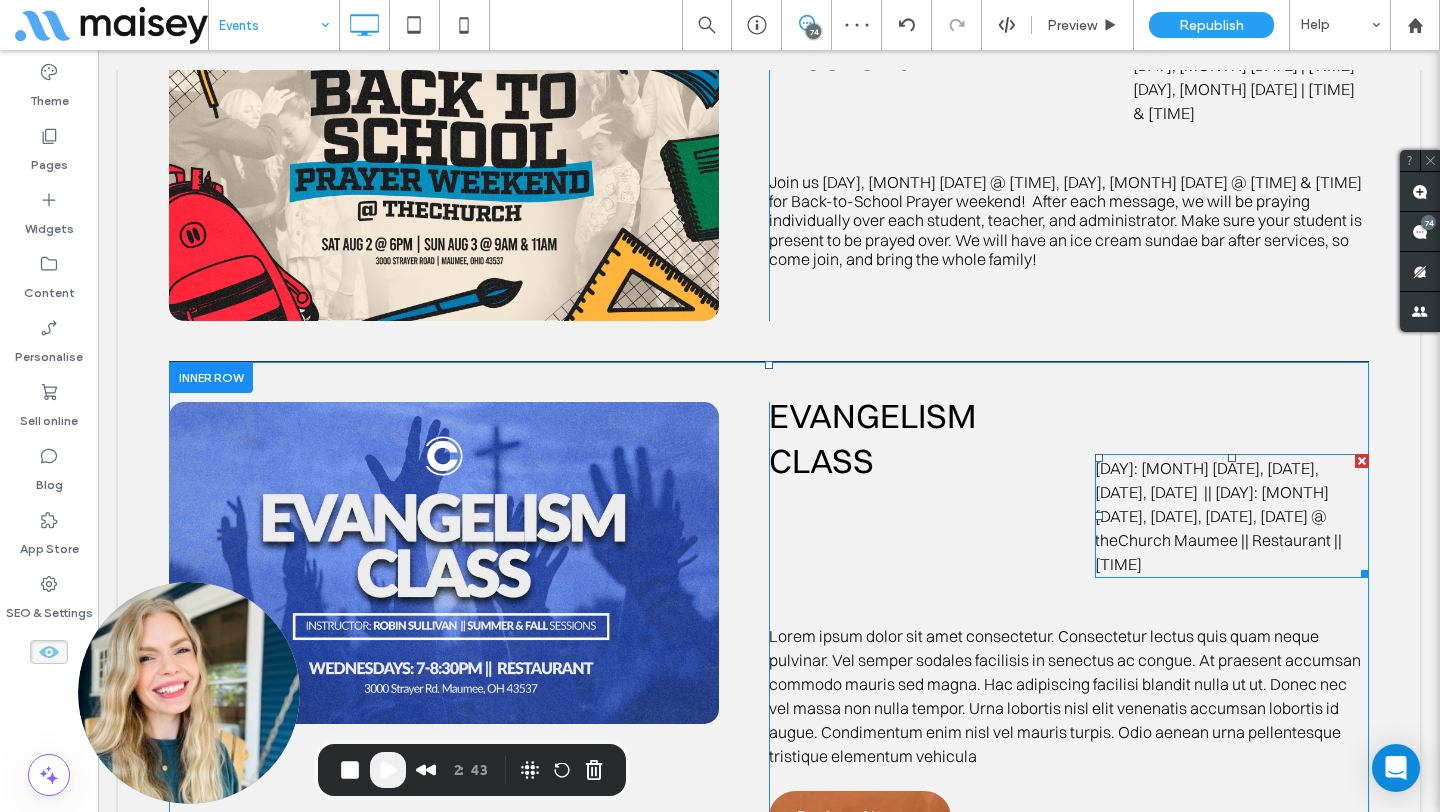 click on "Wednesdays: August 6, 13, 20, 27  || Wednesdays: October 29, November 5, 12, 19 @ theChurch Maumee || Restaurant || 7pm" at bounding box center [1232, 516] 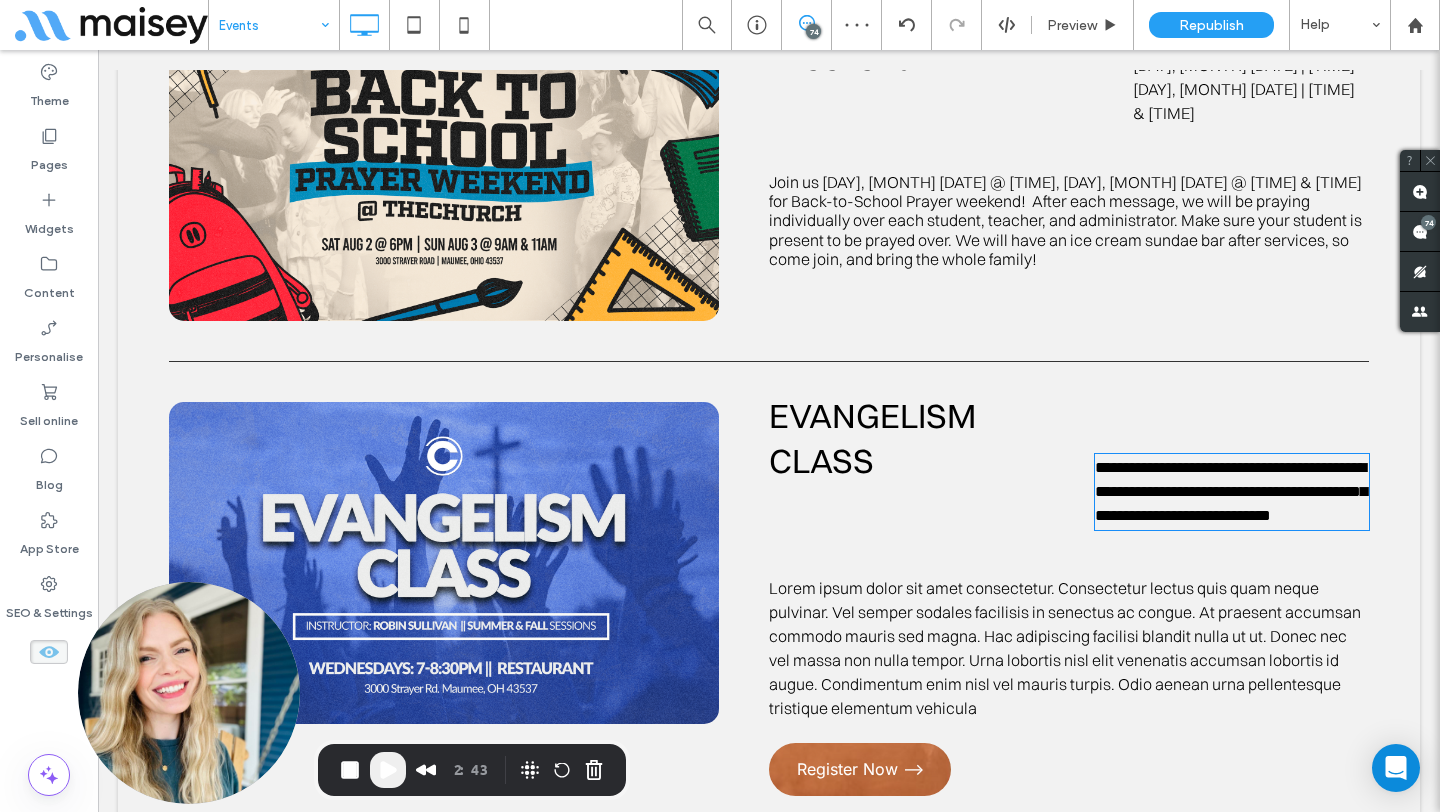 type on "**********" 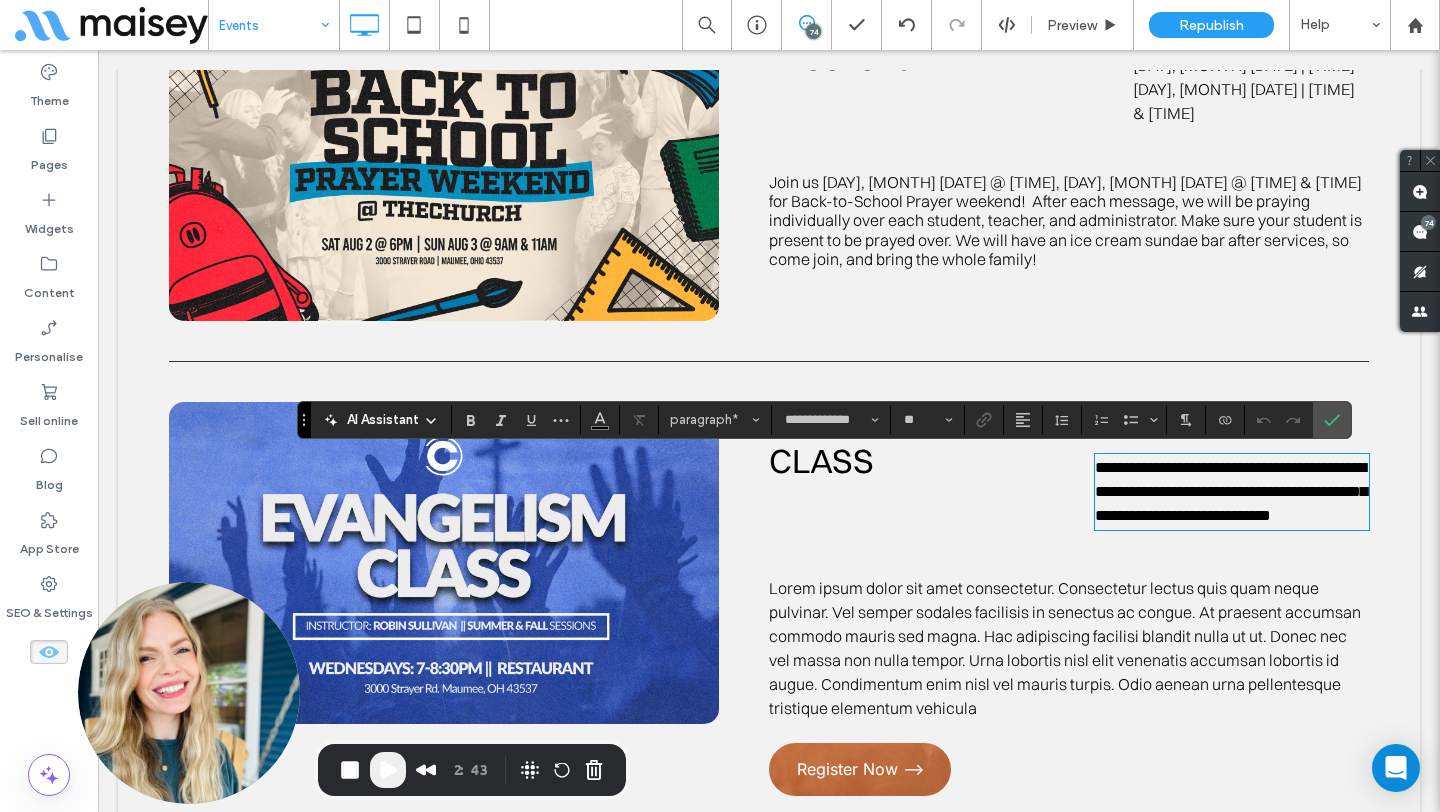 click on "**********" at bounding box center [1232, 492] 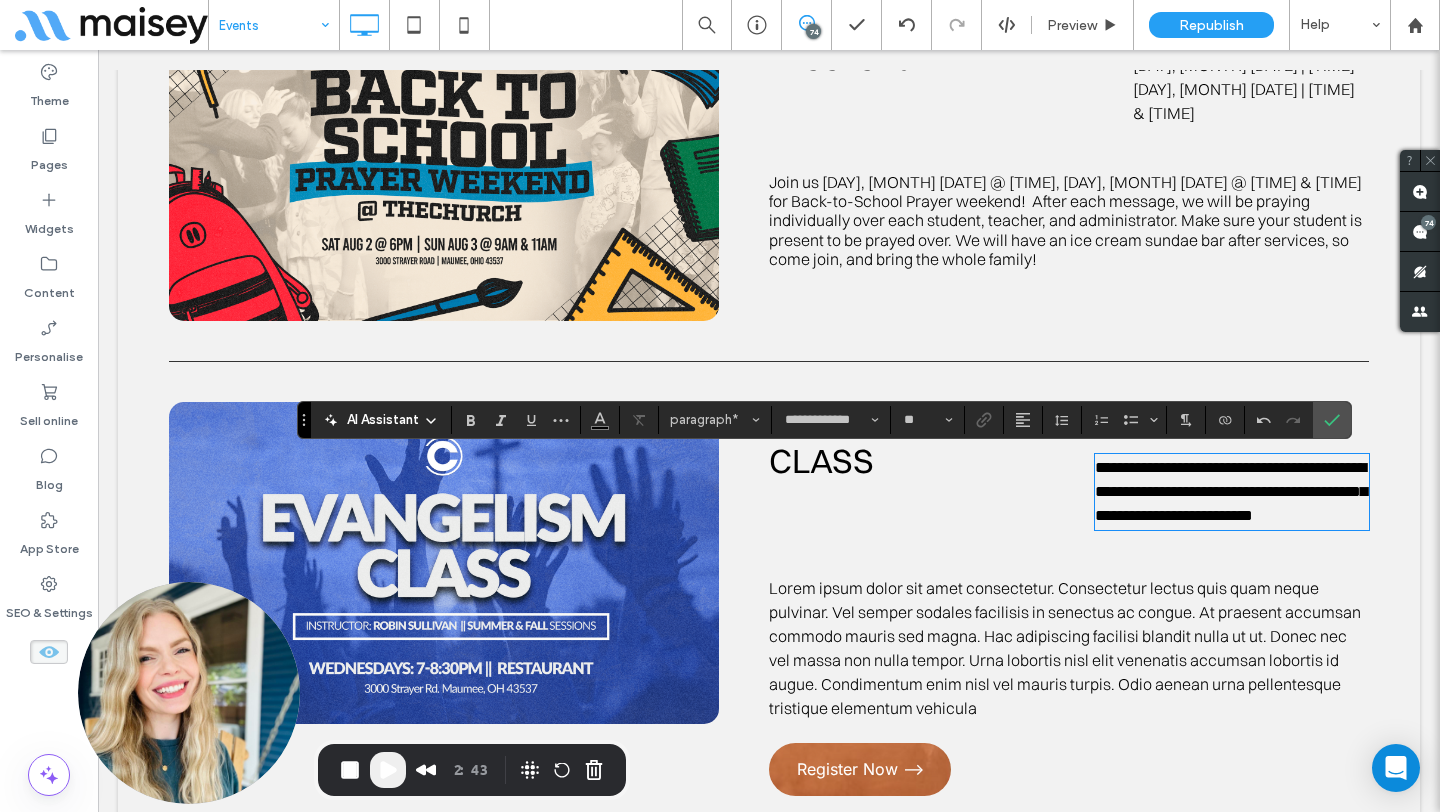 click on "**********" at bounding box center [1069, 604] 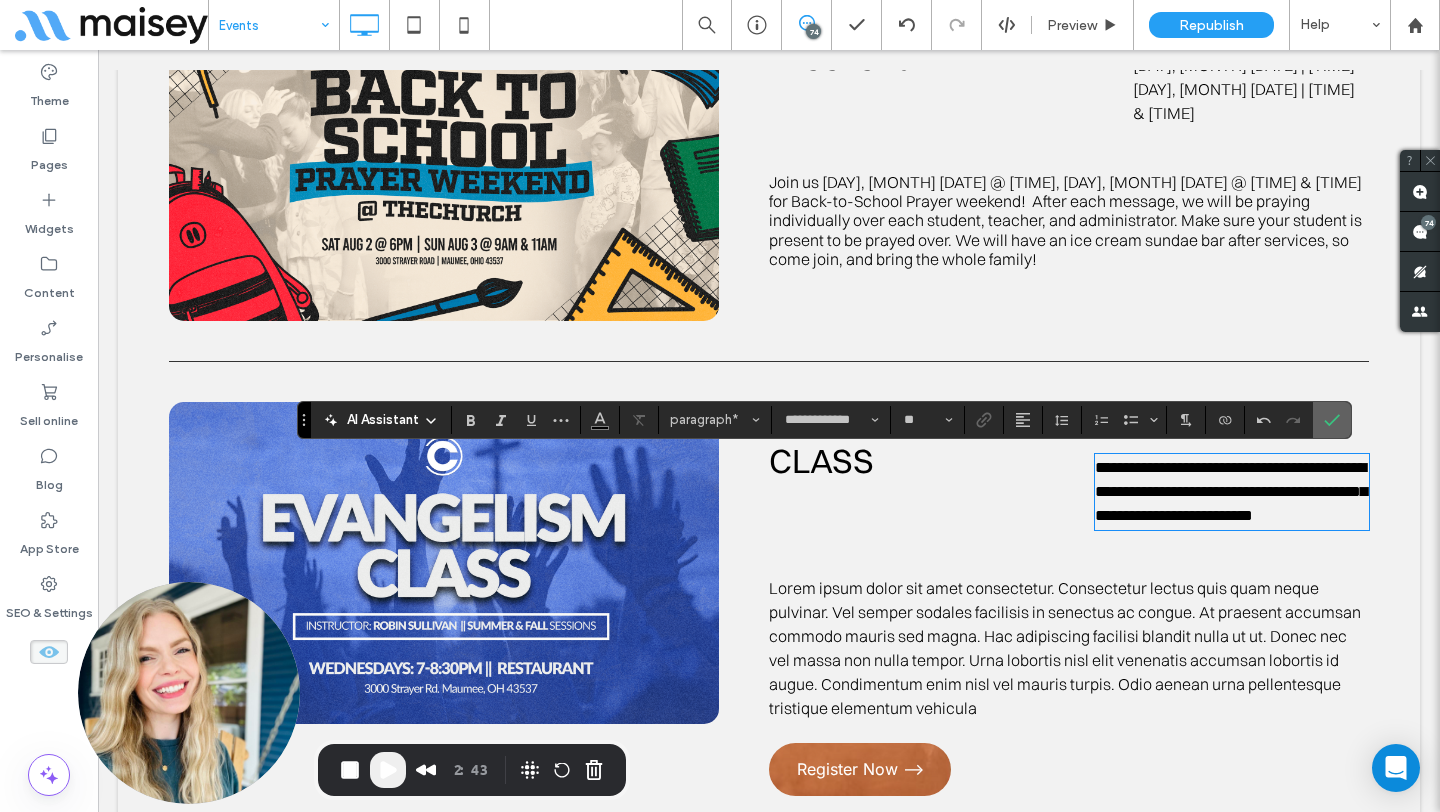 click 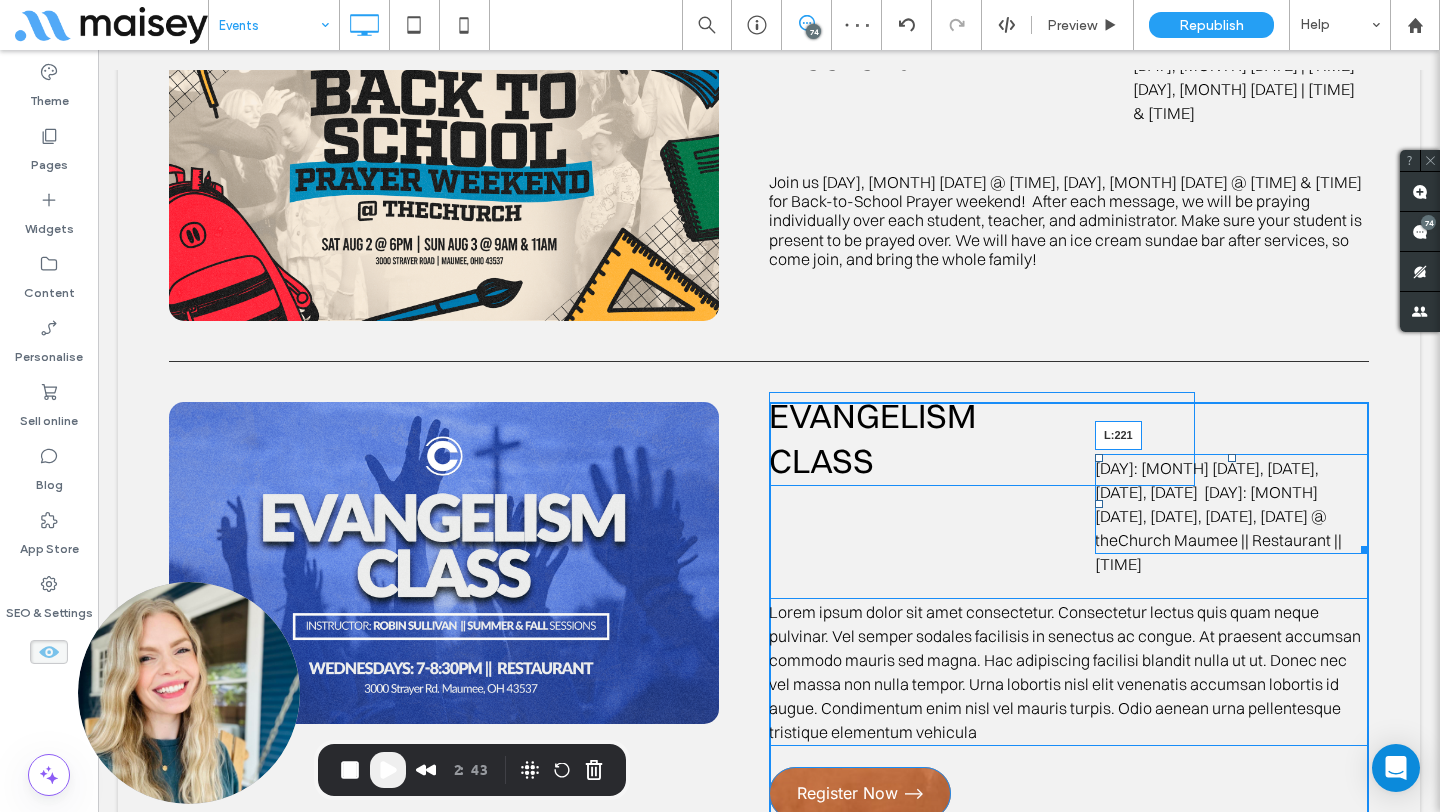 drag, startPoint x: 1099, startPoint y: 502, endPoint x: 1147, endPoint y: 553, distance: 70.035706 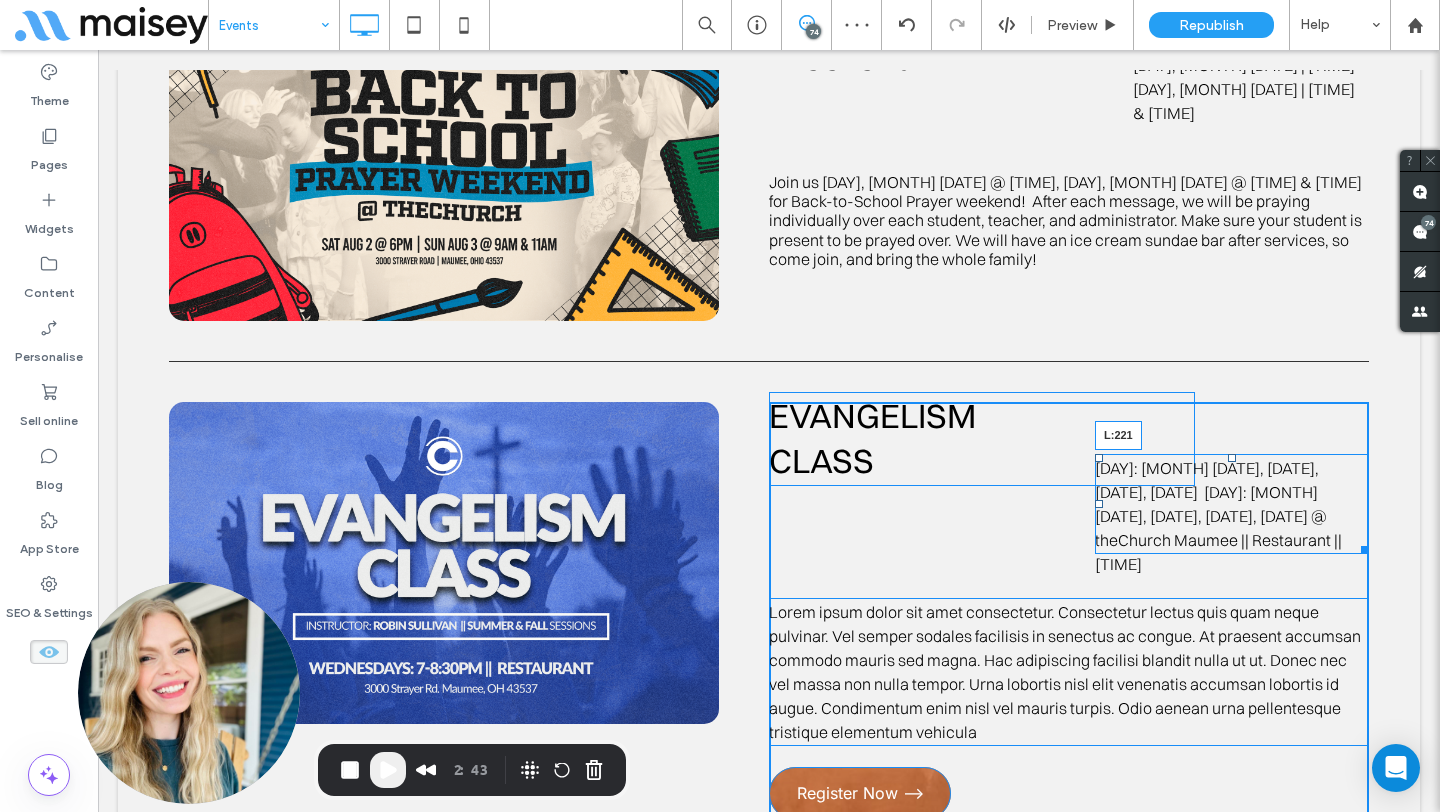 click at bounding box center (1099, 504) 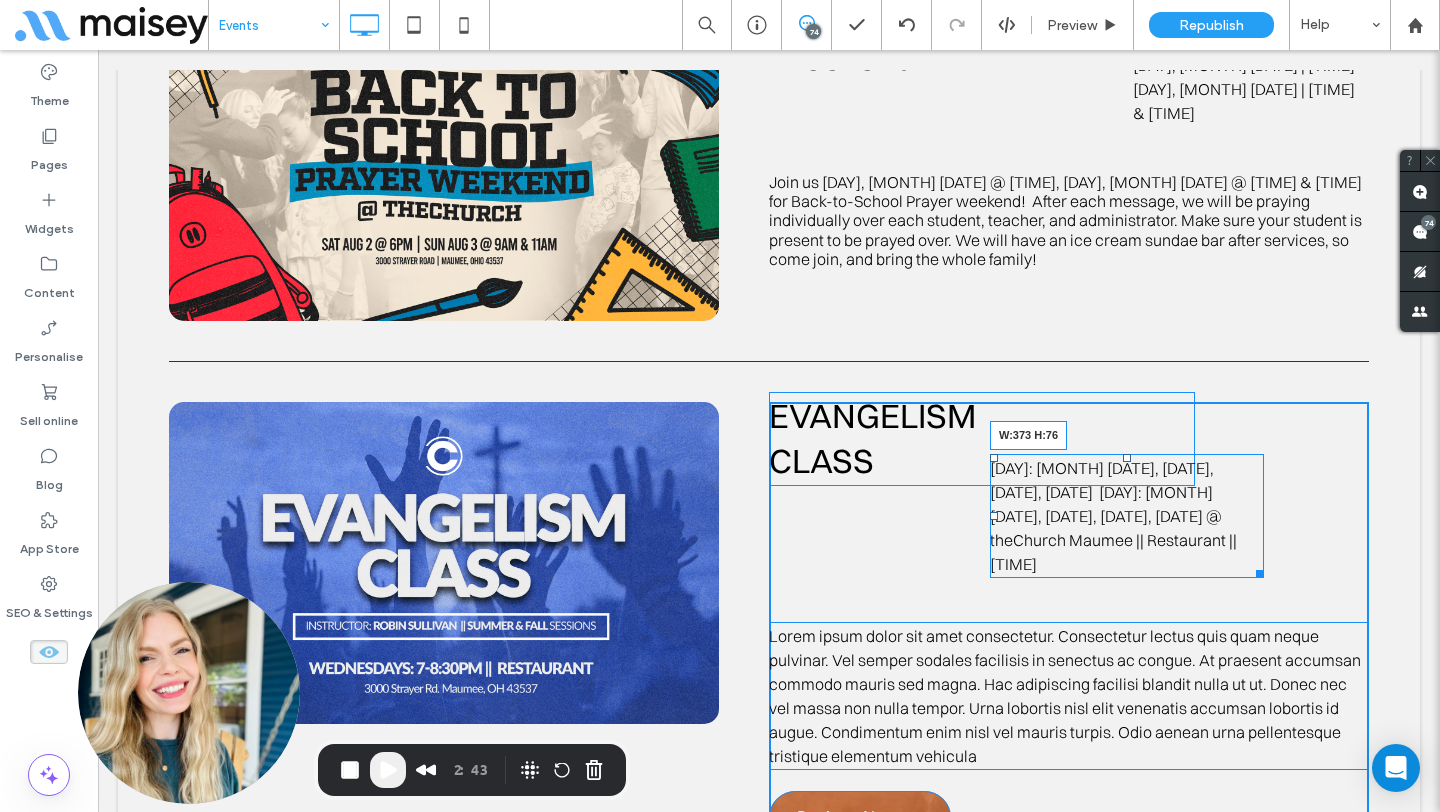 drag, startPoint x: 1258, startPoint y: 548, endPoint x: 1173, endPoint y: 581, distance: 91.18114 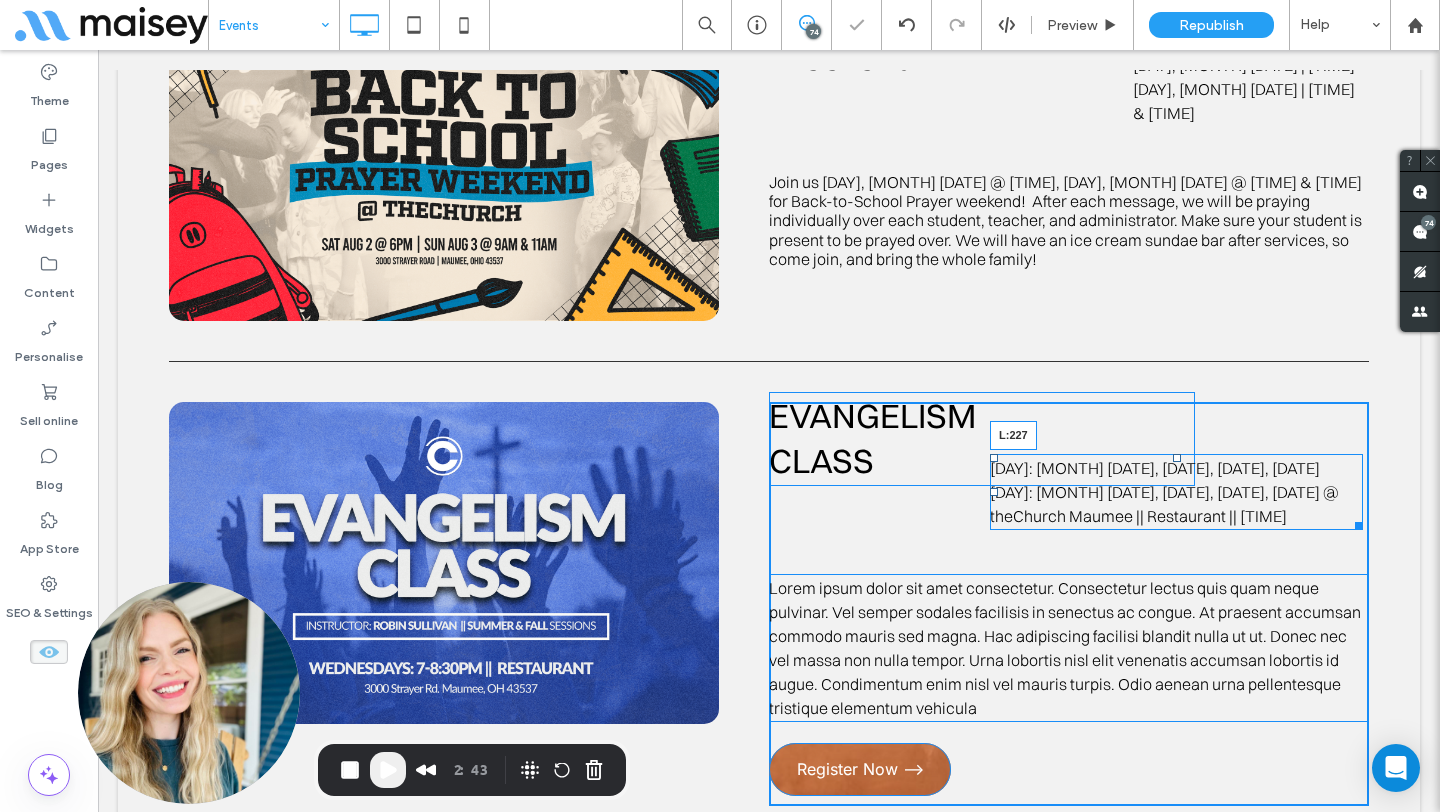 drag, startPoint x: 993, startPoint y: 489, endPoint x: 1047, endPoint y: 485, distance: 54.147945 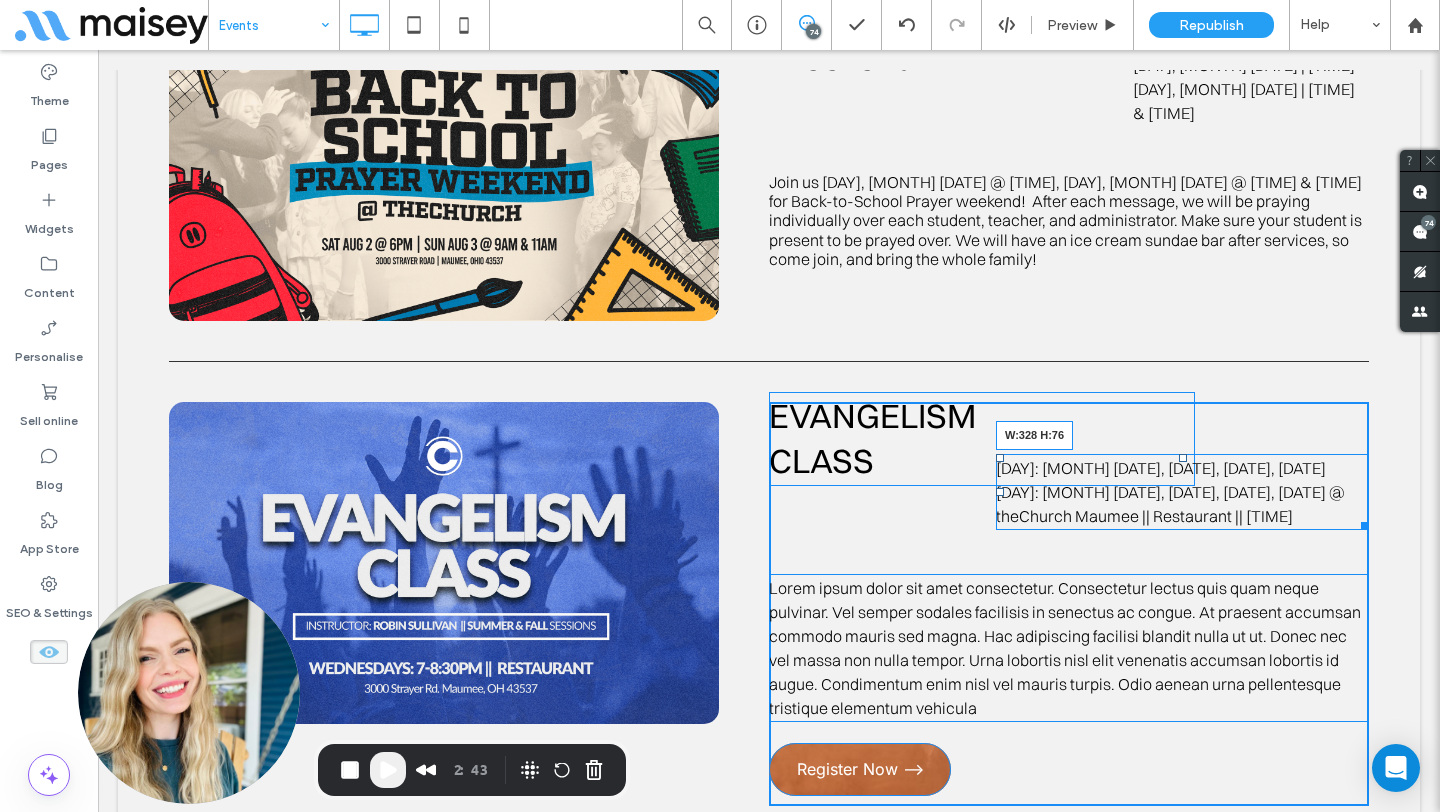 drag, startPoint x: 1365, startPoint y: 517, endPoint x: 1320, endPoint y: 513, distance: 45.17743 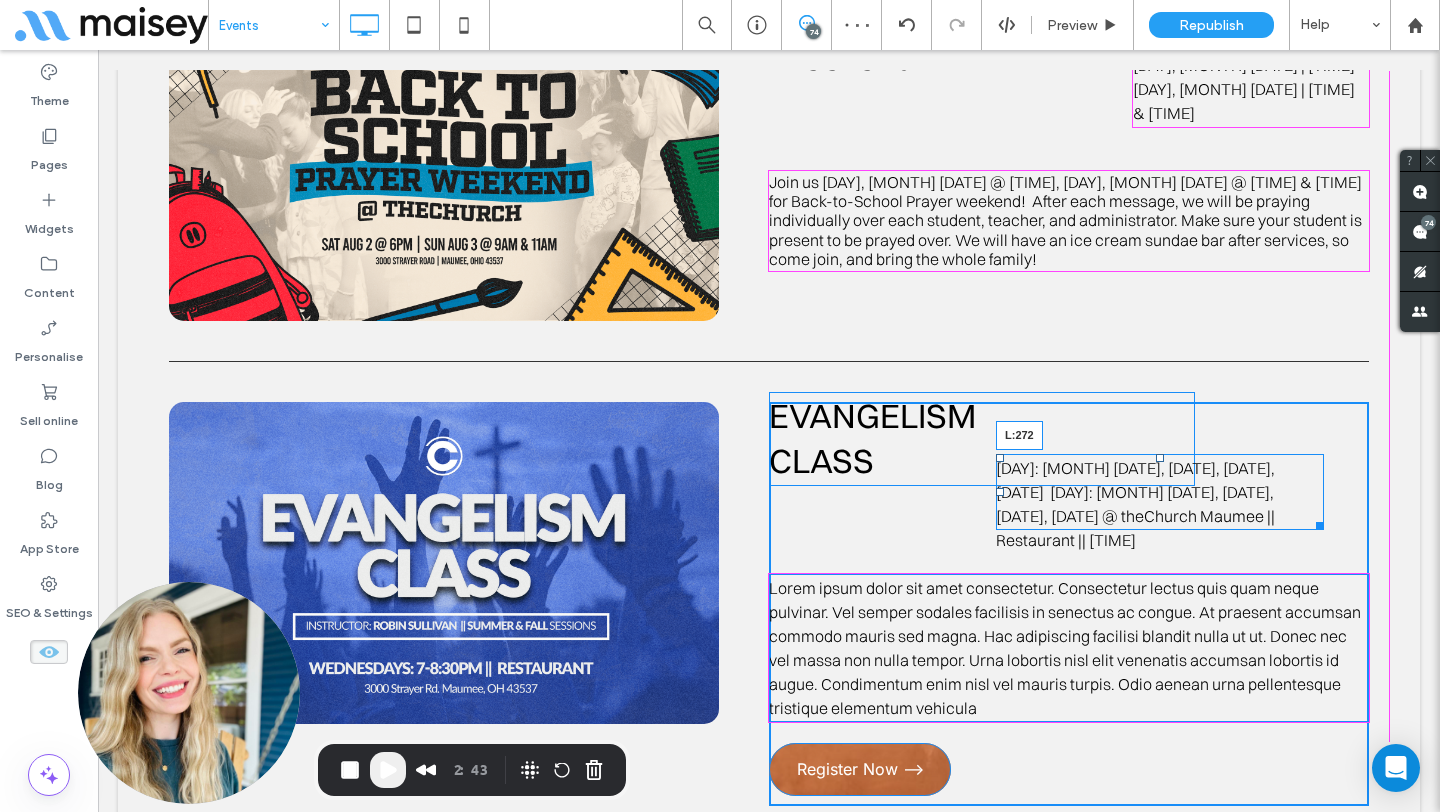 drag, startPoint x: 997, startPoint y: 488, endPoint x: 1040, endPoint y: 488, distance: 43 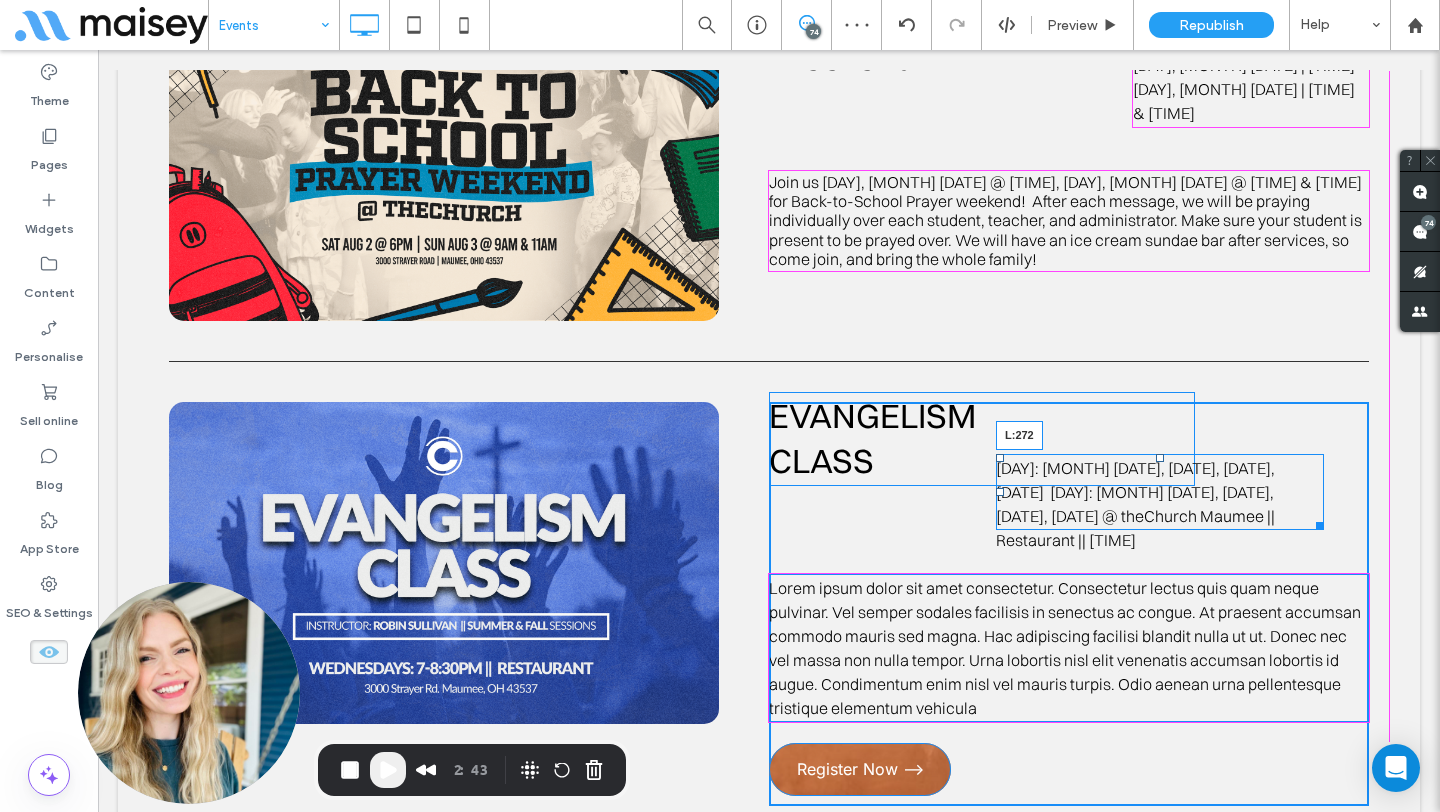 click at bounding box center [1000, 492] 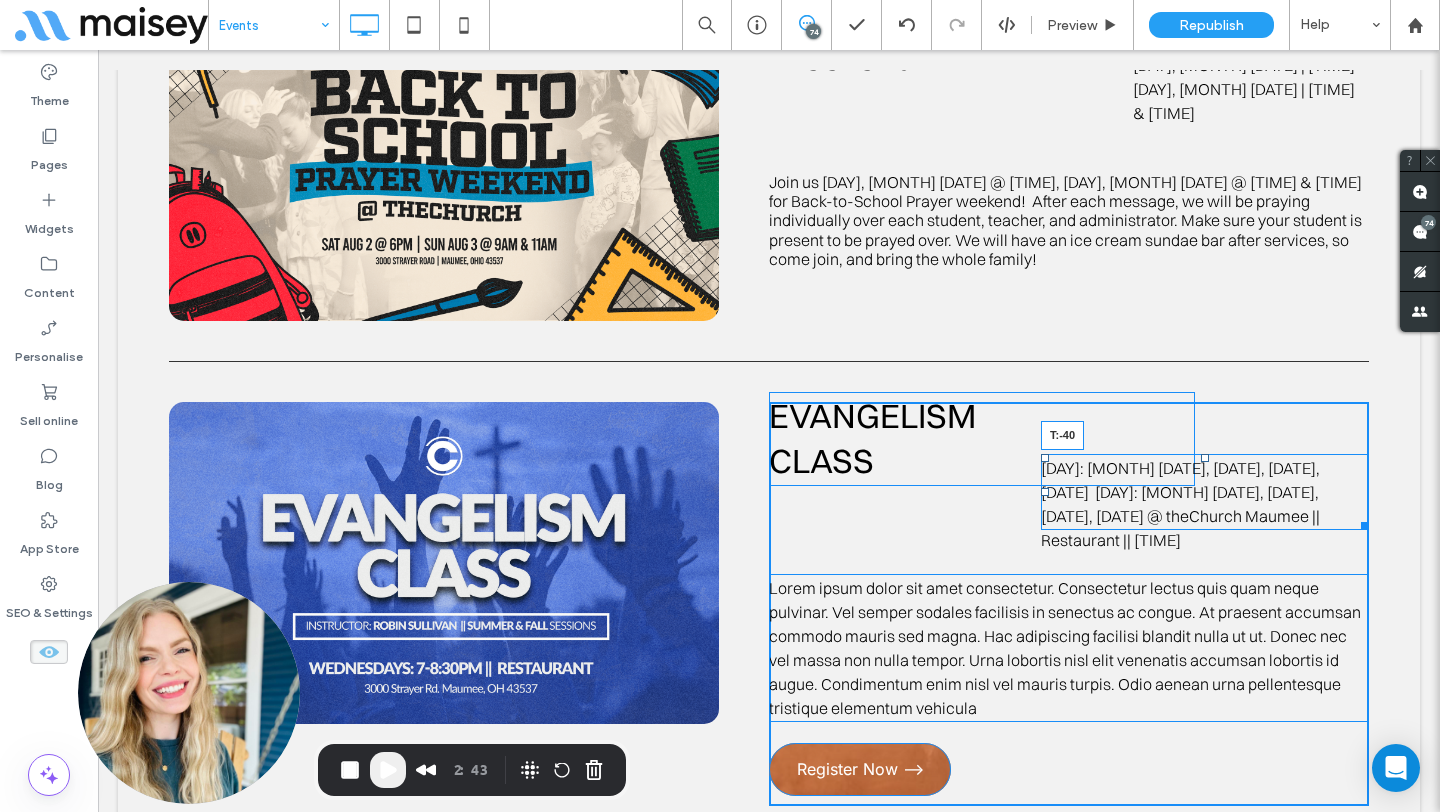 drag, startPoint x: 1206, startPoint y: 458, endPoint x: 1206, endPoint y: 433, distance: 25 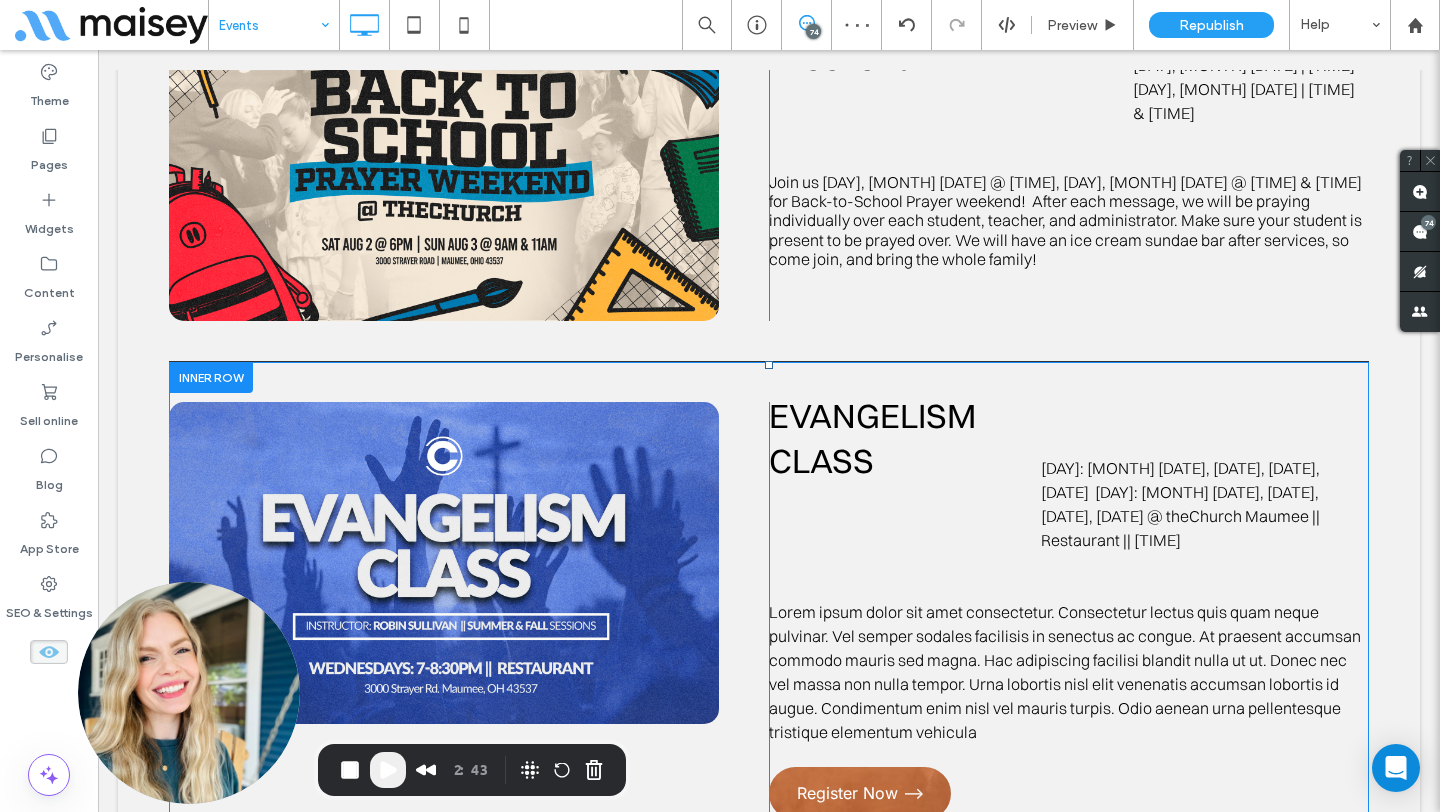 click on "EVANGELISM  ﻿ CLASS
Wednesdays: August 6, 13, 20, 27  Wednesdays: October 29, November 5, 12, 19 @ theChurch Maumee || Restaurant || 7pm
Lorem ipsum dolor sit amet consectetur. Consectetur lectus quis quam neque pulvinar. Vel semper sodales facilisis in senectus ac congue. At praesent accumsan commodo mauris sed magna. Hac adipiscing facilisi blandit nulla ut ut. Donec nec vel massa non nulla tempor. Urna lobortis nisl elit venenatis accumsan lobortis id augue. Condimentum enim nisl vel mauris turpis. Odio aenean urna pellentesque tristique elementum vehicula
Register Now -->
Click To Paste" at bounding box center [1069, 616] 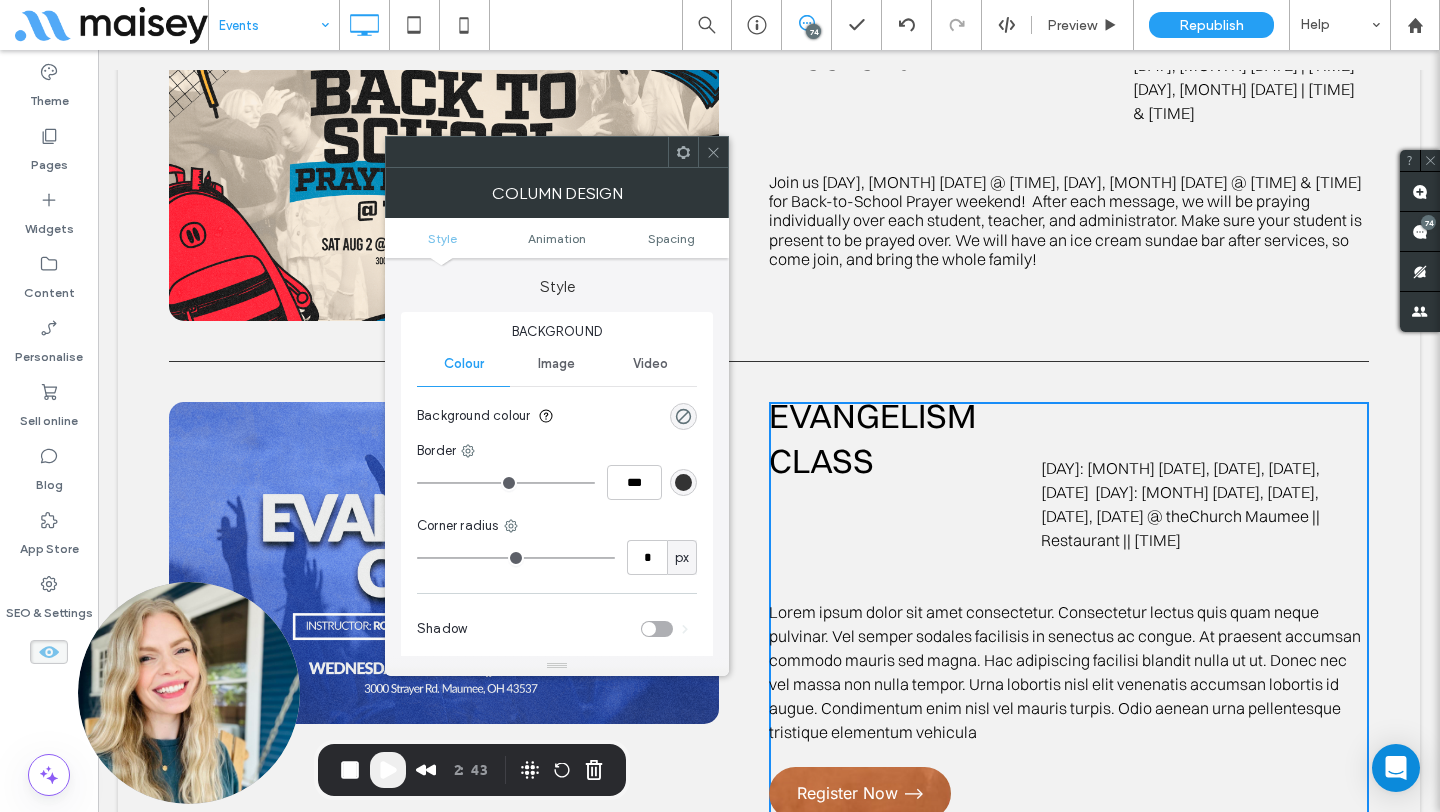 click 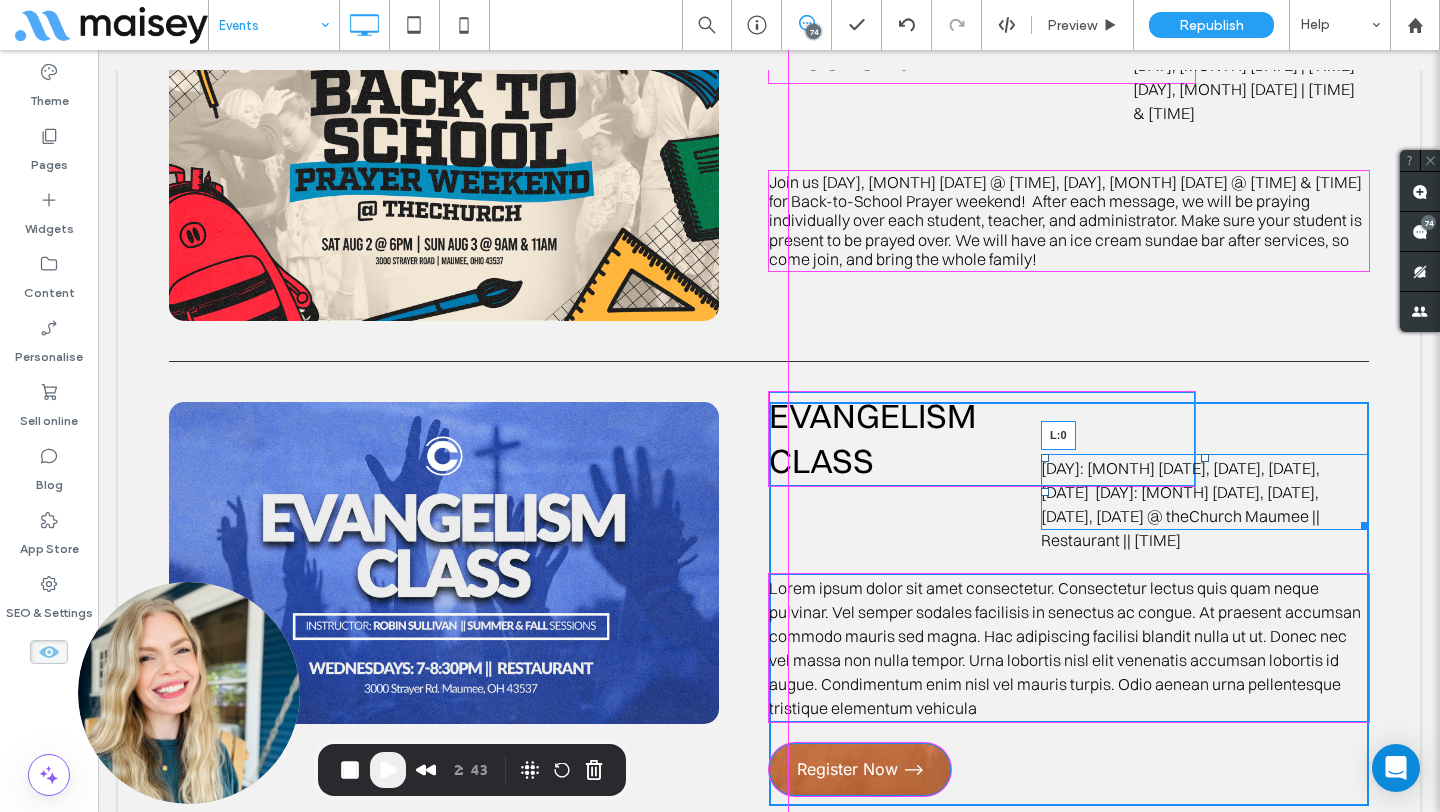 drag, startPoint x: 1042, startPoint y: 489, endPoint x: 766, endPoint y: 508, distance: 276.6532 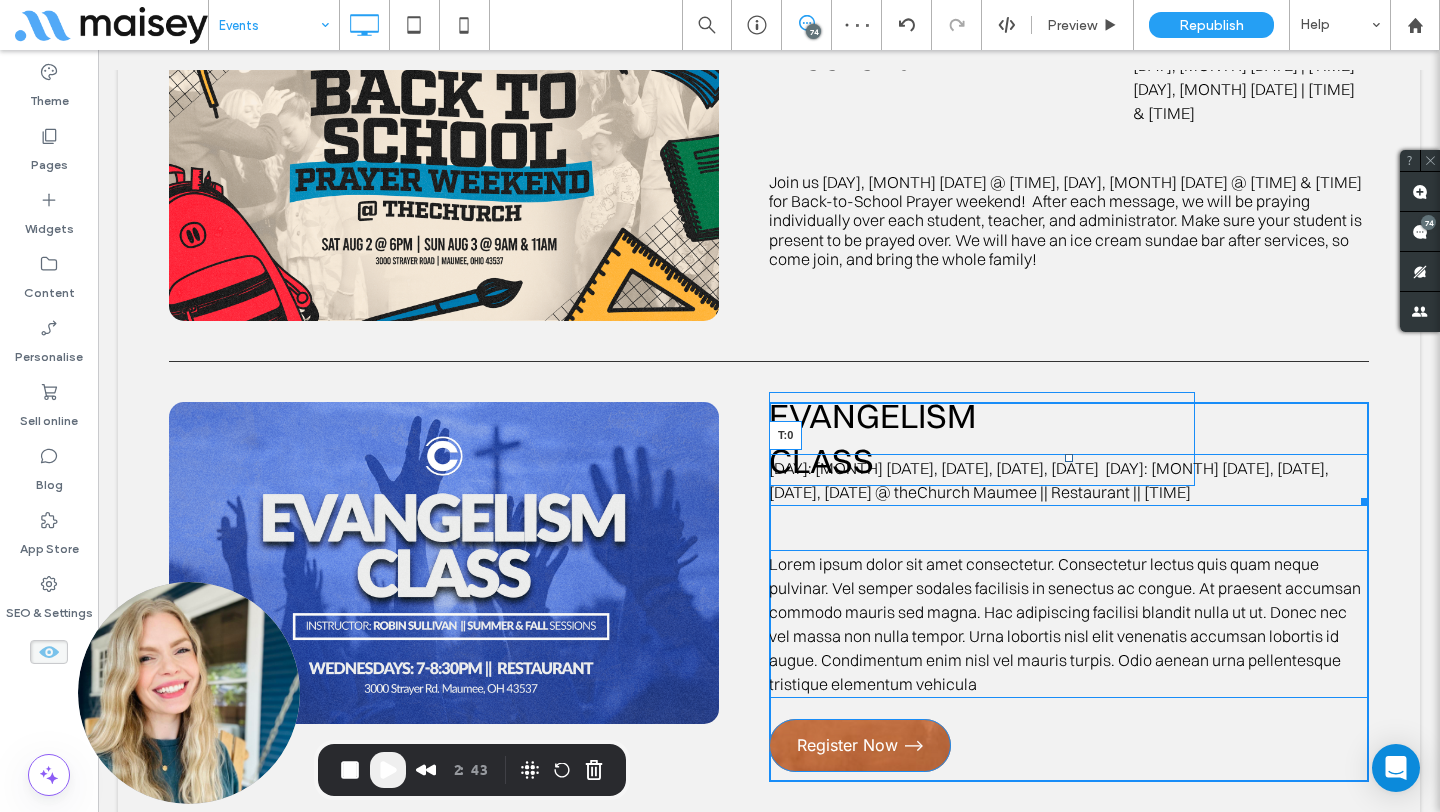 drag, startPoint x: 1067, startPoint y: 457, endPoint x: 1065, endPoint y: 496, distance: 39.051247 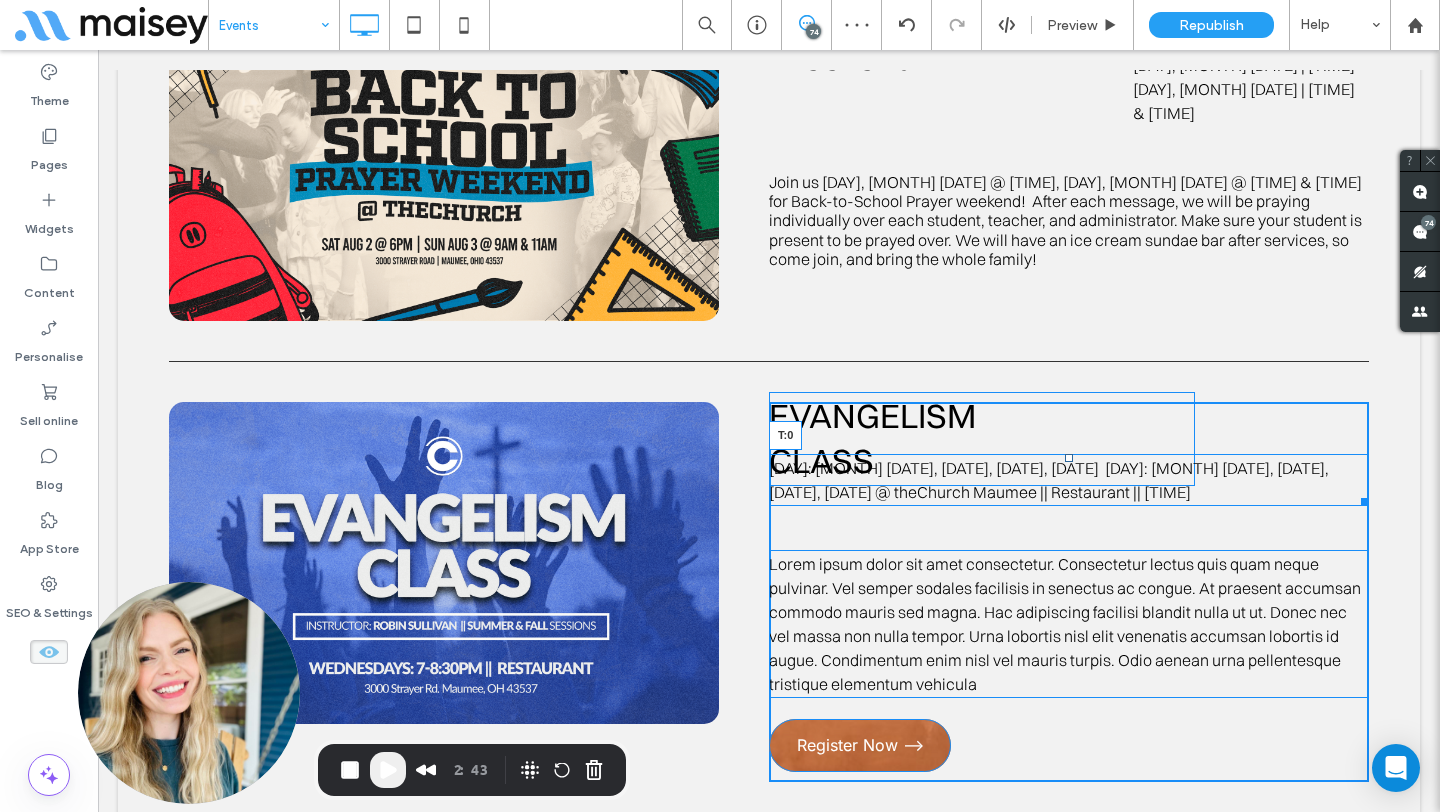 click at bounding box center [1069, 458] 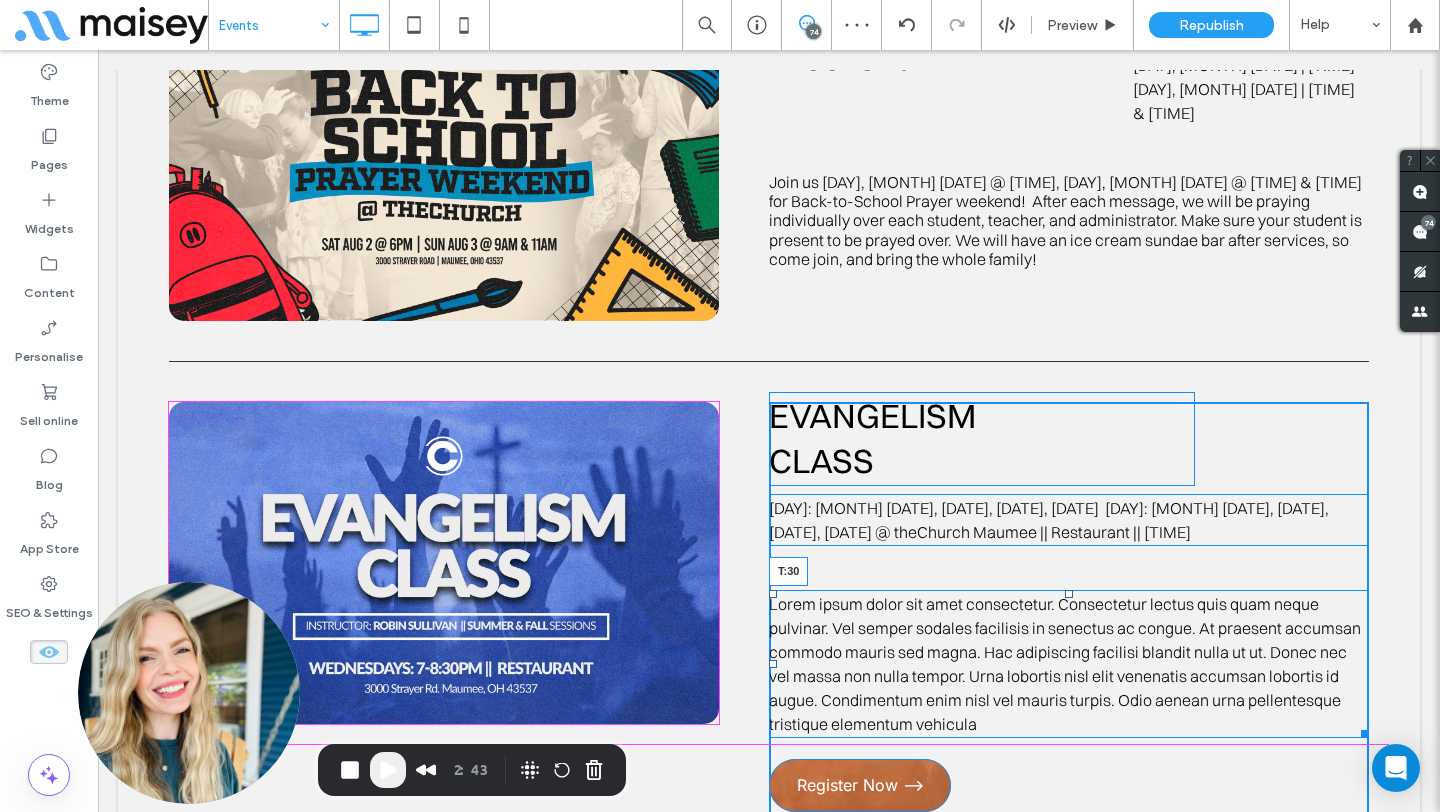 drag, startPoint x: 1071, startPoint y: 591, endPoint x: 1075, endPoint y: 572, distance: 19.416489 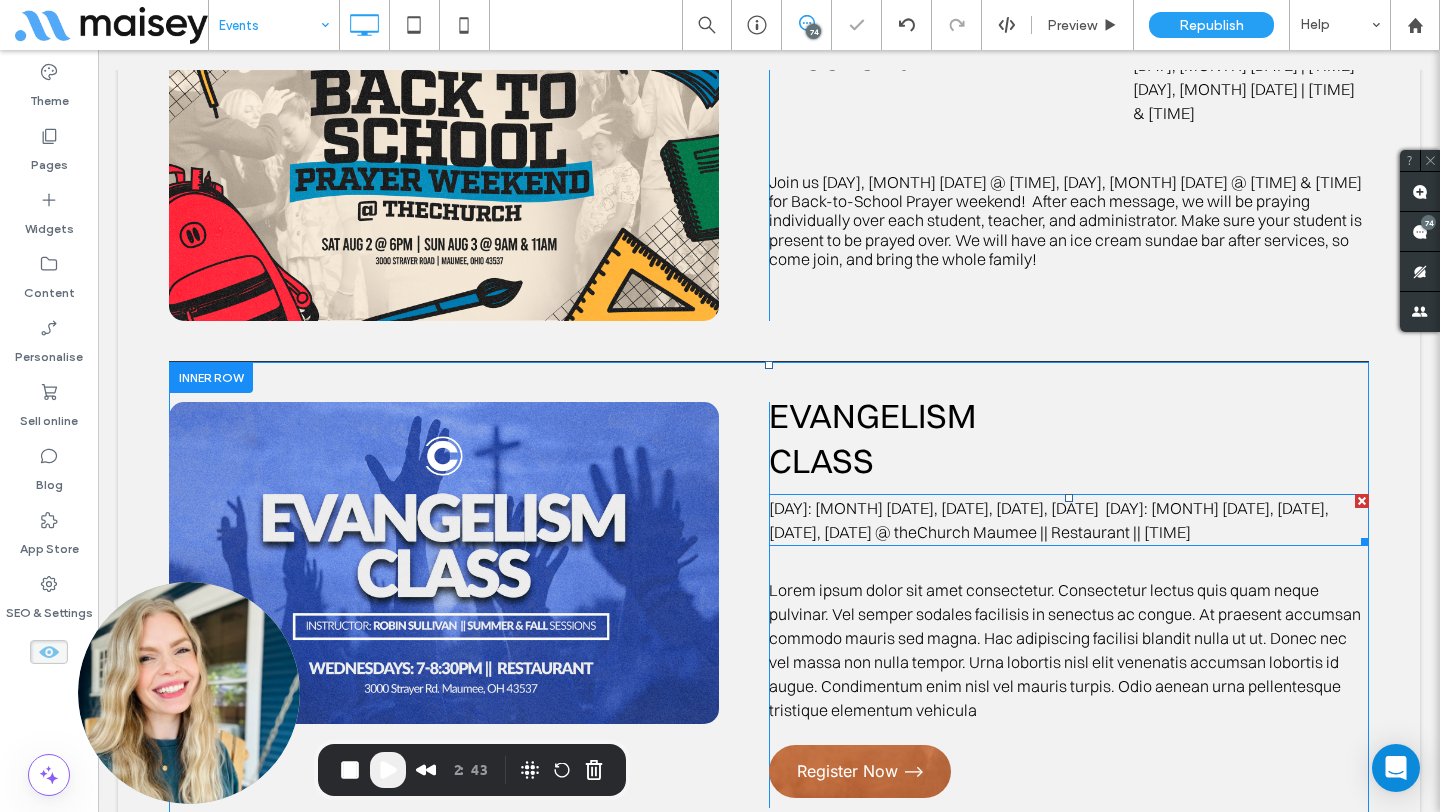 click on "Wednesdays: August 6, 13, 20, 27  Wednesdays: October 29, November 5, 12, 19 @ theChurch Maumee || Restaurant || 7pm" at bounding box center (1049, 520) 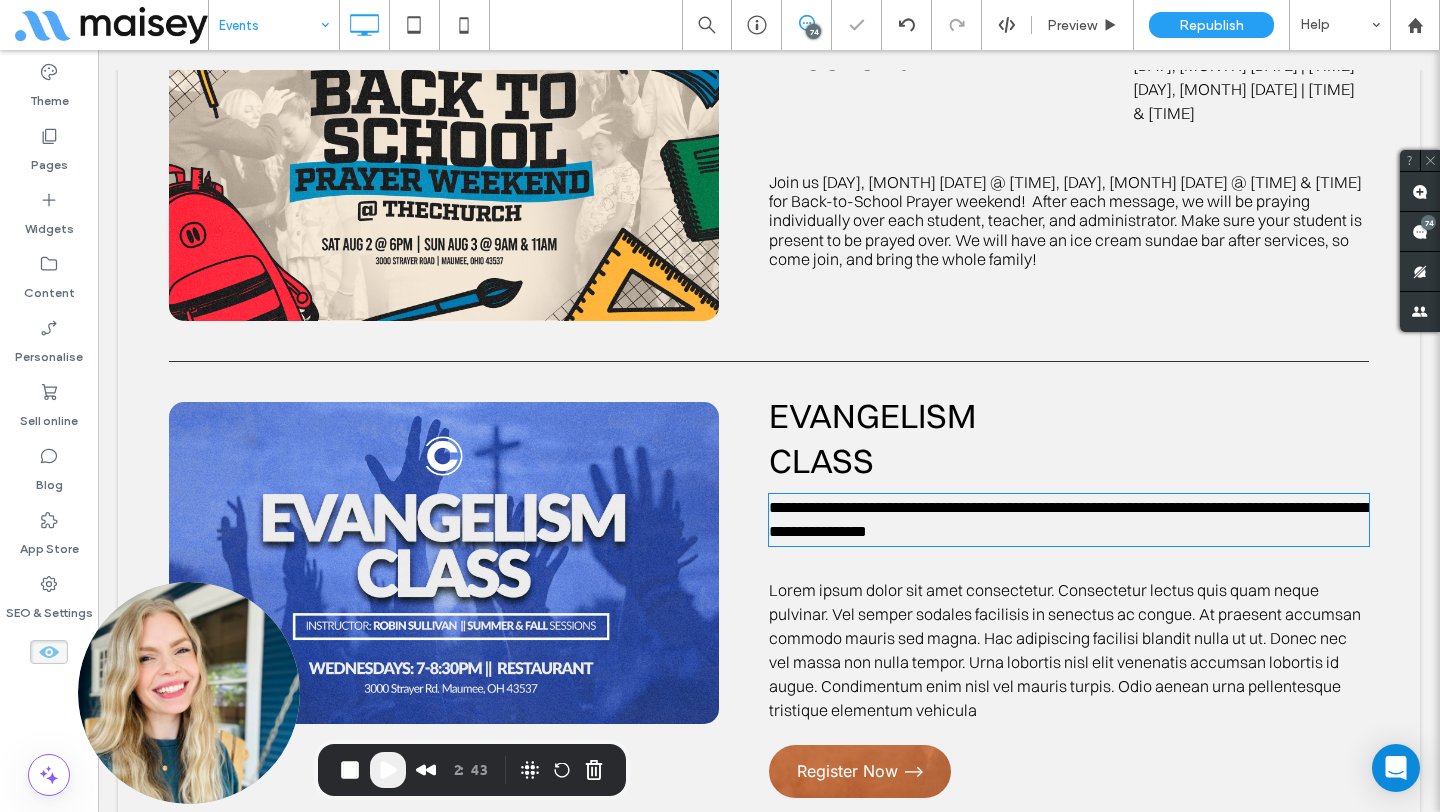 type on "**********" 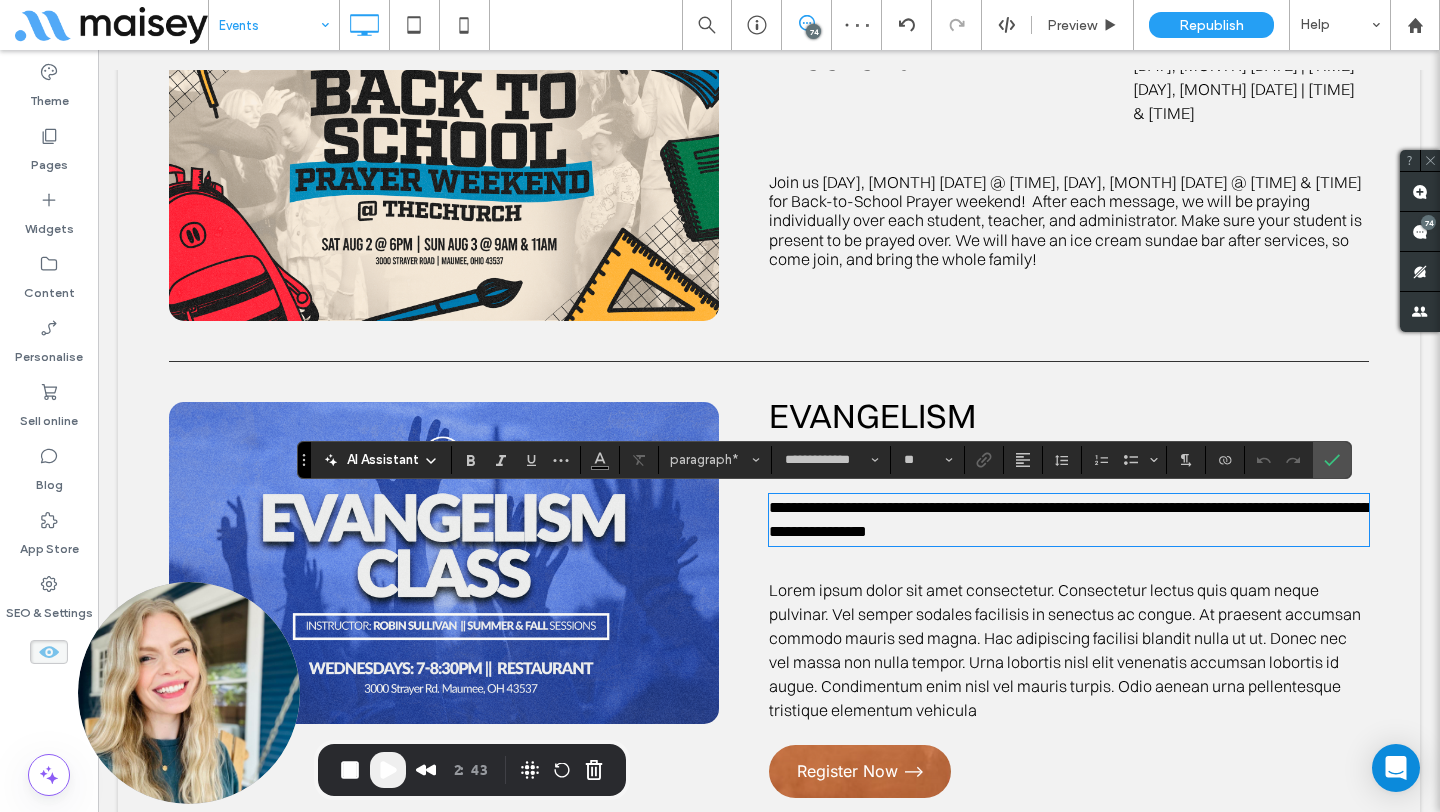 click on "**********" at bounding box center [1069, 519] 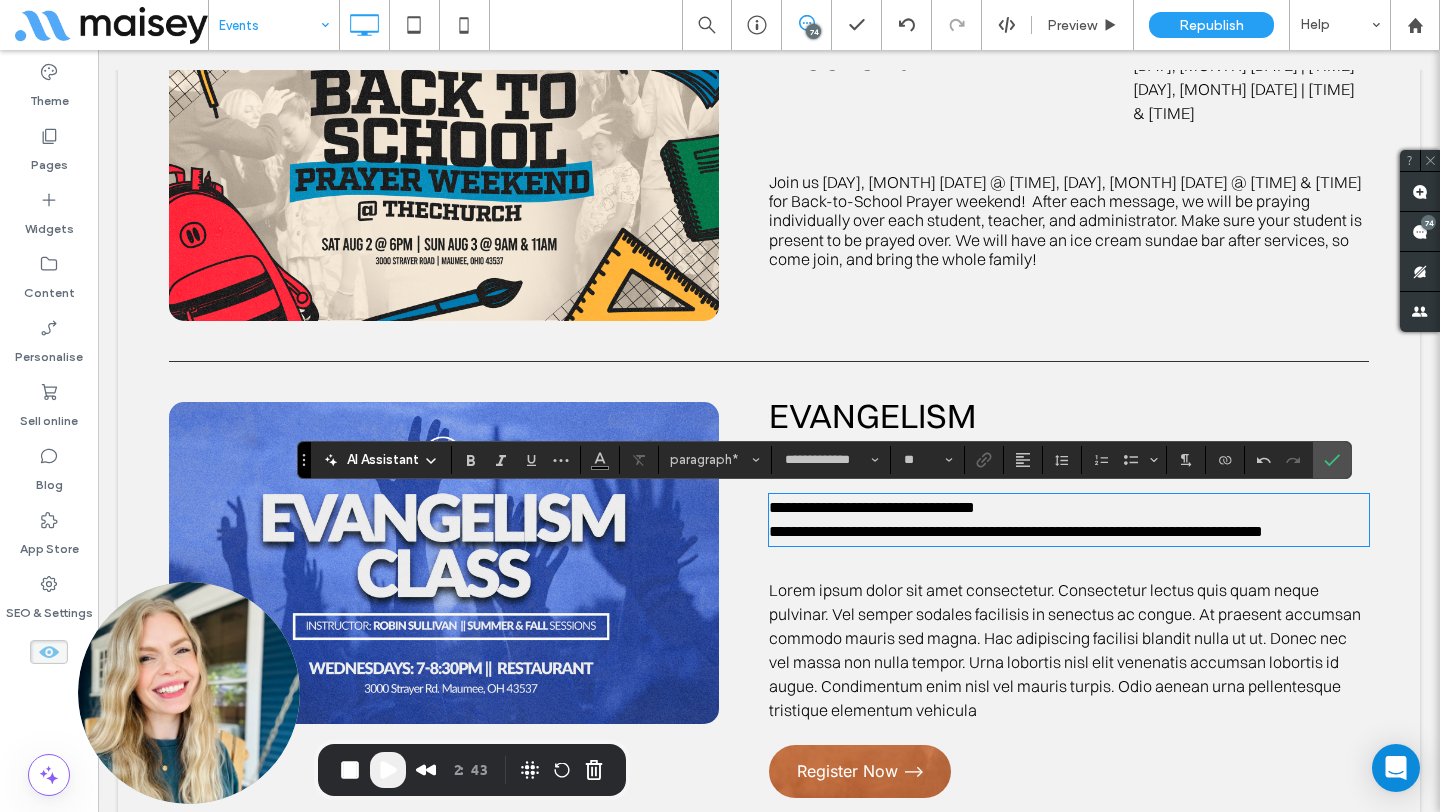 click on "**********" at bounding box center [1016, 531] 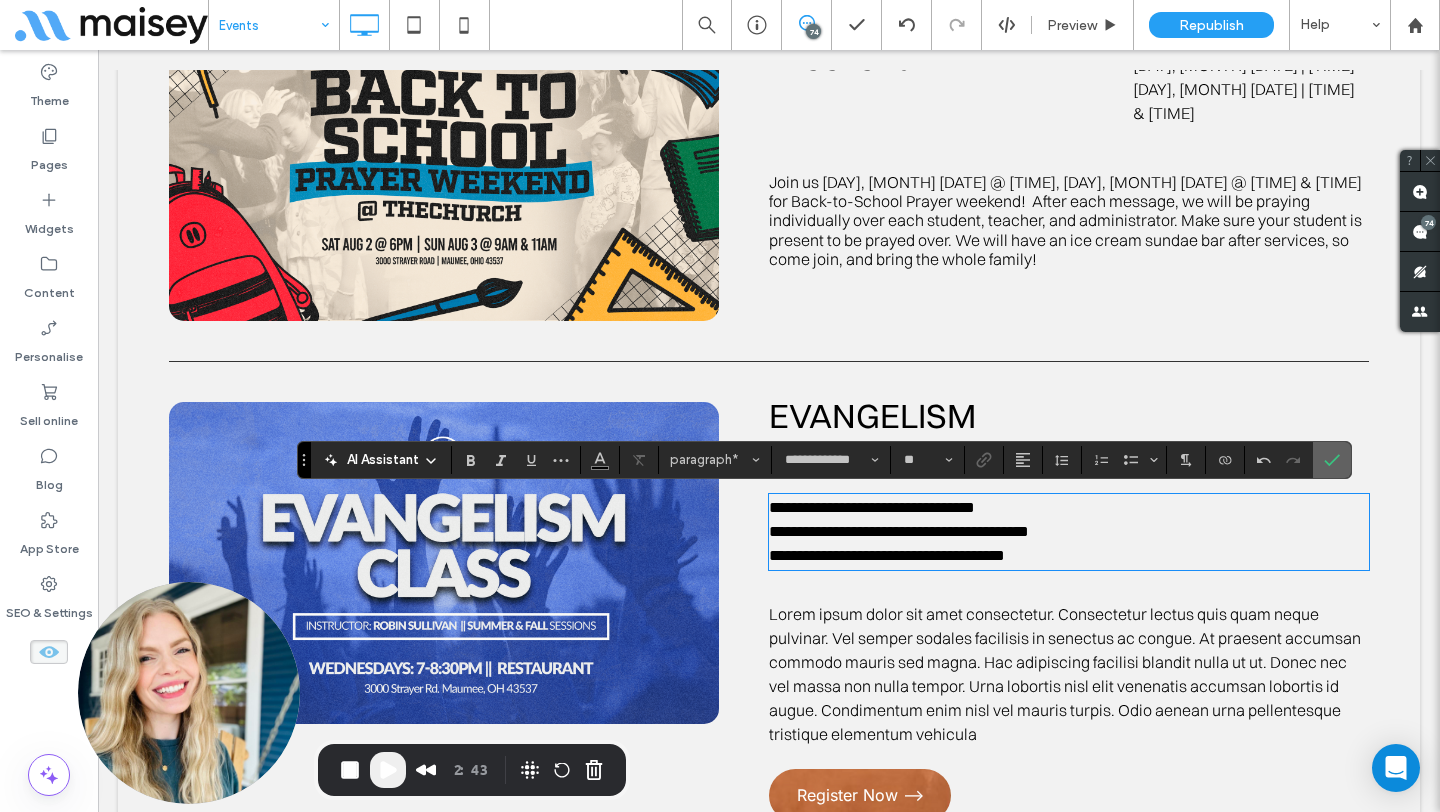 click 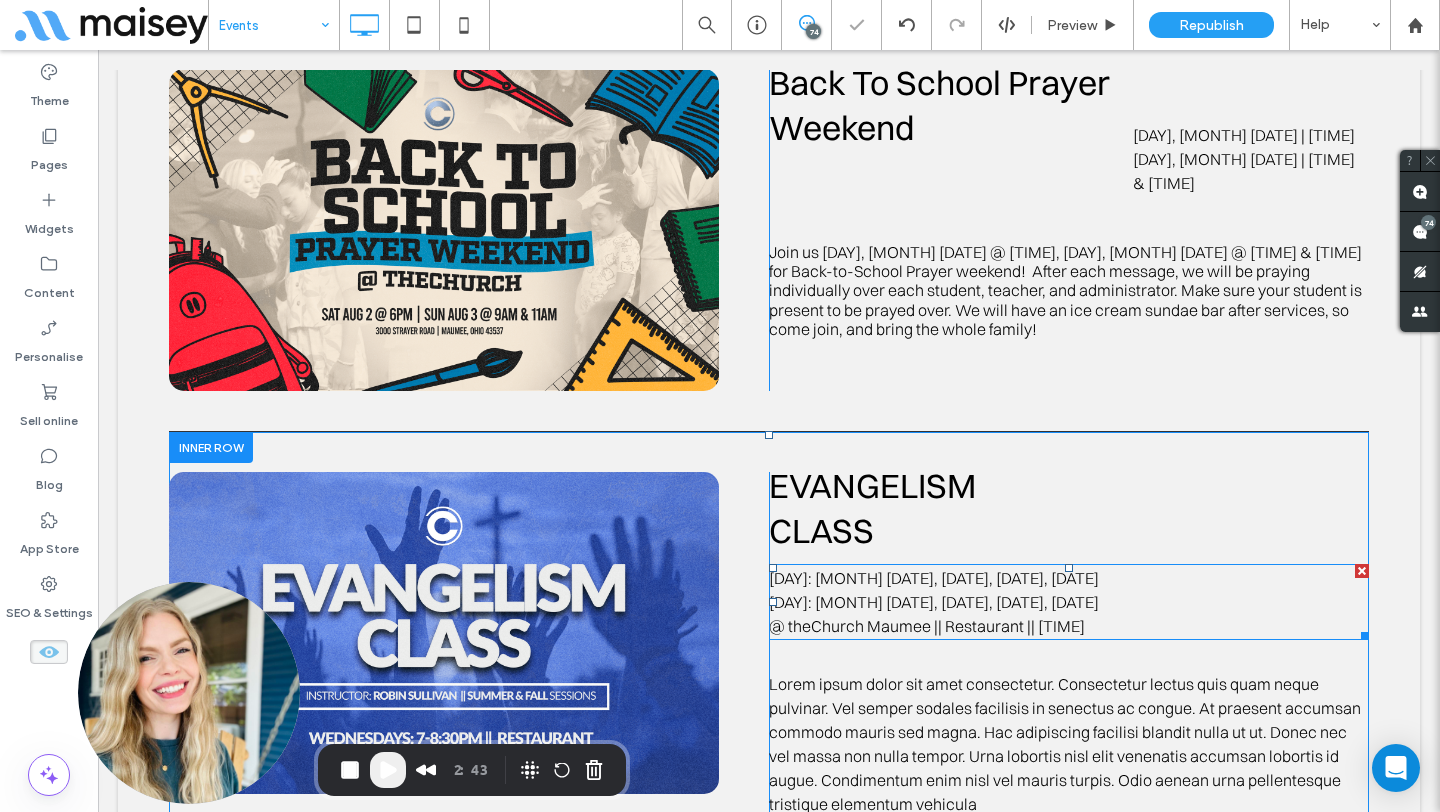 scroll, scrollTop: 814, scrollLeft: 0, axis: vertical 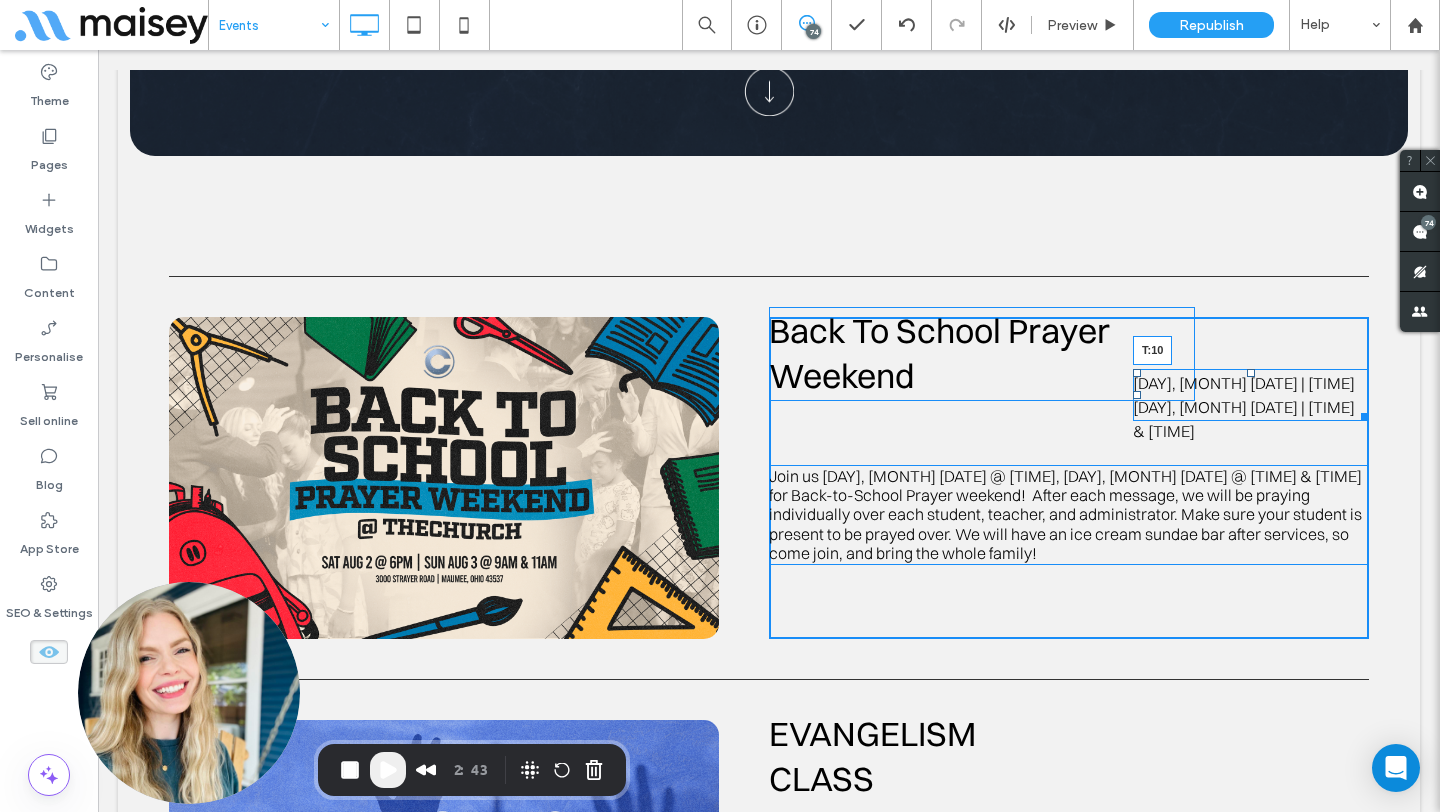drag, startPoint x: 1251, startPoint y: 371, endPoint x: 1251, endPoint y: 421, distance: 50 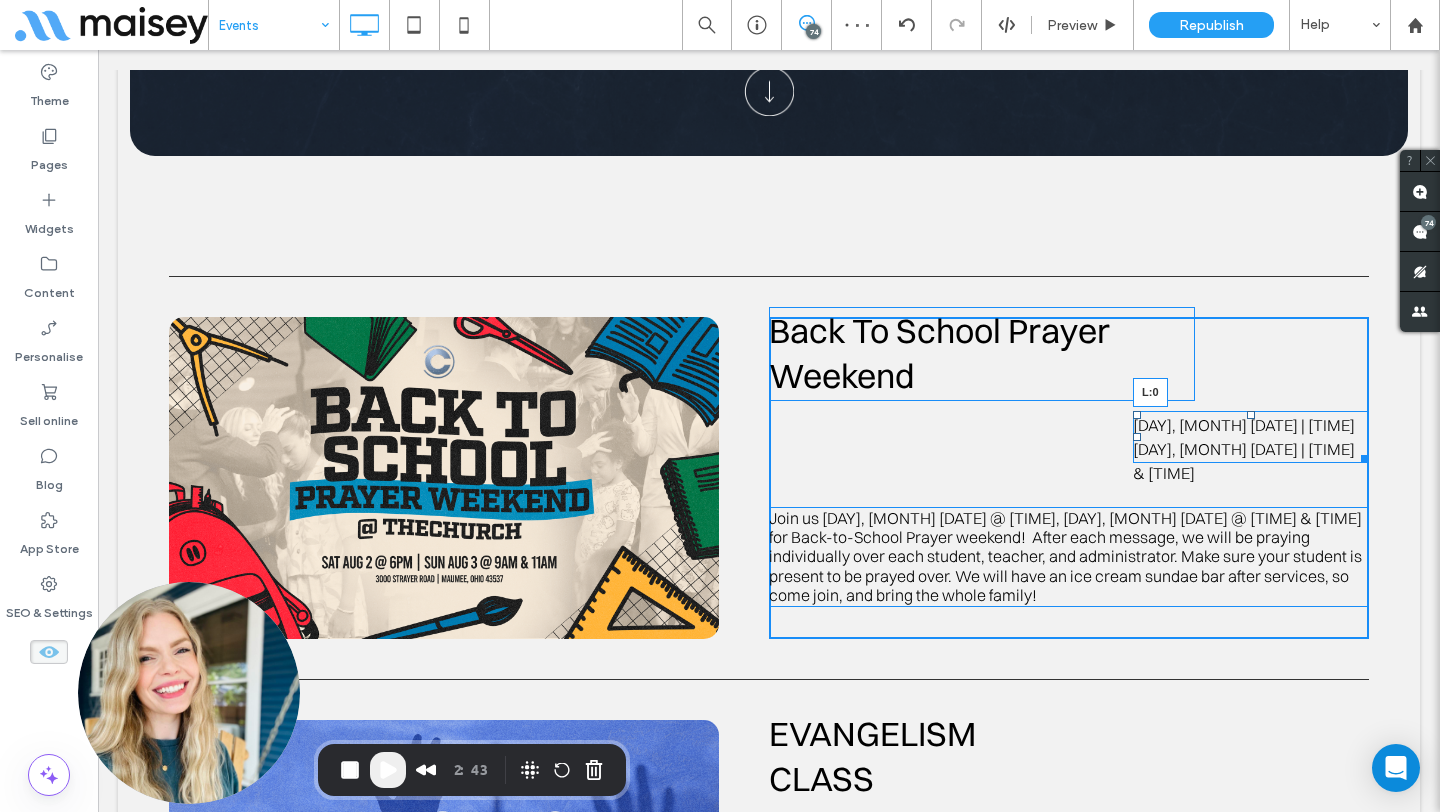 drag, startPoint x: 1136, startPoint y: 435, endPoint x: 750, endPoint y: 438, distance: 386.01166 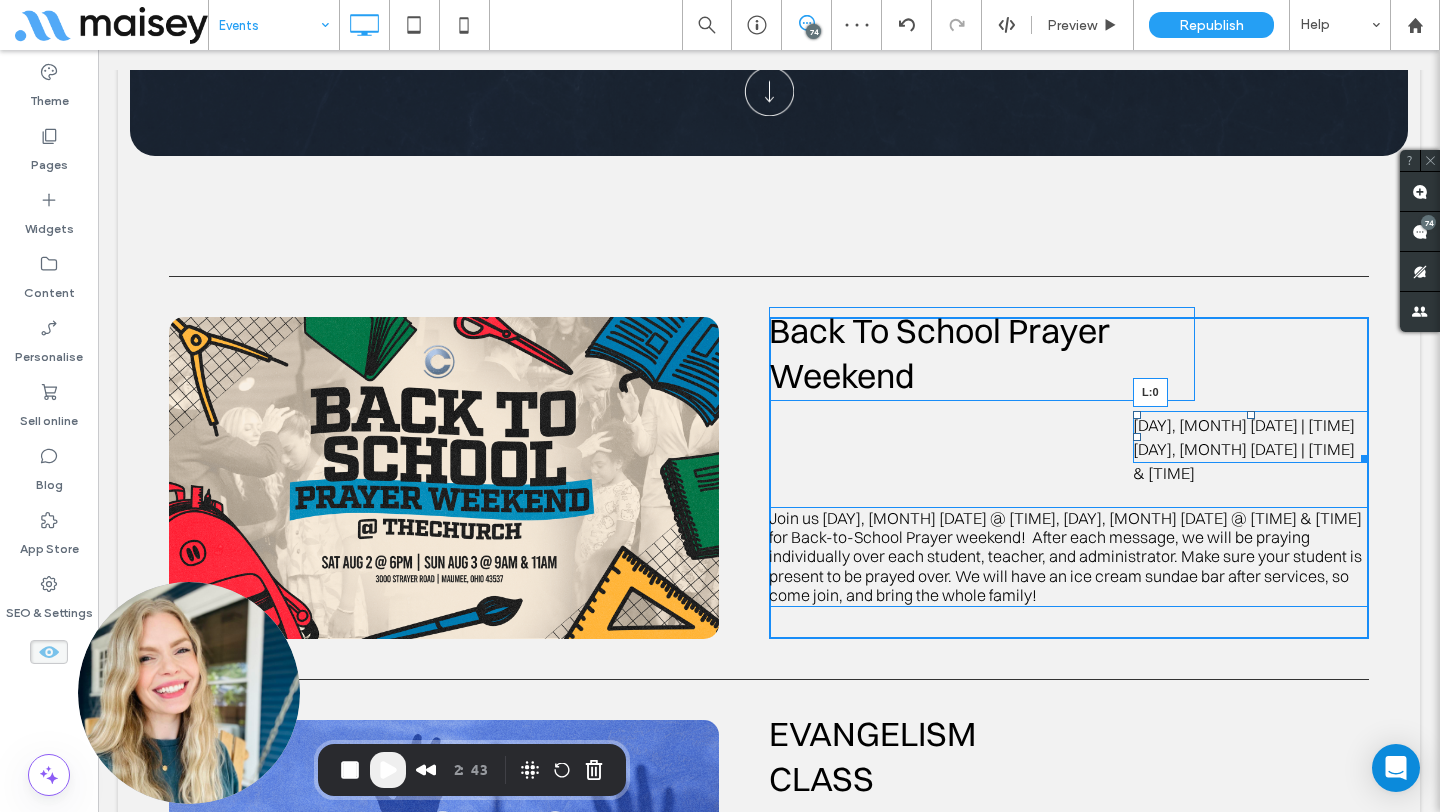 click on "Click To Paste
Back To School Prayer Weekend
Saturday, August 2 | 6PM
Sunday, August 3 | 9AM & 11AM L:0
Join us Saturday, August 2 @ 6pm, Sunday, August 3 @ 9 & 11am for Back-to-School Prayer weekend!  After each message, we will be praying individually over each student, teacher, and administrator. Make sure your student is present to be prayed over. We will have an ice cream sundae bar after services, so come join, and bring the whole family!
Click To Paste" at bounding box center (769, 478) 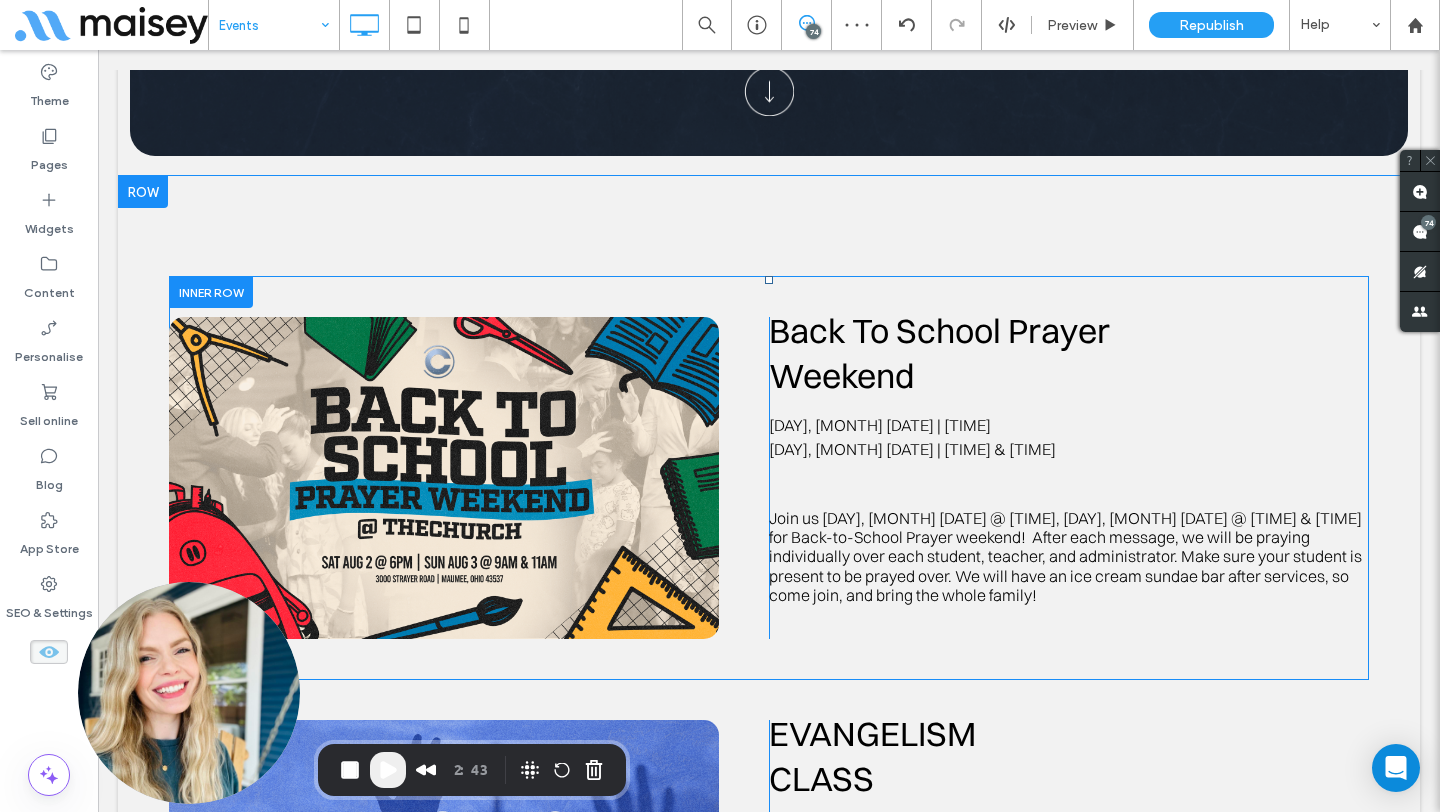 click on "Back To School Prayer Weekend
Saturday, August 2 | 6PM
Sunday, August 3 | 9AM & 11AM
Join us Saturday, August 2 @ 6pm, Sunday, August 3 @ 9 & 11am for Back-to-School Prayer weekend!  After each message, we will be praying individually over each student, teacher, and administrator. Make sure your student is present to be prayed over. We will have an ice cream sundae bar after services, so come join, and bring the whole family!
Click To Paste" at bounding box center (1069, 478) 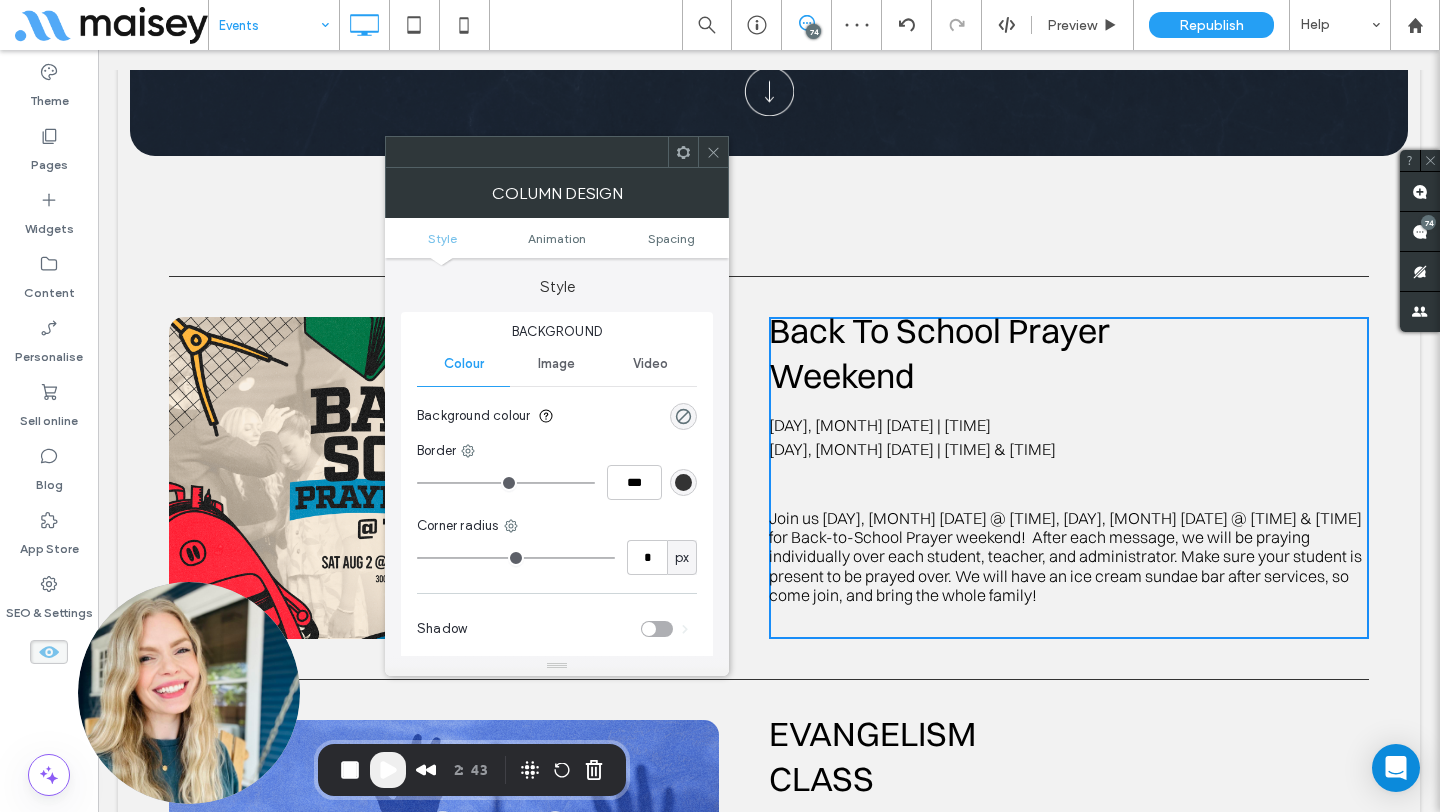 click on "Join us Saturday, August 2 @ 6pm, Sunday, August 3 @ 9 & 11am" at bounding box center (1065, 518) 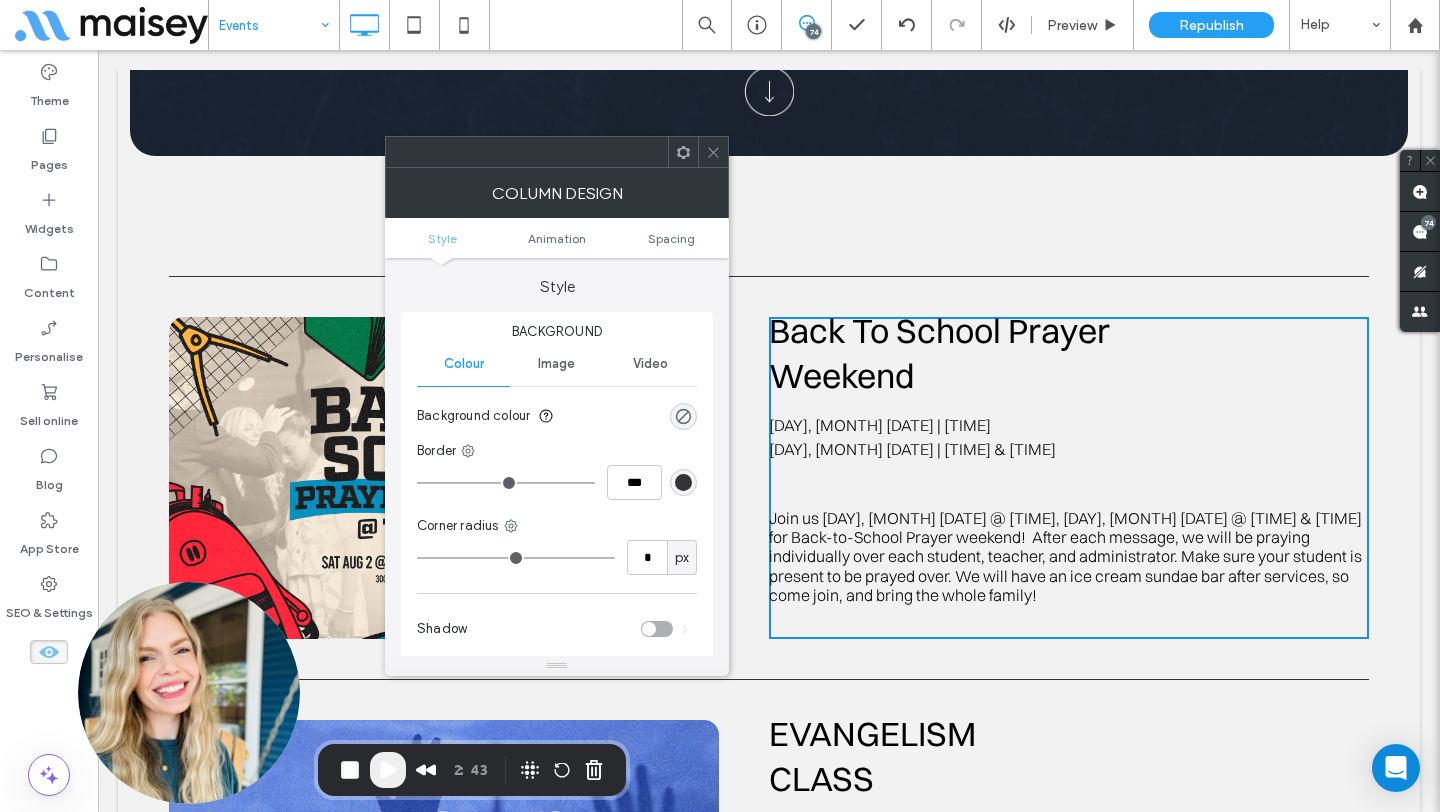 click at bounding box center (713, 152) 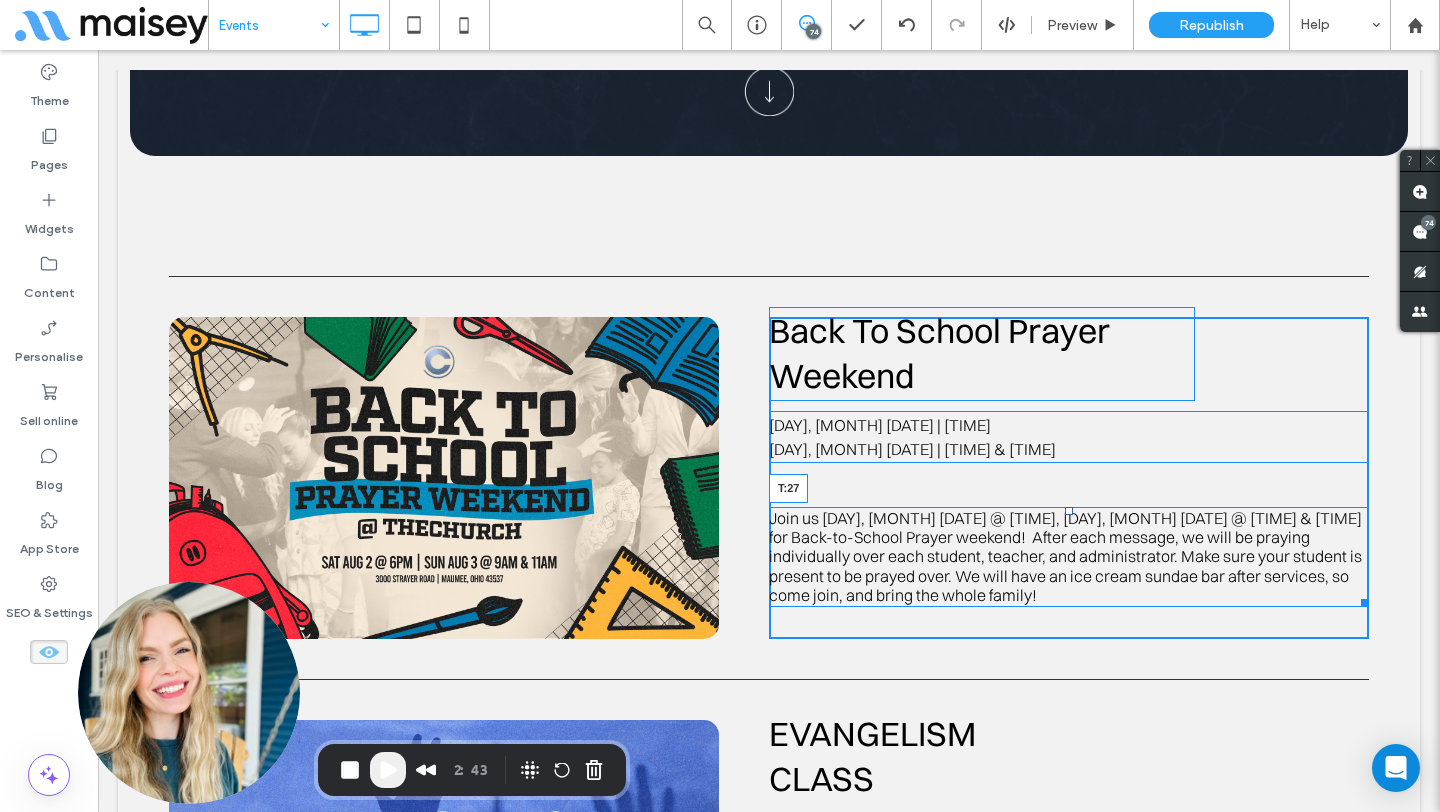 drag, startPoint x: 1067, startPoint y: 513, endPoint x: 1065, endPoint y: 496, distance: 17.117243 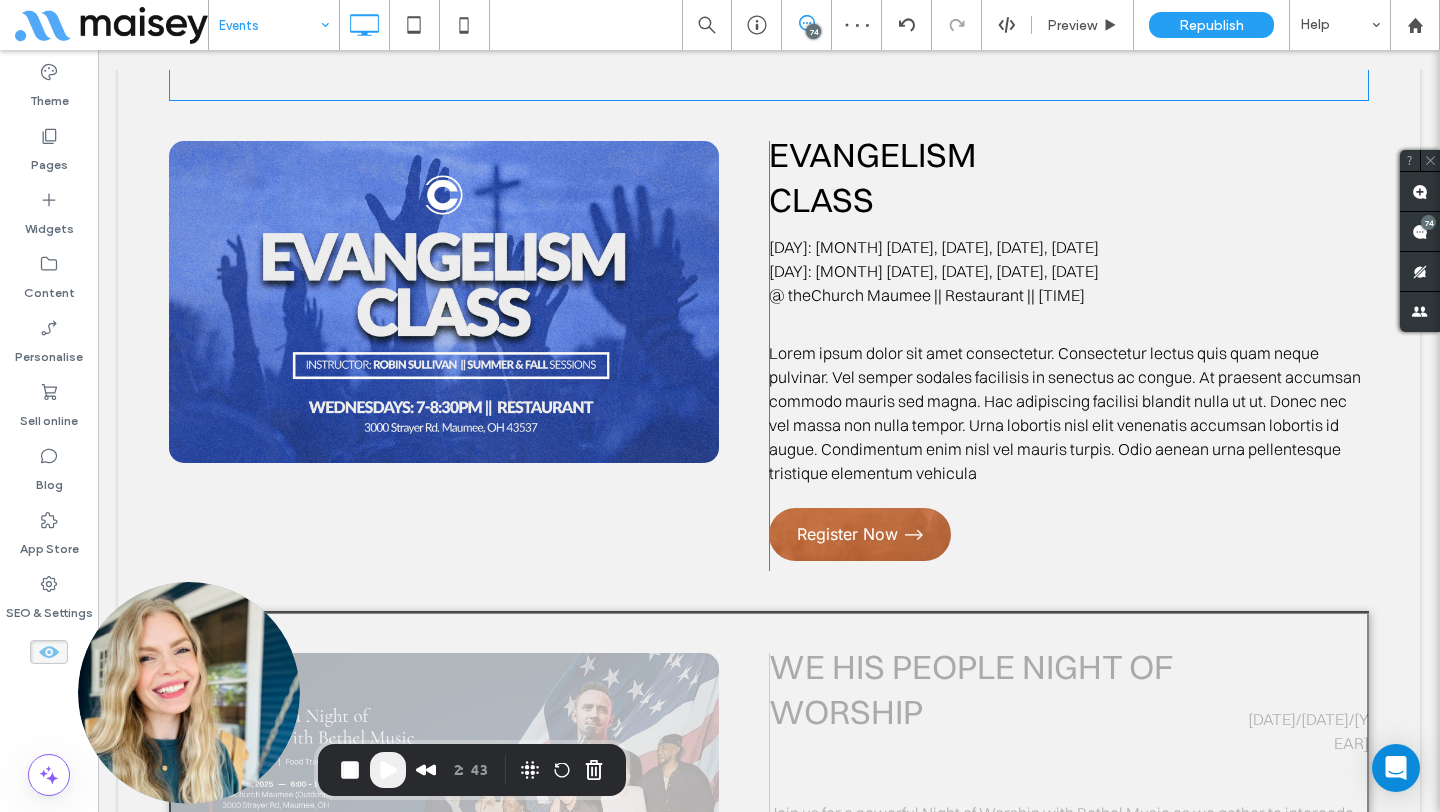 scroll, scrollTop: 1383, scrollLeft: 0, axis: vertical 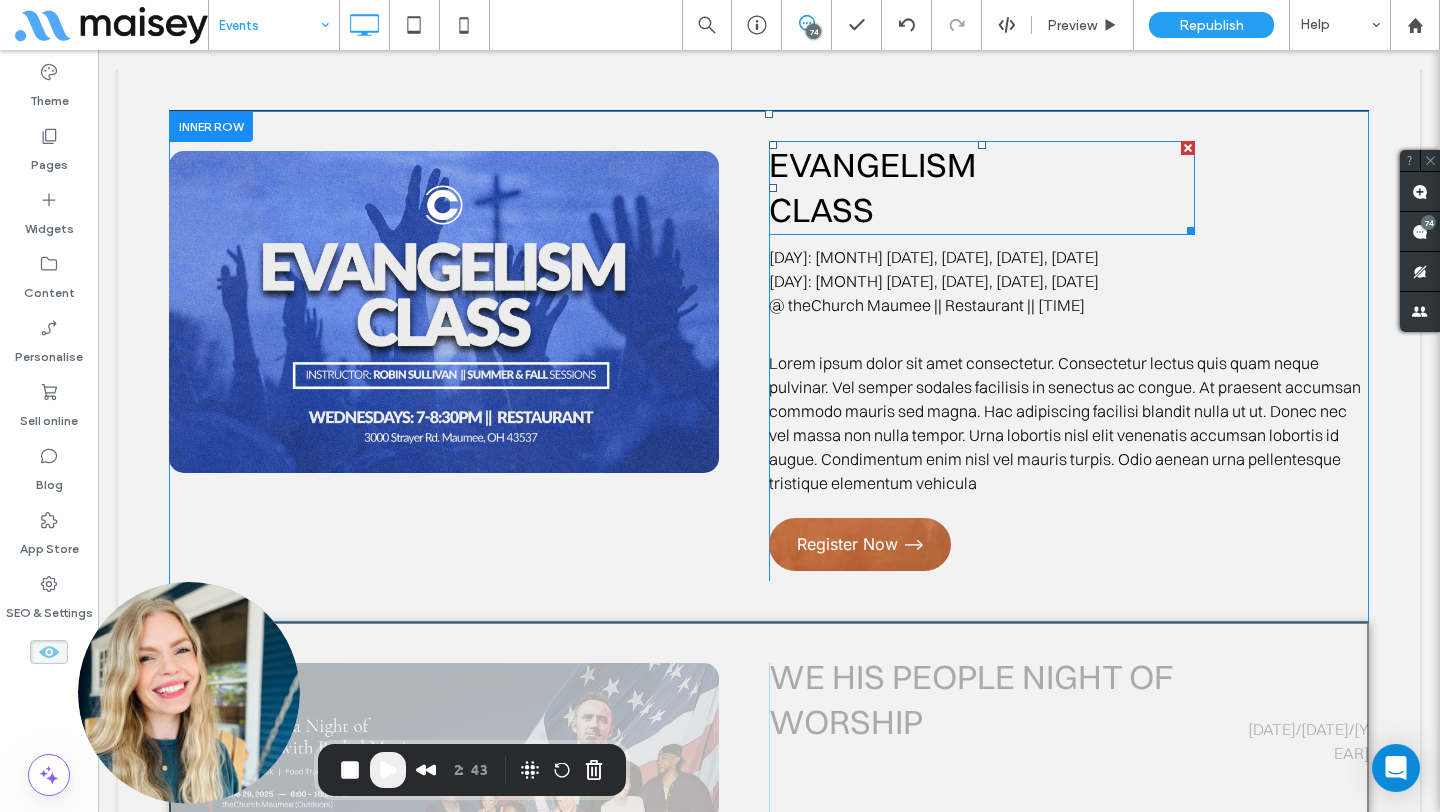 click on "EVANGELISM" at bounding box center [872, 165] 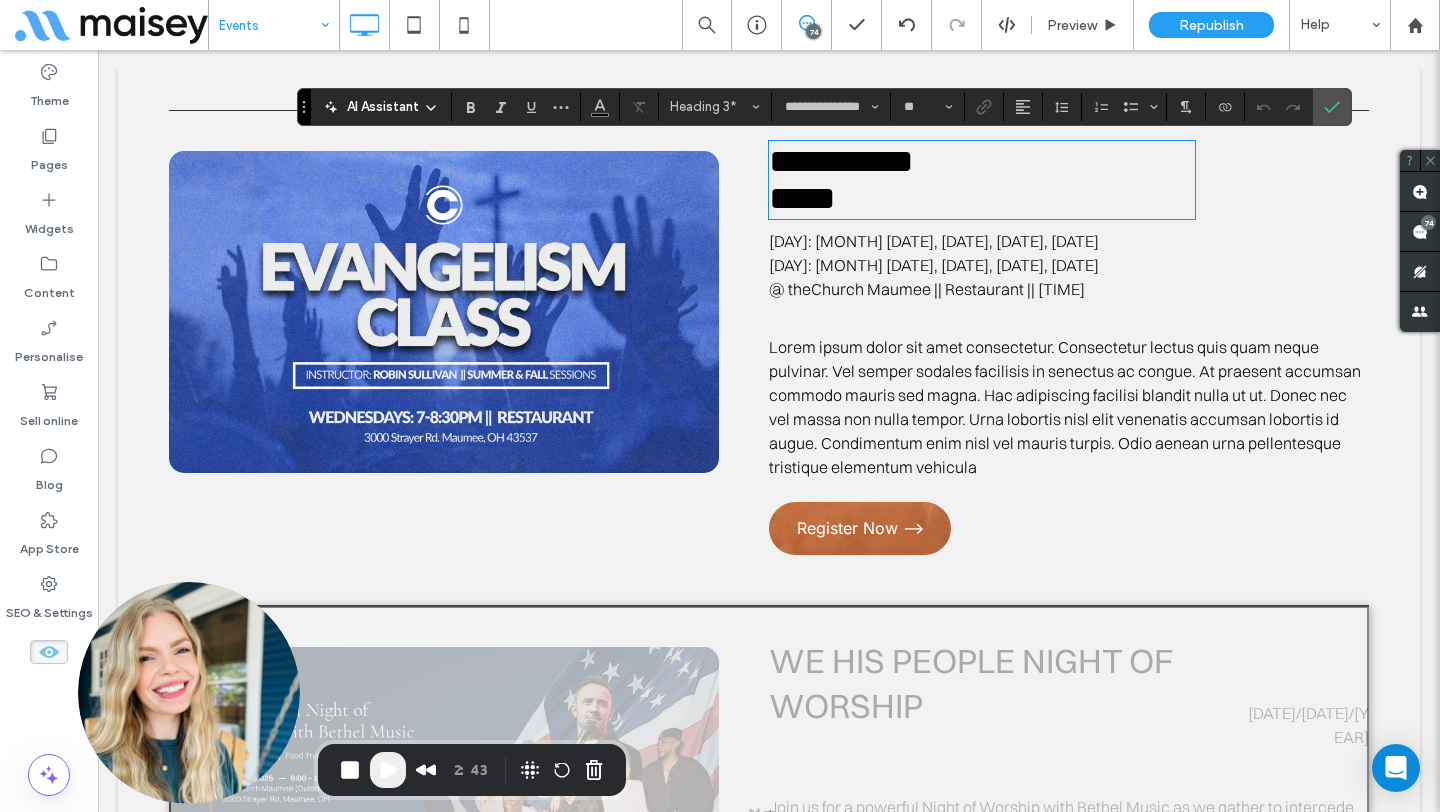 click on "*****" at bounding box center (802, 198) 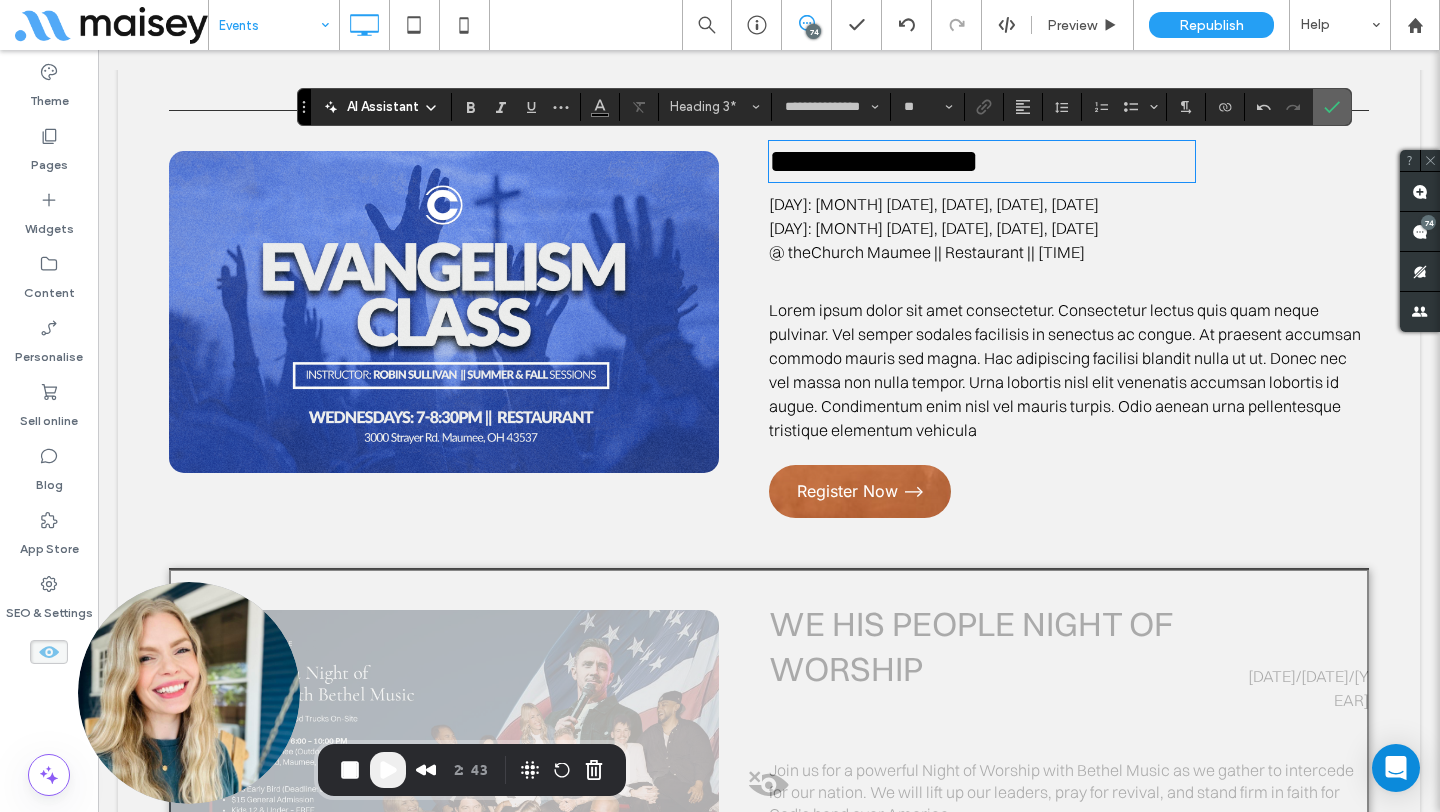 click 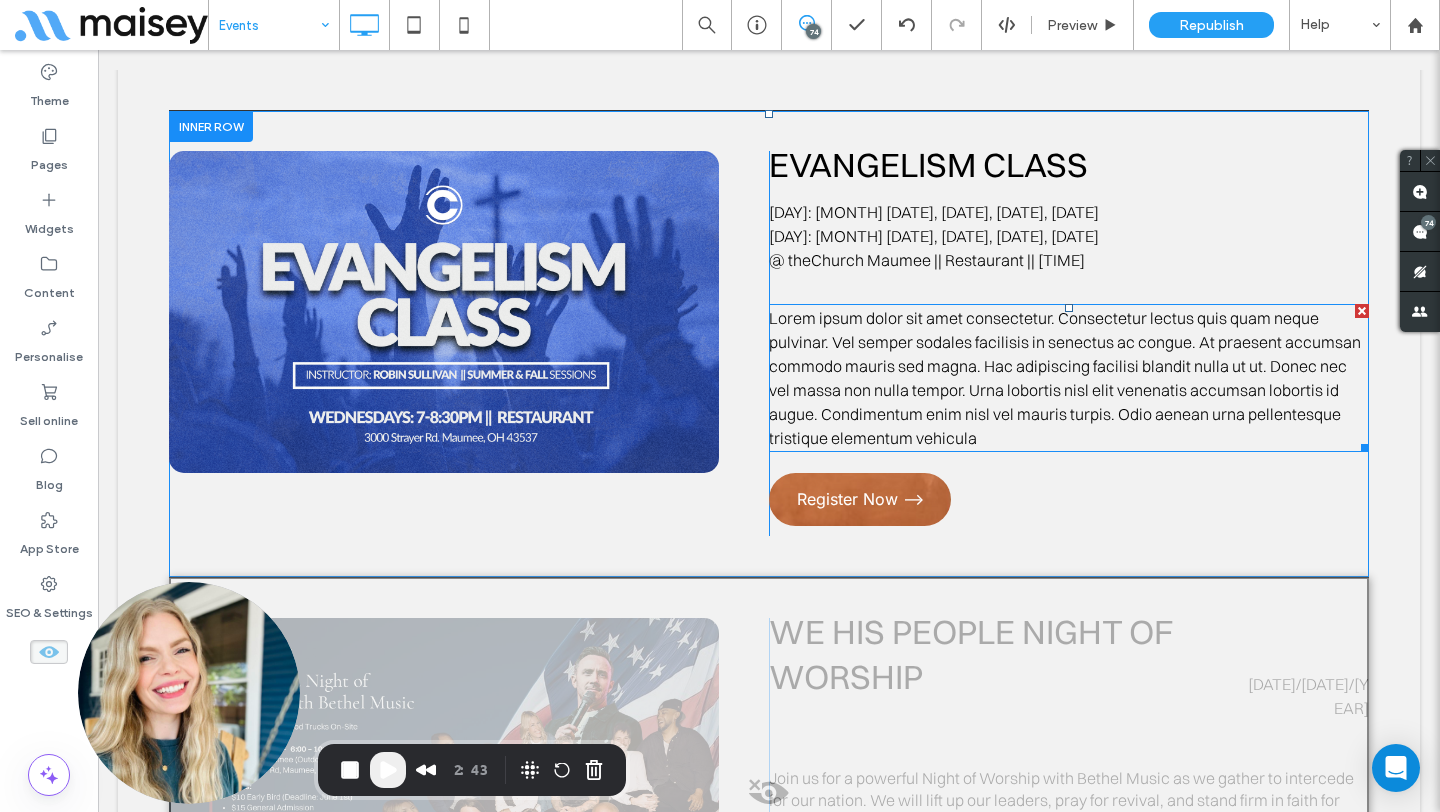 click on "Lorem ipsum dolor sit amet consectetur. Consectetur lectus quis quam neque pulvinar. Vel semper sodales facilisis in senectus ac congue. At praesent accumsan commodo mauris sed magna. Hac adipiscing facilisi blandit nulla ut ut. Donec nec vel massa non nulla tempor. Urna lobortis nisl elit venenatis accumsan lobortis id augue. Condimentum enim nisl vel mauris turpis. Odio aenean urna pellentesque tristique elementum vehicula" at bounding box center (1069, 378) 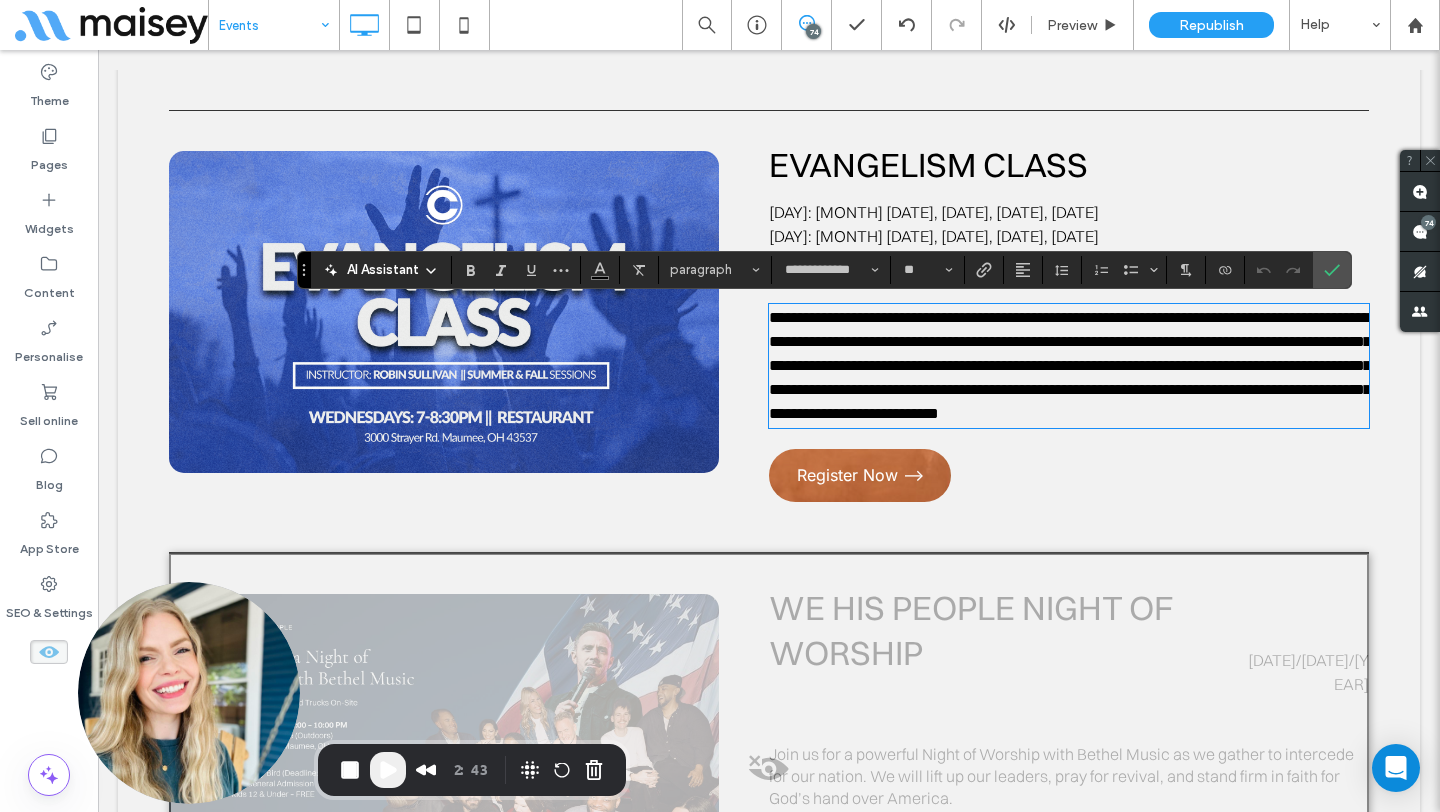 click on "**********" at bounding box center [1069, 366] 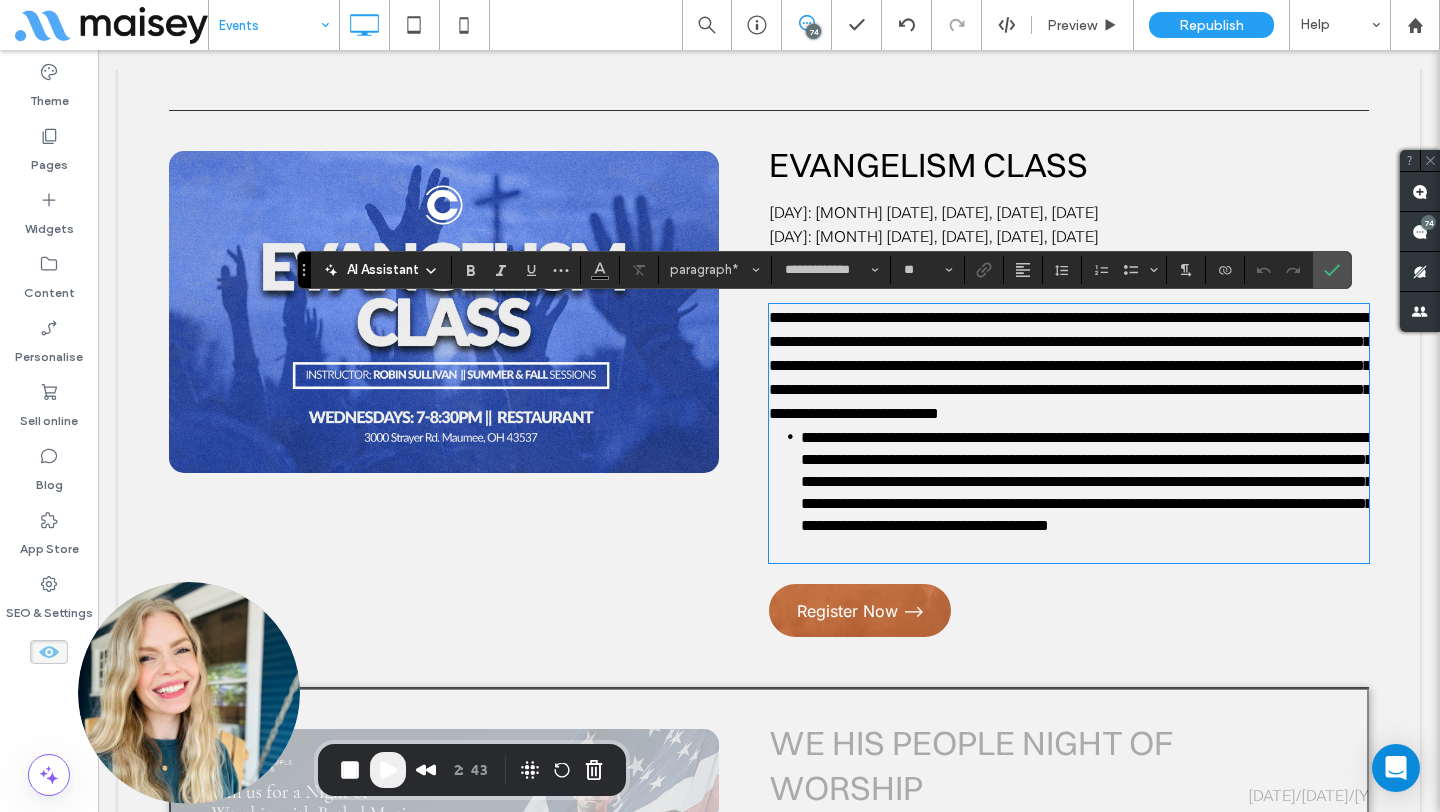 scroll, scrollTop: 0, scrollLeft: 0, axis: both 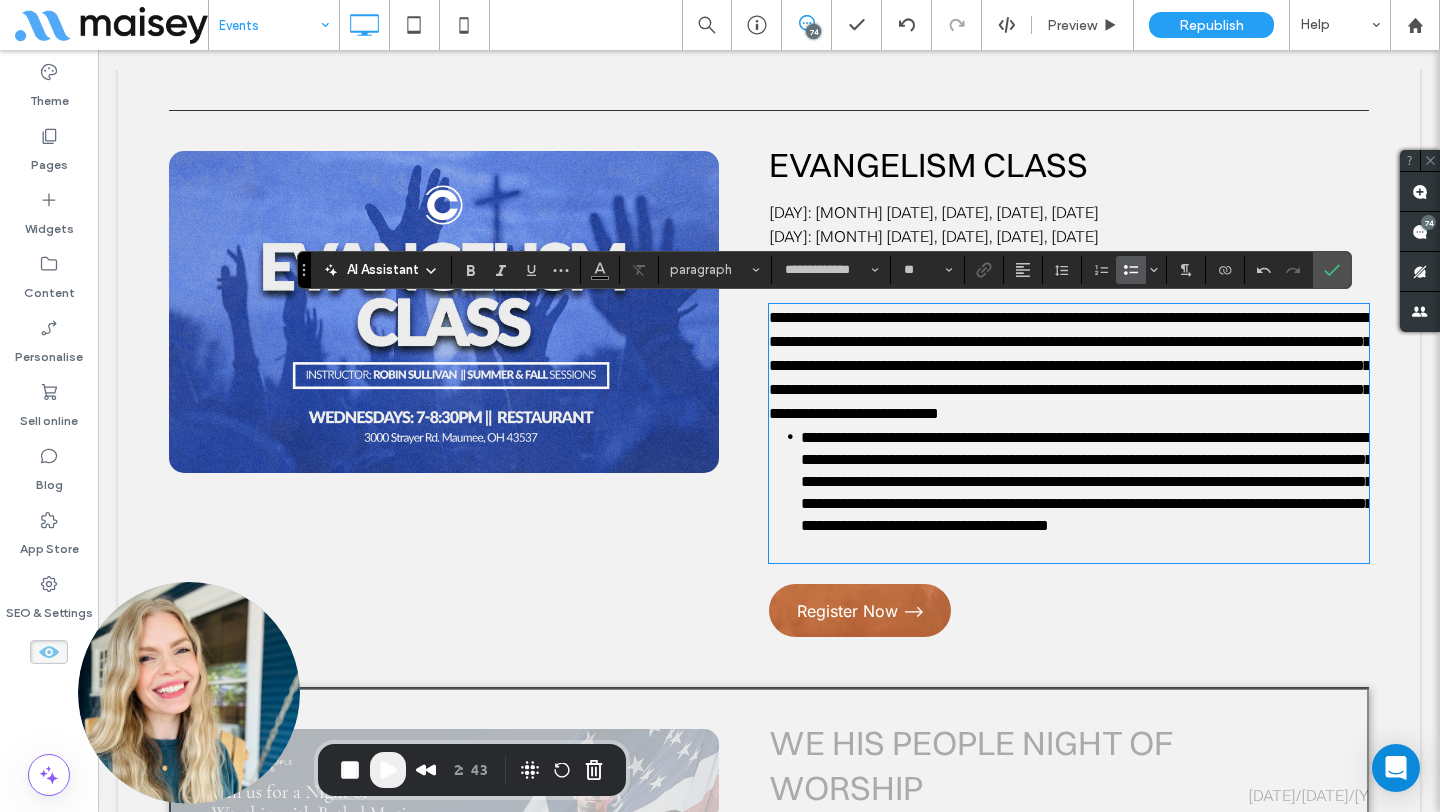 click on "**********" at bounding box center (1087, 481) 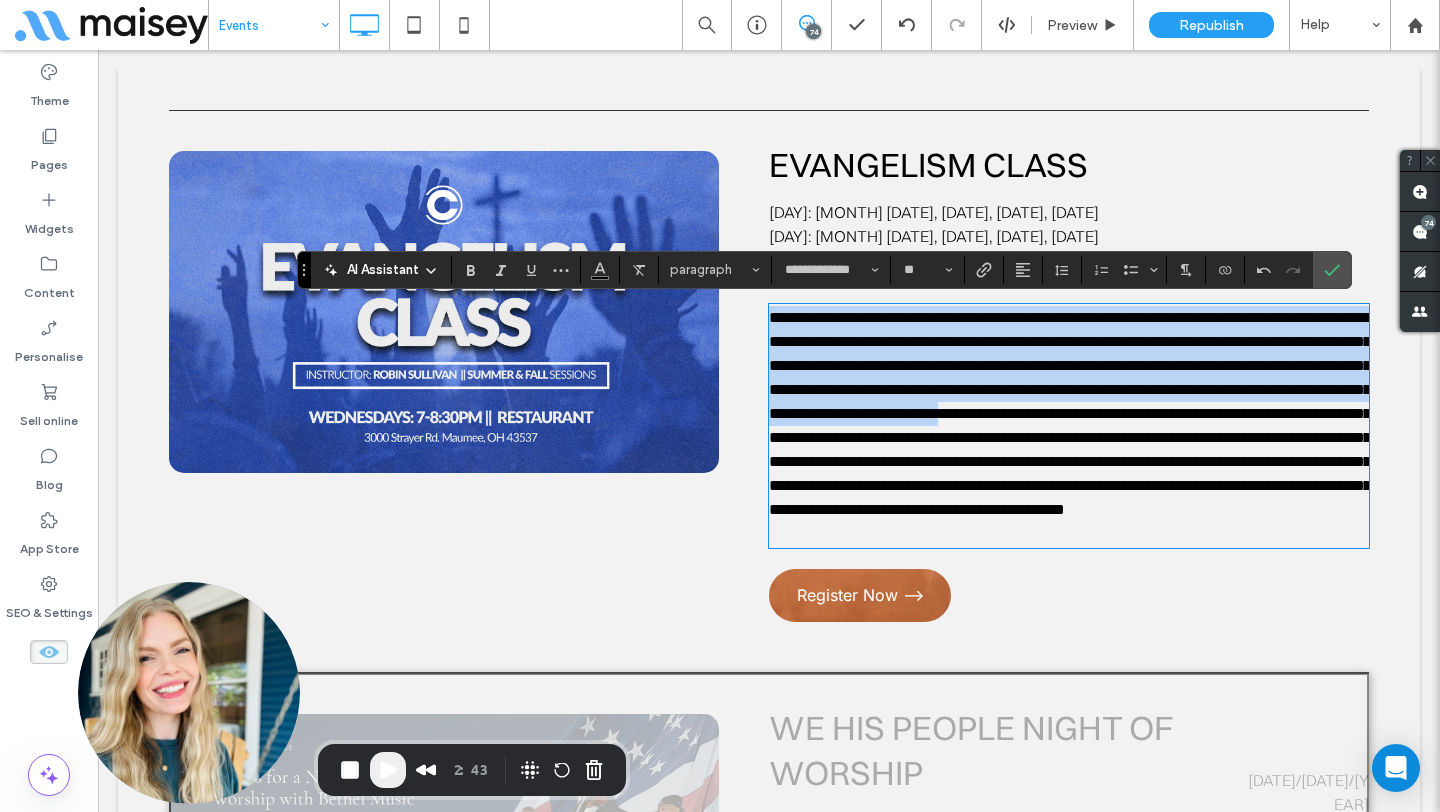 drag, startPoint x: 917, startPoint y: 442, endPoint x: 770, endPoint y: 324, distance: 188.50198 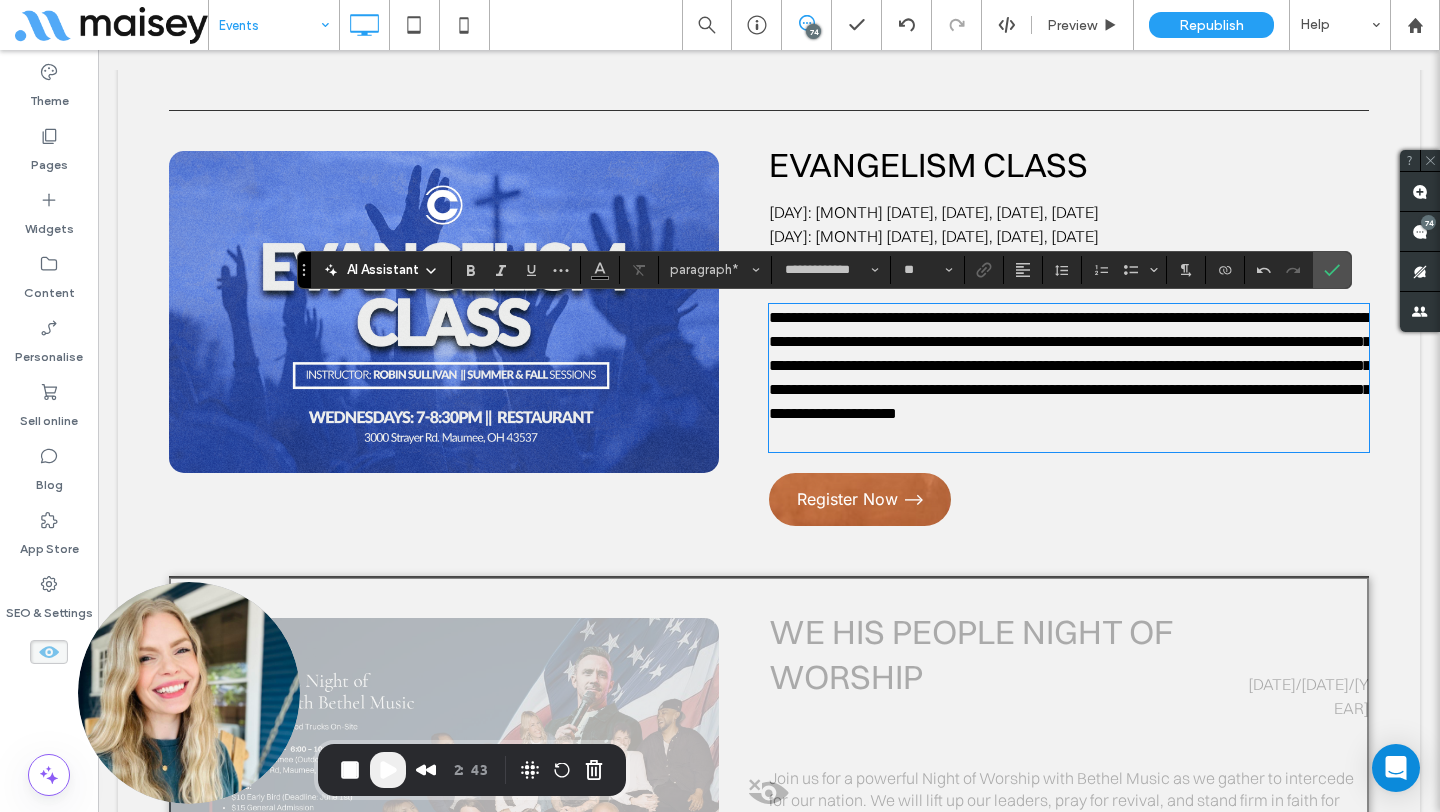 click on "**********" at bounding box center [1070, 365] 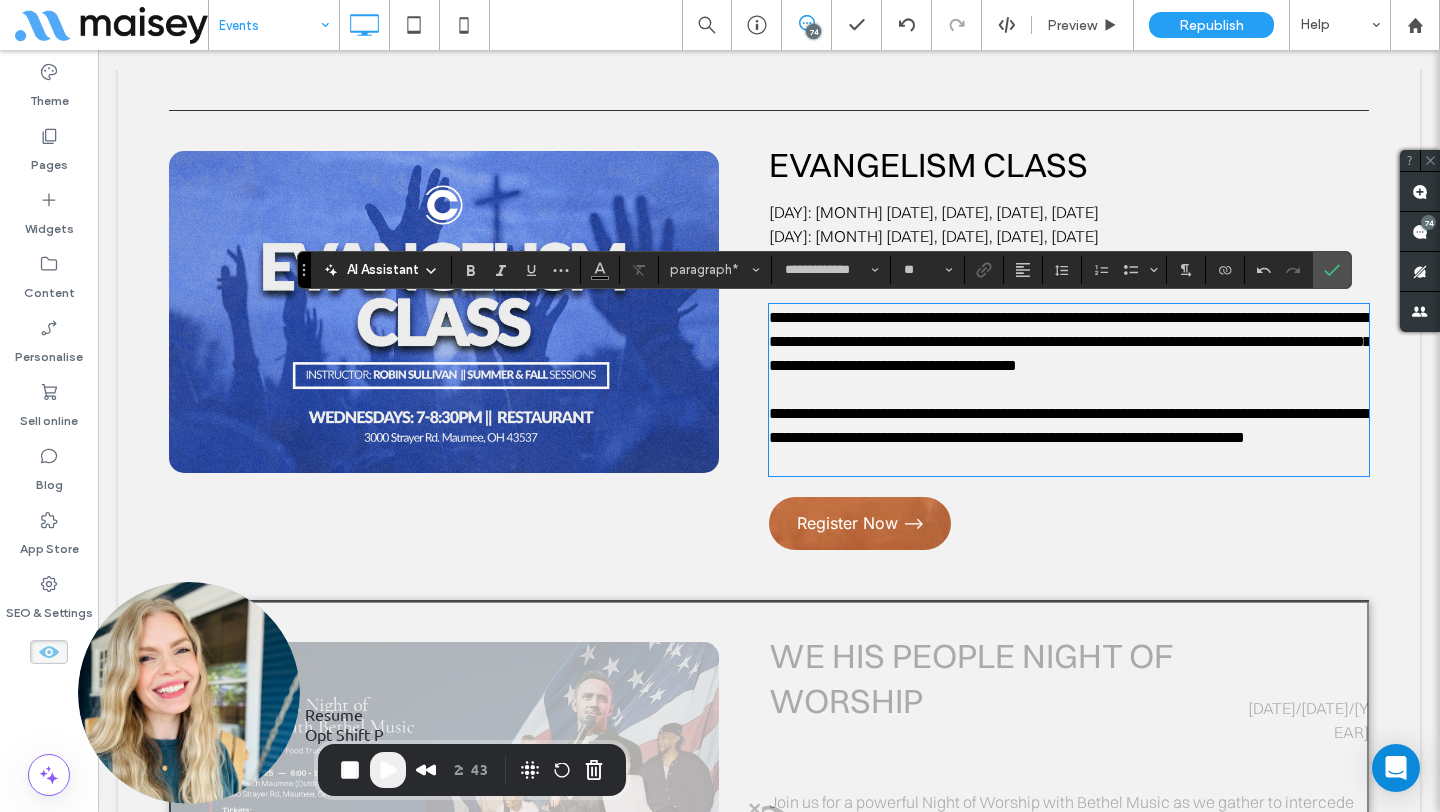 click at bounding box center (388, 770) 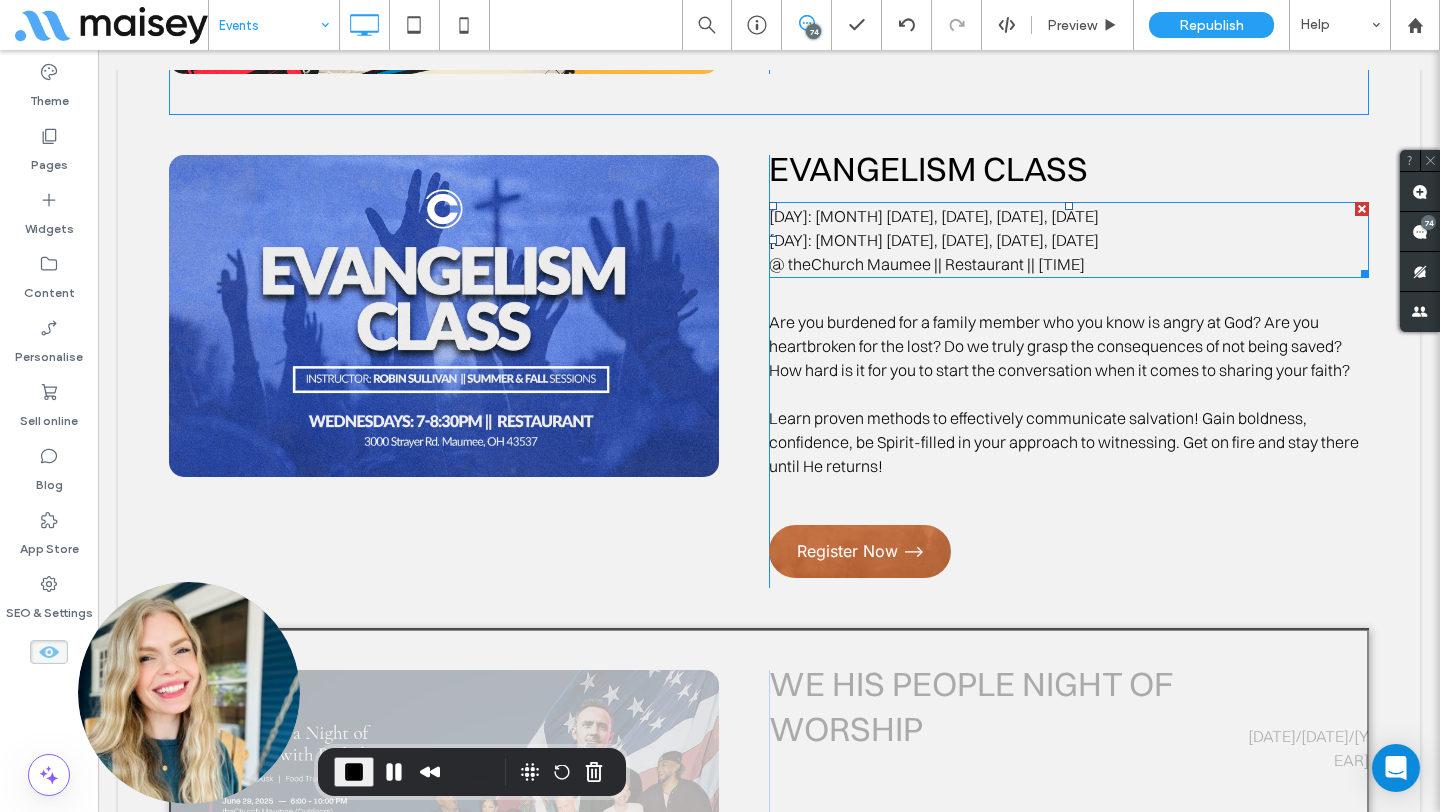 scroll, scrollTop: 1395, scrollLeft: 0, axis: vertical 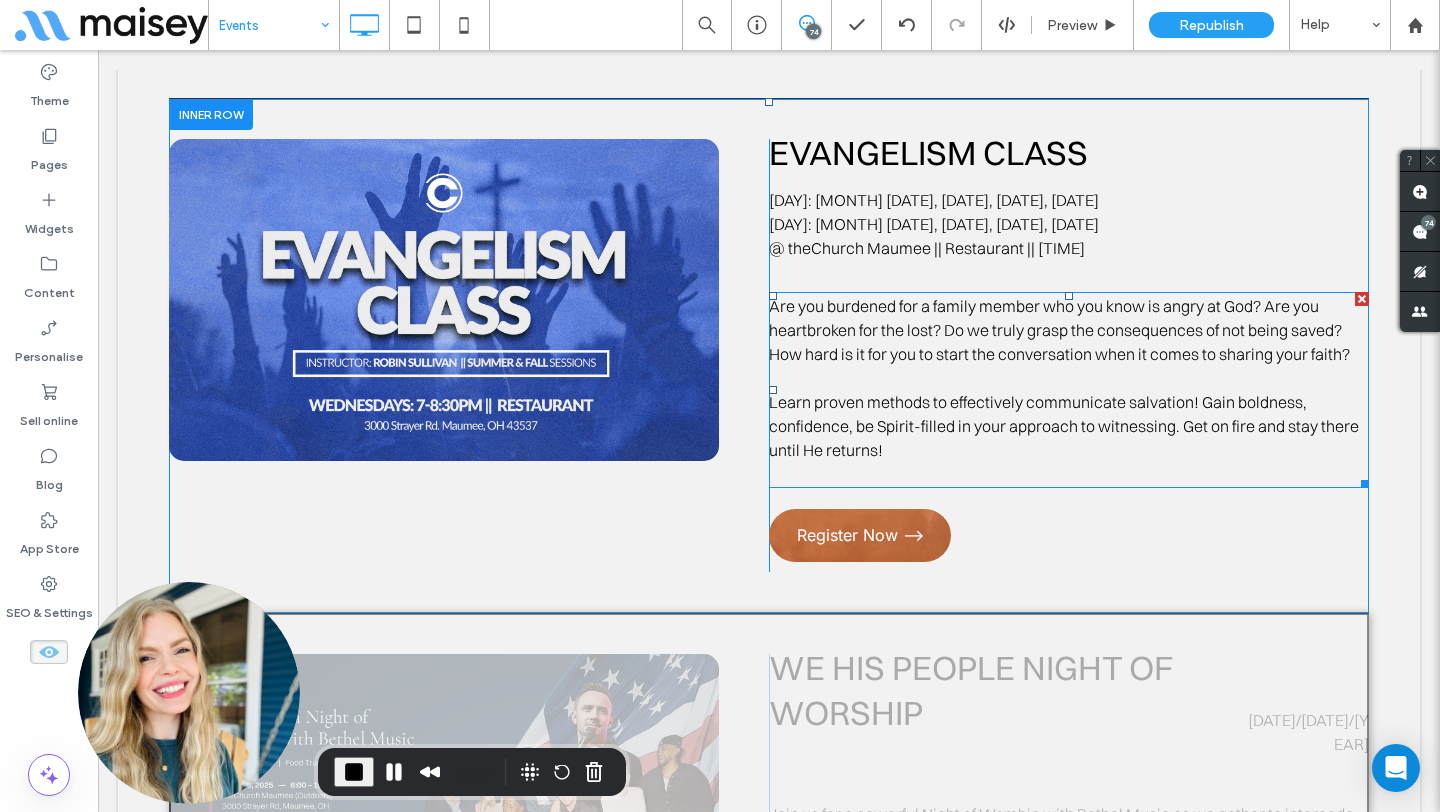 click at bounding box center (1069, 378) 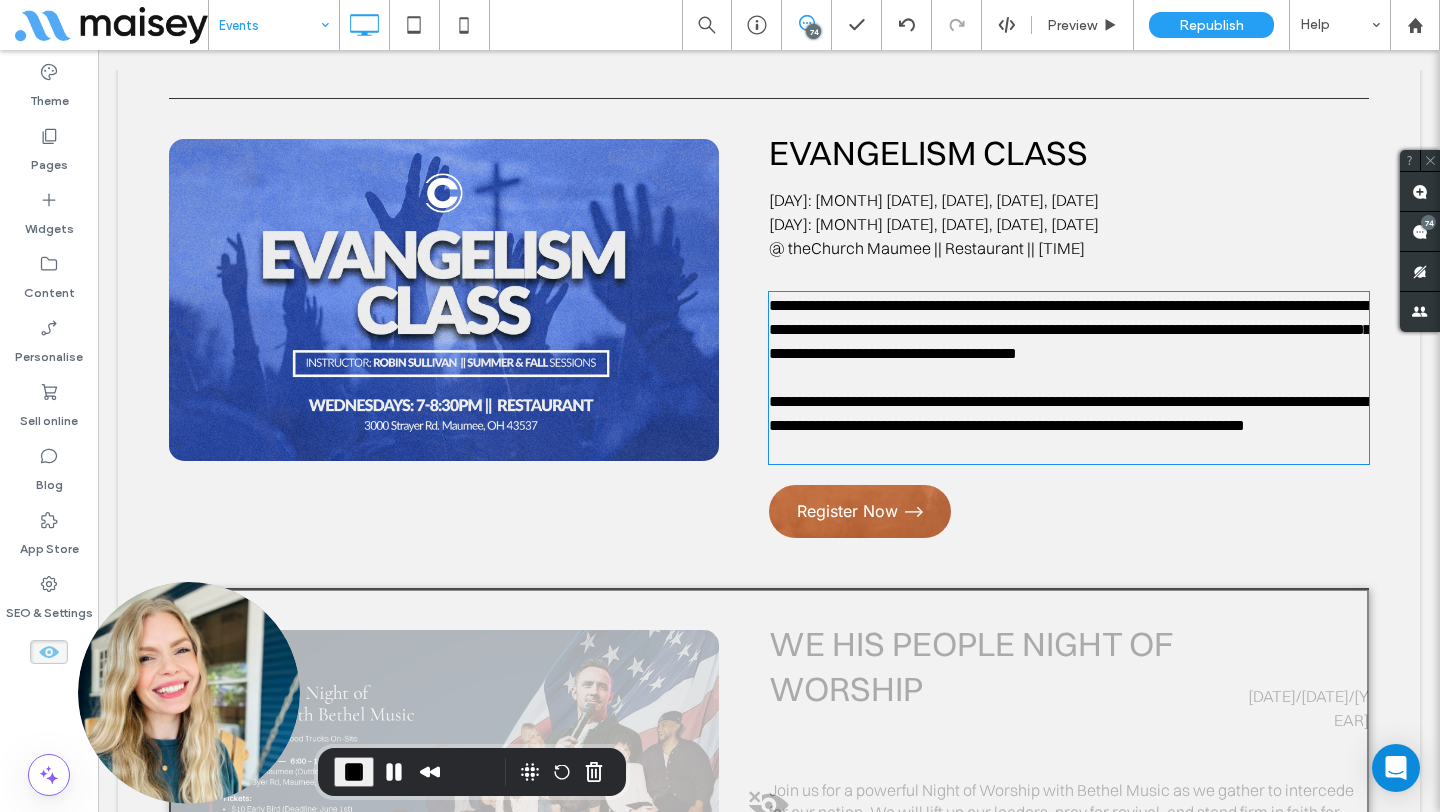 type on "**********" 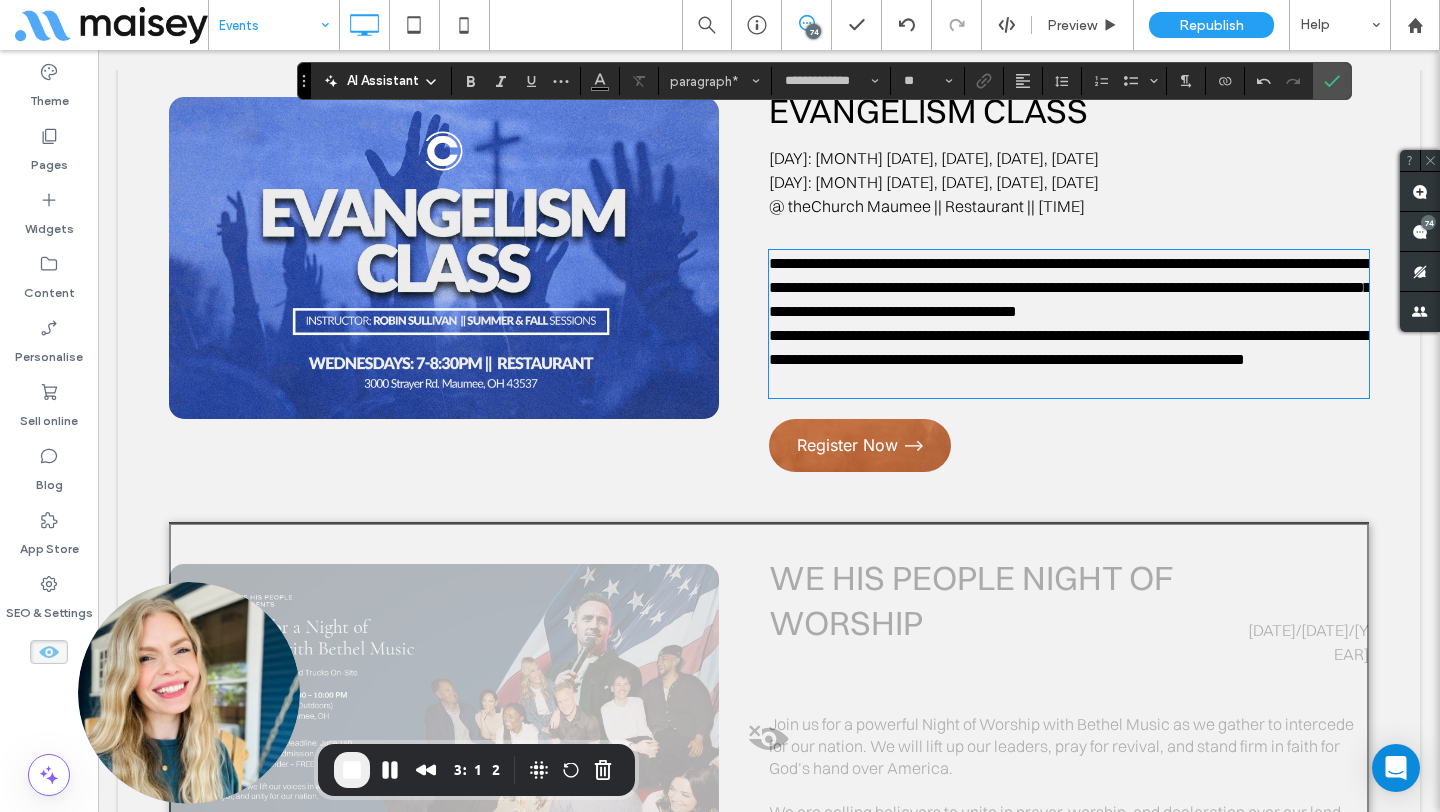 scroll, scrollTop: 1351, scrollLeft: 0, axis: vertical 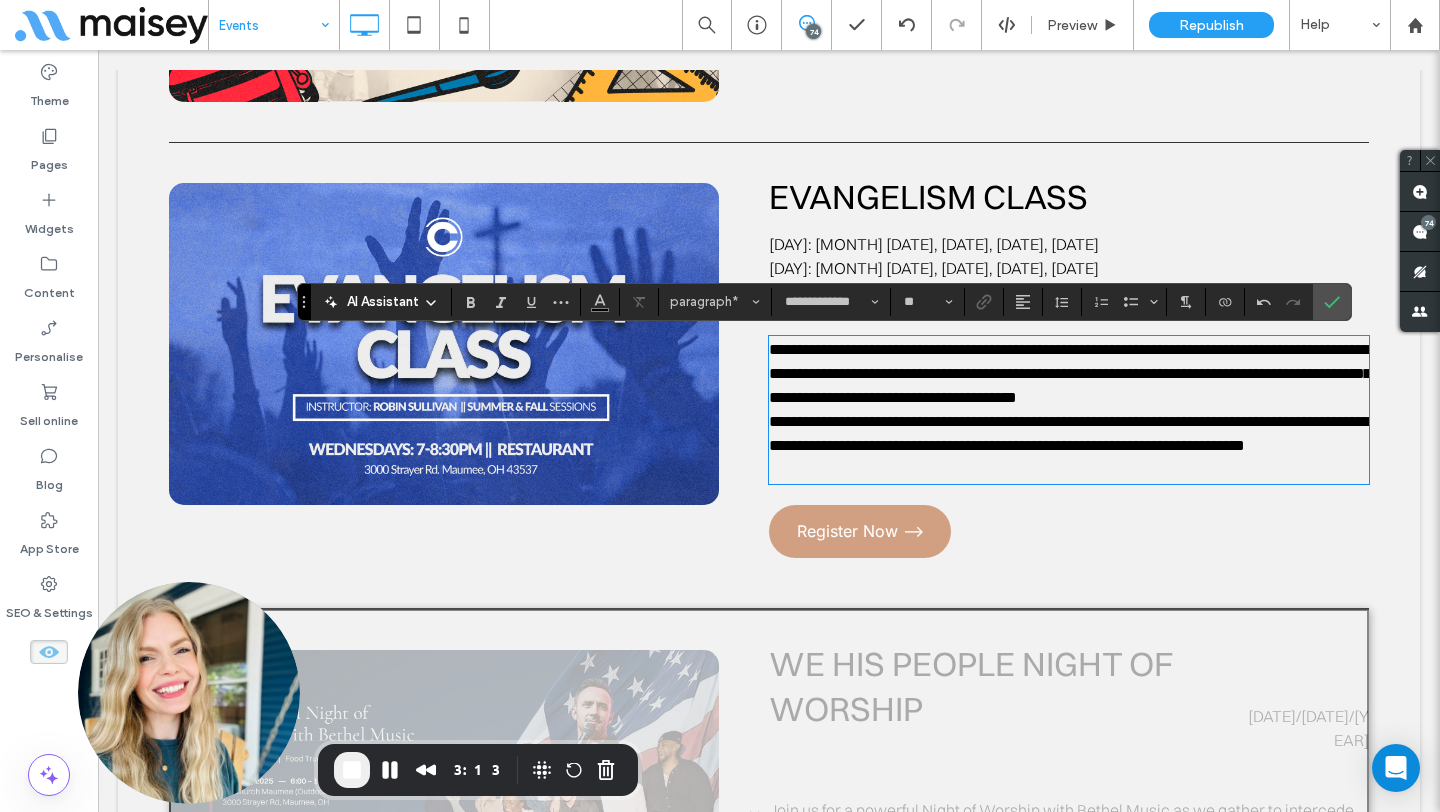 click on "Register Now -->" at bounding box center [860, 531] 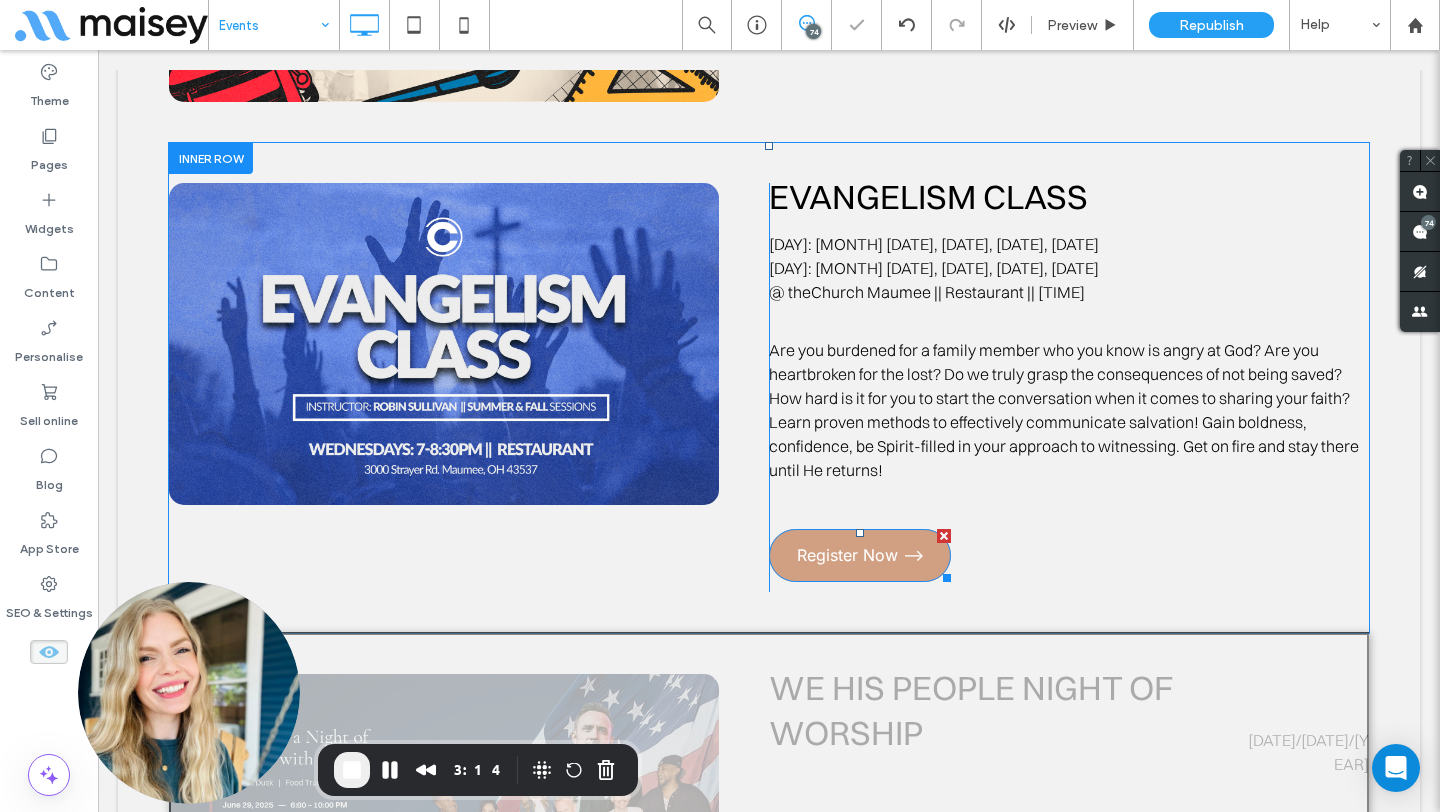 click at bounding box center [944, 536] 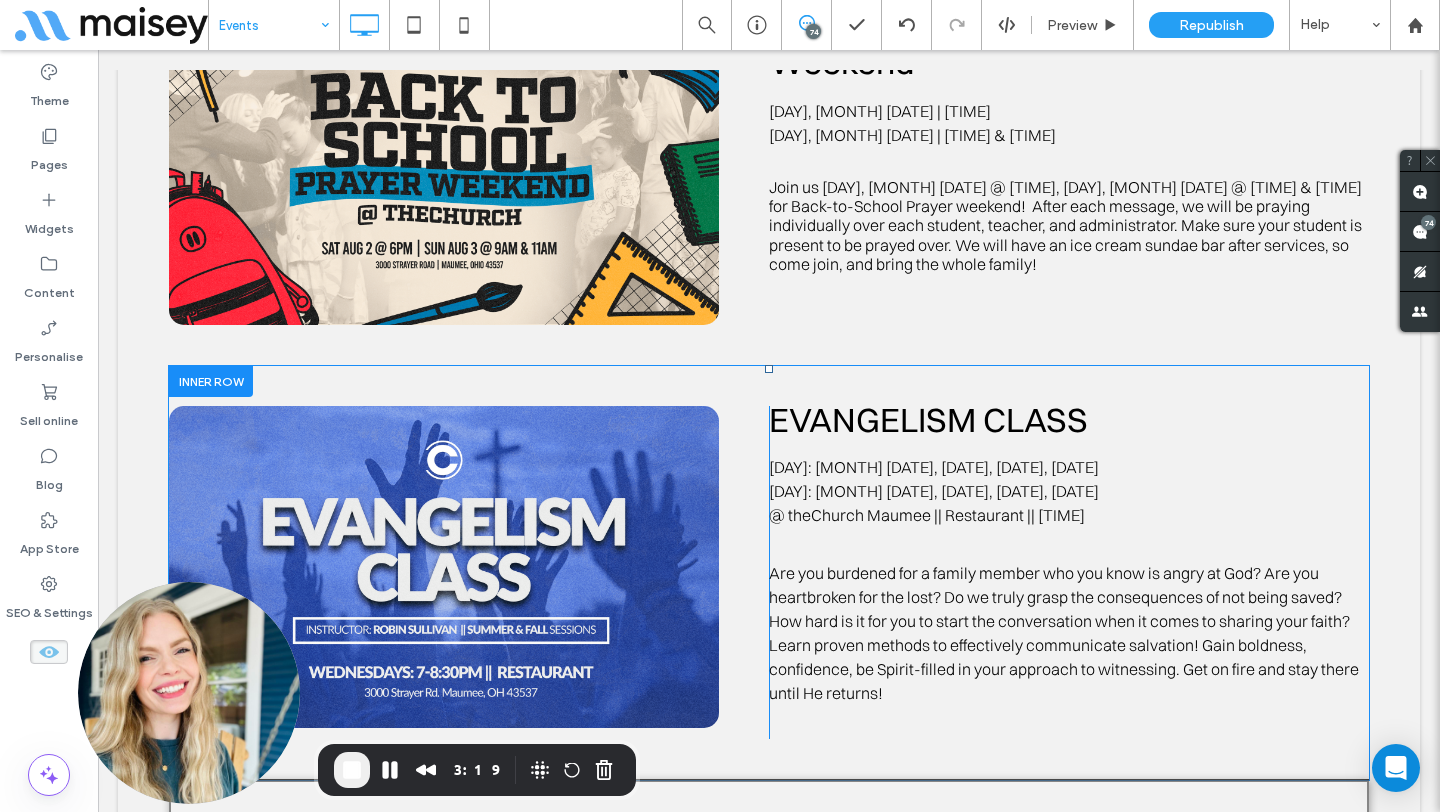 scroll, scrollTop: 1131, scrollLeft: 0, axis: vertical 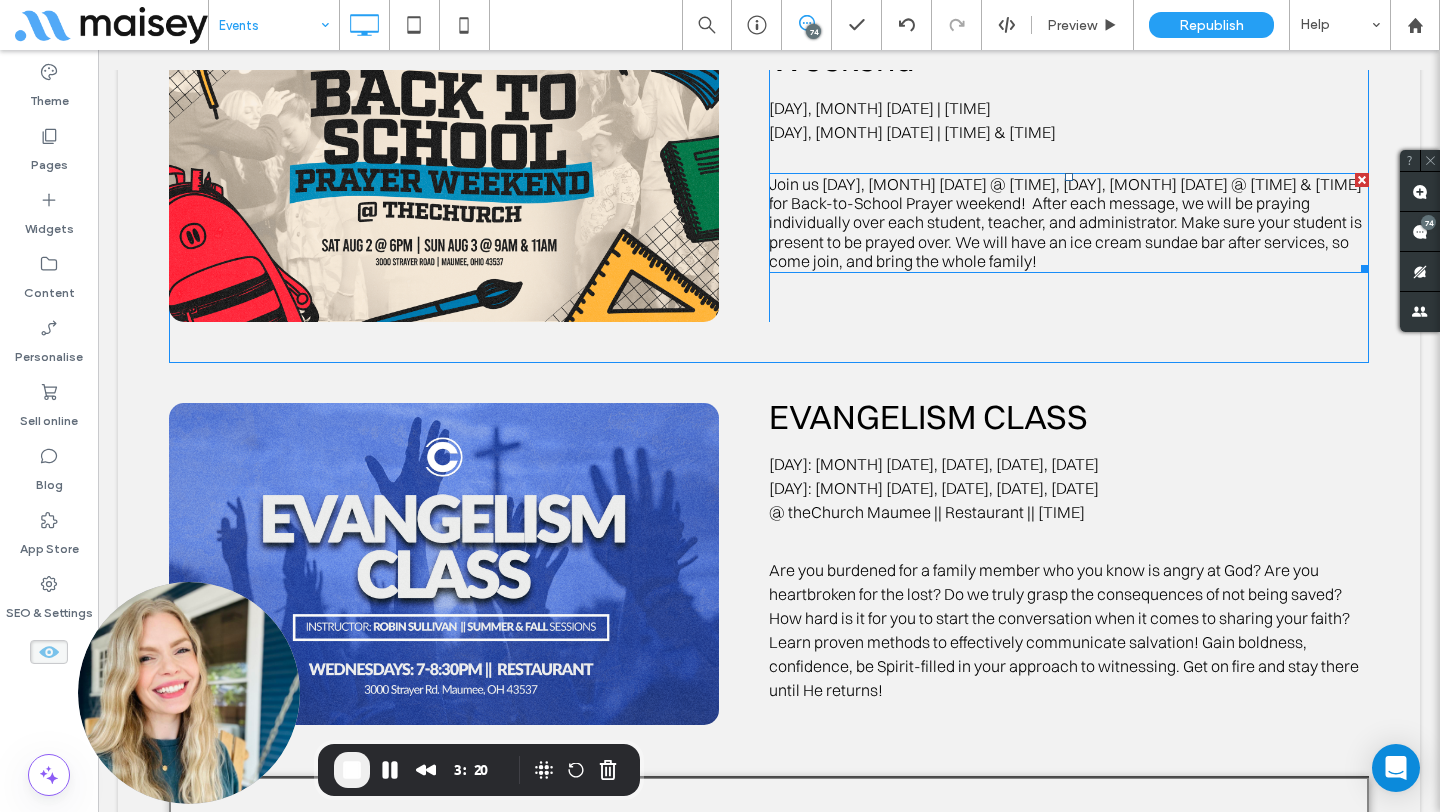 click on "for Back-to-School Prayer weekend!  After each message, we will be praying individually over each student, teacher, and administrator. Make sure your student is present to be prayed over. We will have an ice cream sundae bar after services, so come join, and bring the whole family!" at bounding box center (1065, 232) 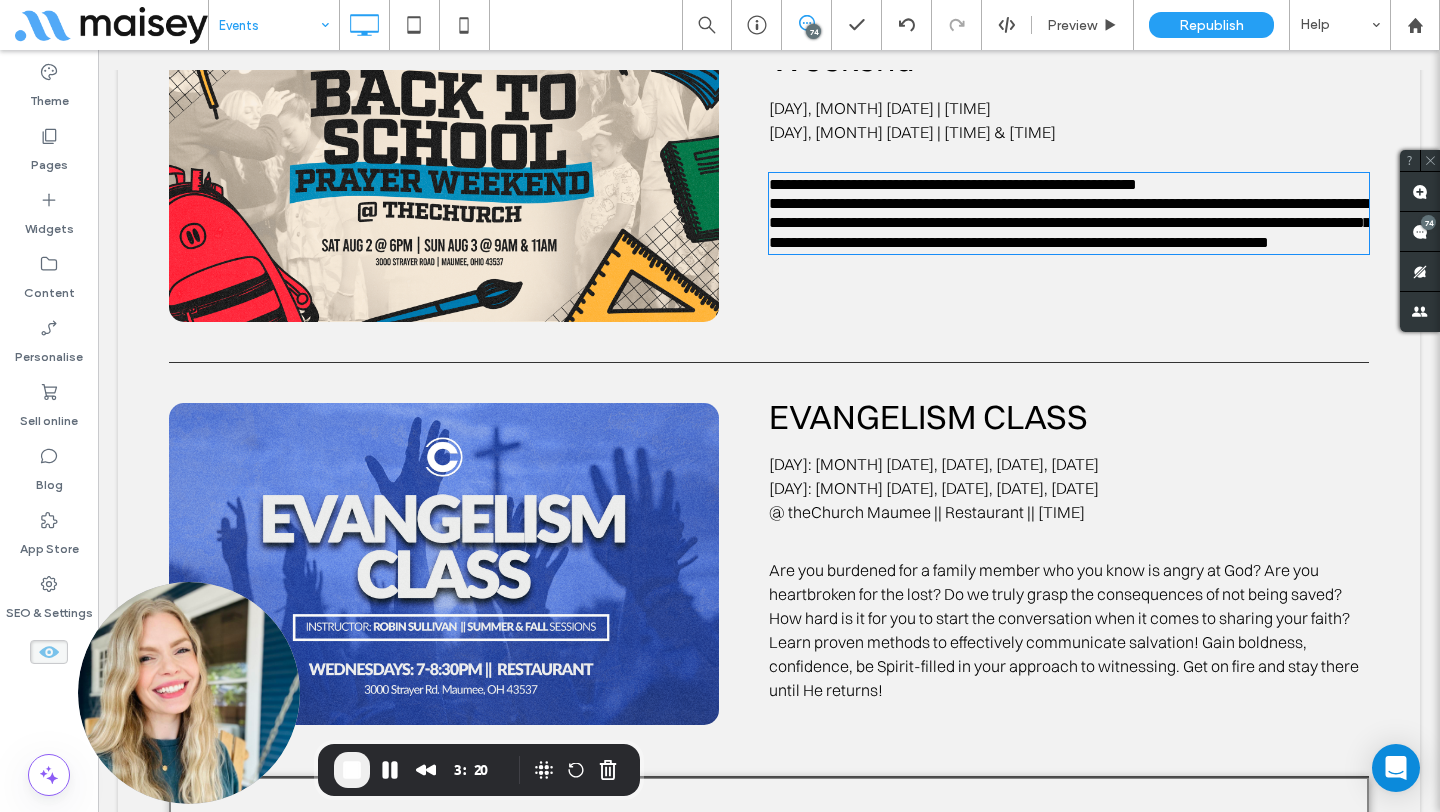 type on "**********" 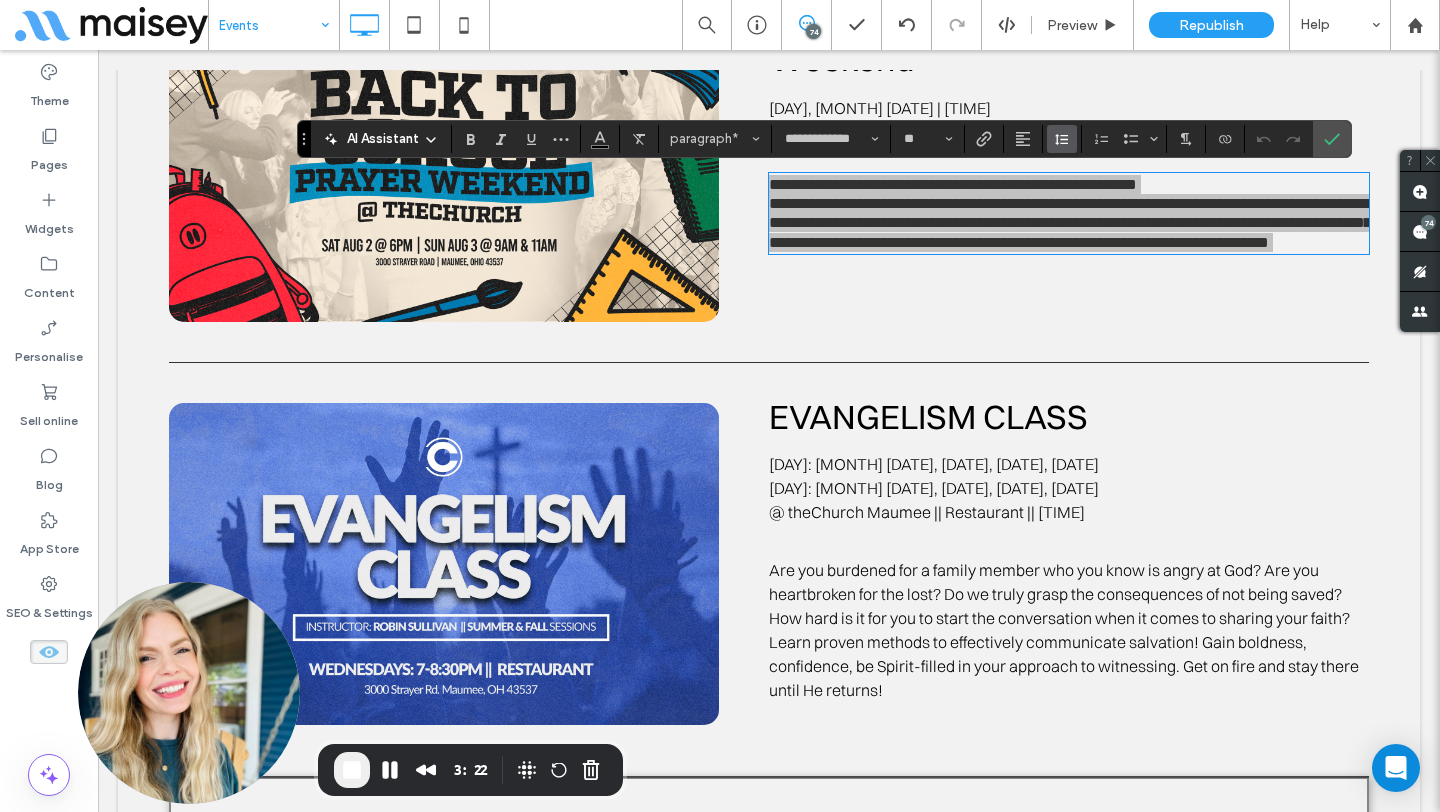 click at bounding box center (1062, 139) 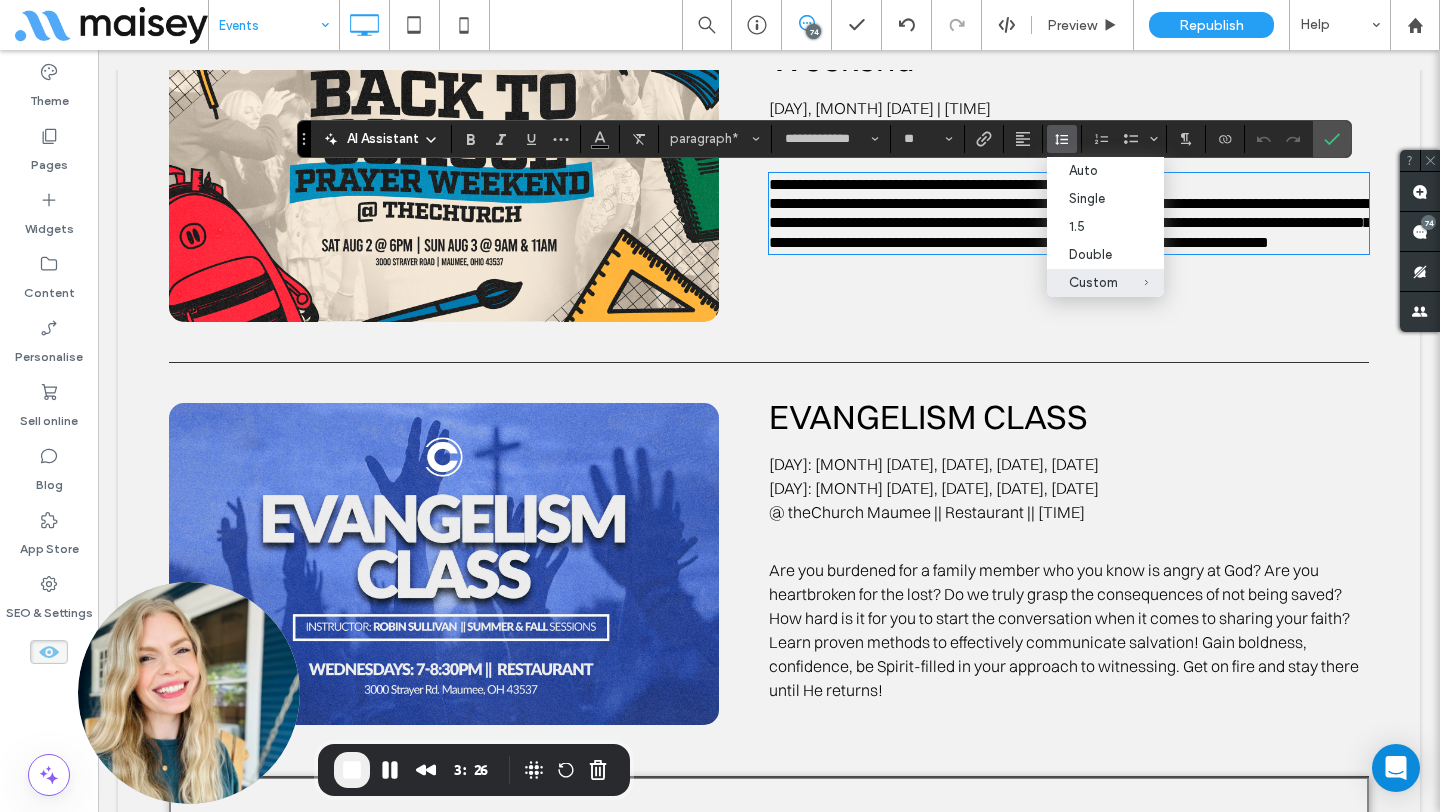 click on "Are you burdened for a family member who you know is angry at God? Are you heartbroken for the lost? Do we truly grasp the consequences of not being saved? How hard is it for you to start the conversation when it comes to sharing your faith?" at bounding box center (1059, 594) 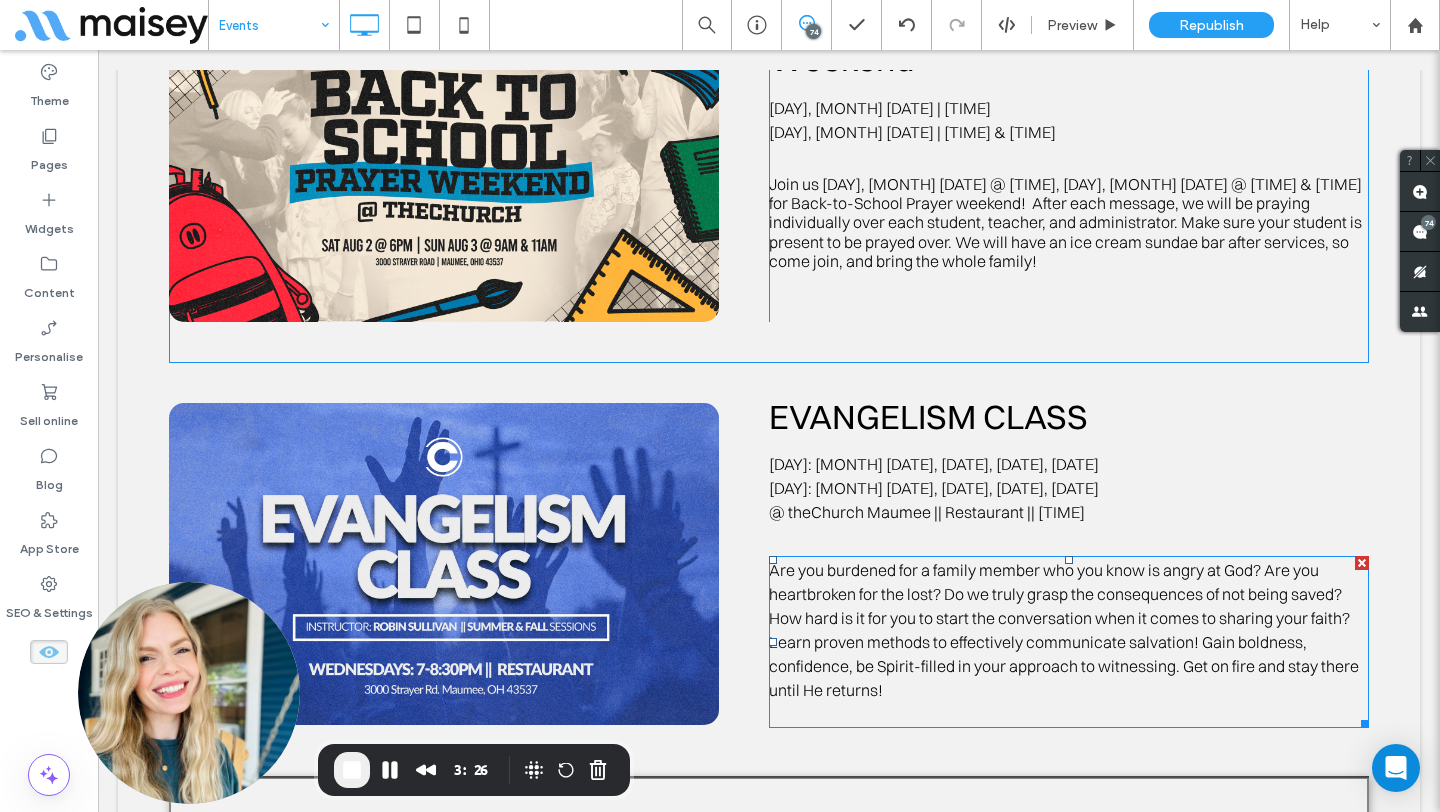 click on "Are you burdened for a family member who you know is angry at God? Are you heartbroken for the lost? Do we truly grasp the consequences of not being saved? How hard is it for you to start the conversation when it comes to sharing your faith?" at bounding box center [1059, 594] 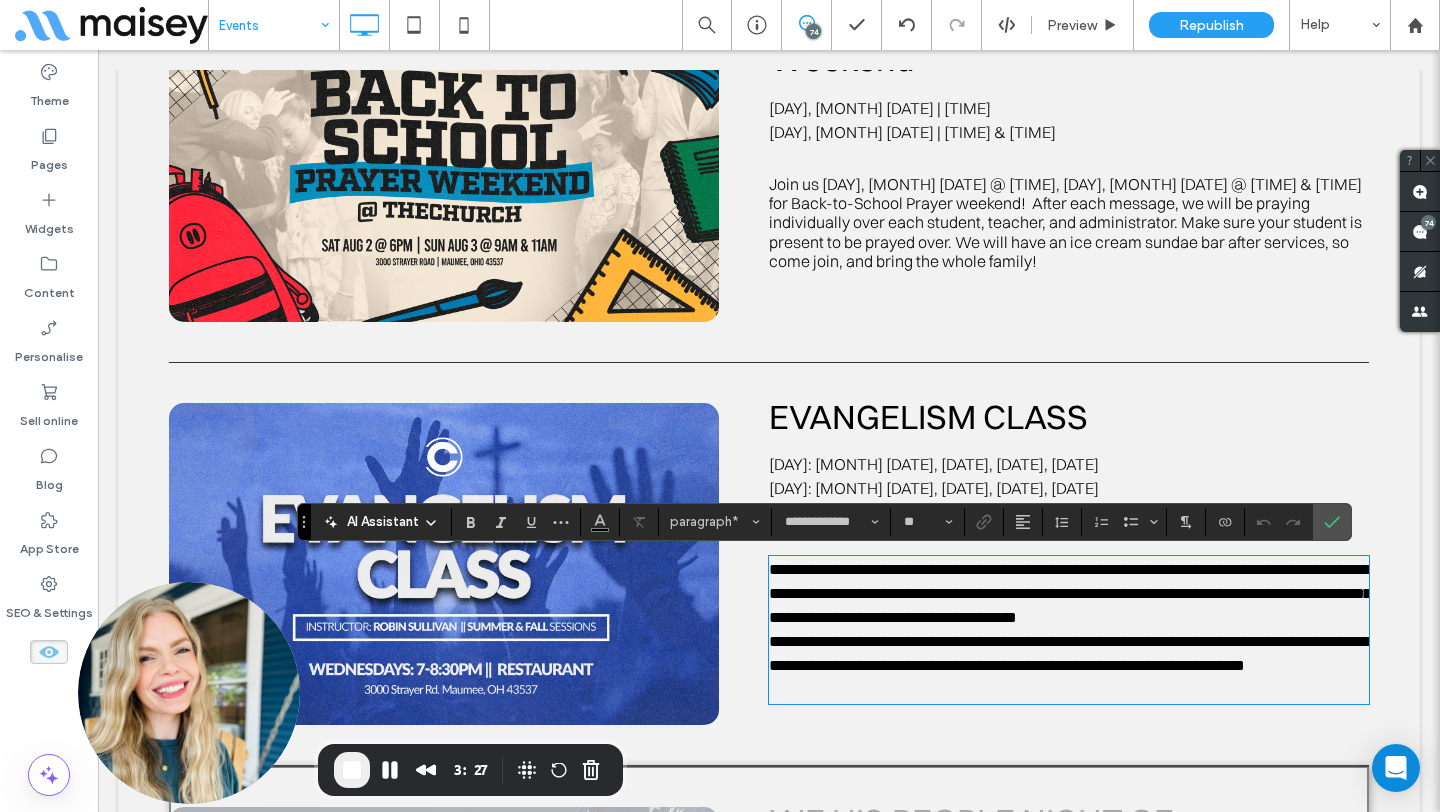 click on "**********" at bounding box center [1070, 593] 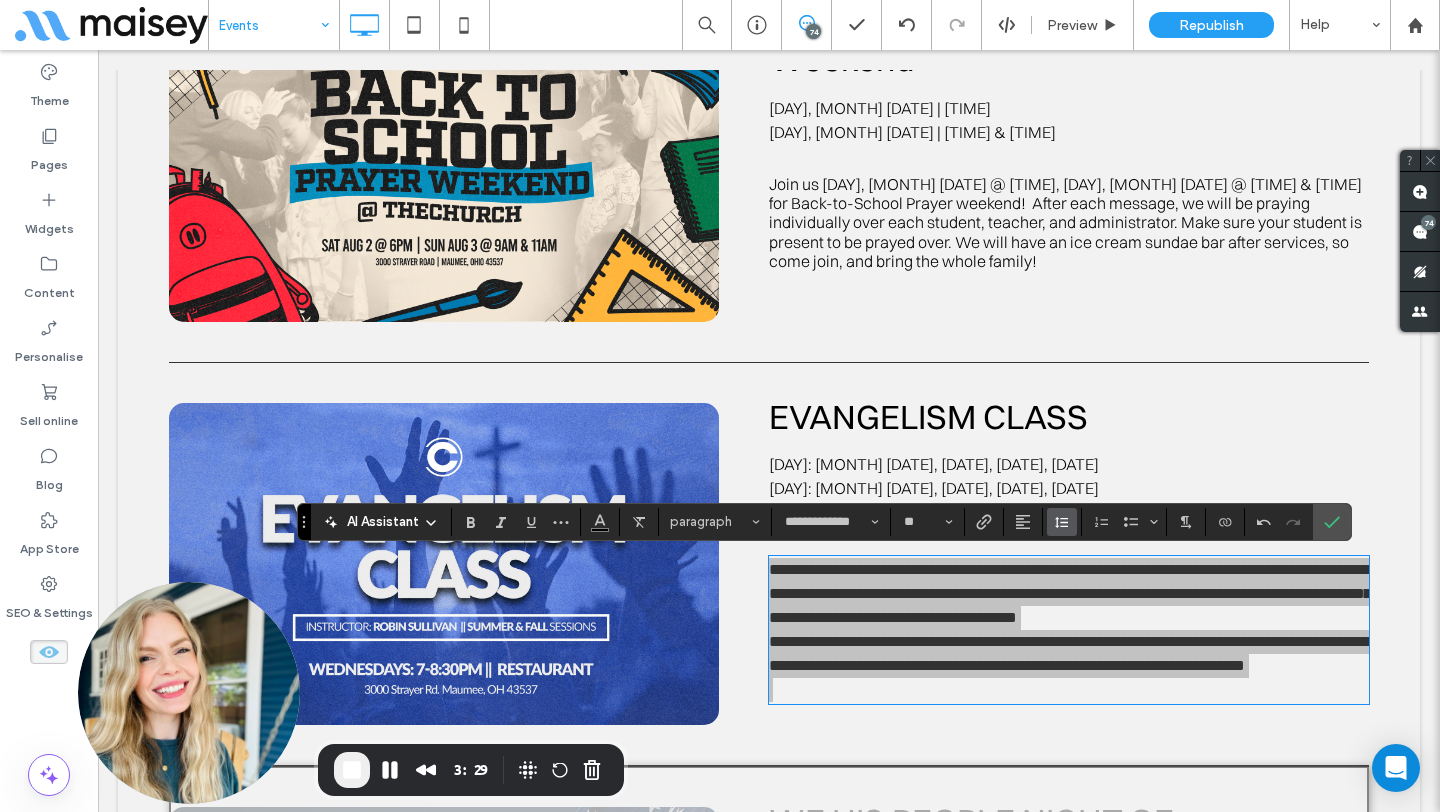 click 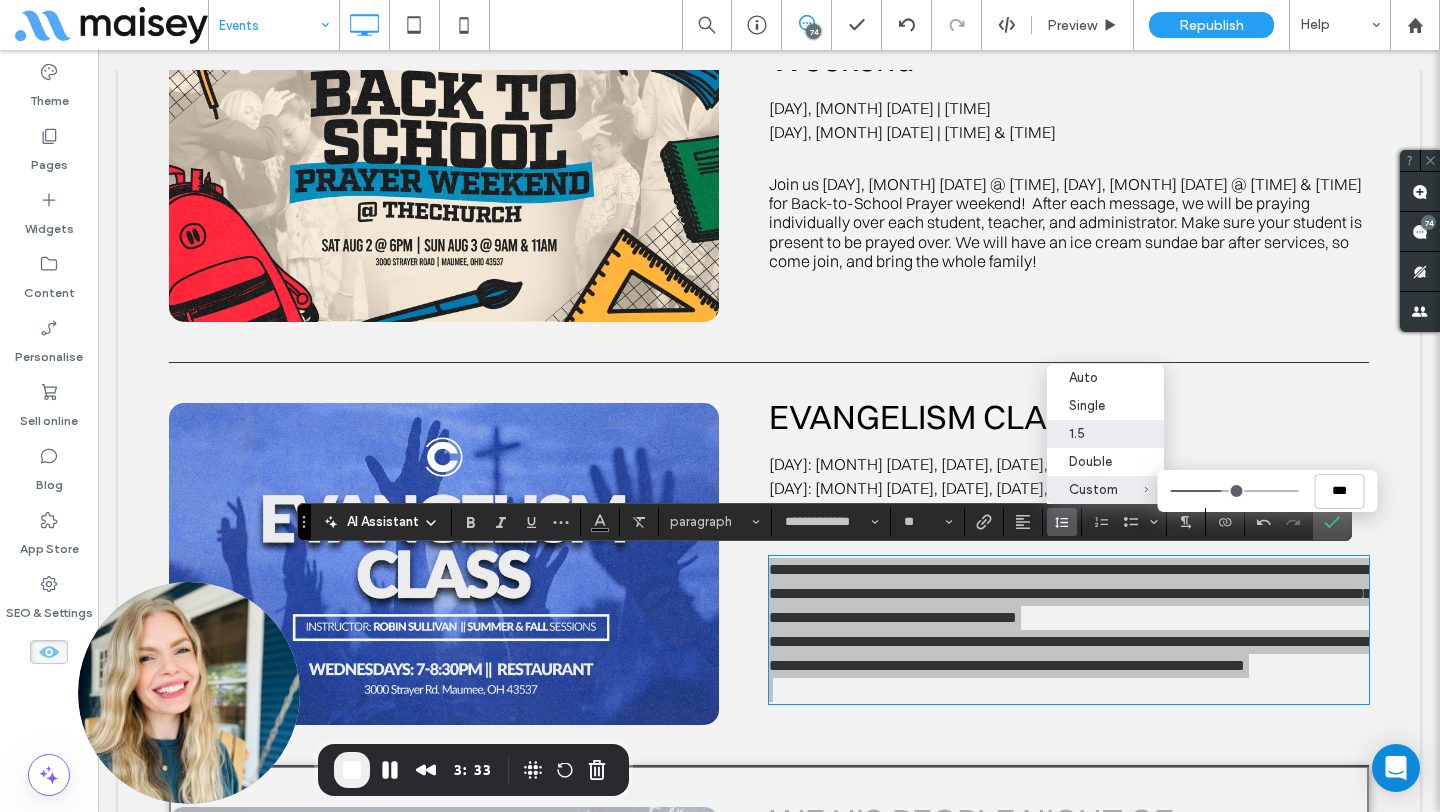 click on "Custom ***" at bounding box center (1105, 490) 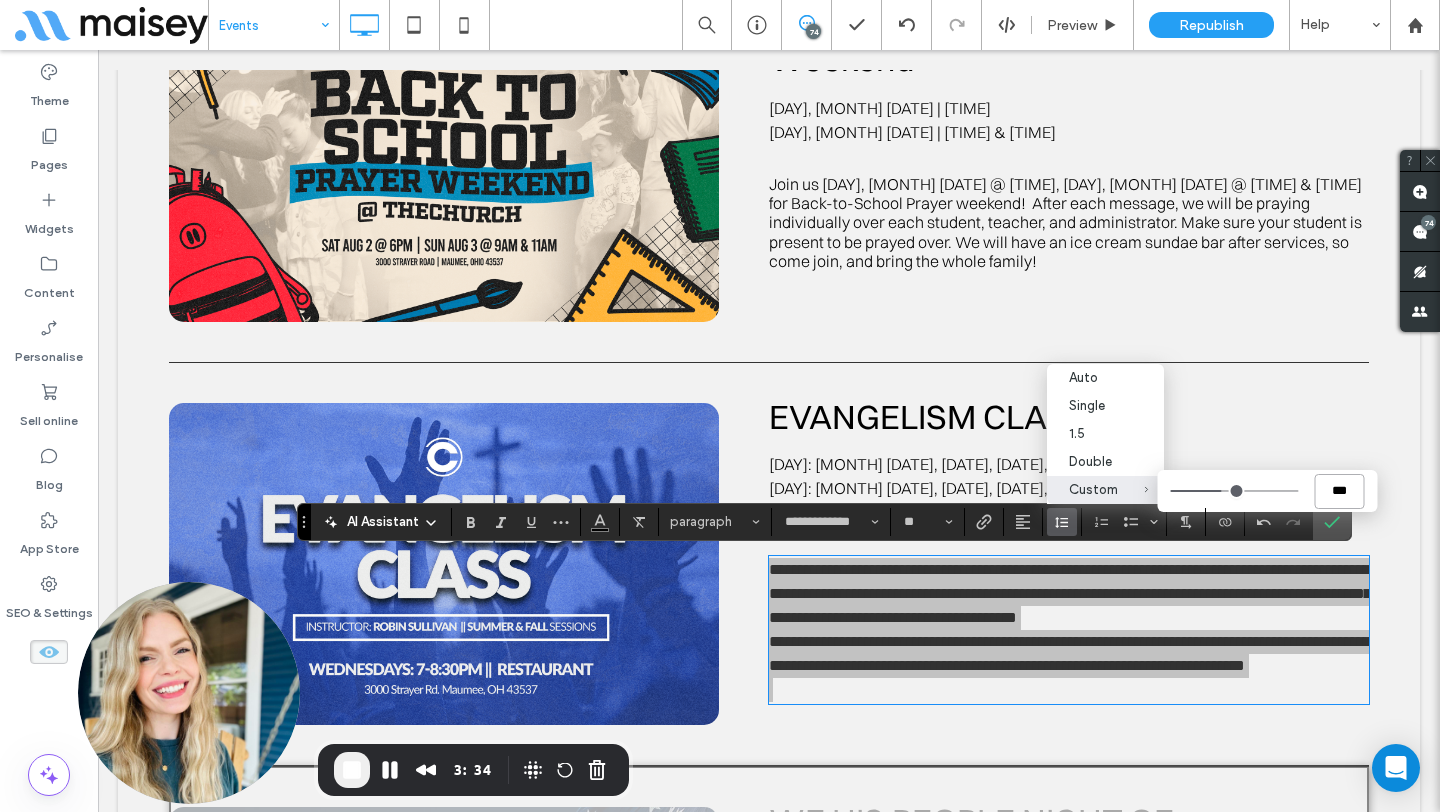 click on "***" at bounding box center [1339, 491] 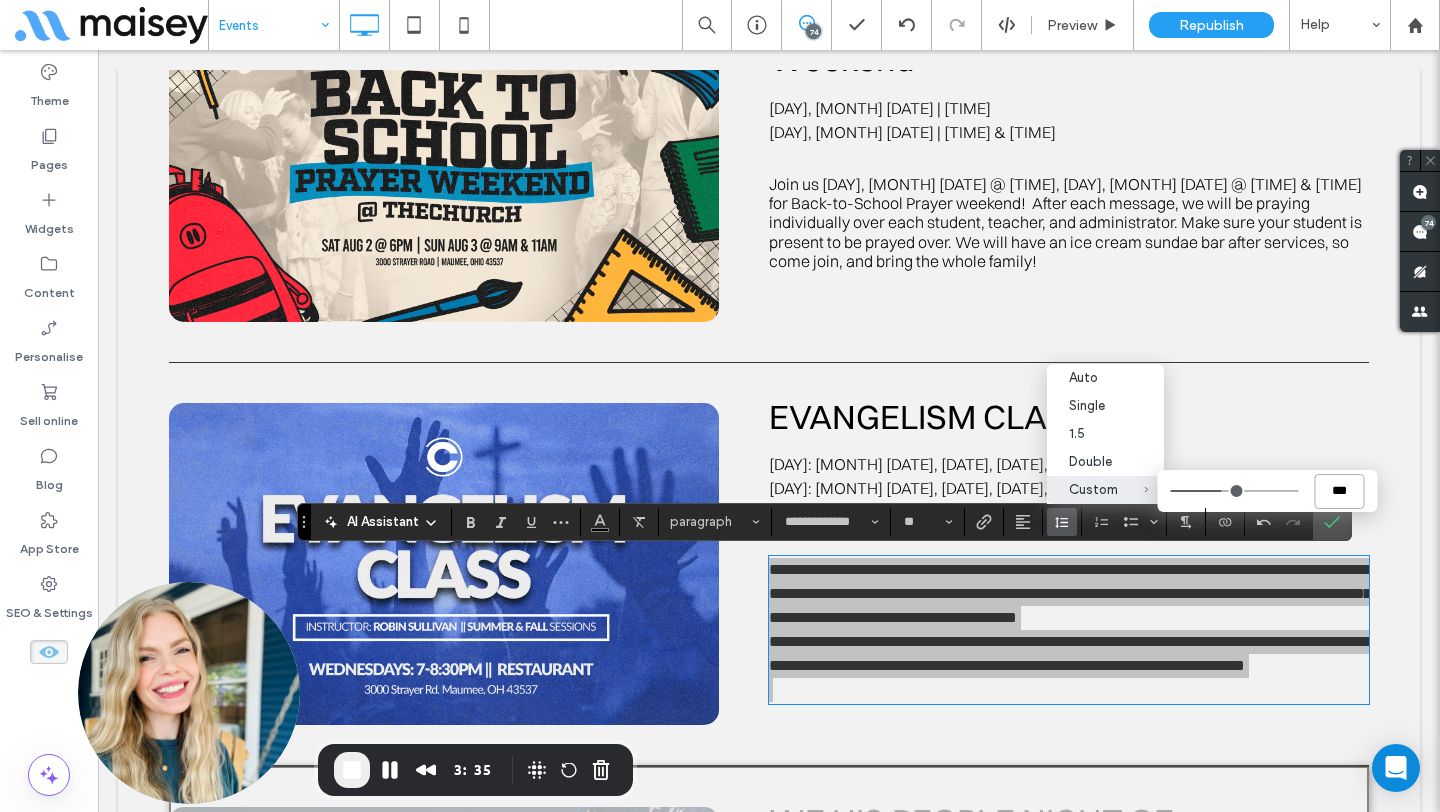type on "*" 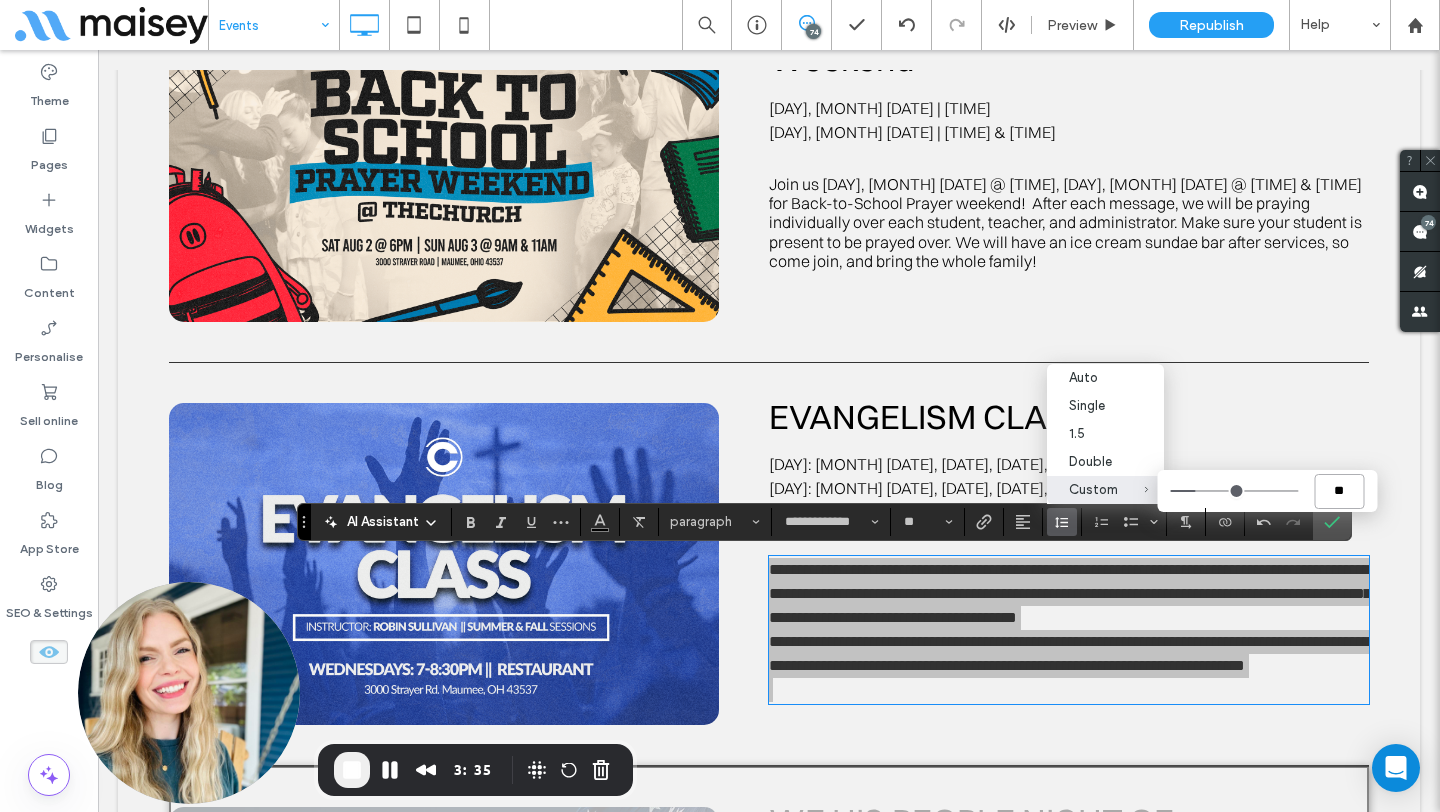 type on "***" 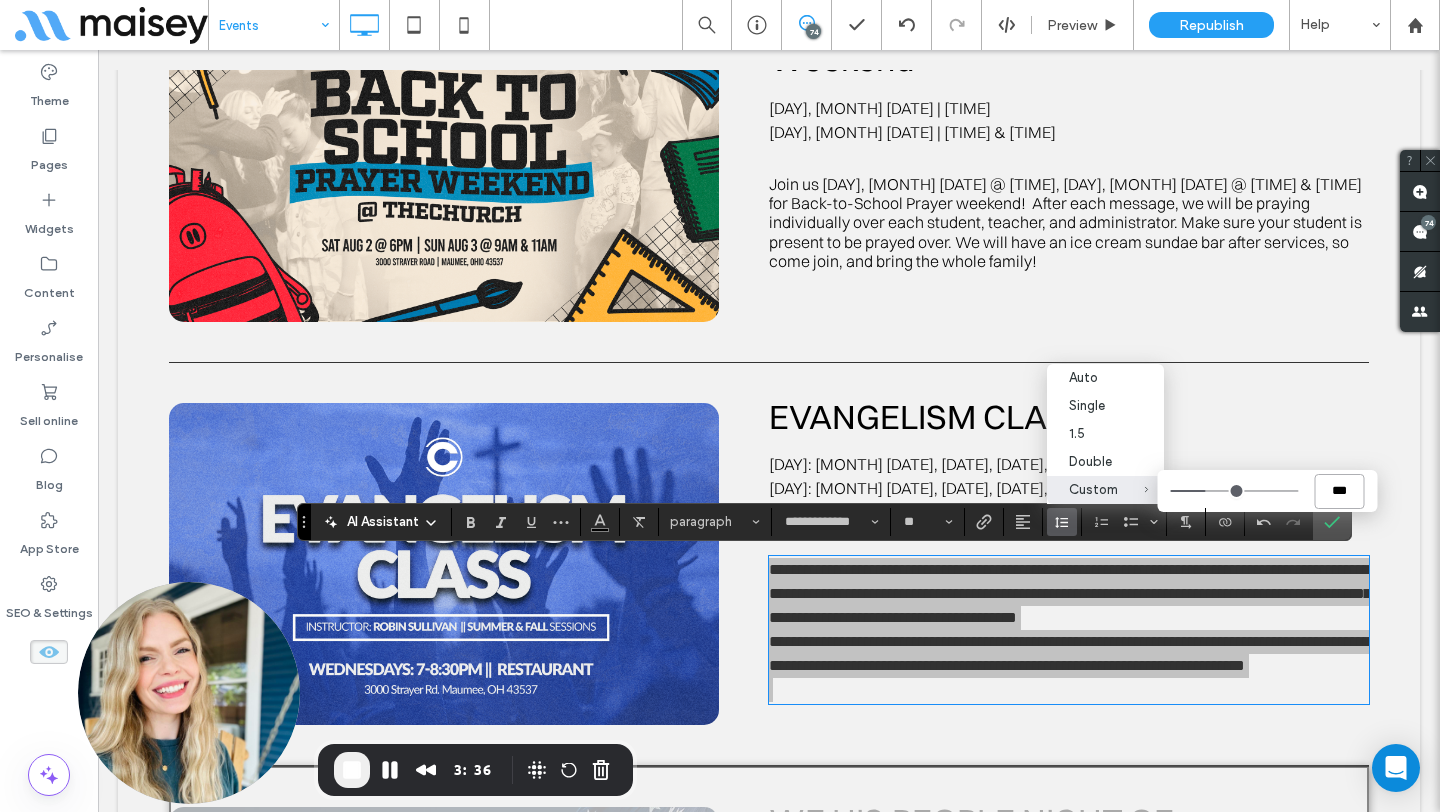 type on "***" 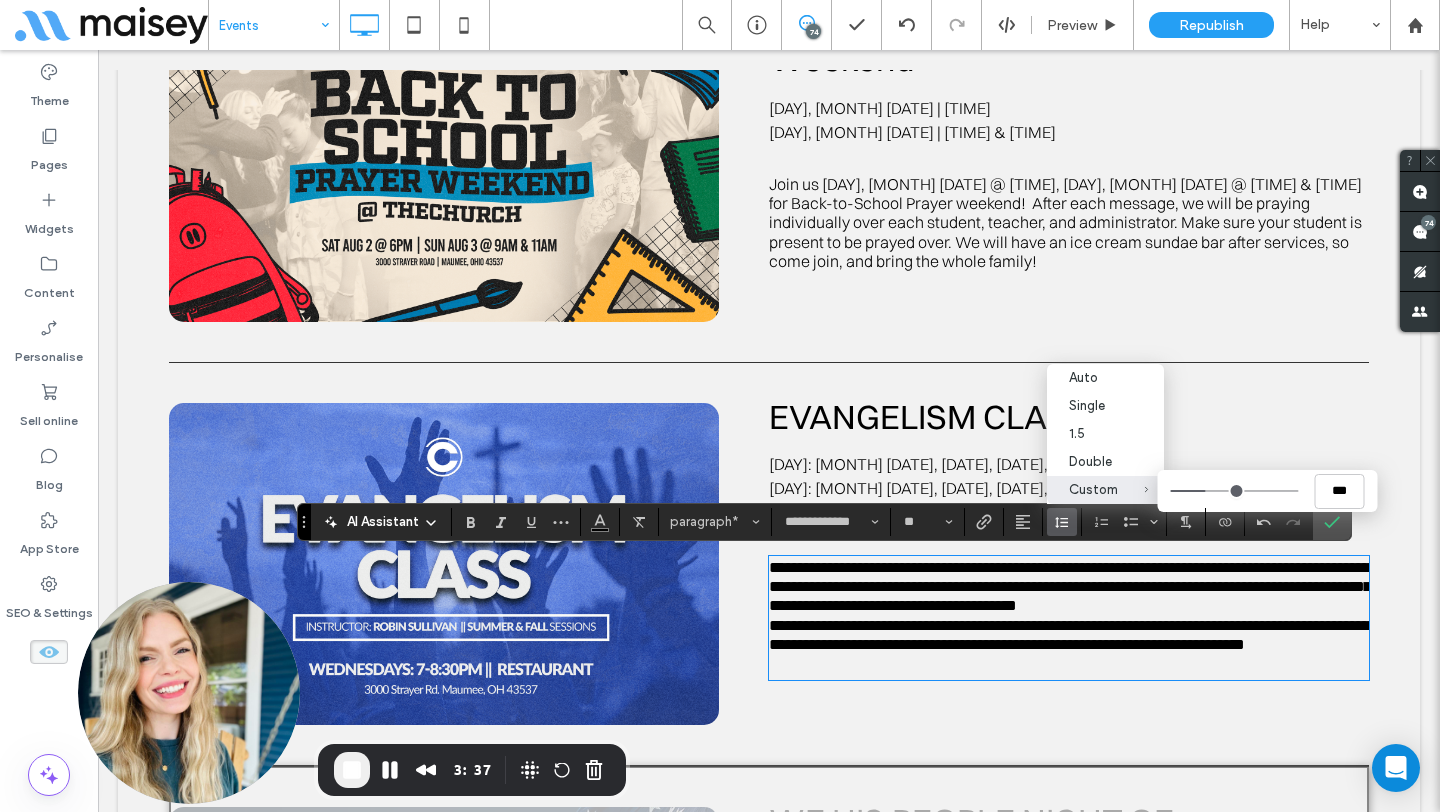 click on "**********" at bounding box center [769, 561] 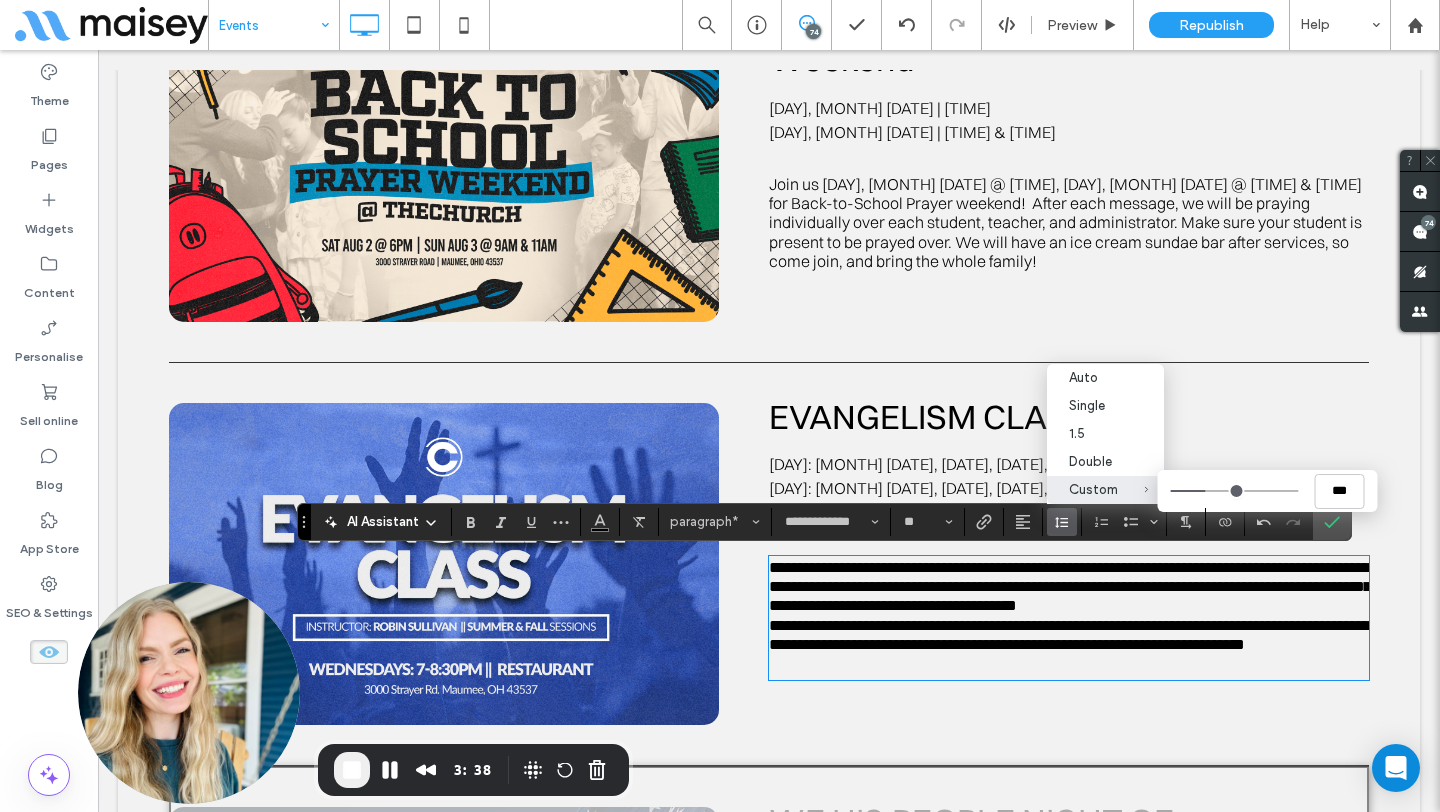 click on "**********" at bounding box center (769, 564) 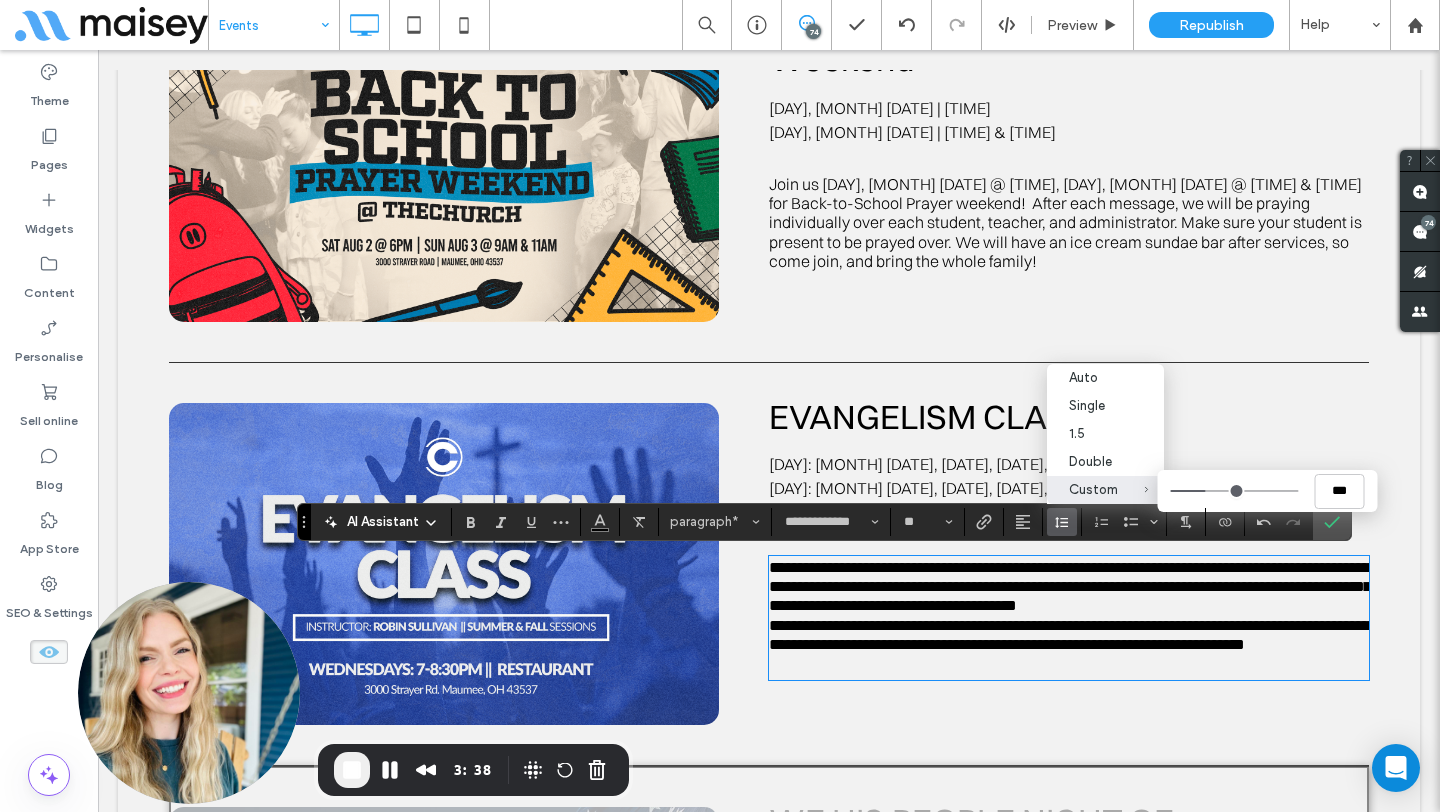 click on "Back To School Prayer Weekend
Saturday, August 2 | 6PM
Sunday, August 3 | 9AM & 11AM
Join us Saturday, August 2 @ 6pm, Sunday, August 3 @ 9 & 11am for Back-to-School Prayer weekend!  After each message, we will be praying individually over each student, teacher, and administrator. Make sure your student is present to be prayed over. We will have an ice cream sundae bar after services, so come join, and bring the whole family!
Click To Paste" at bounding box center [1069, 161] 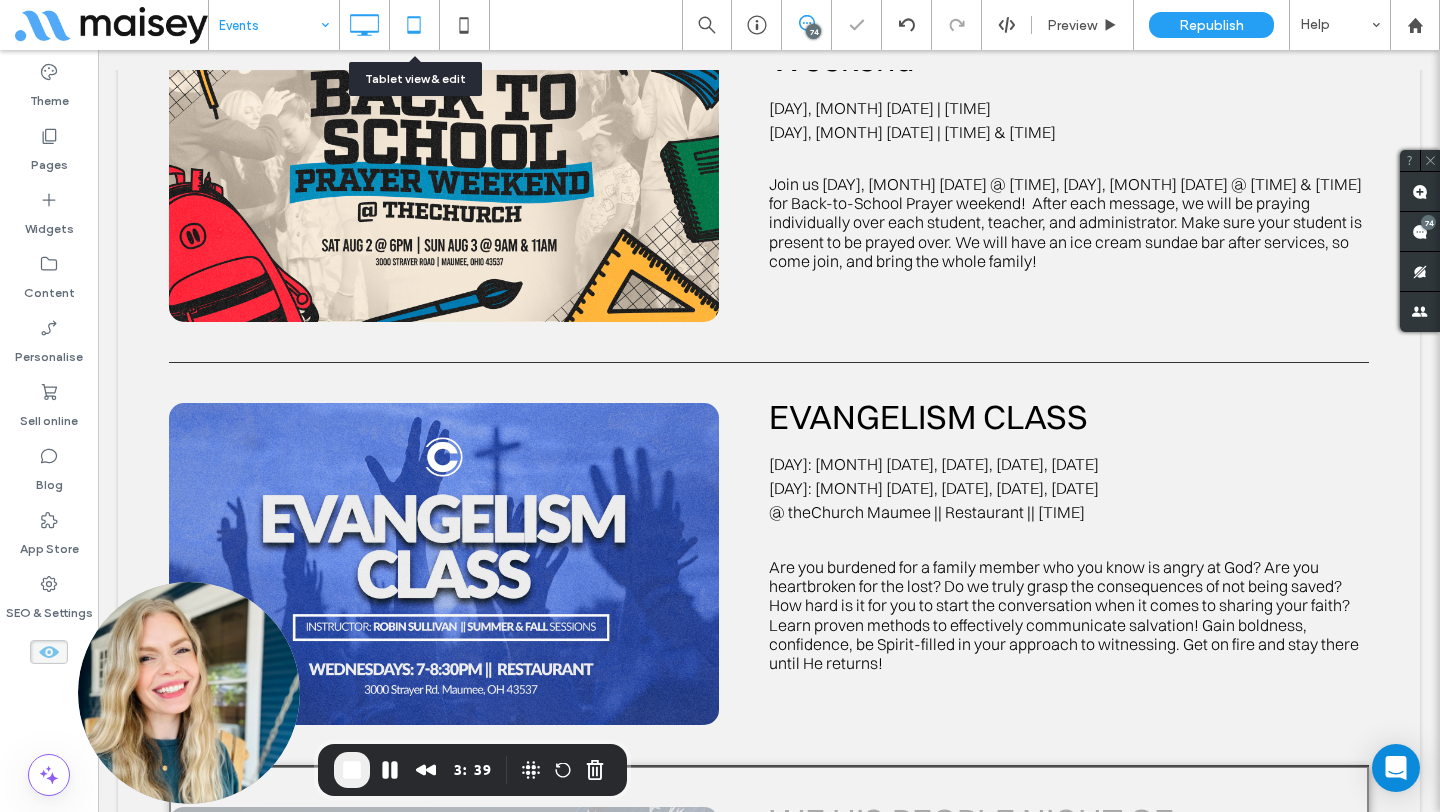 click 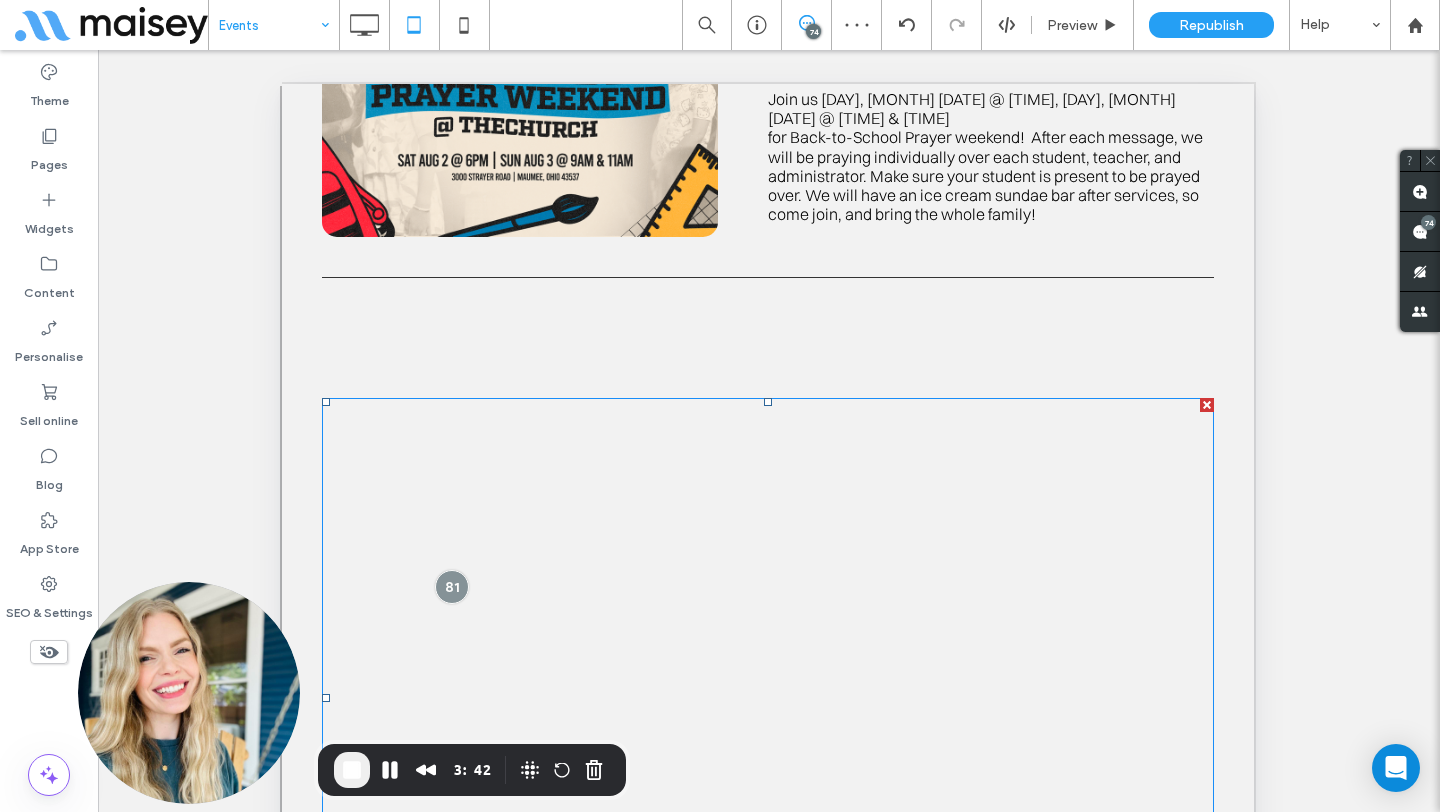 scroll, scrollTop: 862, scrollLeft: 0, axis: vertical 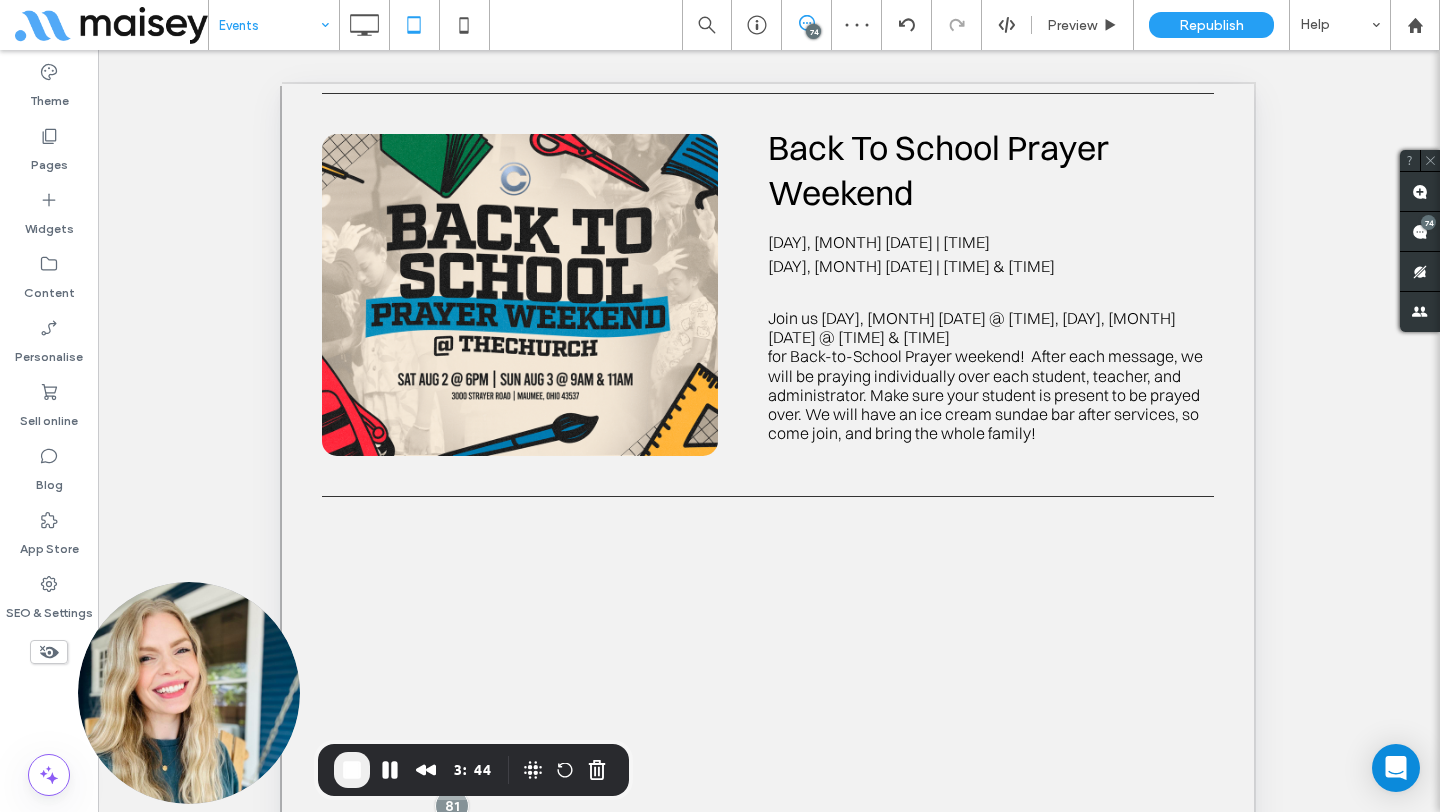click 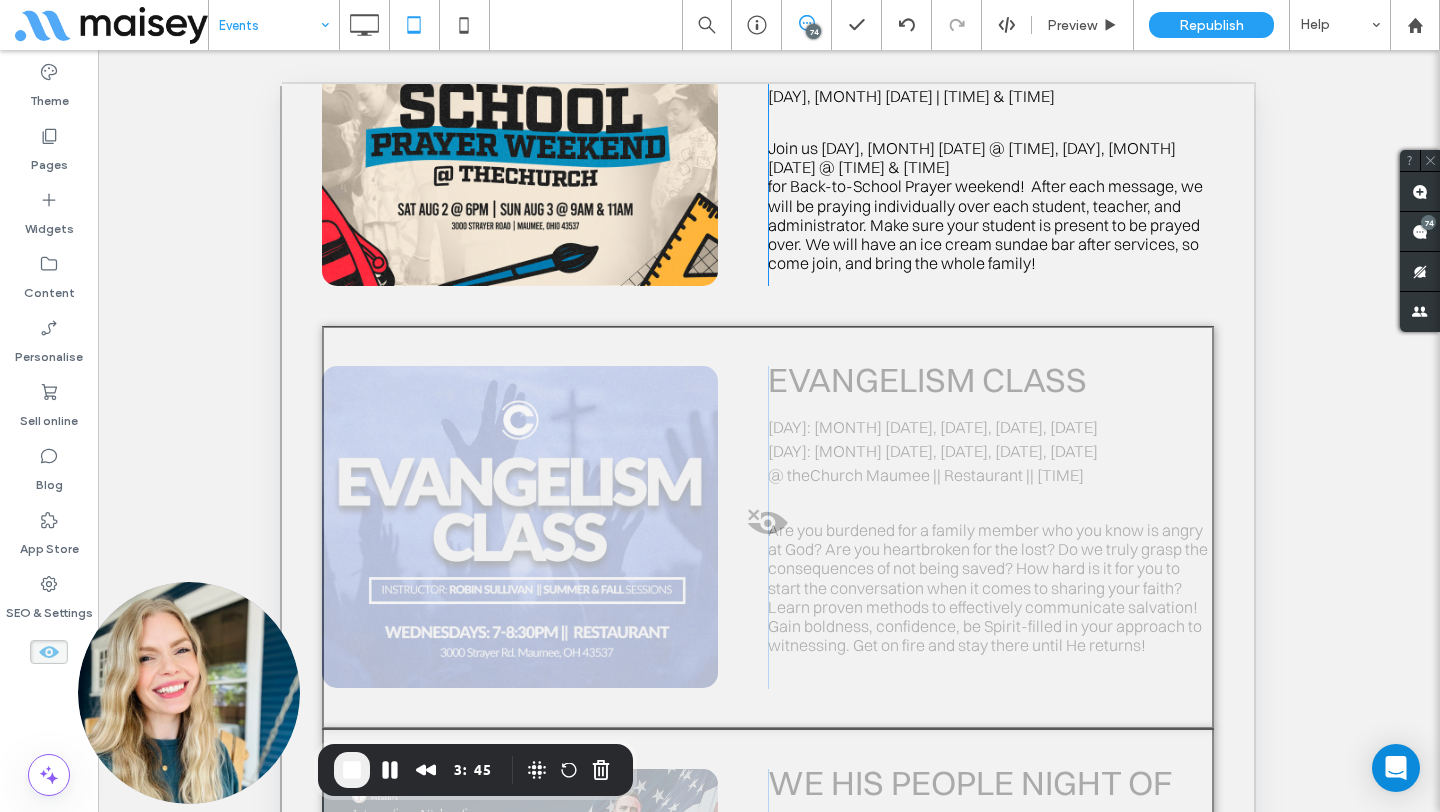 scroll, scrollTop: 1229, scrollLeft: 0, axis: vertical 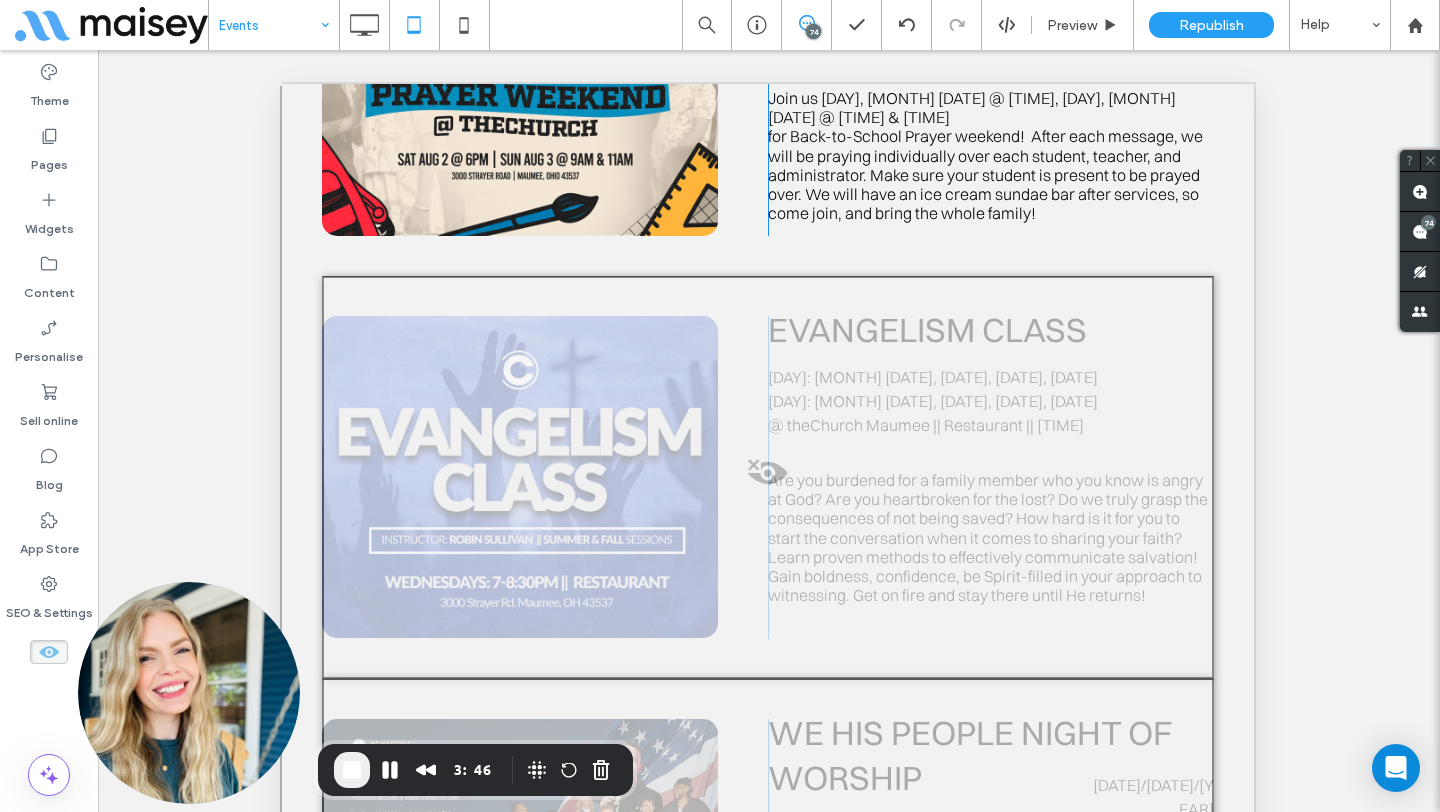 click at bounding box center (768, 478) 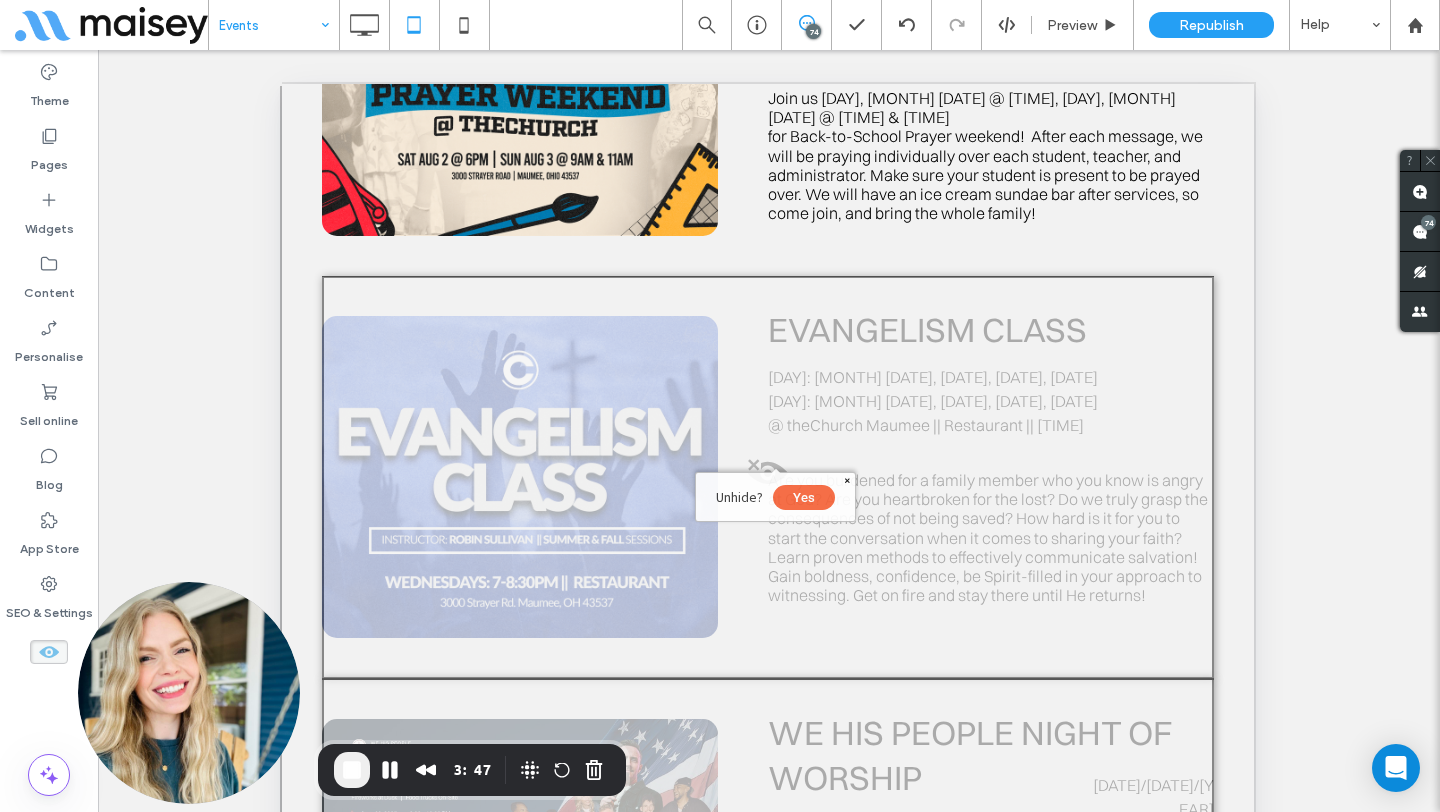 click on "Yes" at bounding box center (804, 497) 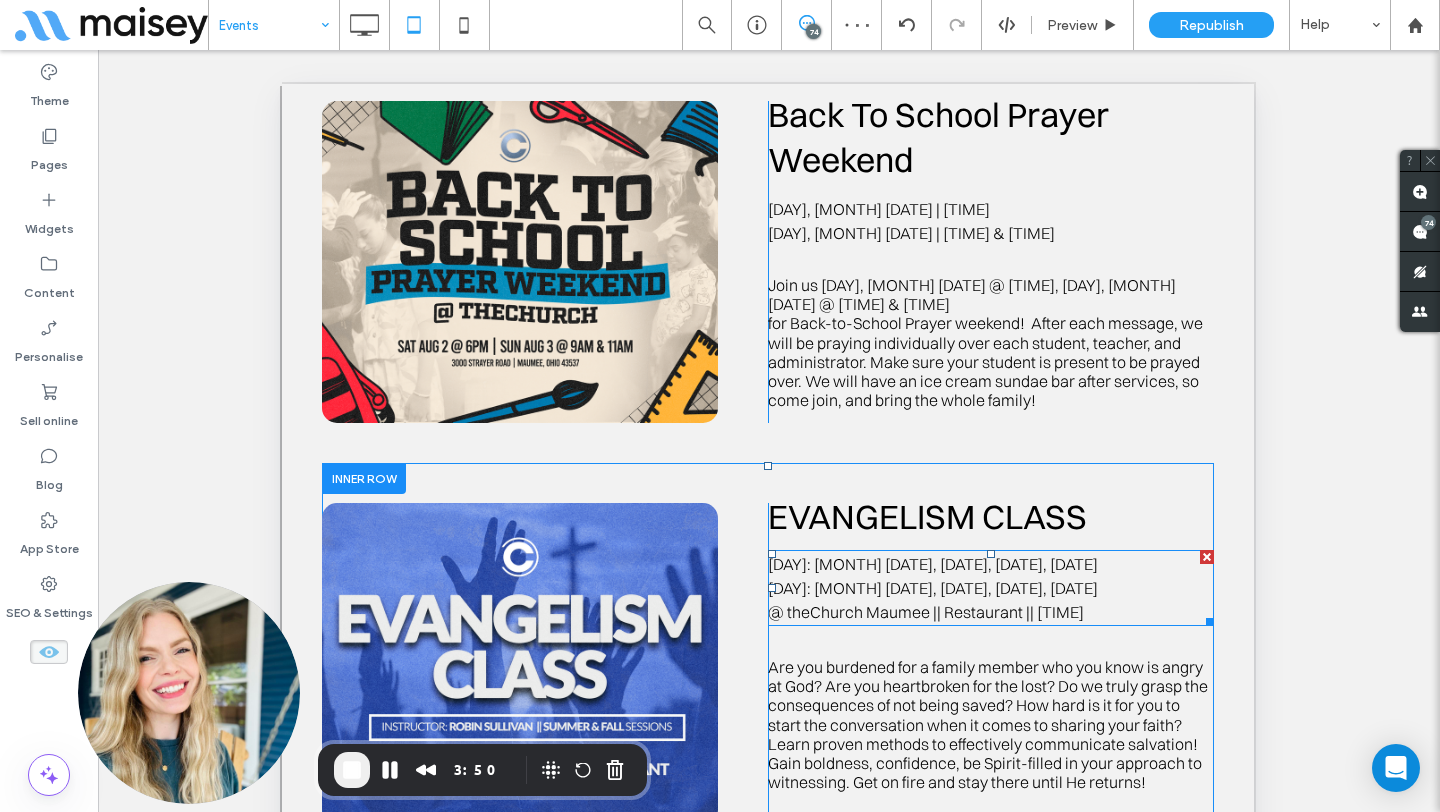 scroll, scrollTop: 908, scrollLeft: 0, axis: vertical 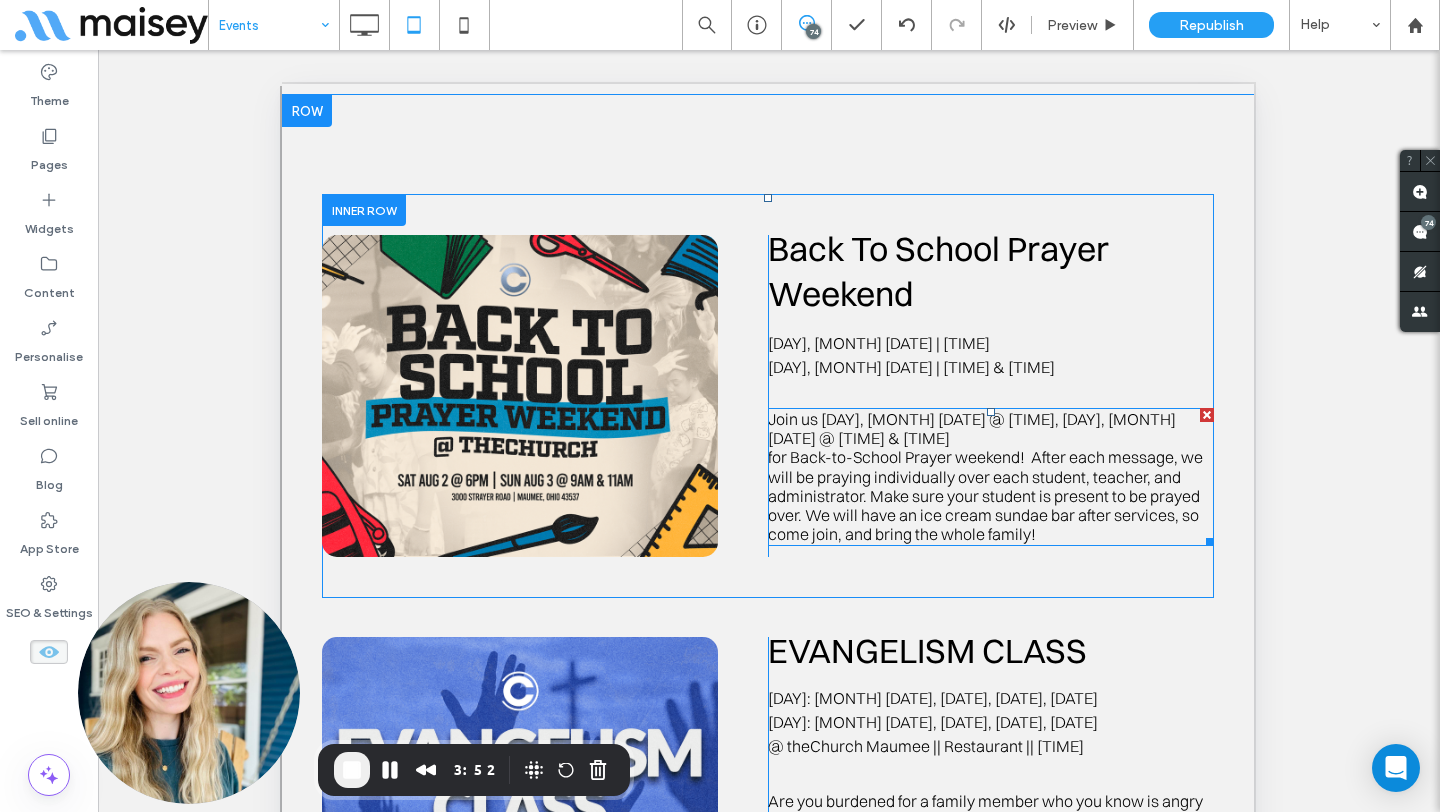 click on "Join us Saturday, August 2 @ 6pm, Sunday, August 3 @ 9 & 11am" at bounding box center [991, 429] 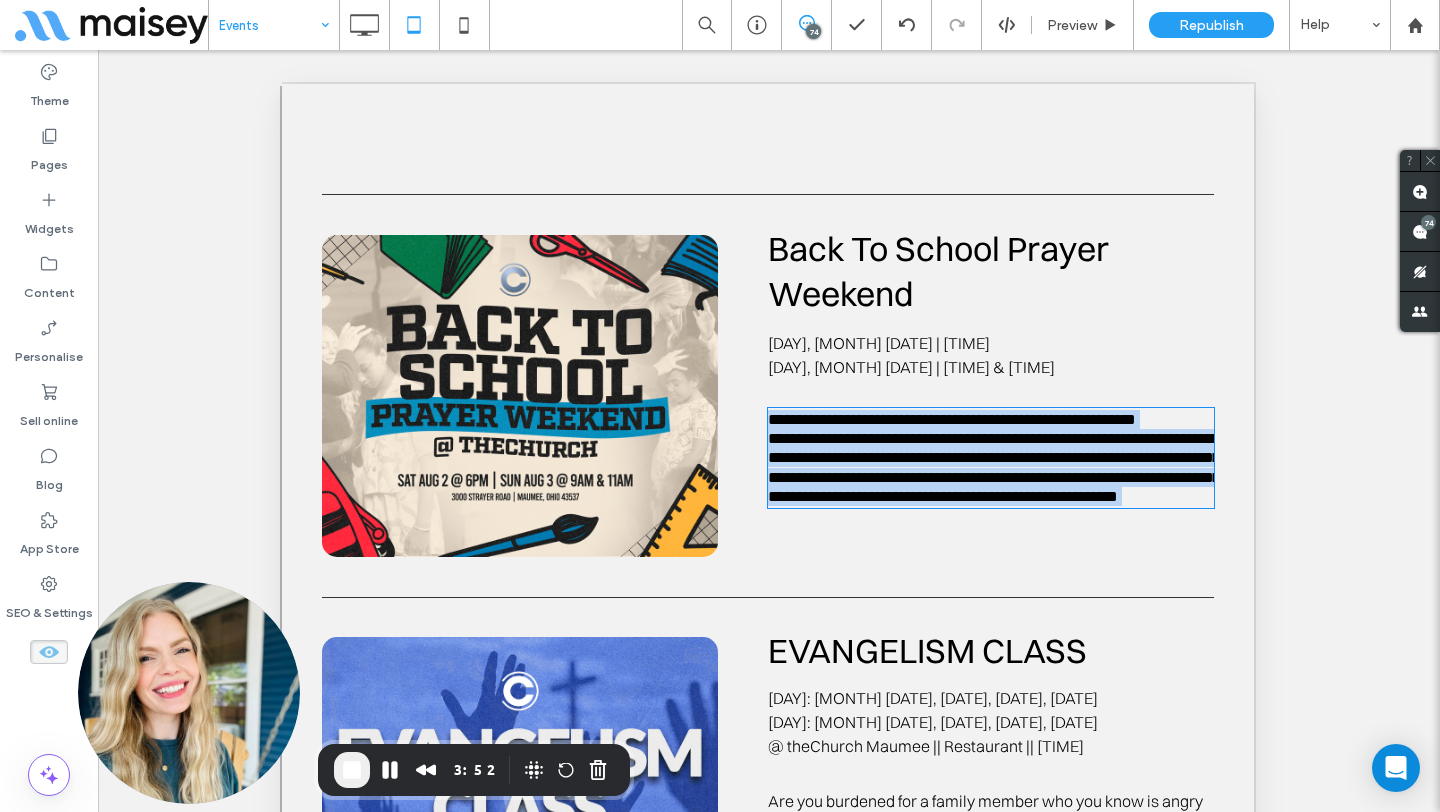 type on "**********" 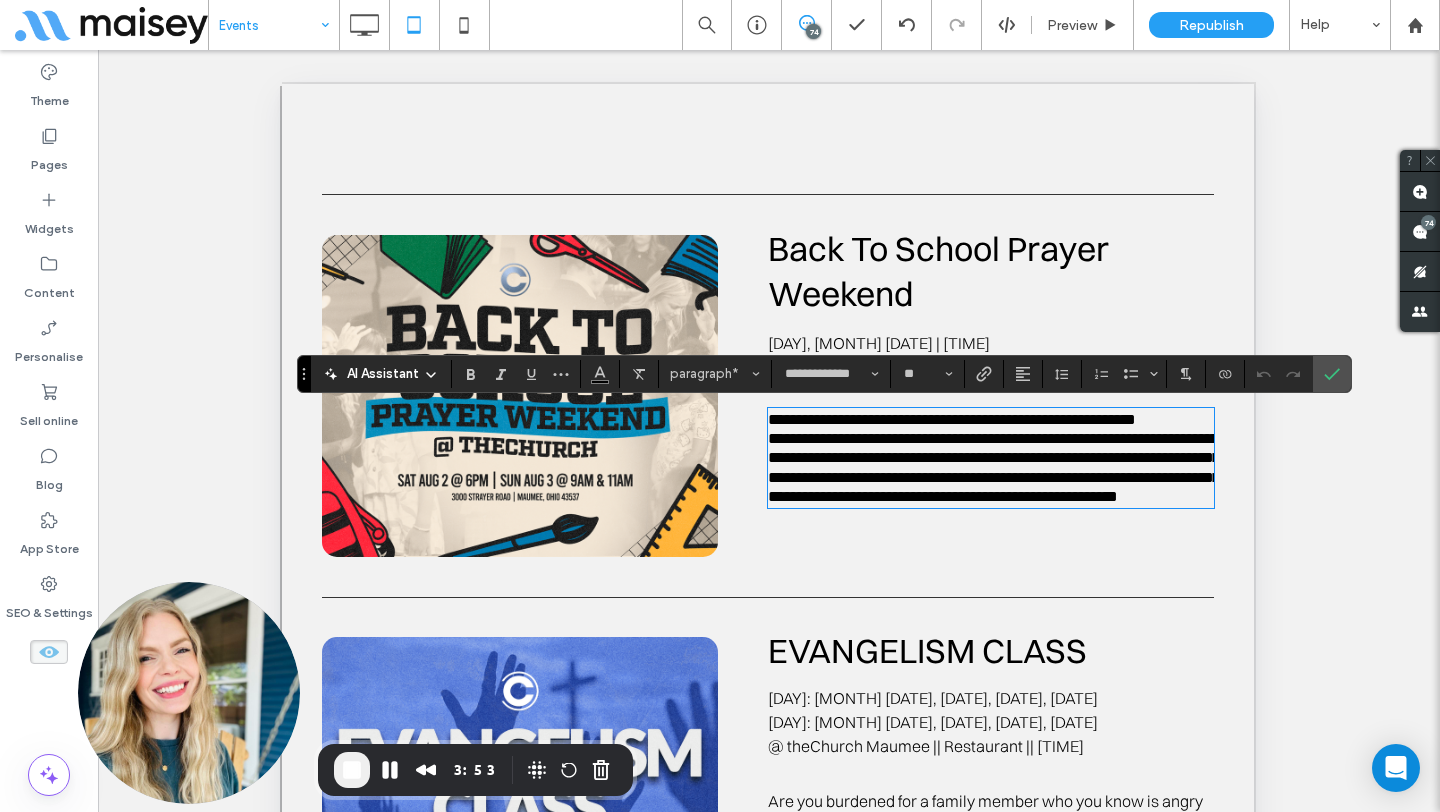 click on "**********" at bounding box center [994, 467] 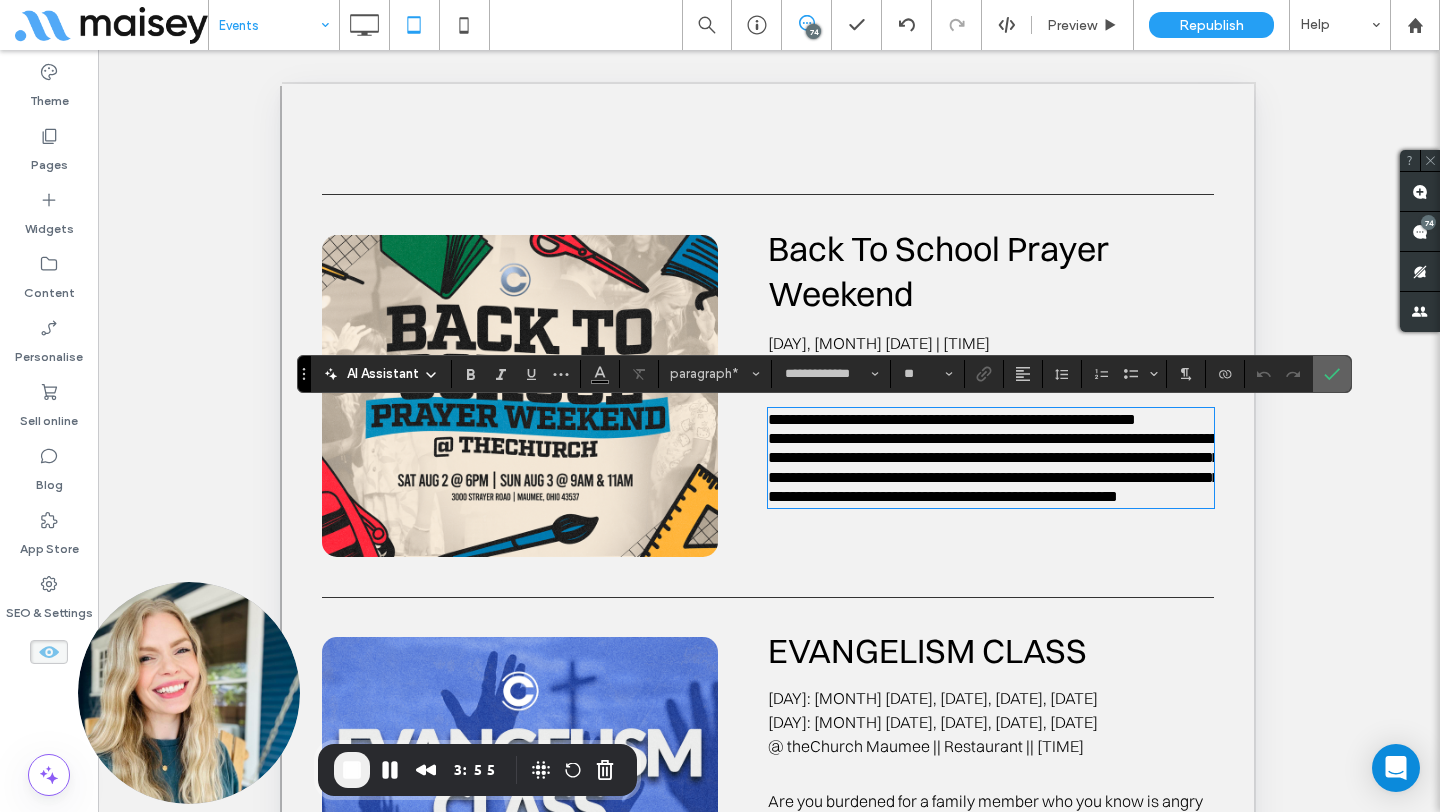 click at bounding box center (1328, 374) 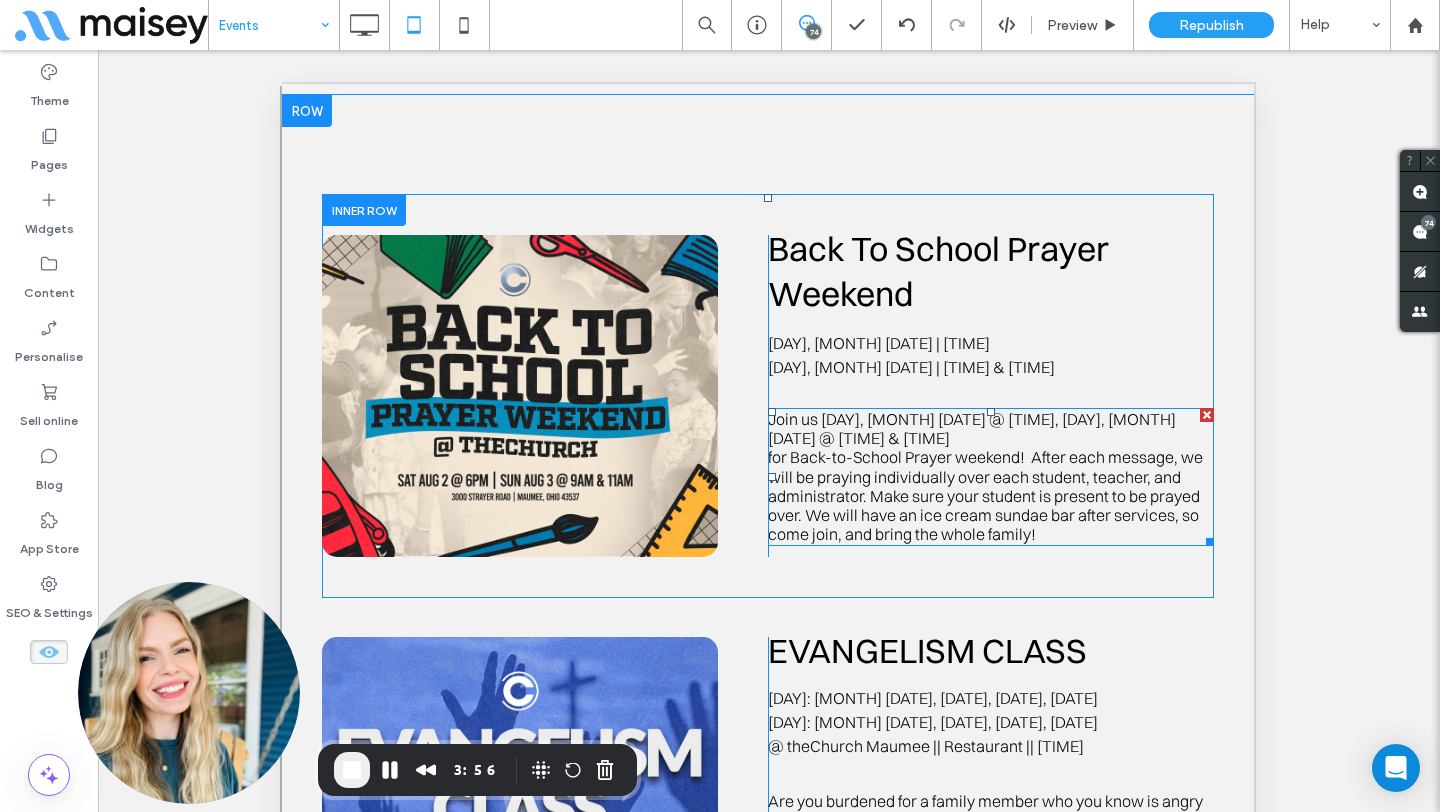 click on "for Back-to-School Prayer weekend!  After each message, we will be praying individually over each student, teacher, and administrator. Make sure your student is present to be prayed over. We will have an ice cream sundae bar after services, so come join, and bring the whole family!" at bounding box center (985, 495) 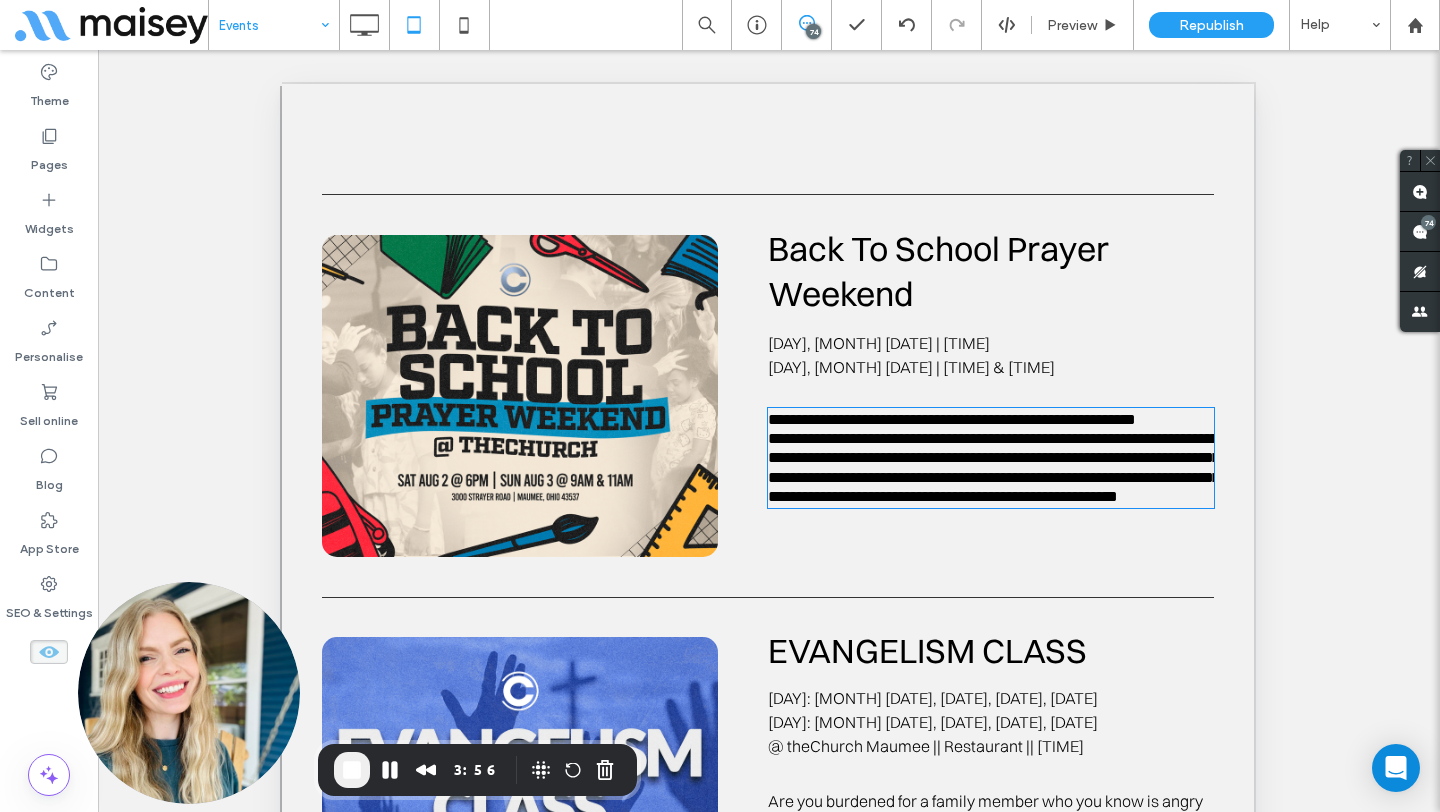 type on "**********" 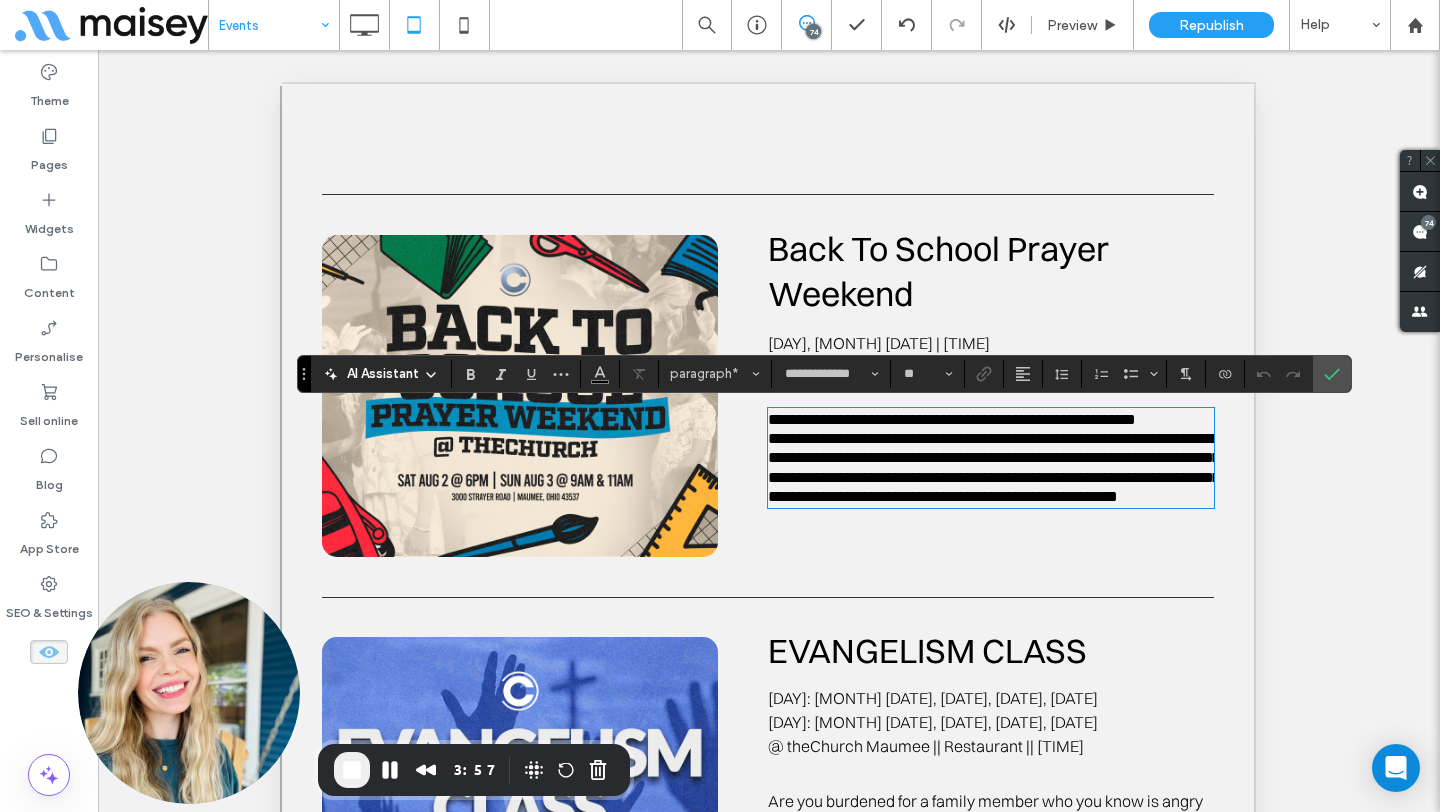 click on "**********" at bounding box center (994, 467) 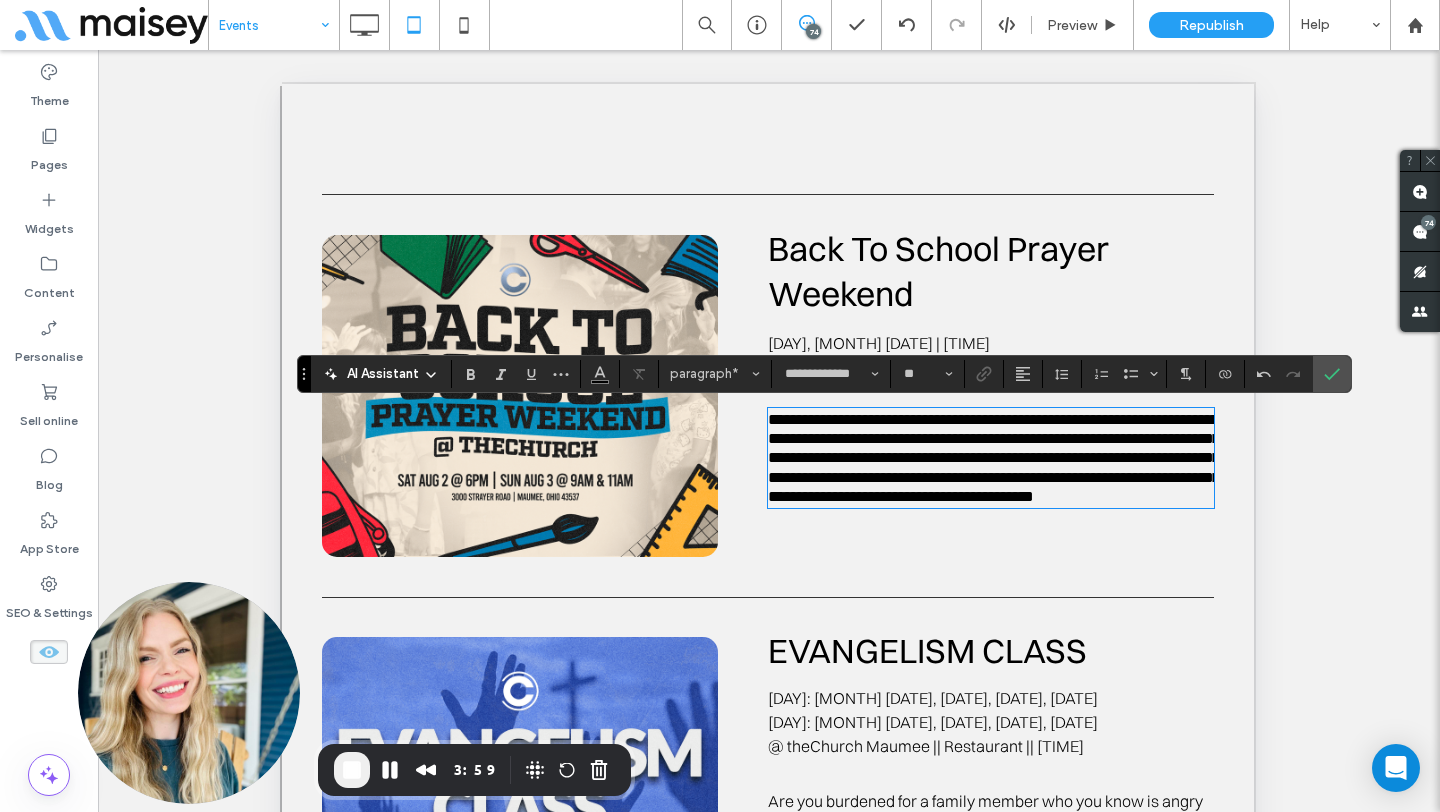 type 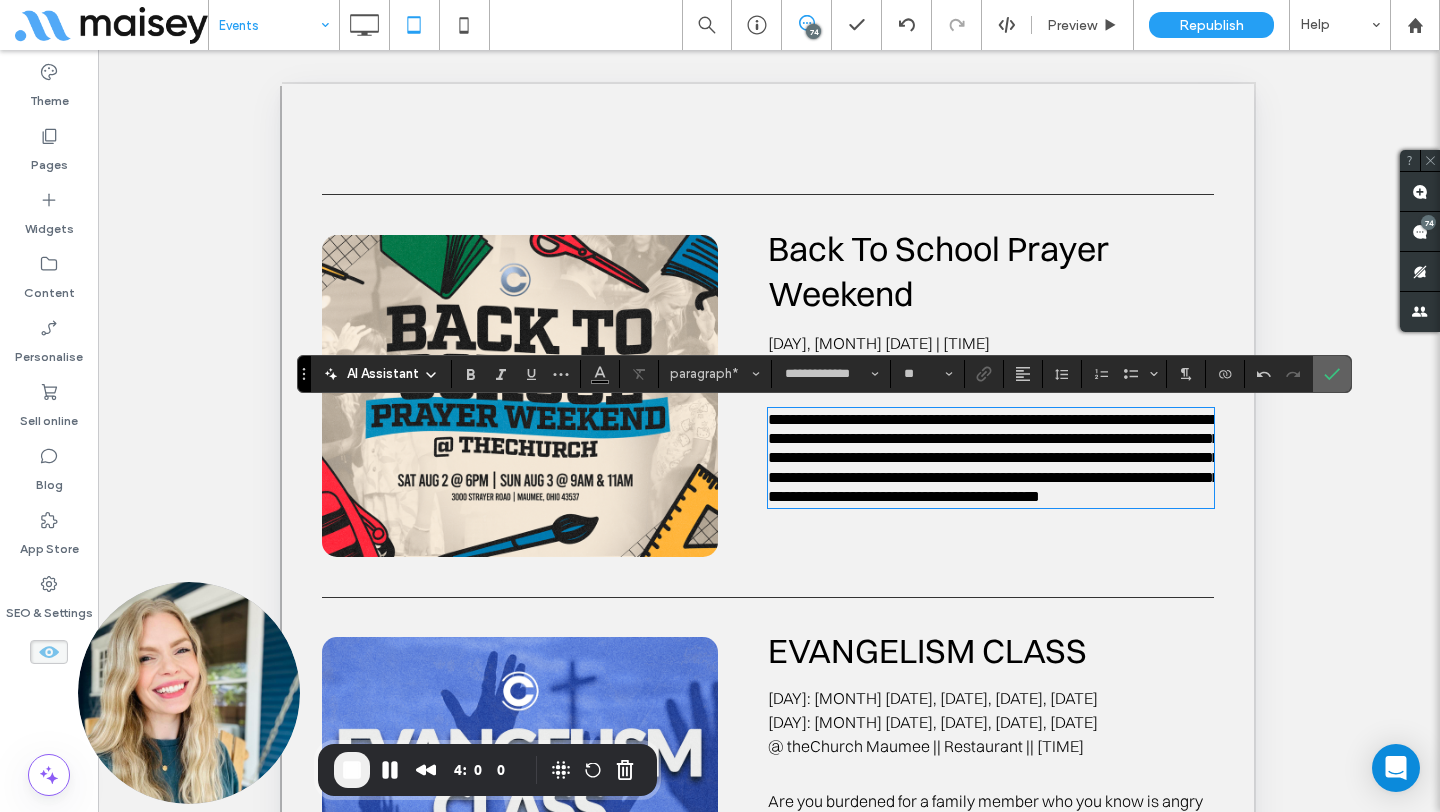 click 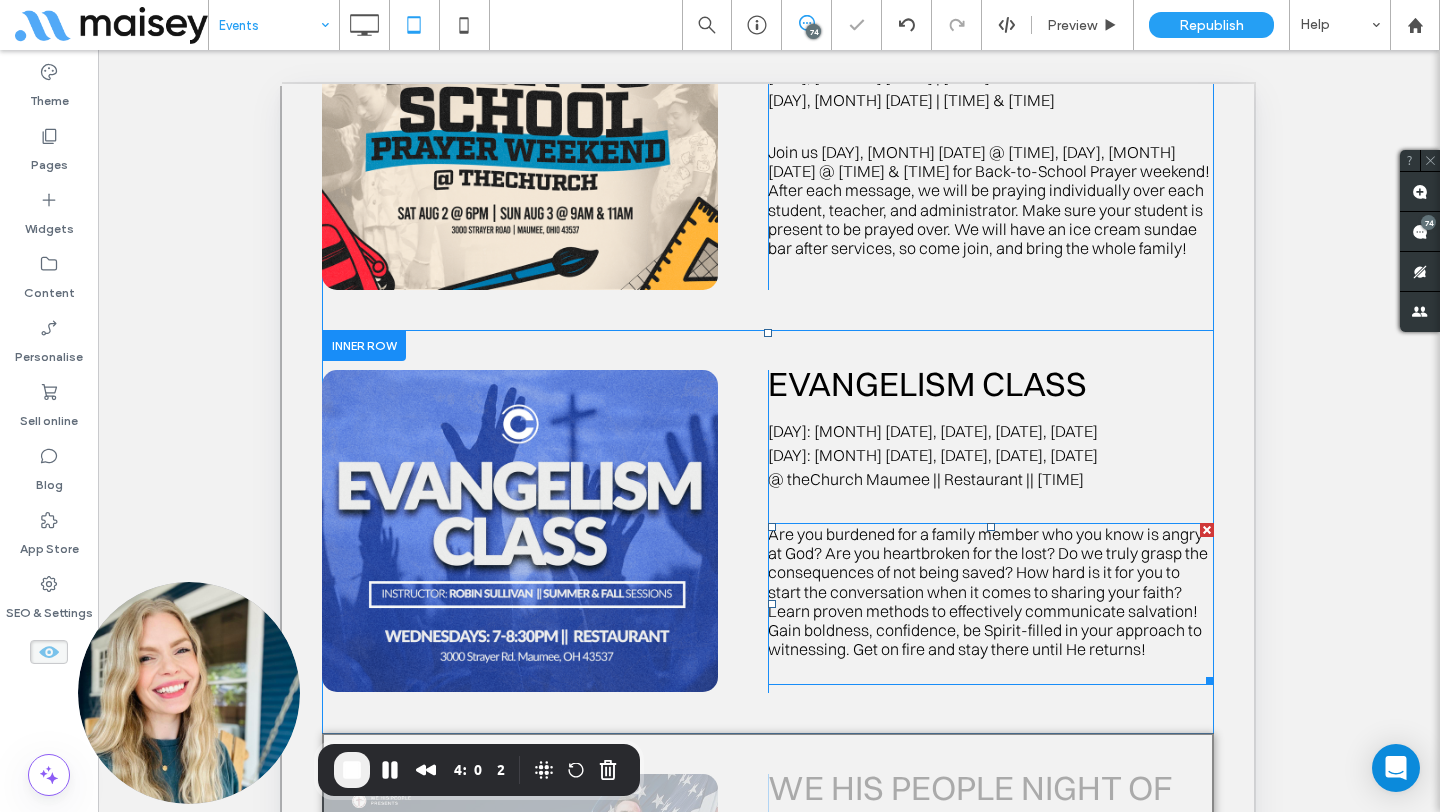 scroll, scrollTop: 1174, scrollLeft: 0, axis: vertical 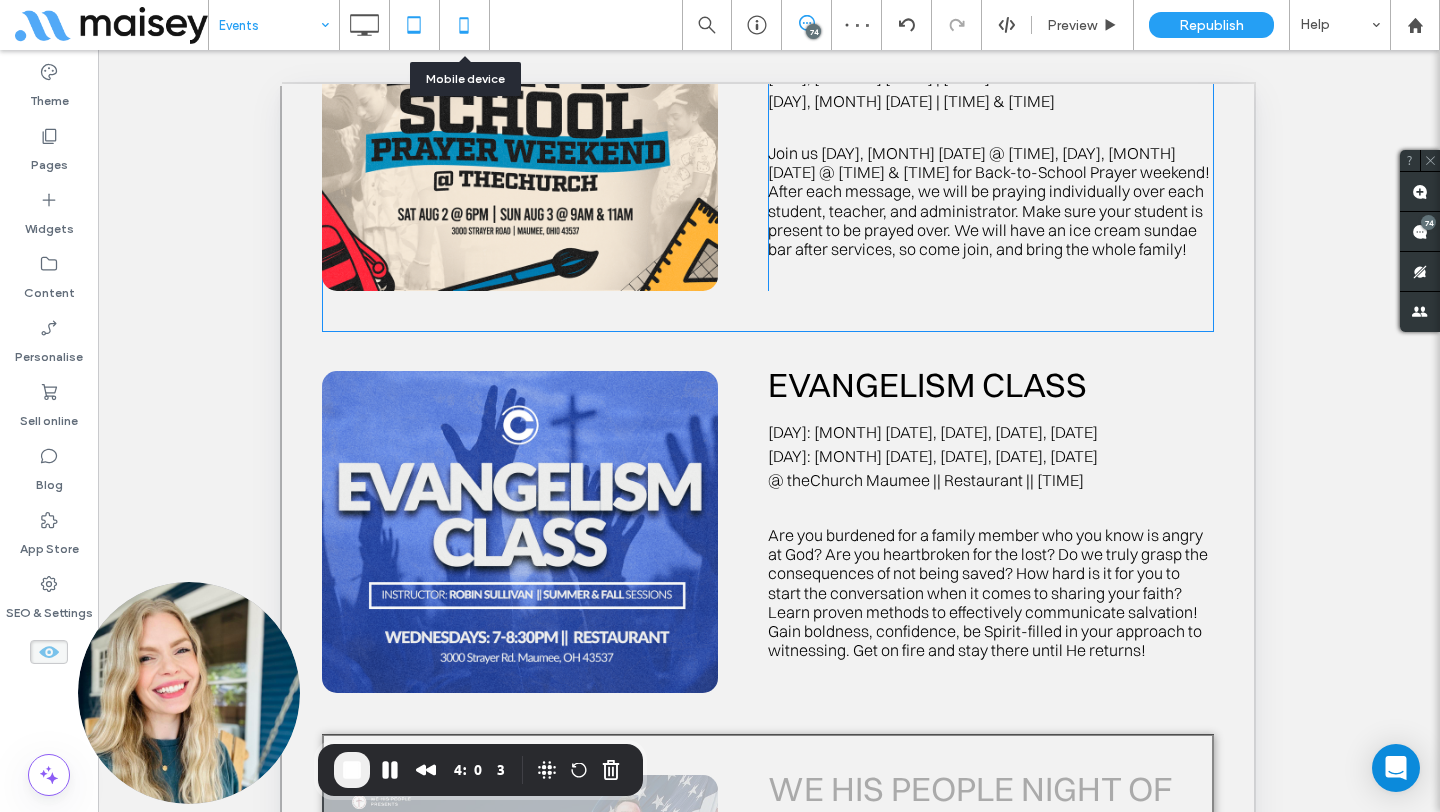 click 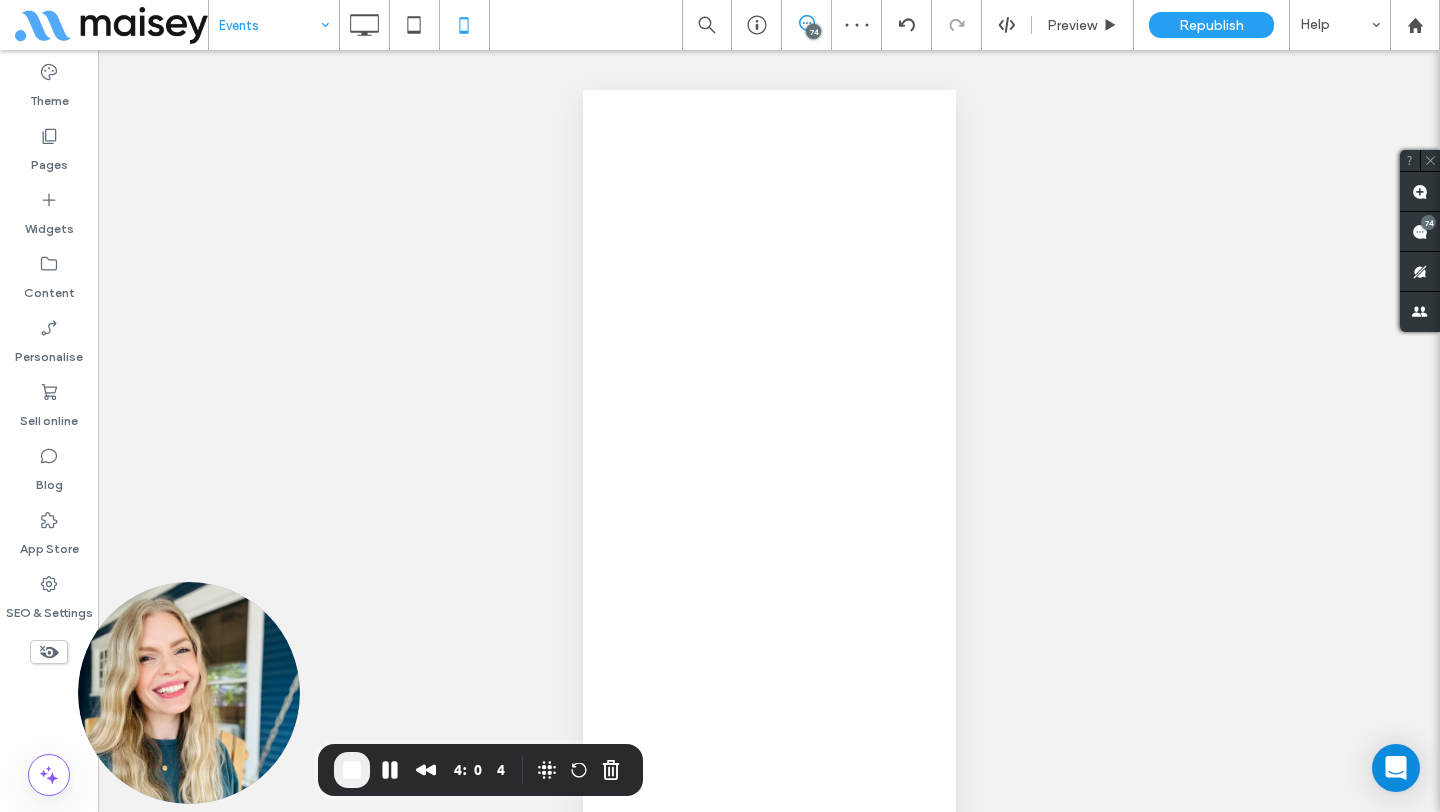 scroll, scrollTop: 0, scrollLeft: 0, axis: both 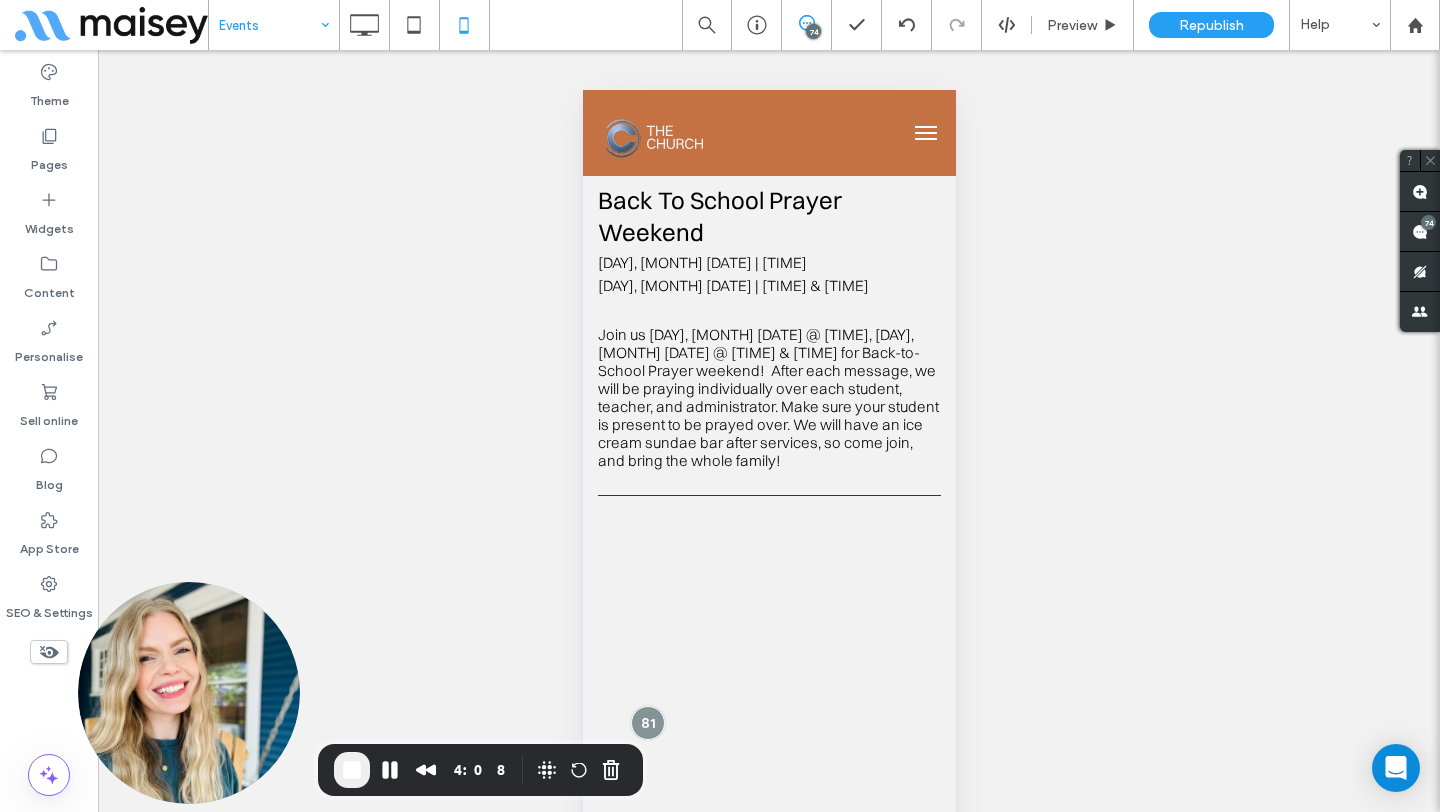 click 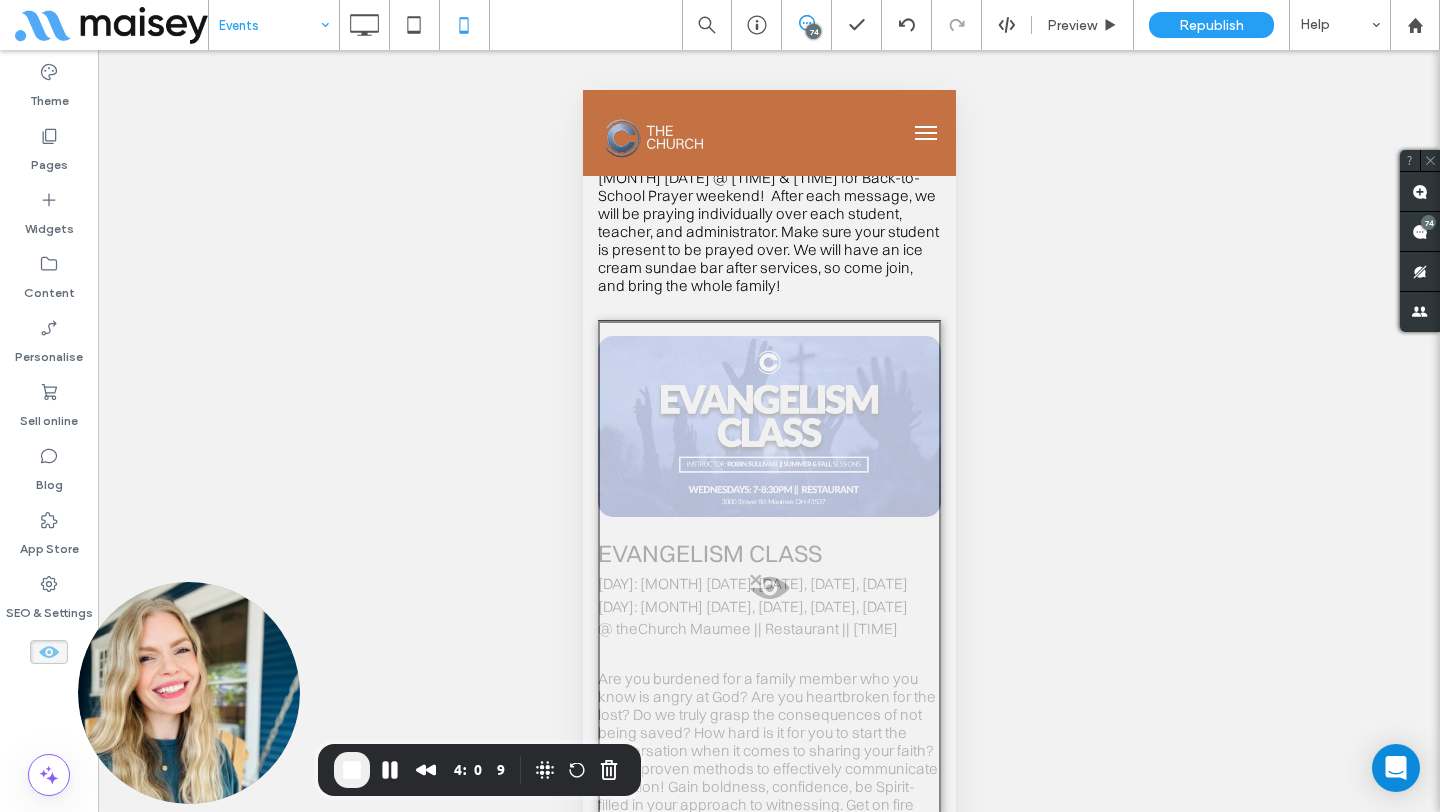 scroll, scrollTop: 1428, scrollLeft: 0, axis: vertical 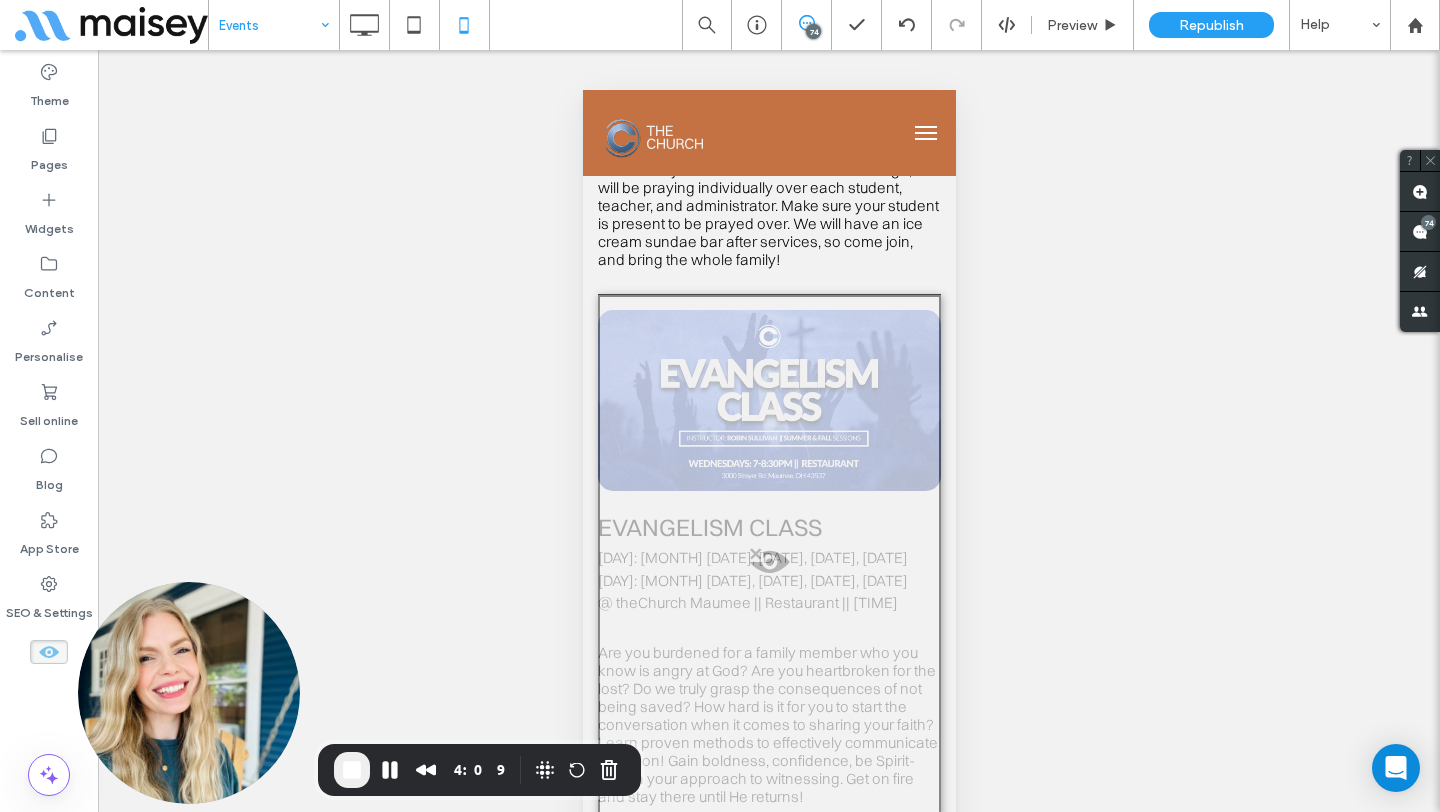 click at bounding box center (768, 567) 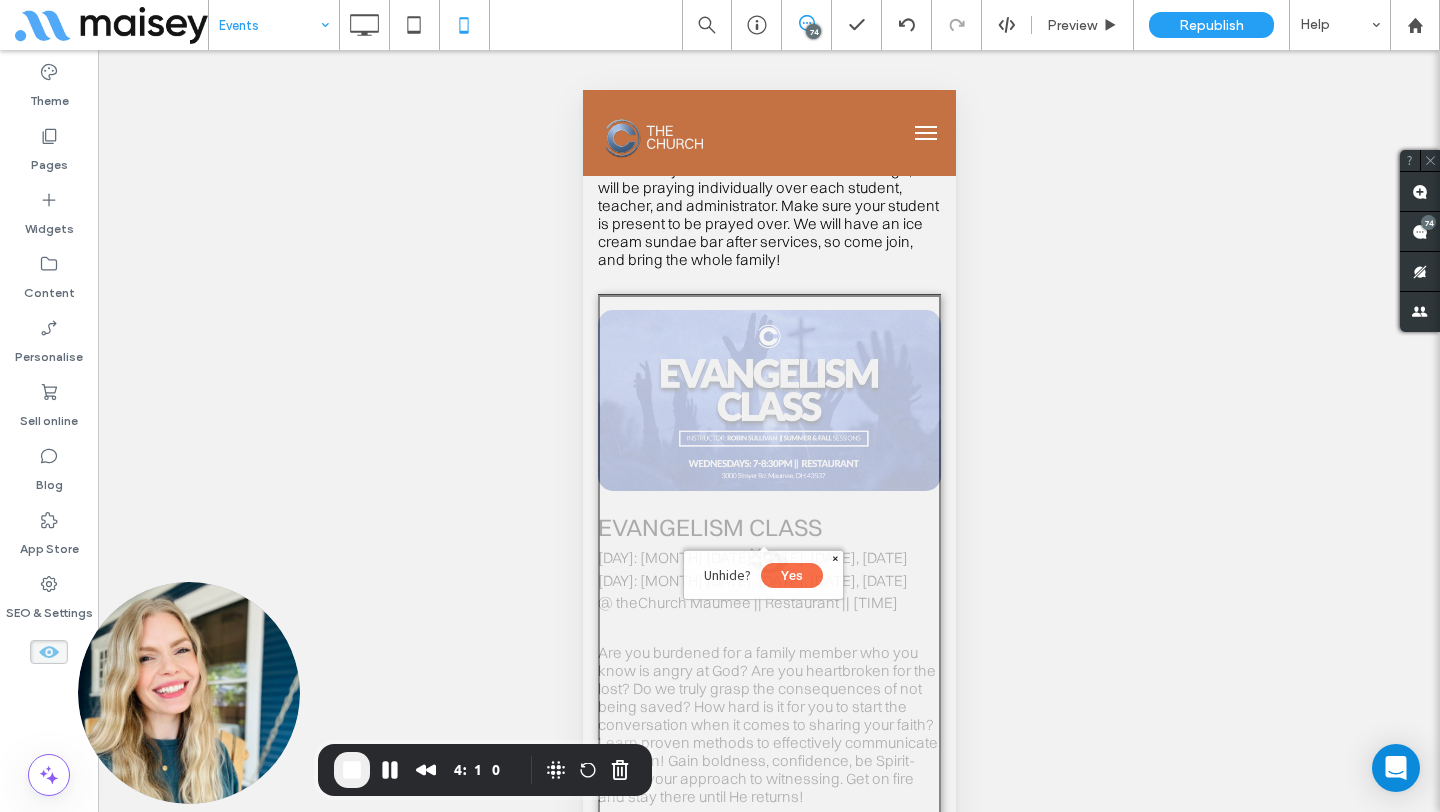 click on "Yes" at bounding box center (791, 575) 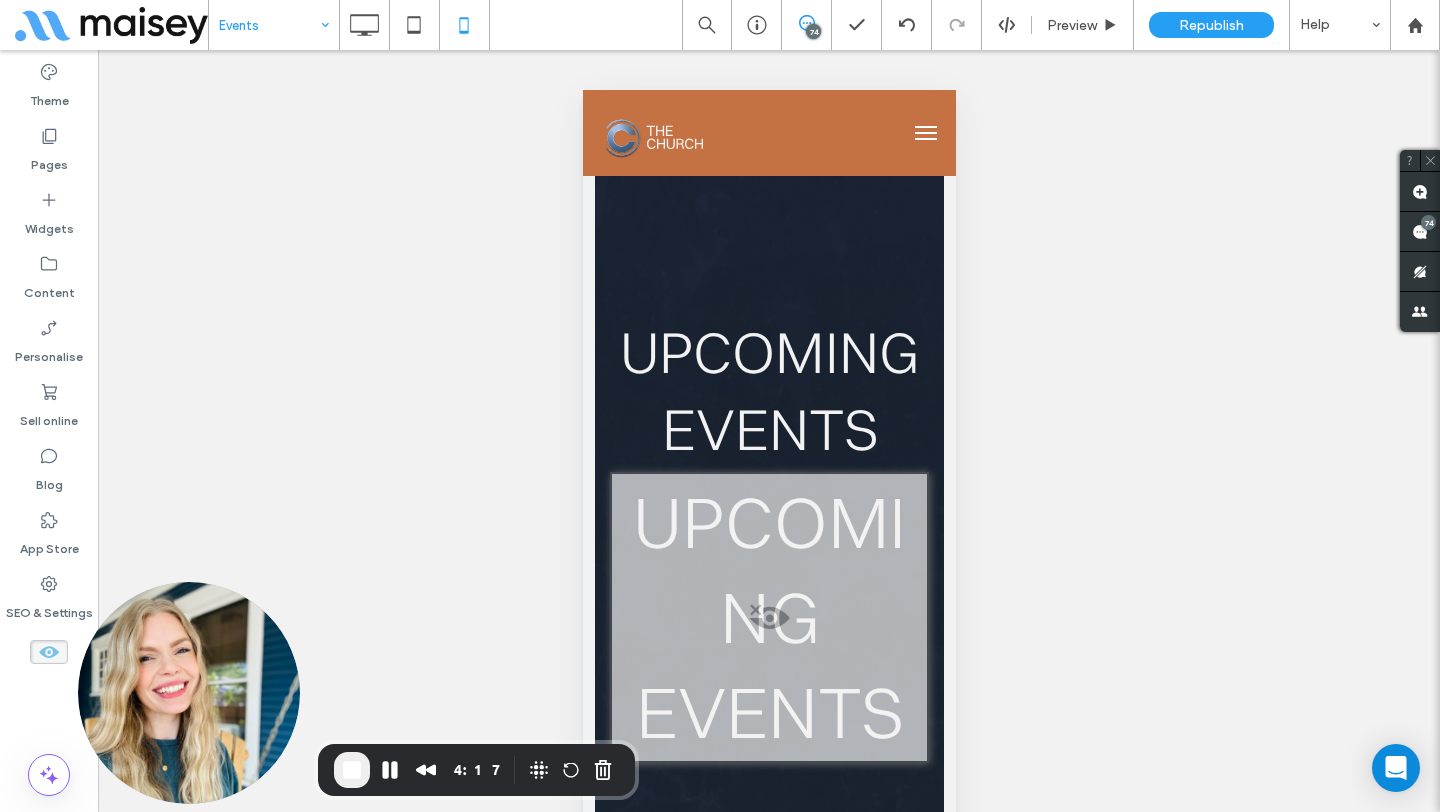 scroll, scrollTop: 115, scrollLeft: 0, axis: vertical 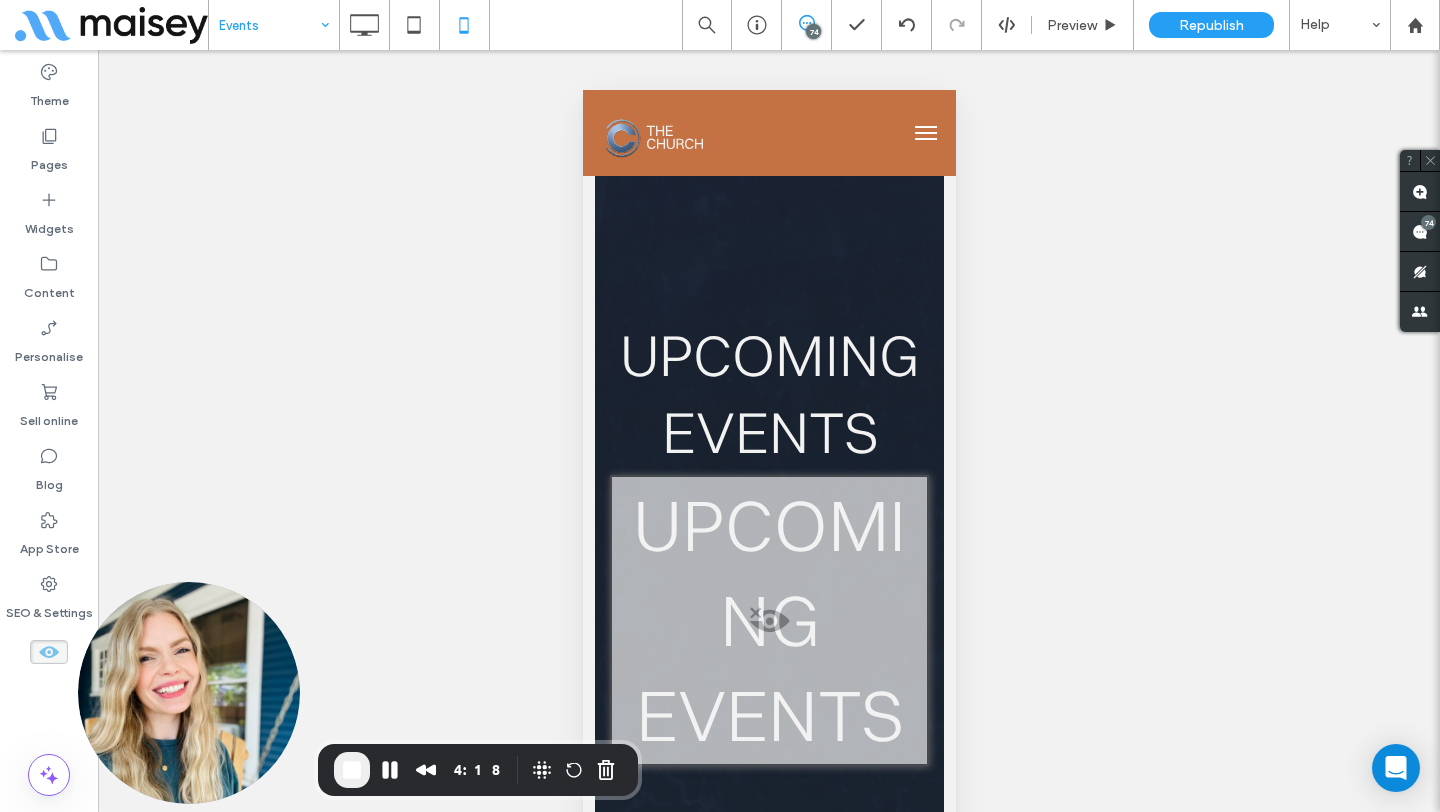 click 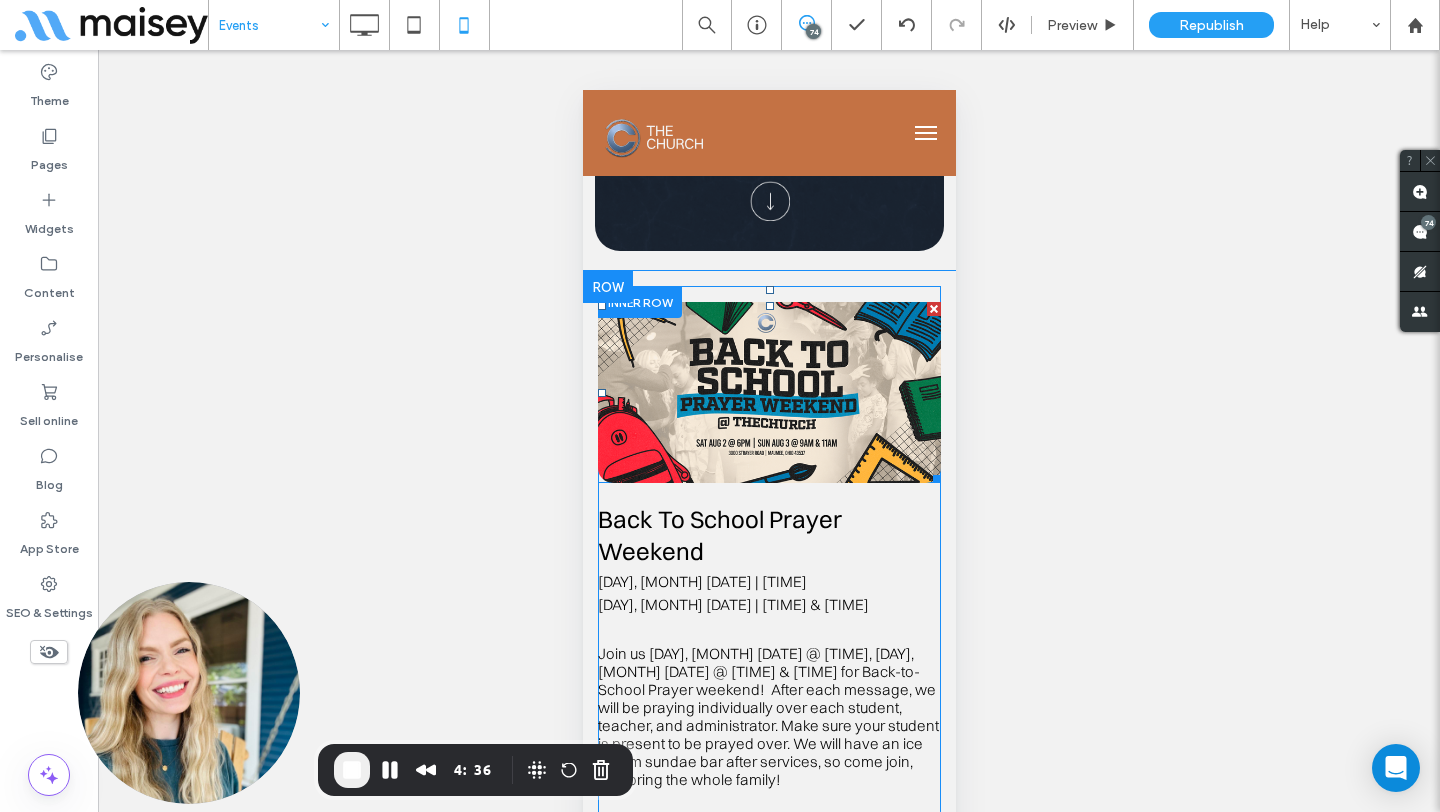 scroll, scrollTop: 608, scrollLeft: 0, axis: vertical 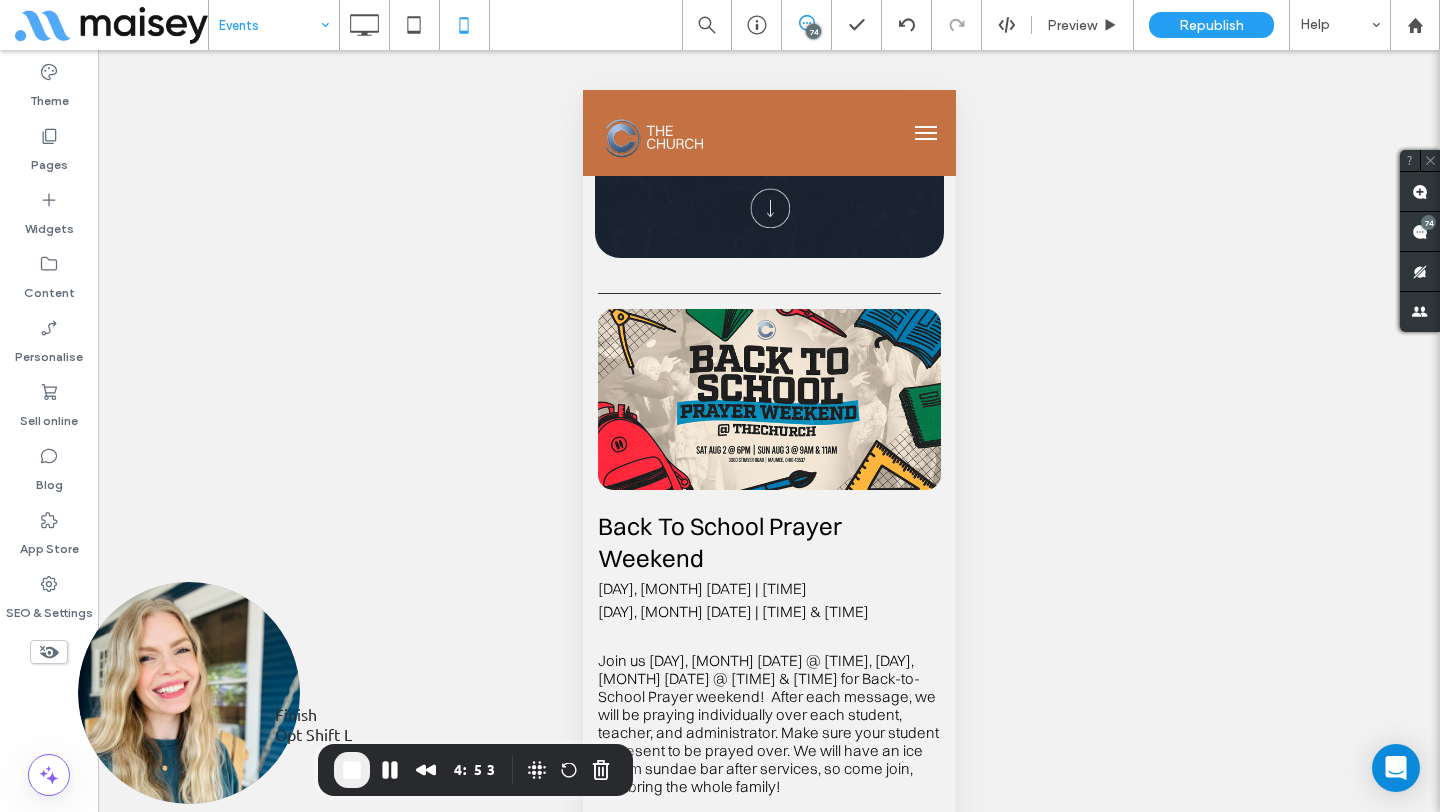 click at bounding box center (352, 770) 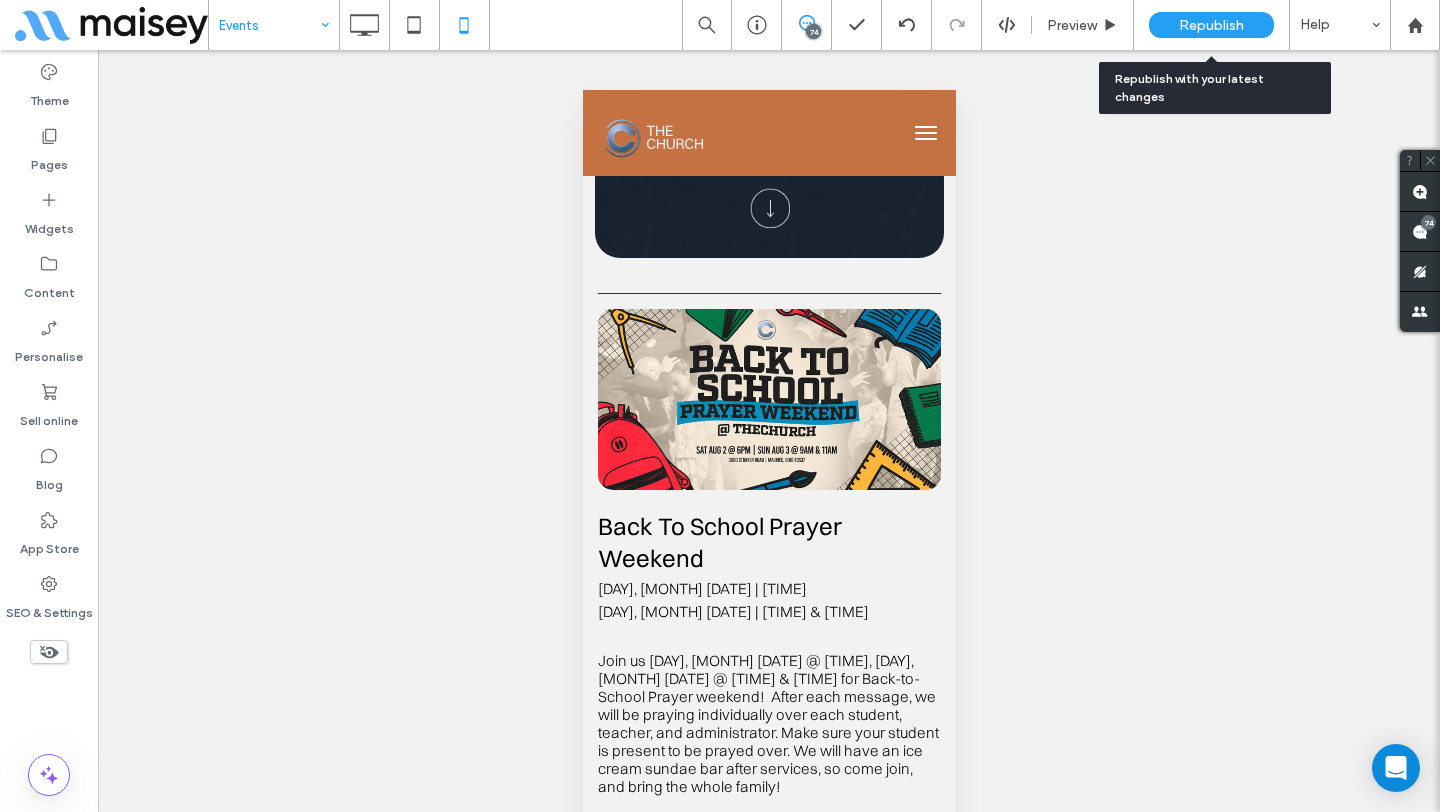 click on "Republish" at bounding box center [1211, 25] 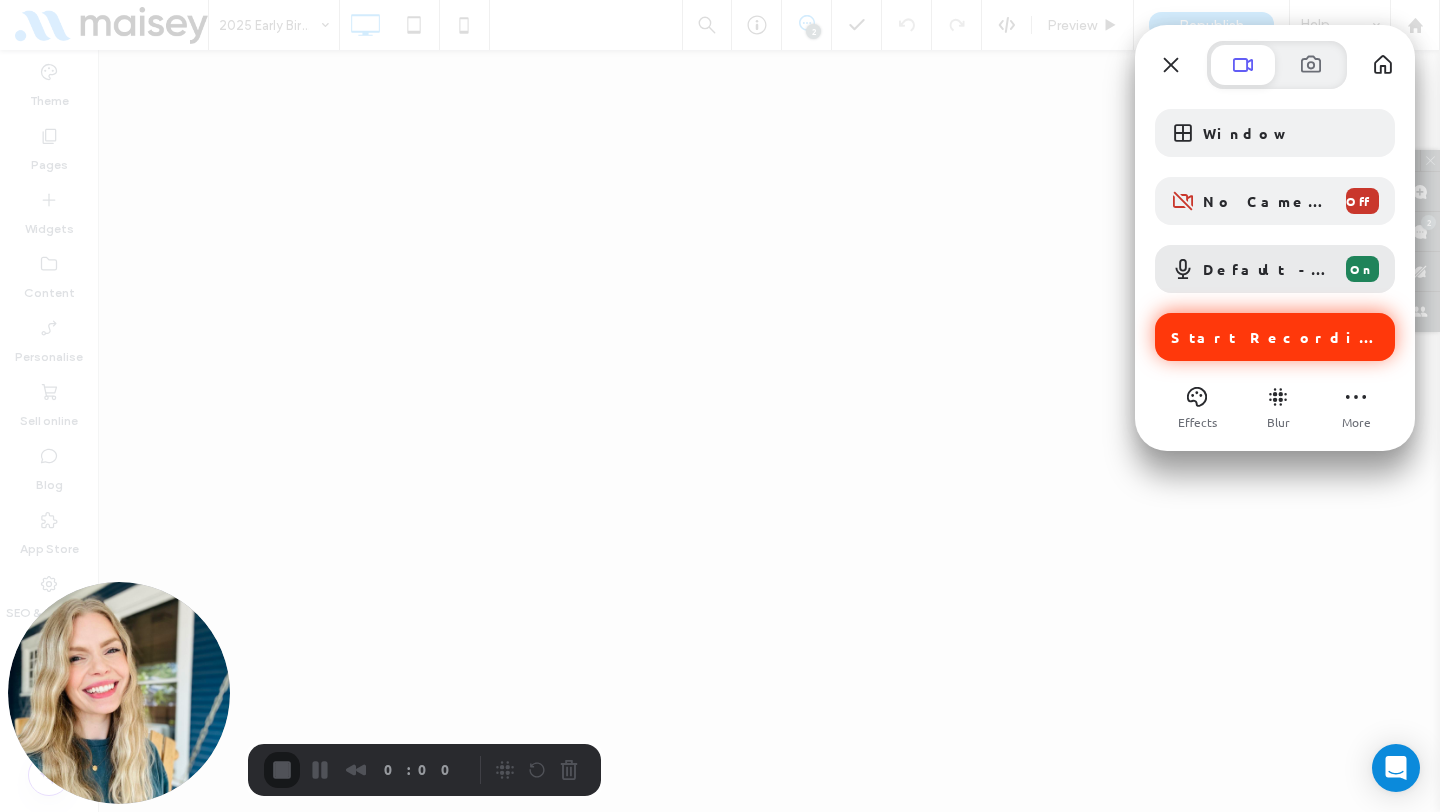 click on "Start Recording" at bounding box center [1277, 337] 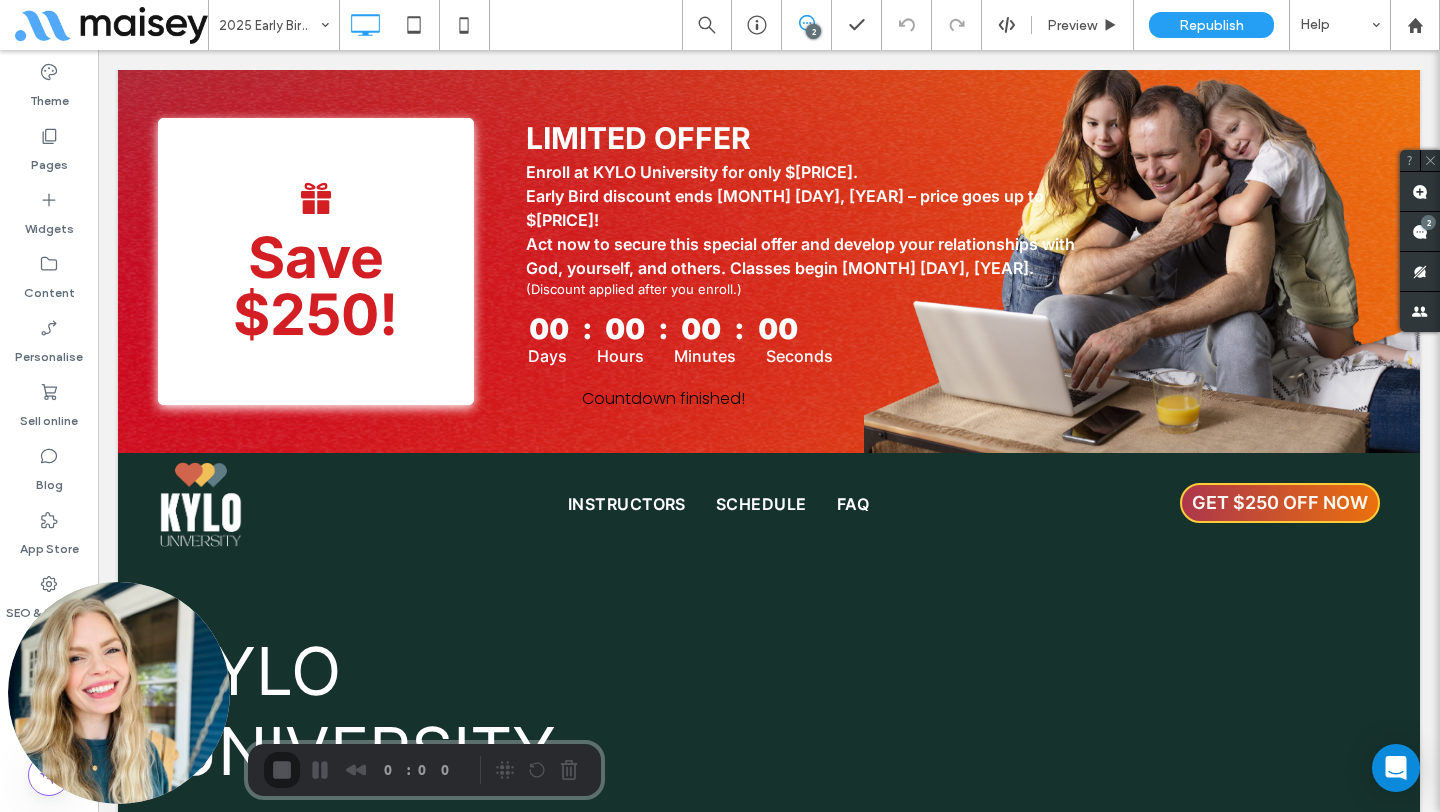 scroll, scrollTop: 0, scrollLeft: 0, axis: both 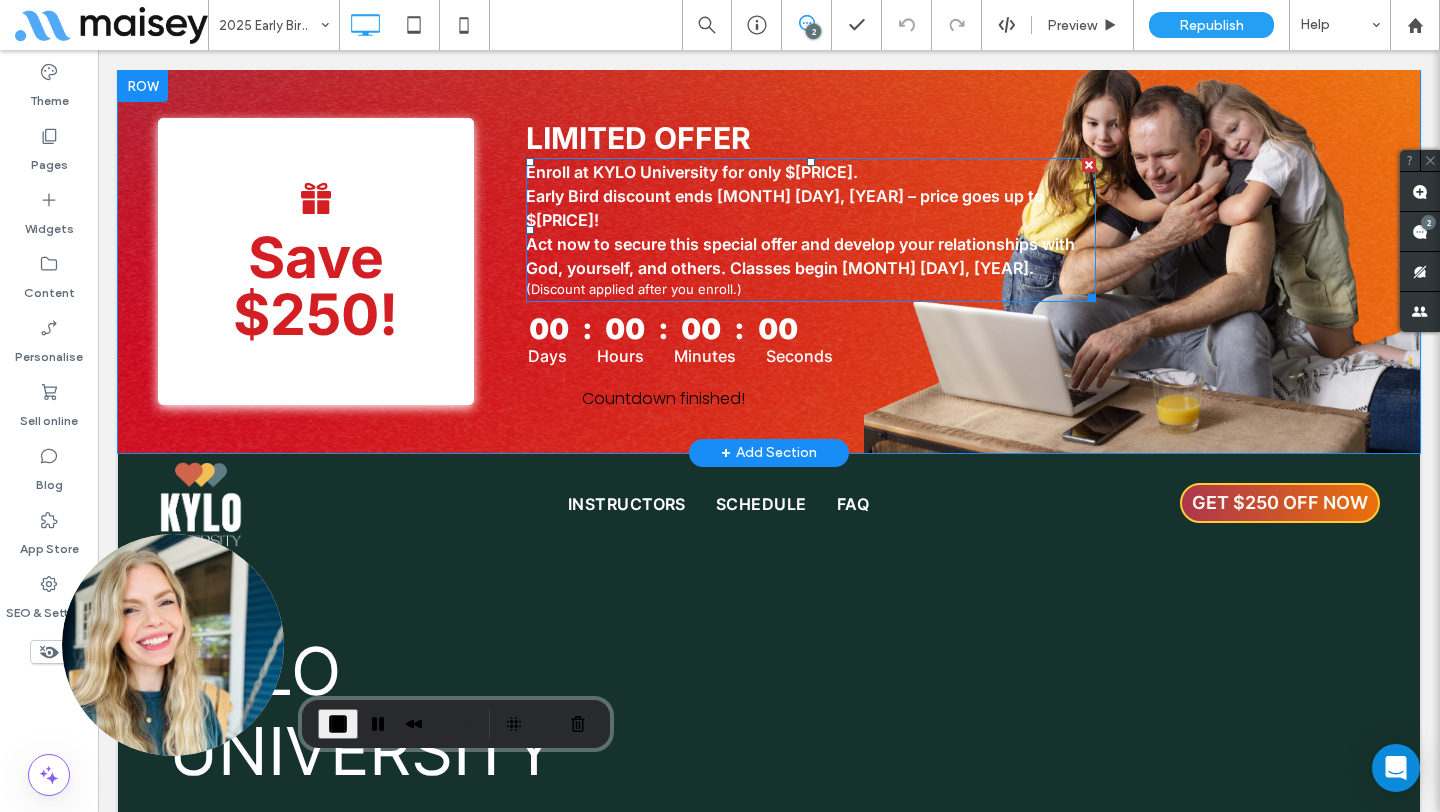 drag, startPoint x: 232, startPoint y: 680, endPoint x: 939, endPoint y: 192, distance: 859.0652 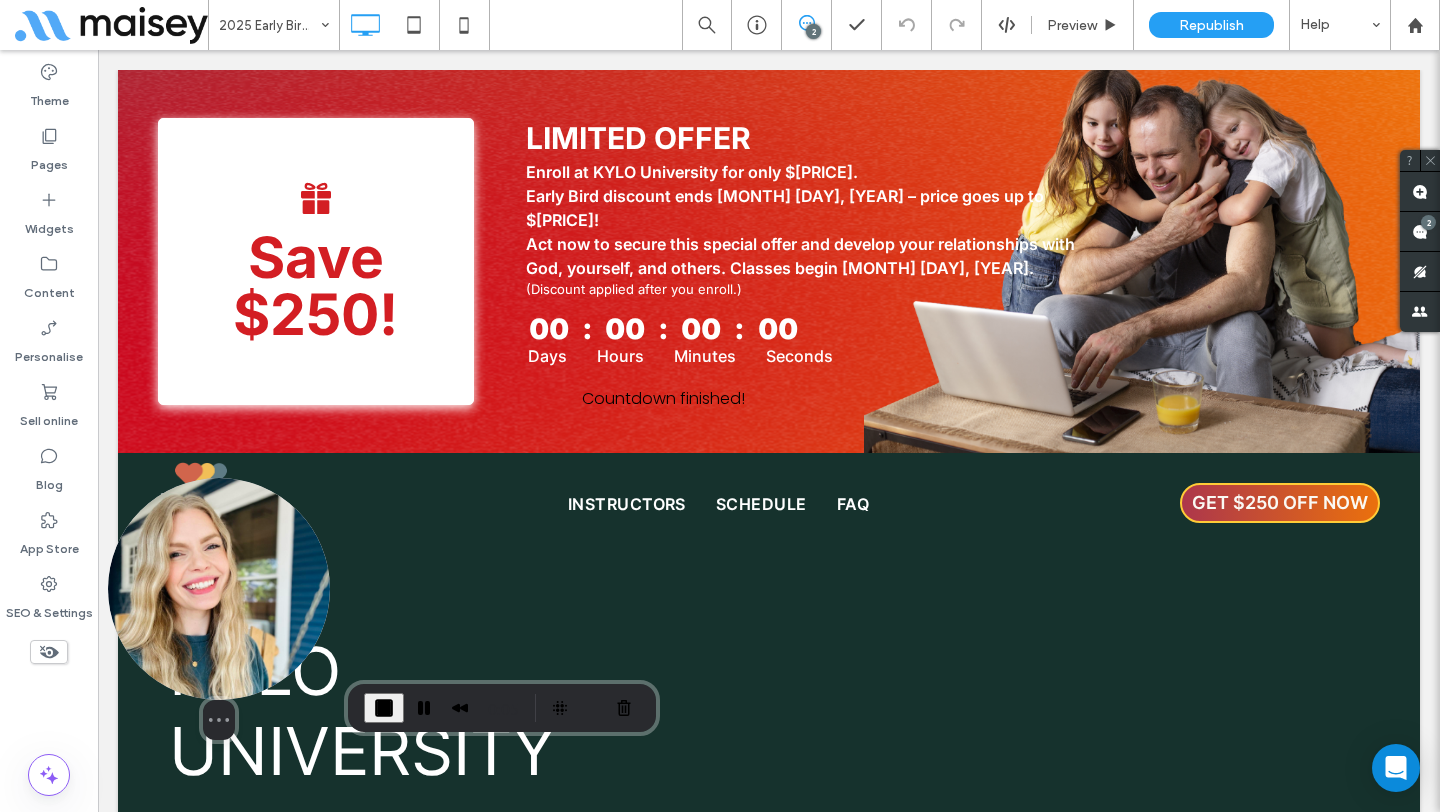 click at bounding box center [219, 589] 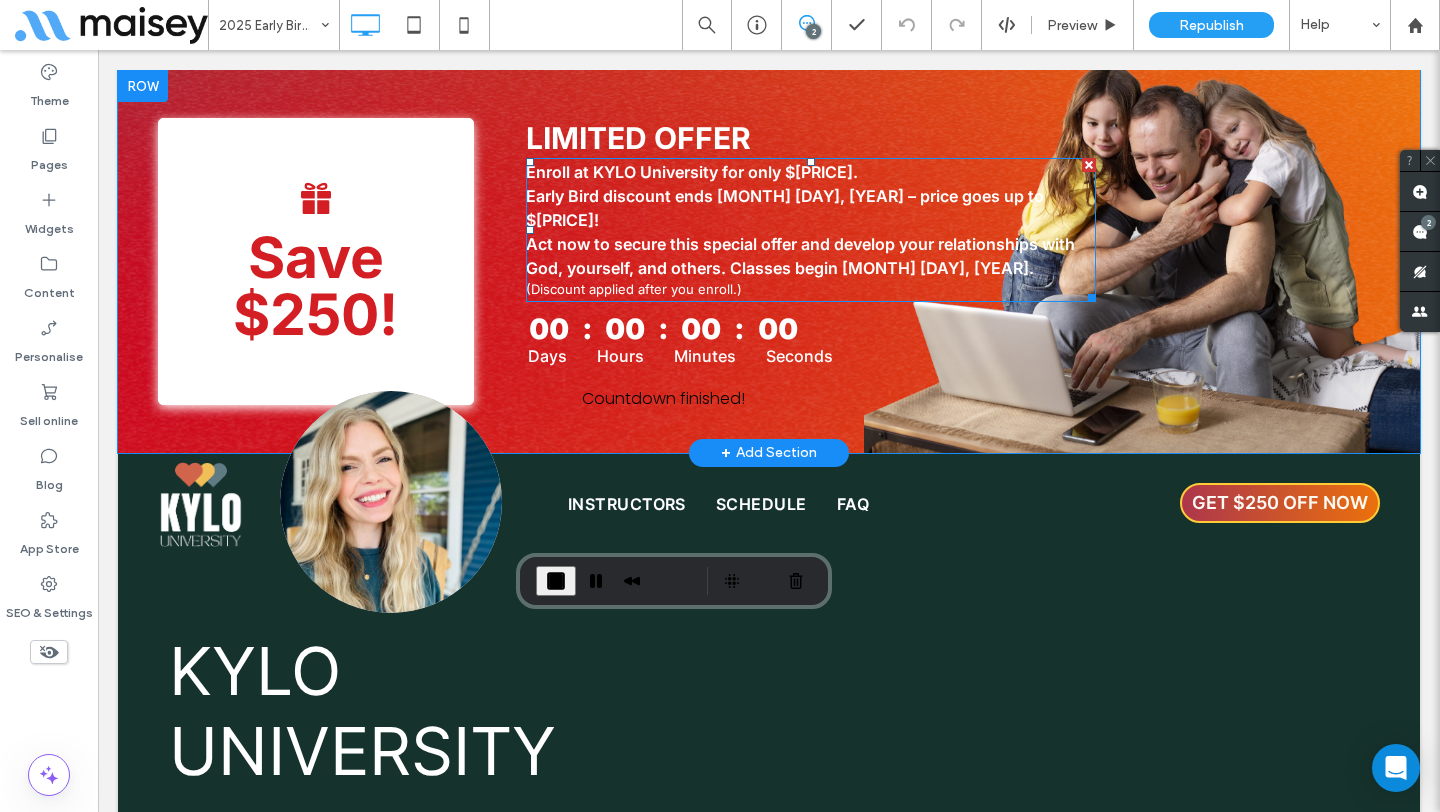 drag, startPoint x: 312, startPoint y: 624, endPoint x: 989, endPoint y: 162, distance: 819.6176 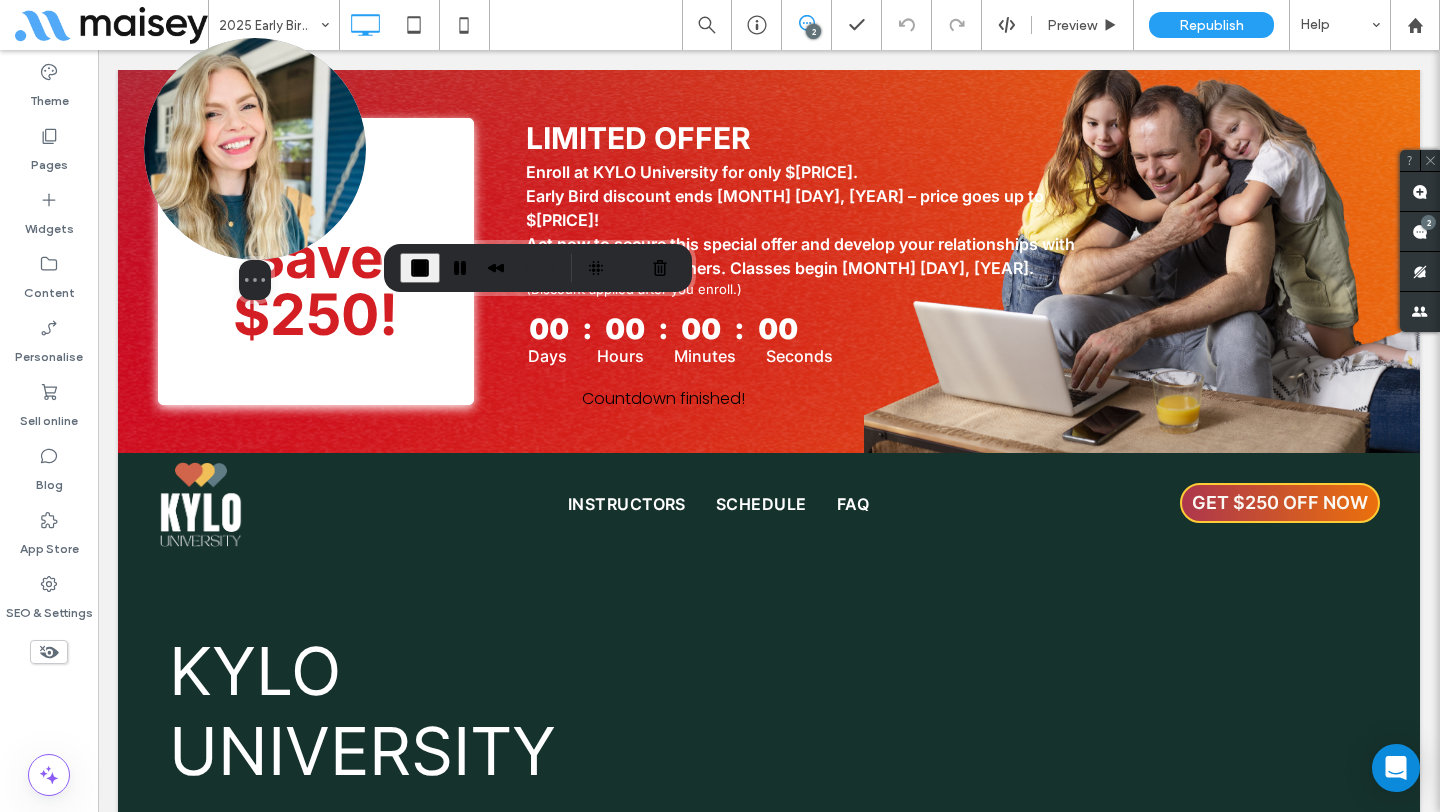 click at bounding box center [255, 149] 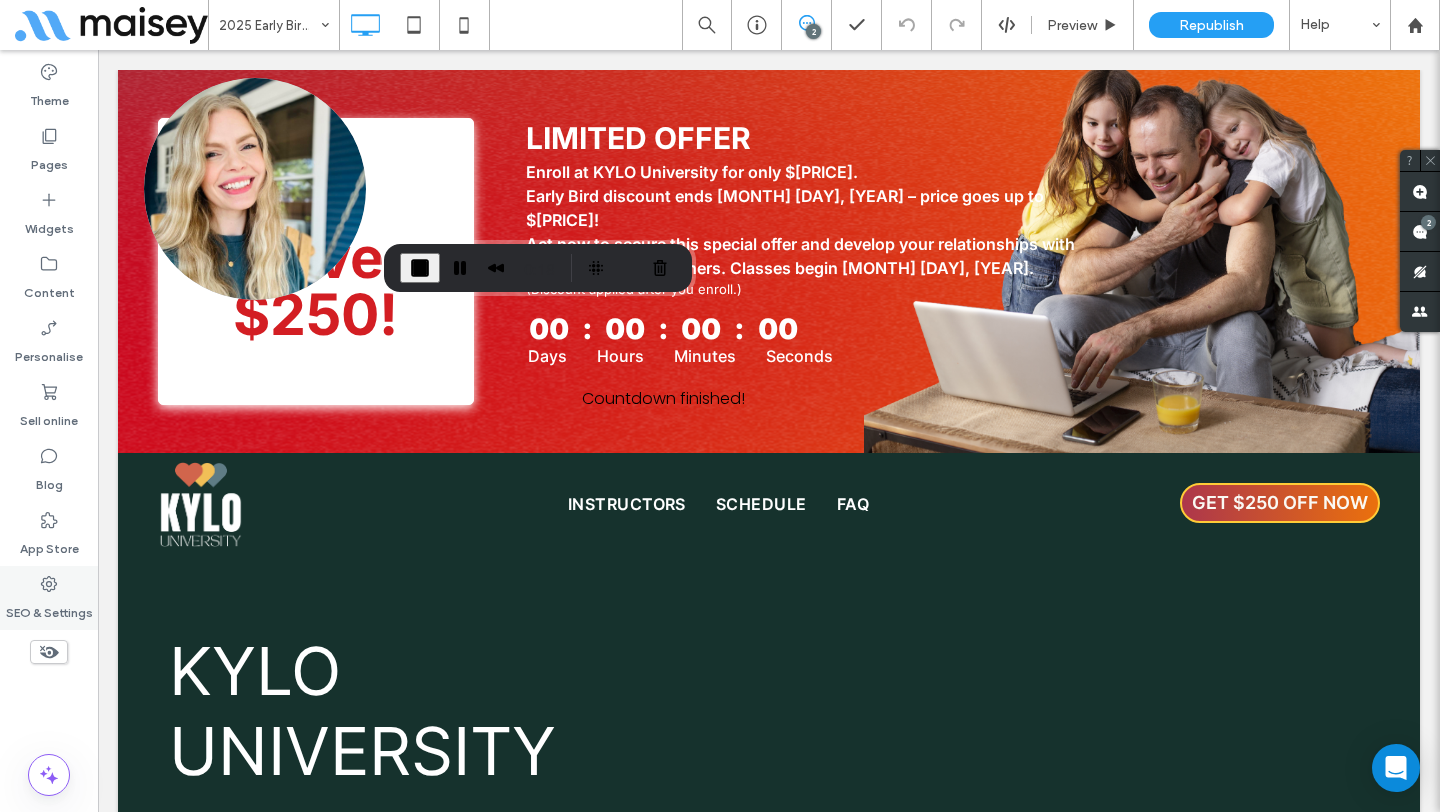 click on "SEO & Settings" at bounding box center (49, 608) 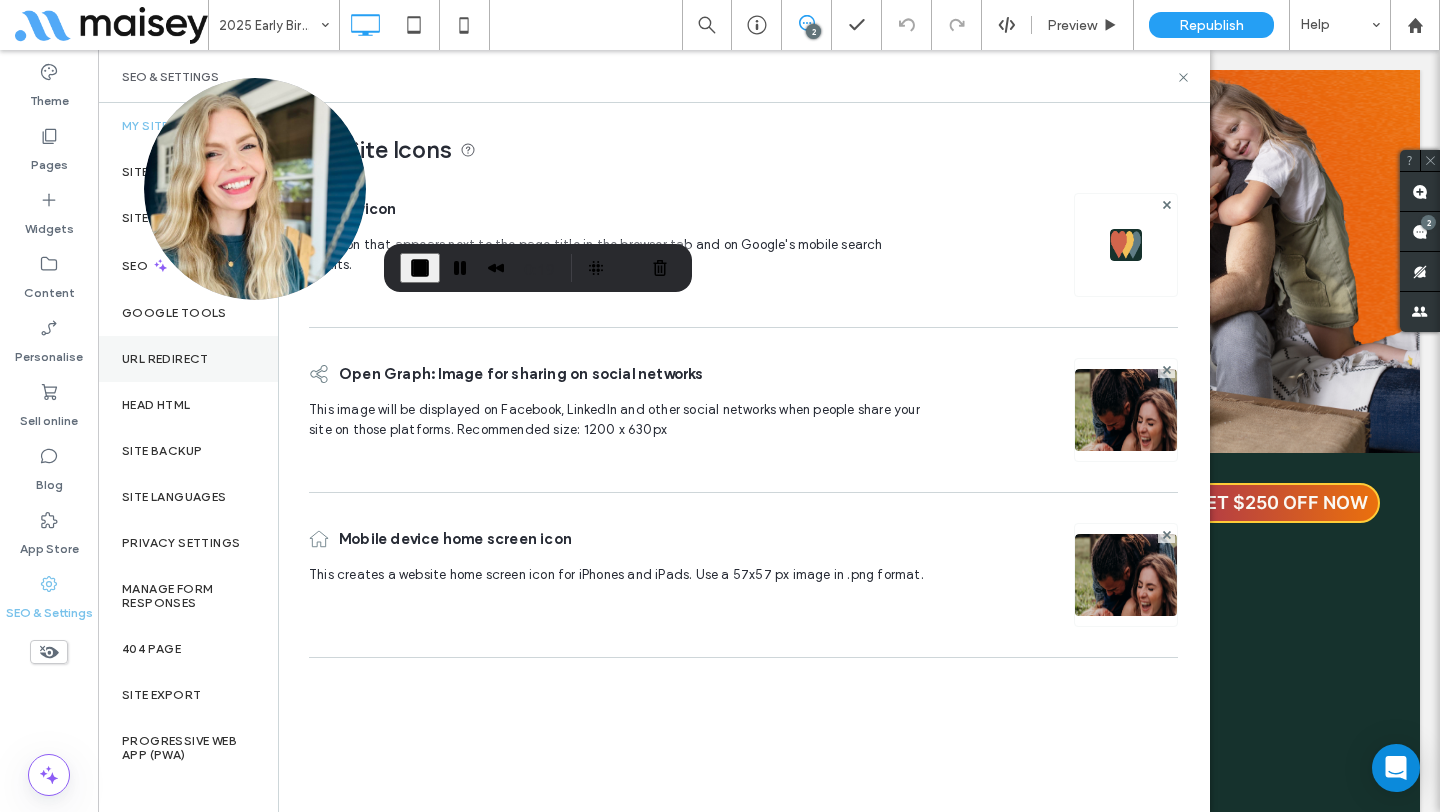 click on "URL Redirect" at bounding box center (188, 359) 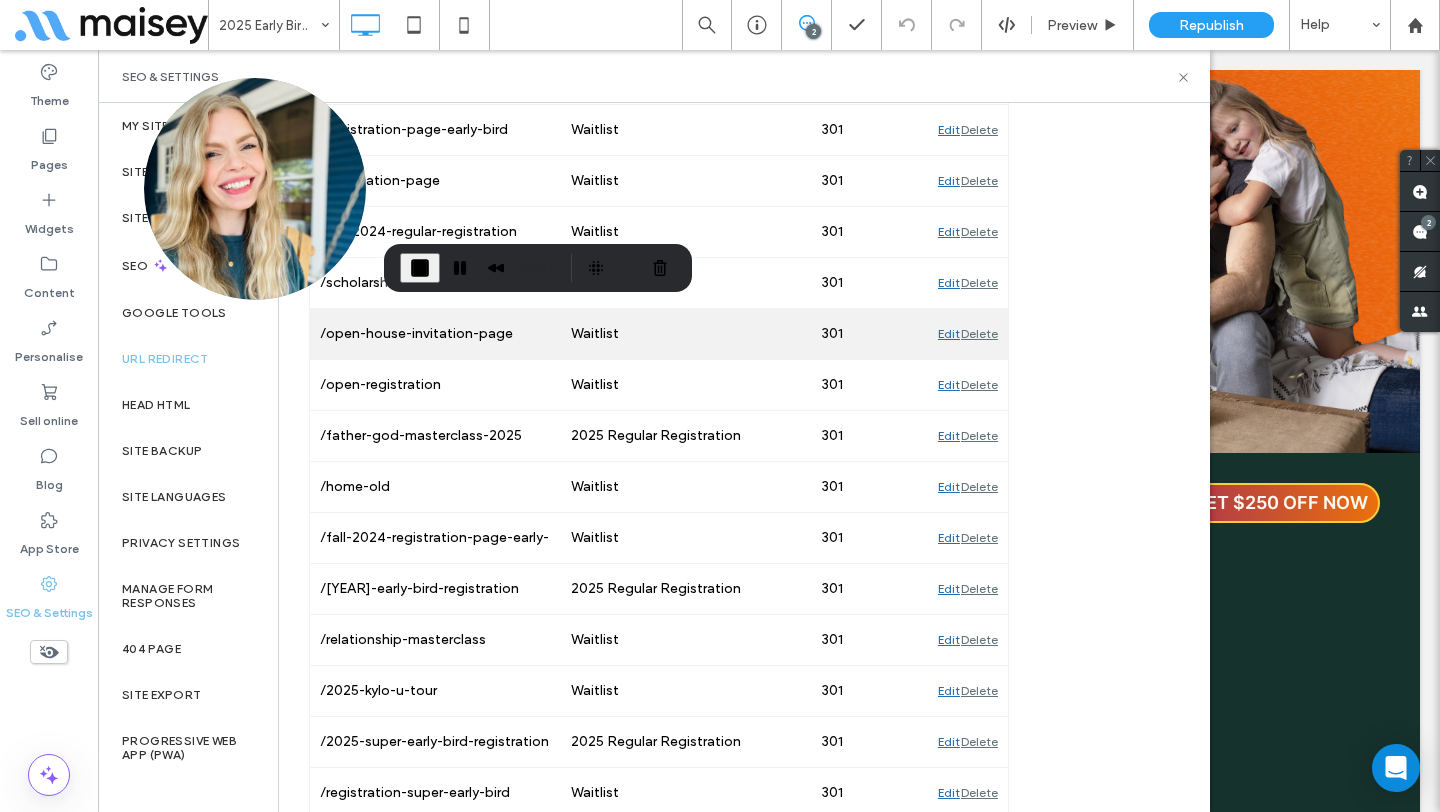 scroll, scrollTop: 426, scrollLeft: 0, axis: vertical 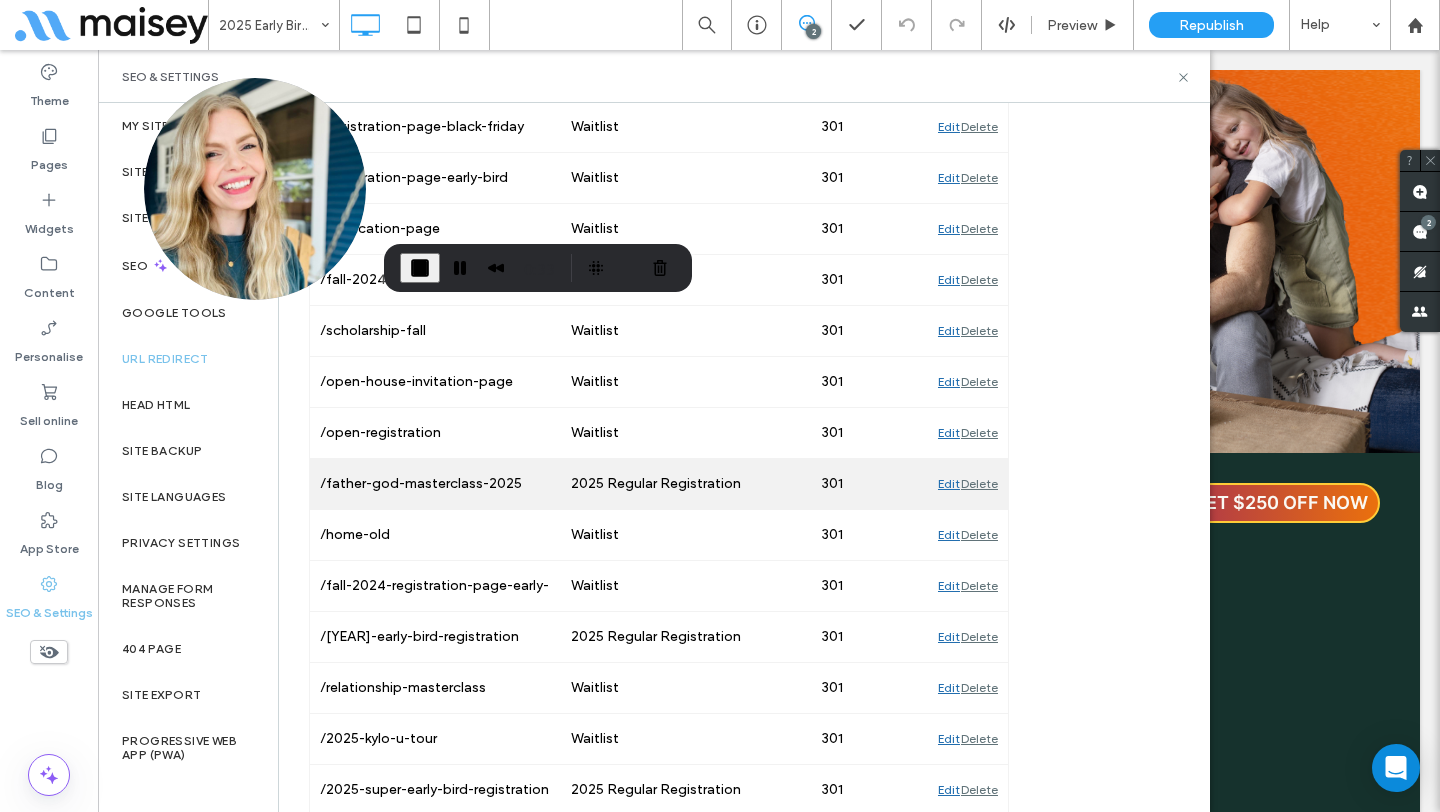 click on "Edit" at bounding box center [949, 484] 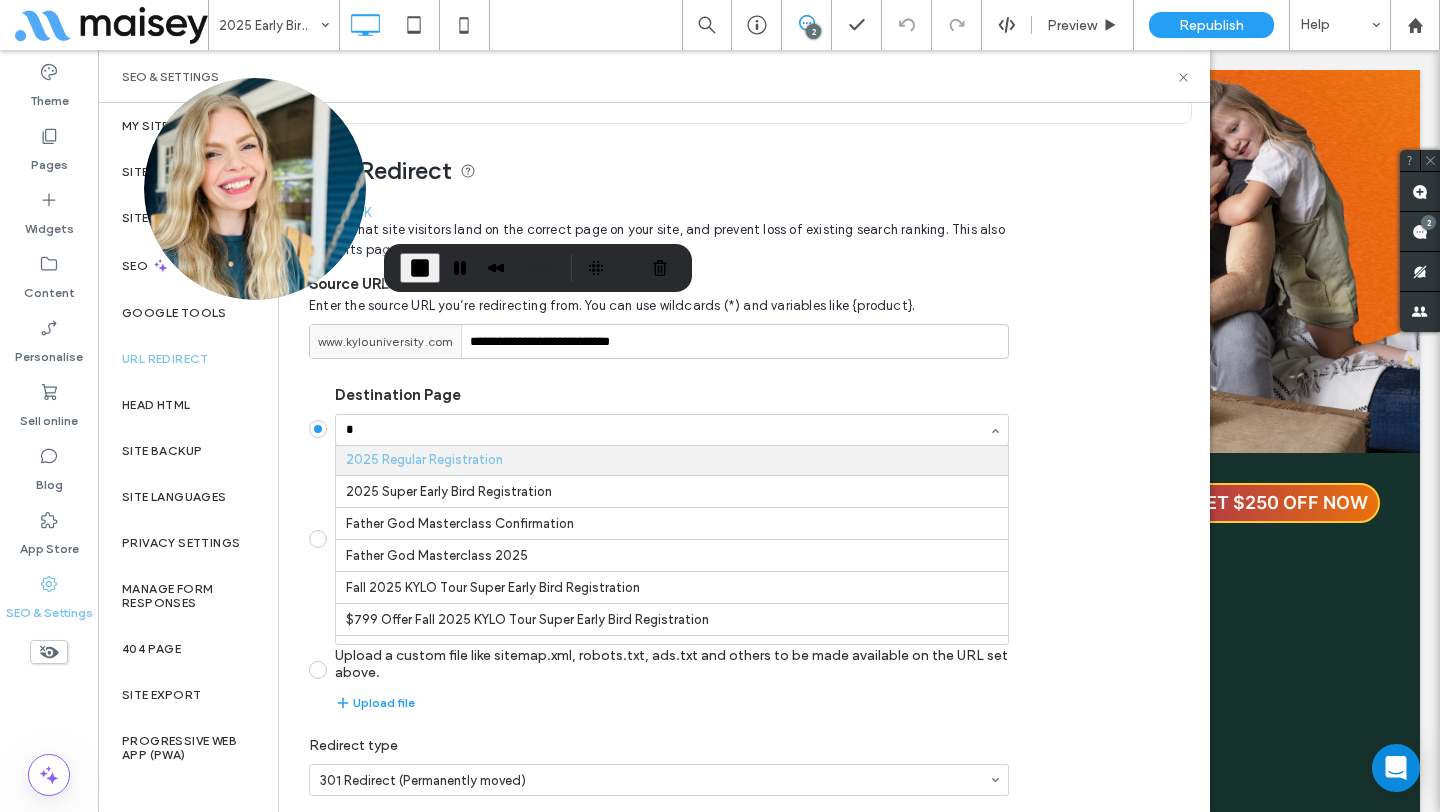 scroll, scrollTop: 0, scrollLeft: 0, axis: both 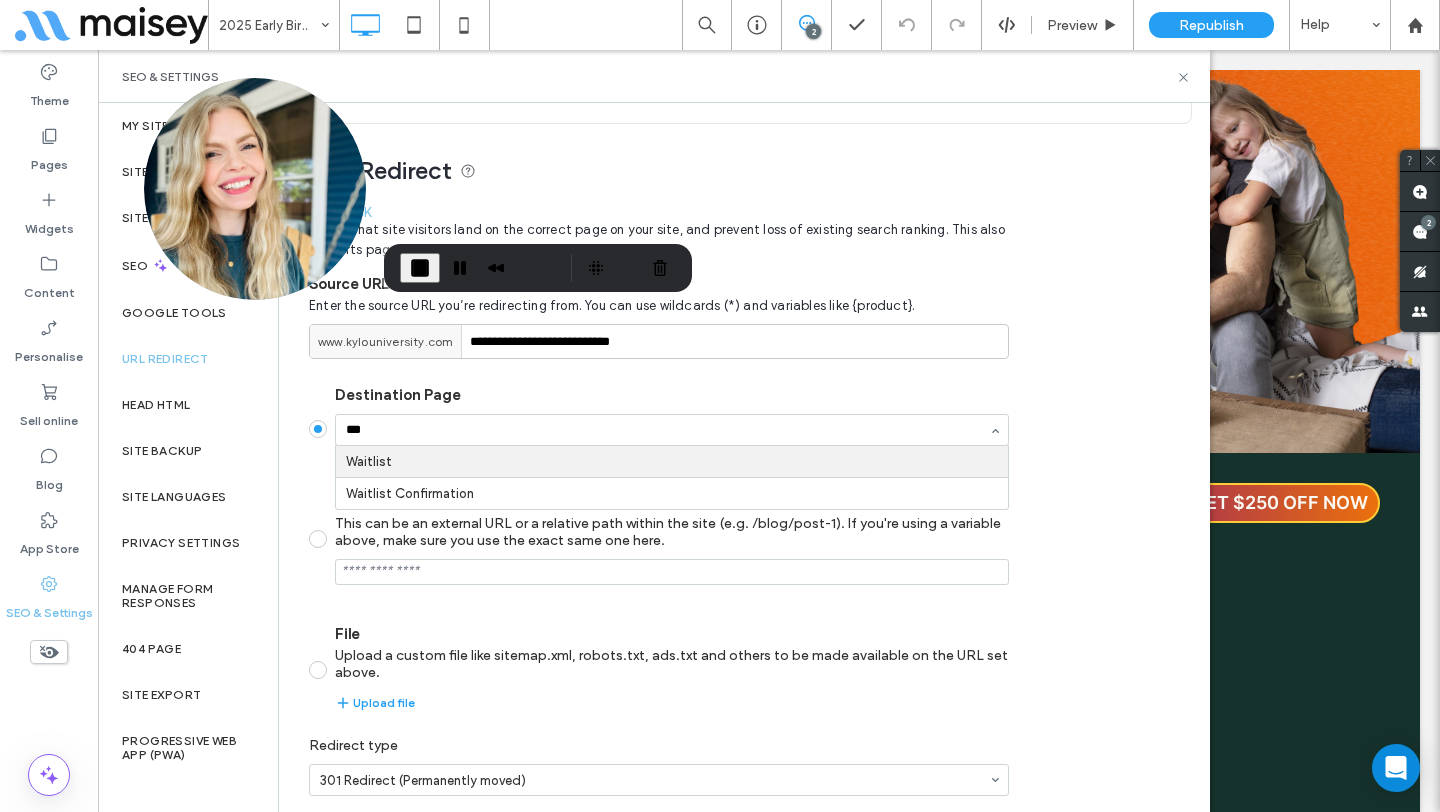 type on "***" 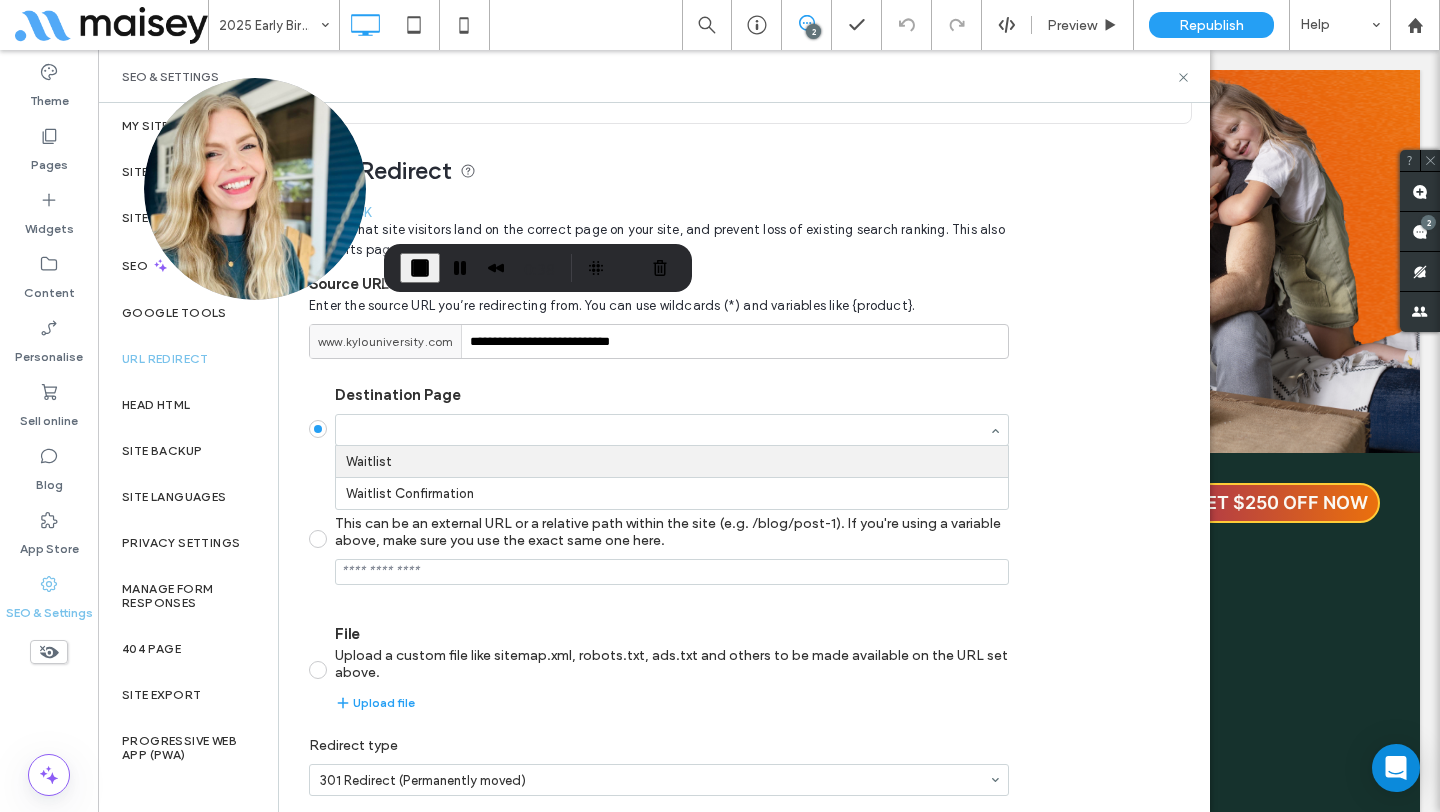 click on "Destination Page Waitlist Waitlist Confirmation Go to page Destination - Custom URL This can be an external URL or a relative path within the site (e.g. /blog/post-1).
If you're using a variable above, make sure you use the exact same one here. File Upload a custom file like sitemap.xml, robots.txt, ads.txt and others to be made available on the URL set above. Upload file" at bounding box center [659, 548] 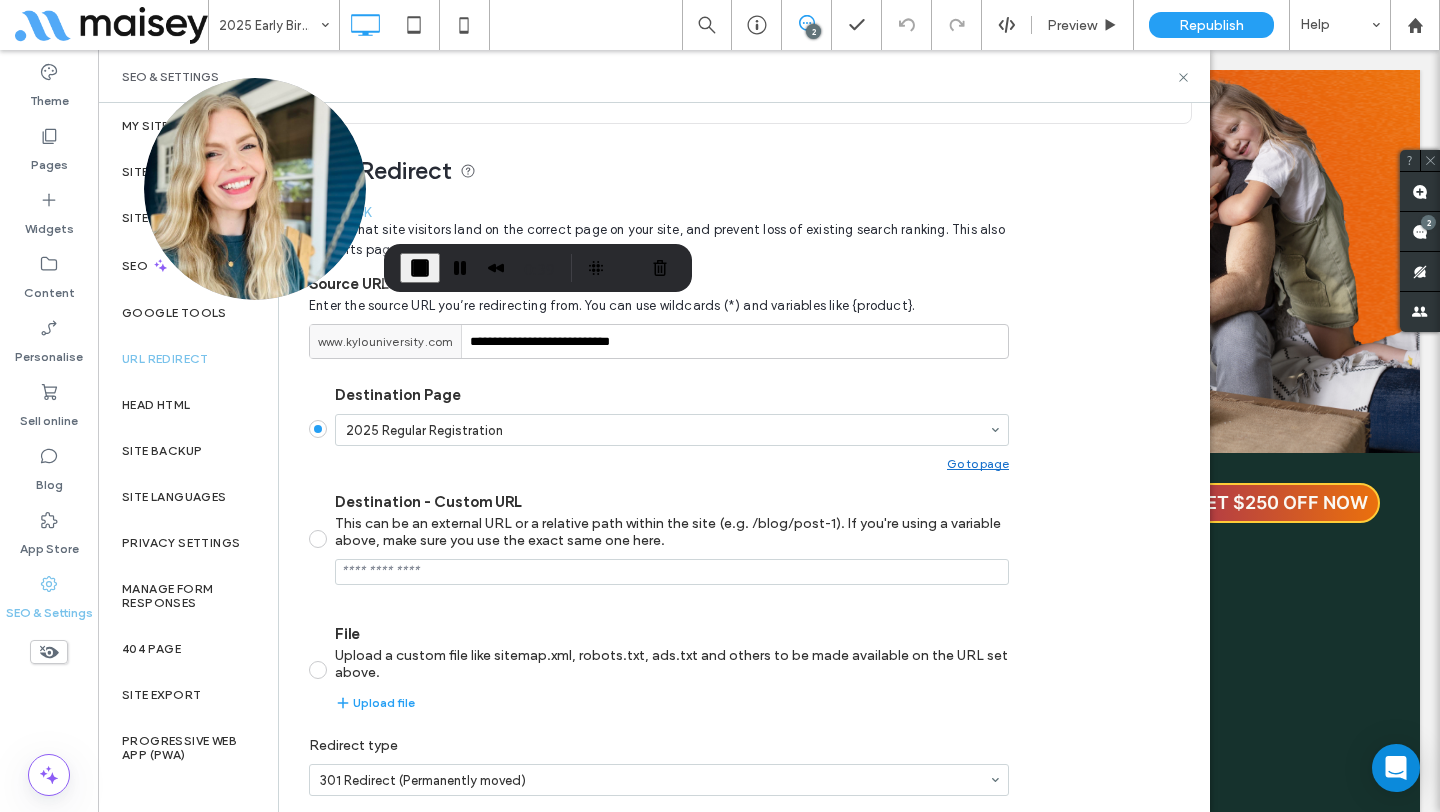 scroll, scrollTop: 198, scrollLeft: 0, axis: vertical 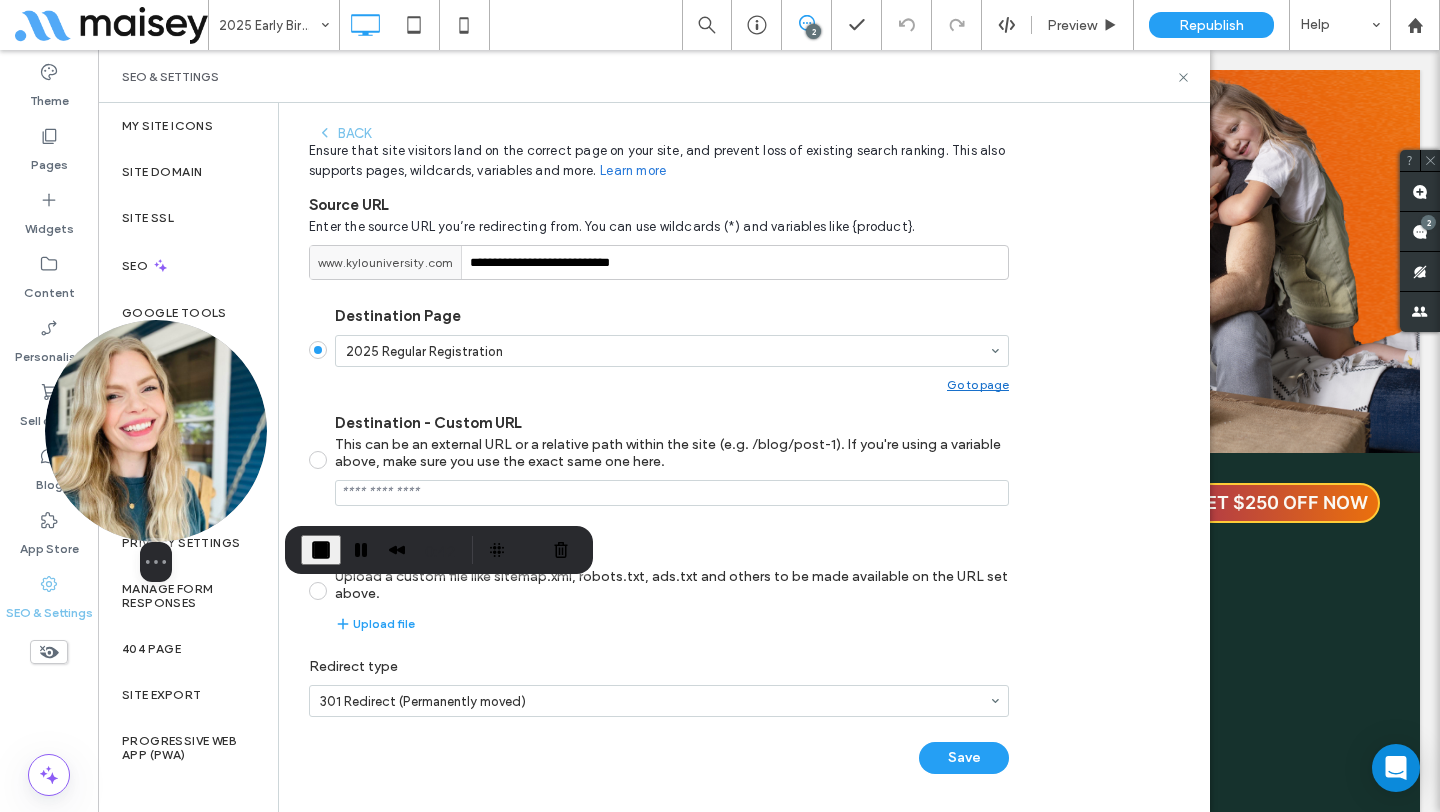 drag, startPoint x: 321, startPoint y: 188, endPoint x: 222, endPoint y: 470, distance: 298.8729 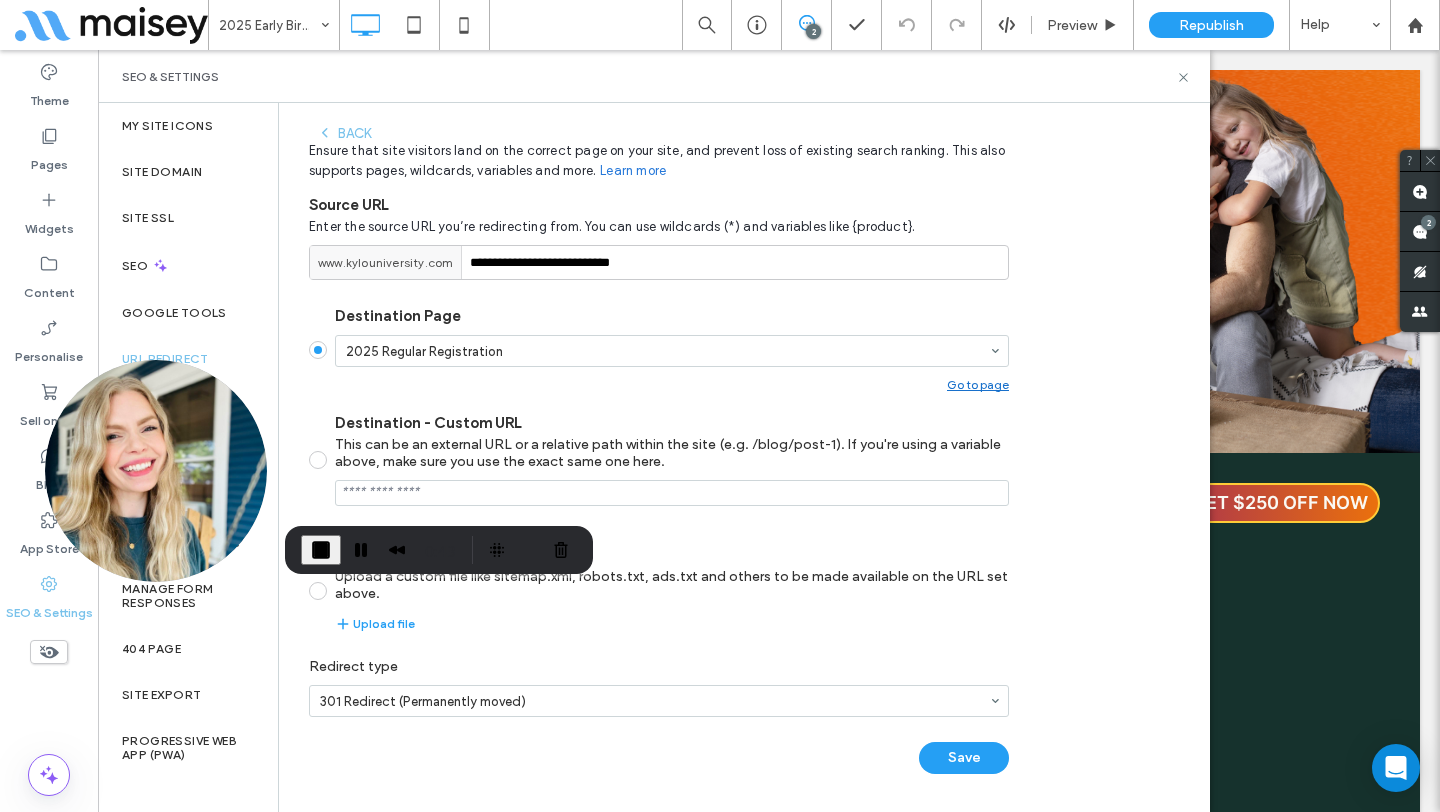 click 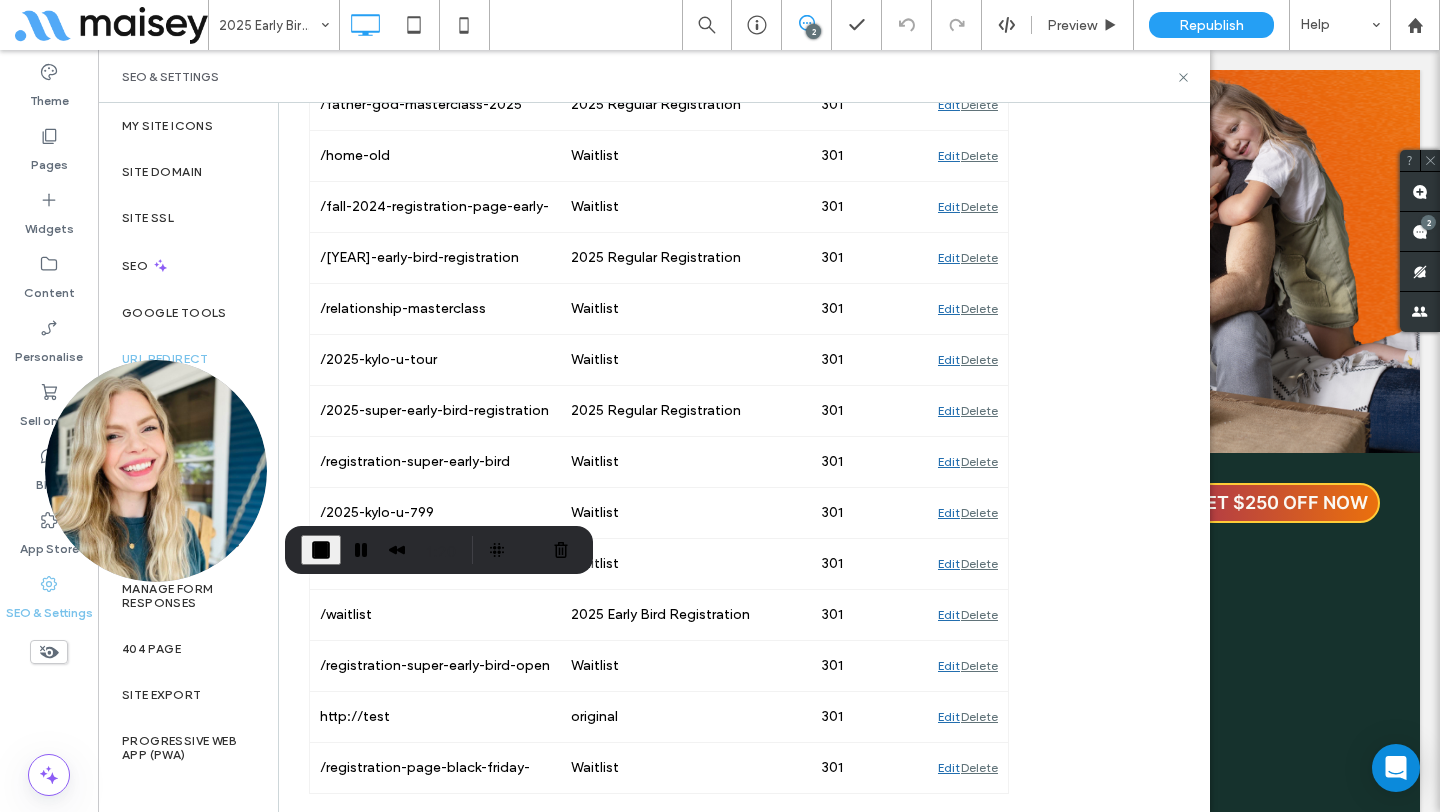 scroll, scrollTop: 0, scrollLeft: 0, axis: both 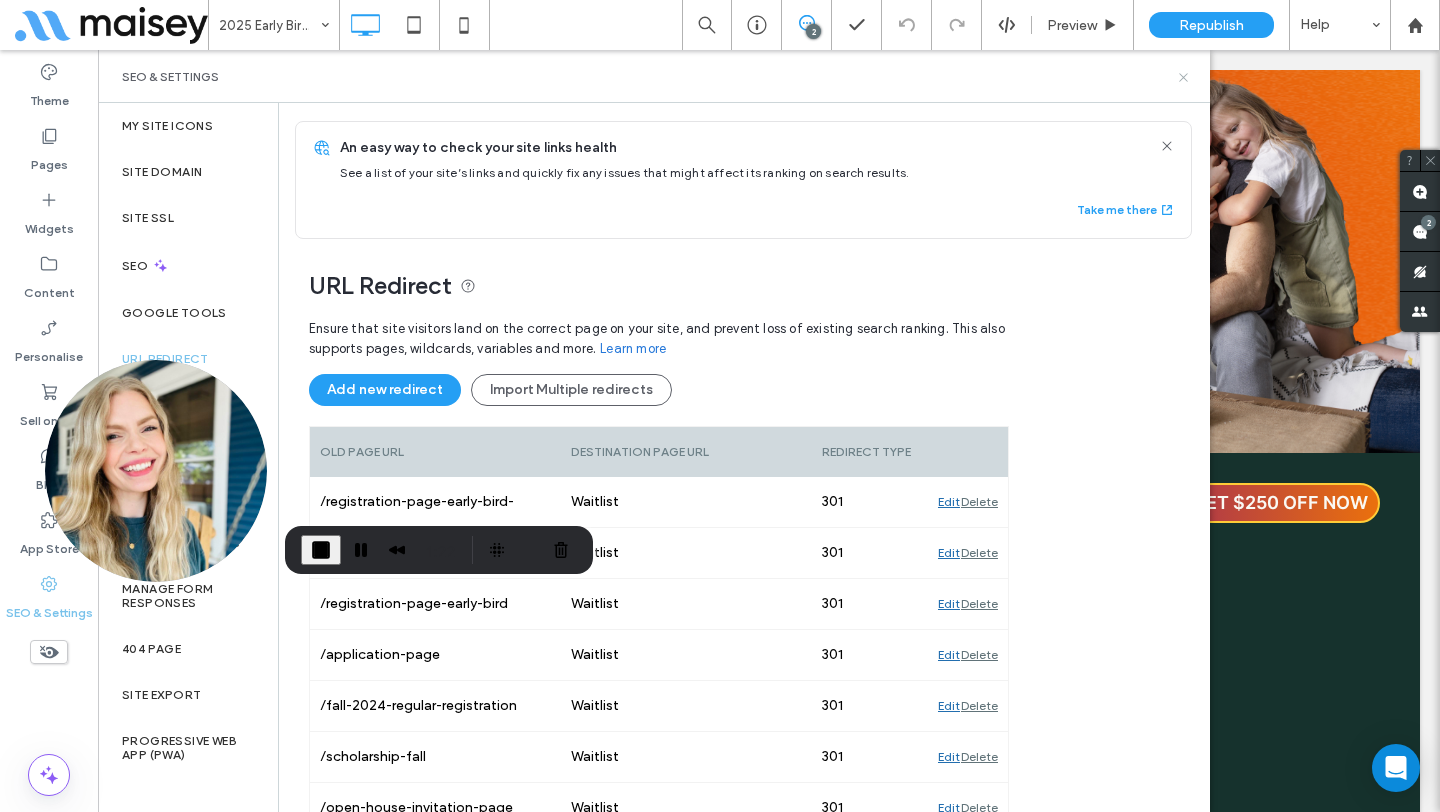 click 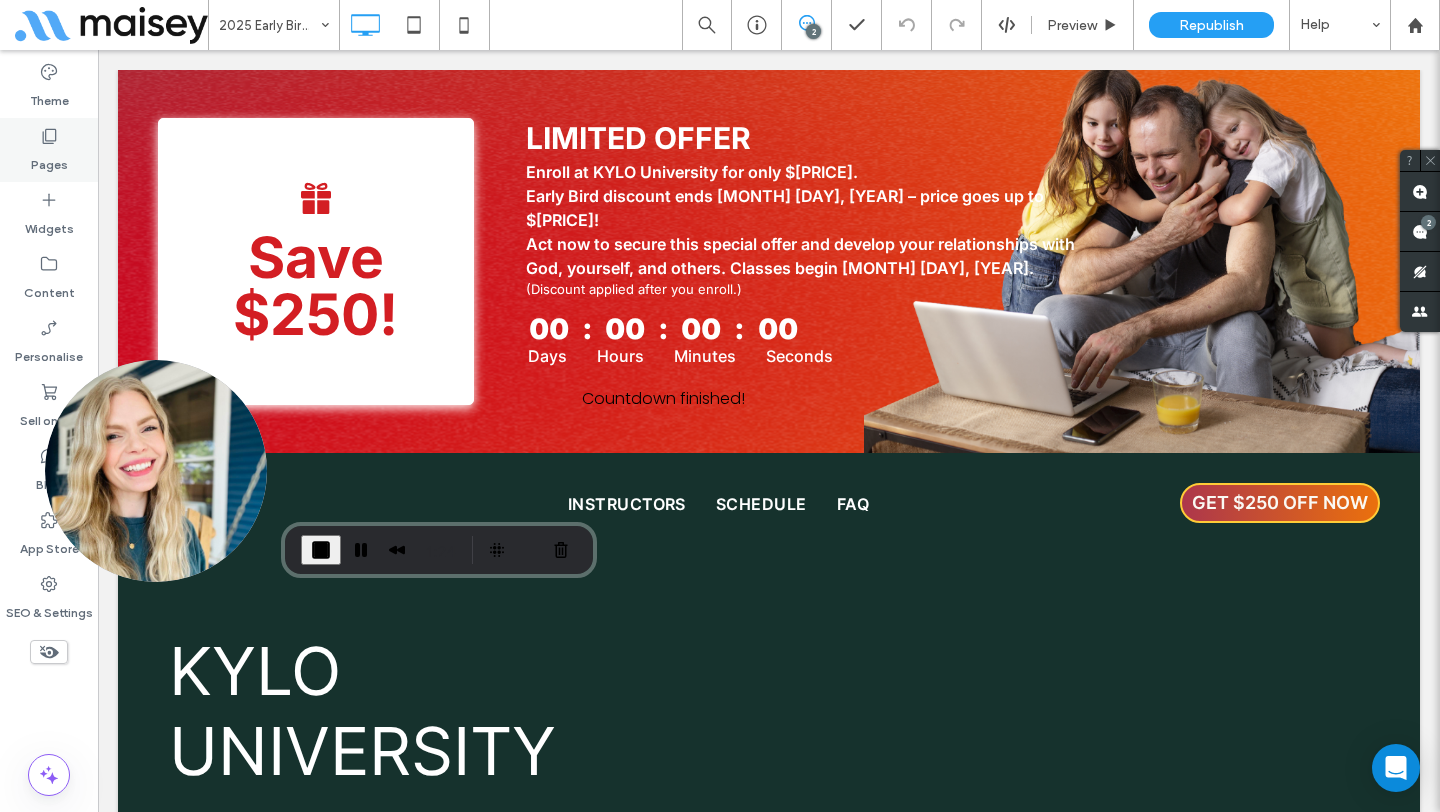 click on "Pages" at bounding box center [49, 160] 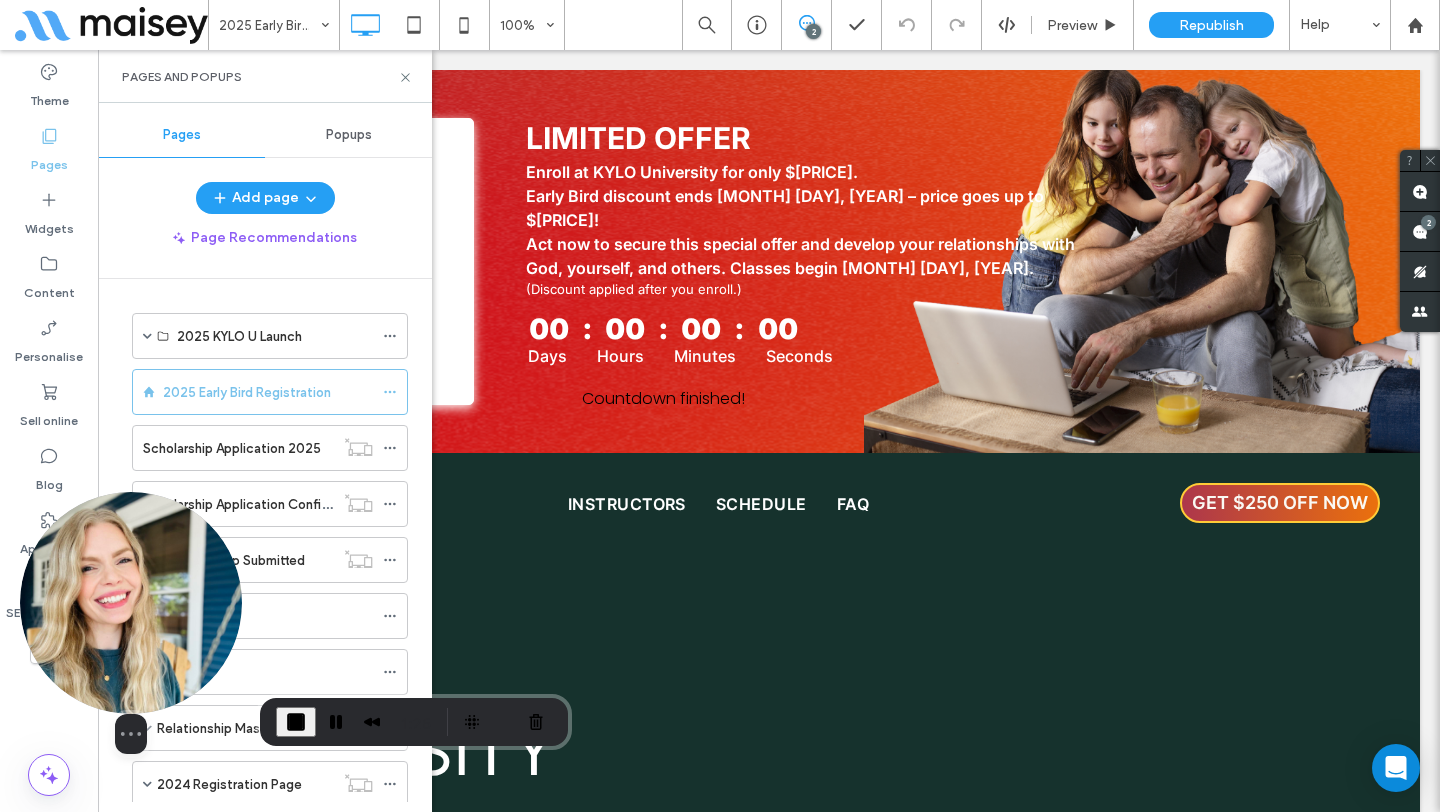 drag, startPoint x: 156, startPoint y: 399, endPoint x: 127, endPoint y: 582, distance: 185.28357 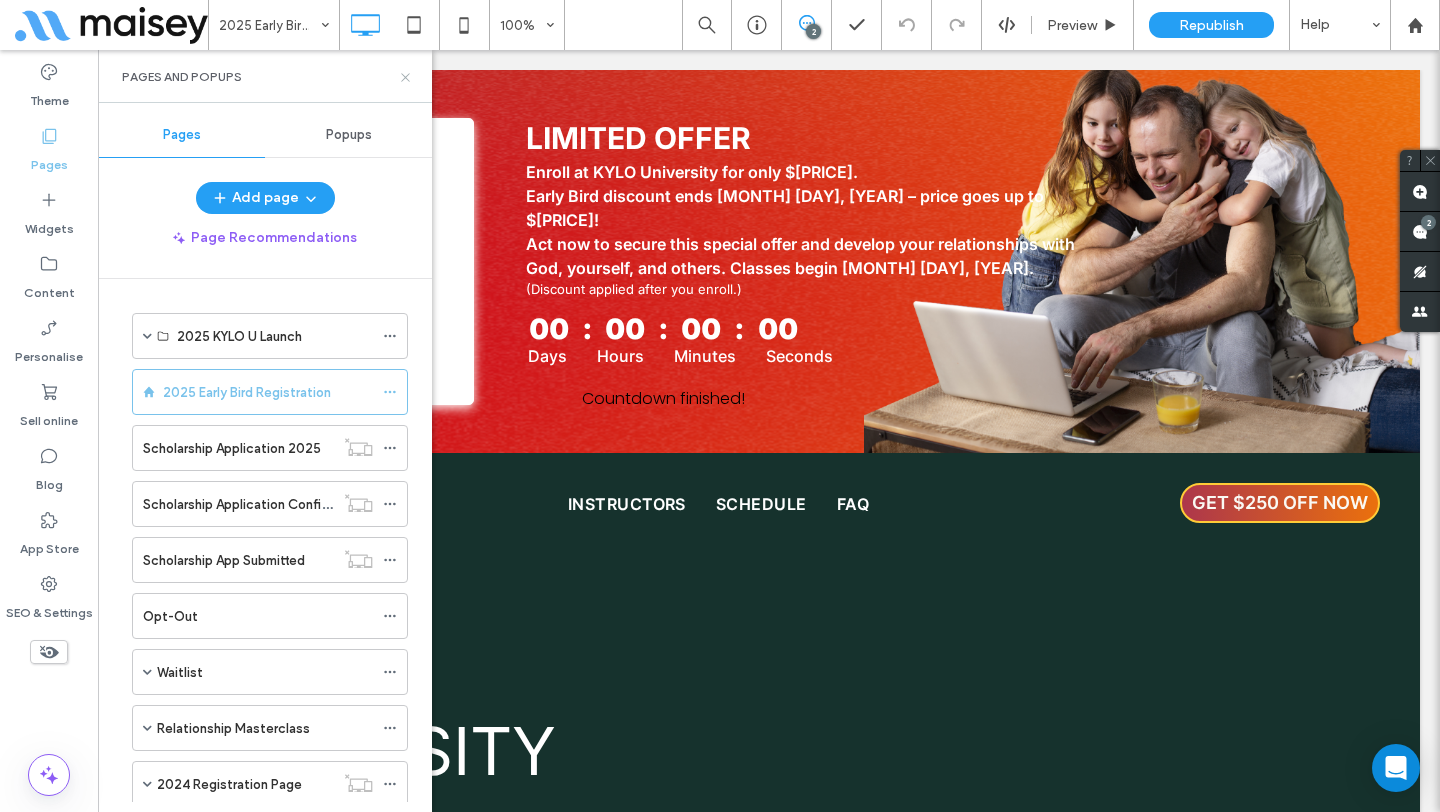 click 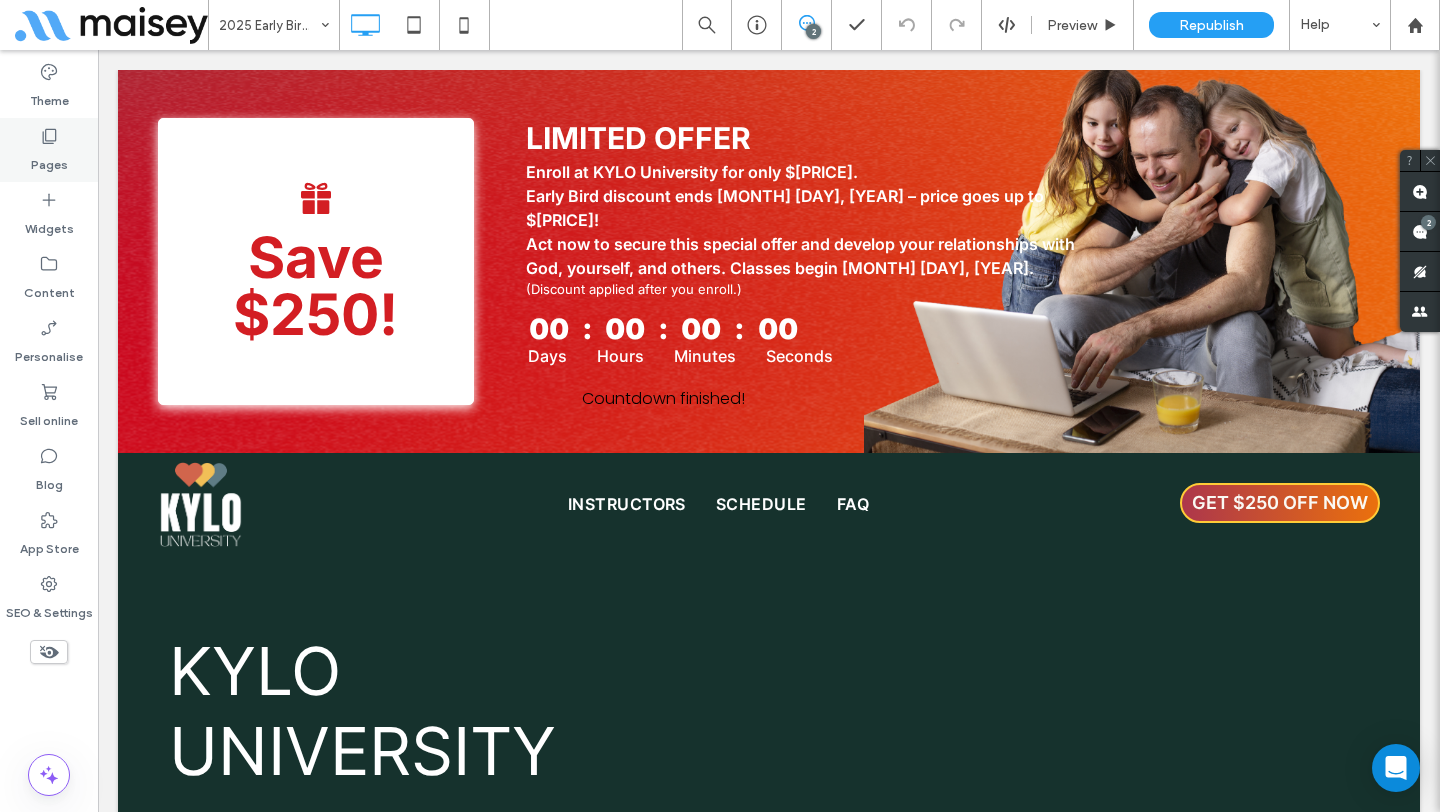 click on "Pages" at bounding box center [49, 160] 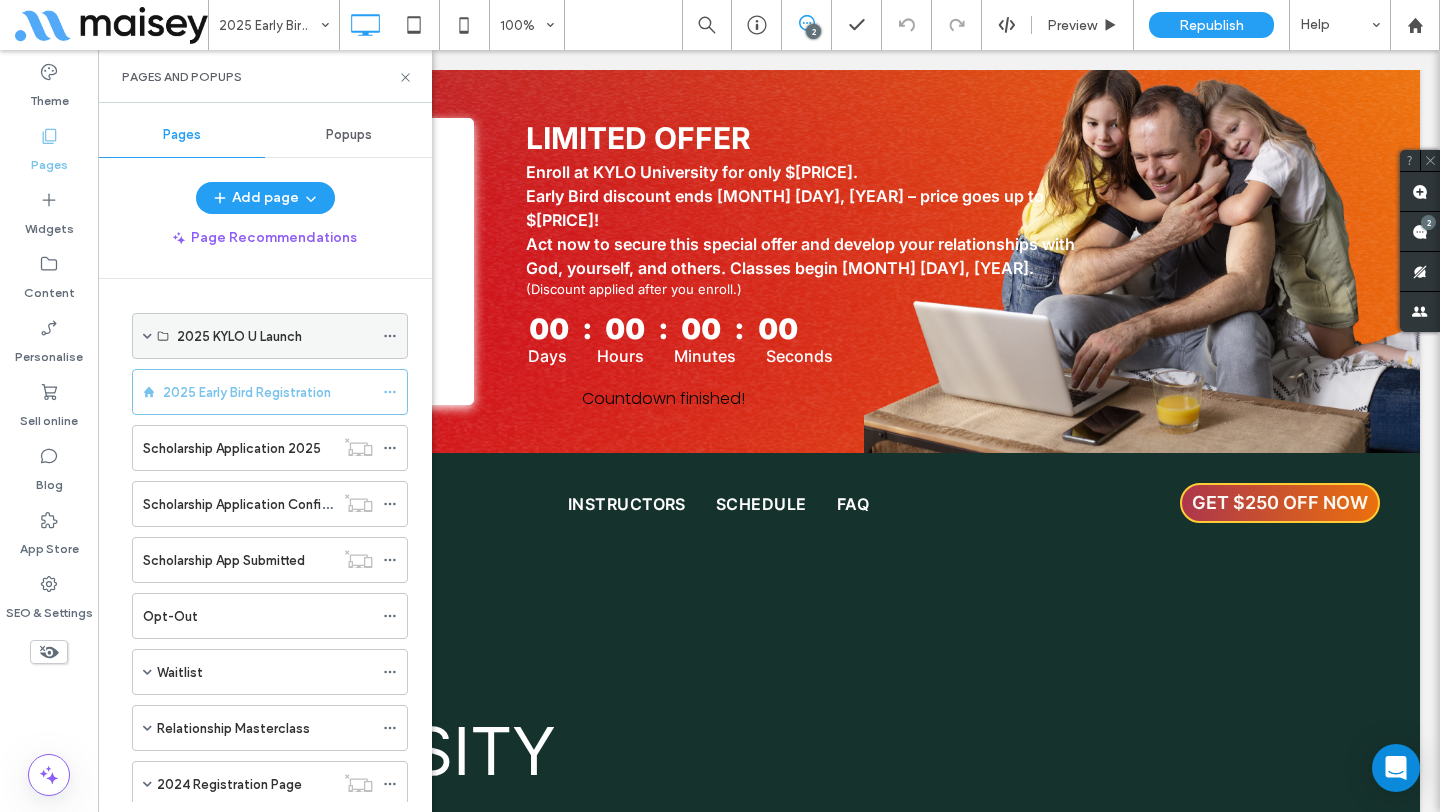 click on "2025 KYLO U Launch" at bounding box center [270, 336] 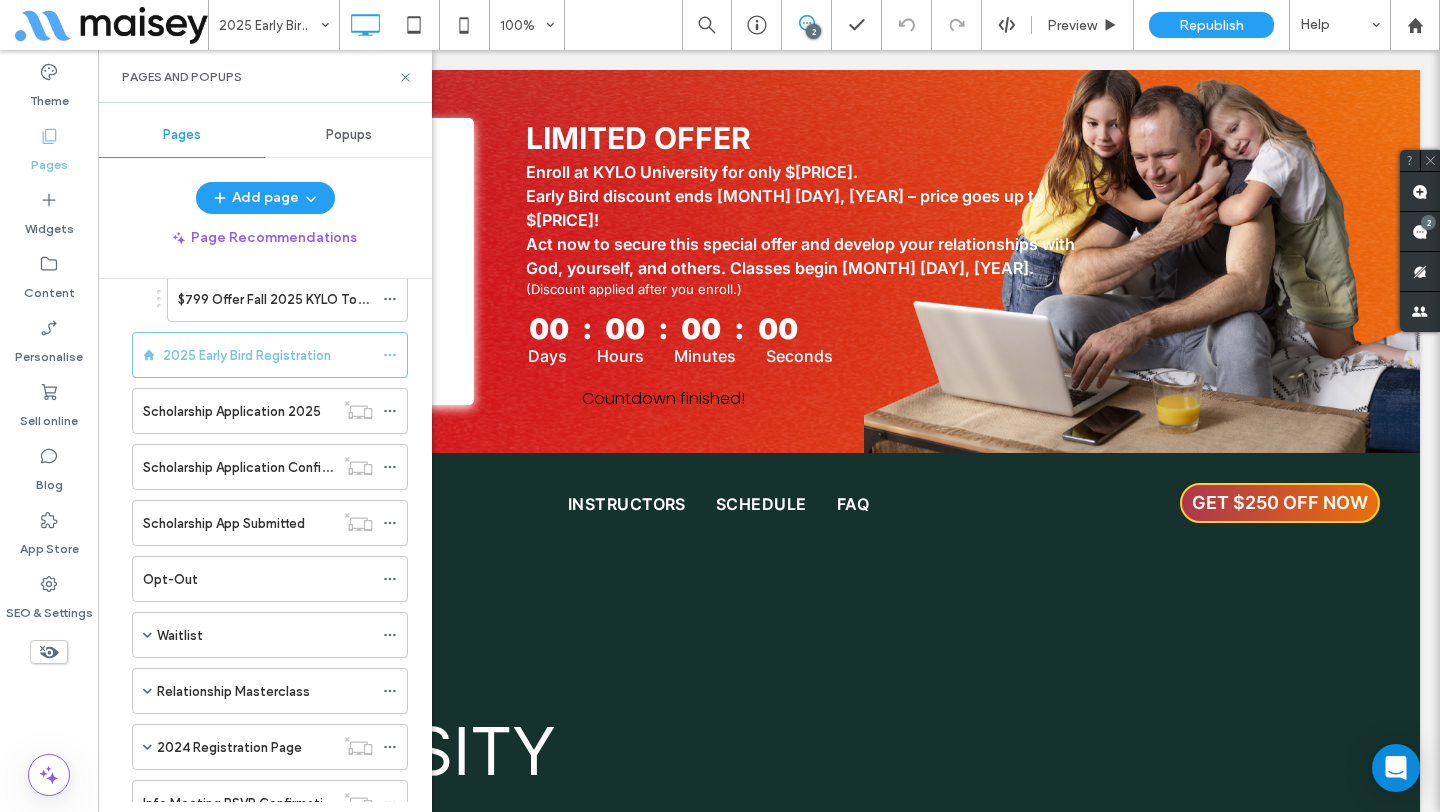 scroll, scrollTop: 457, scrollLeft: 0, axis: vertical 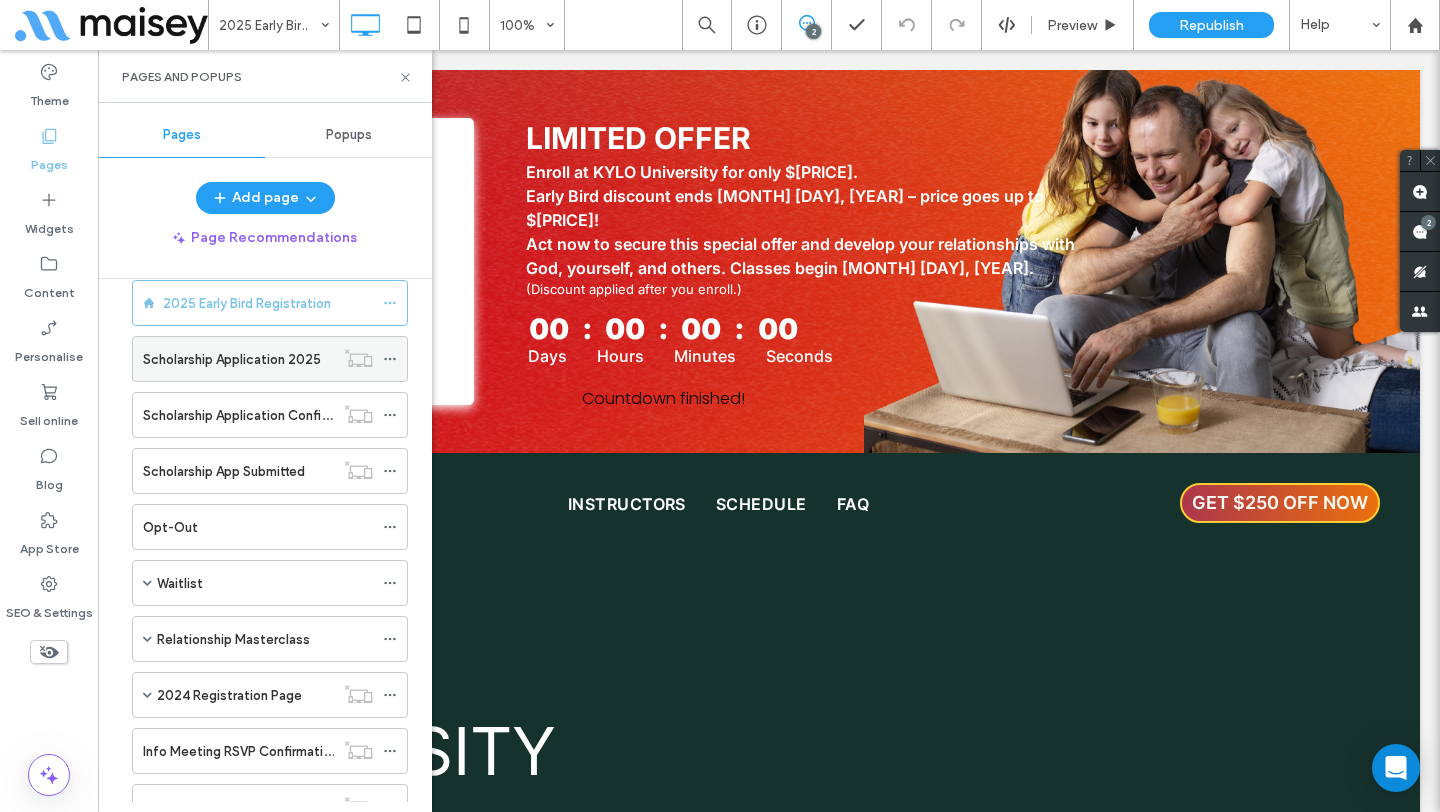 click on "Scholarship Application 2025" at bounding box center [232, 359] 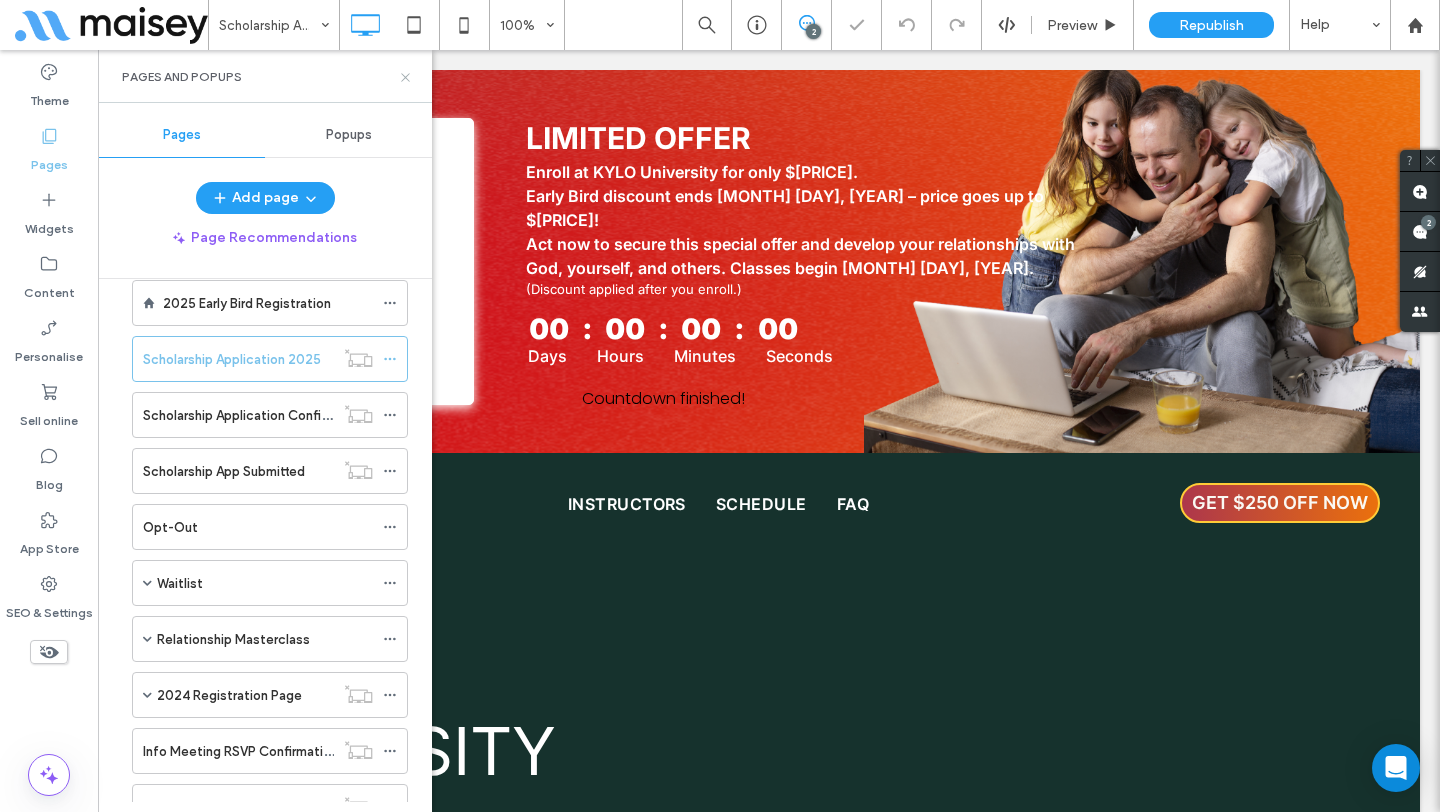 click 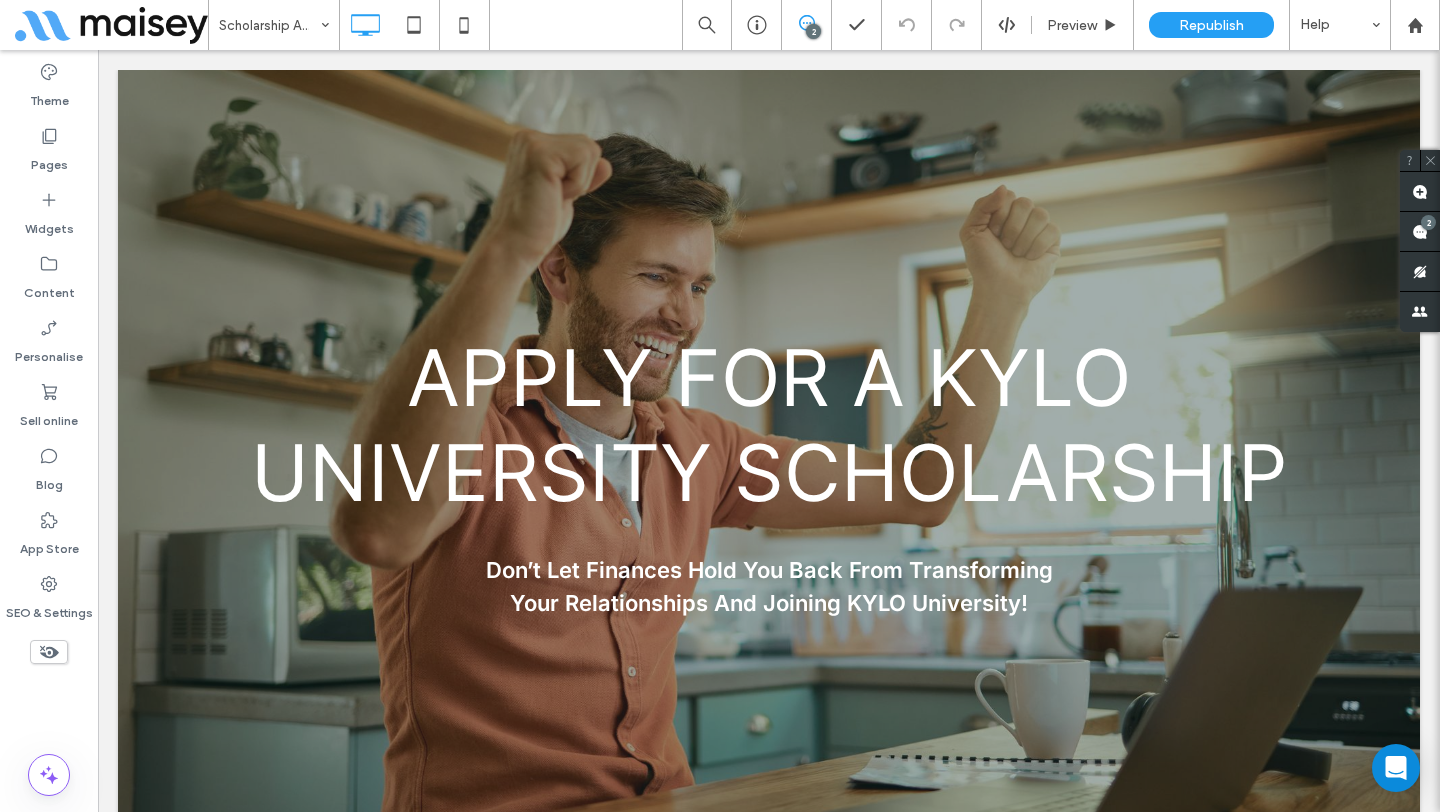 click at bounding box center [1019, 1844] 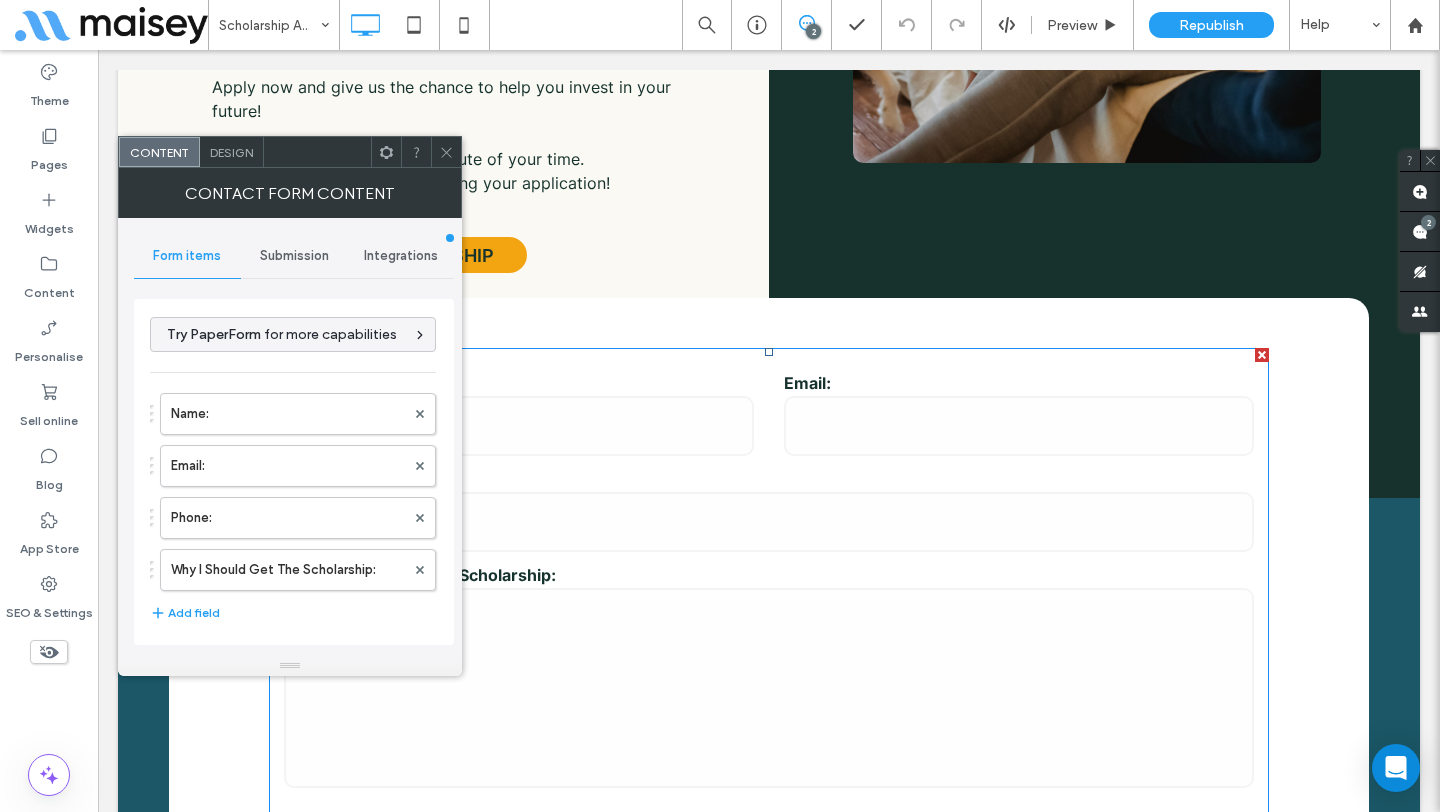 type on "**********" 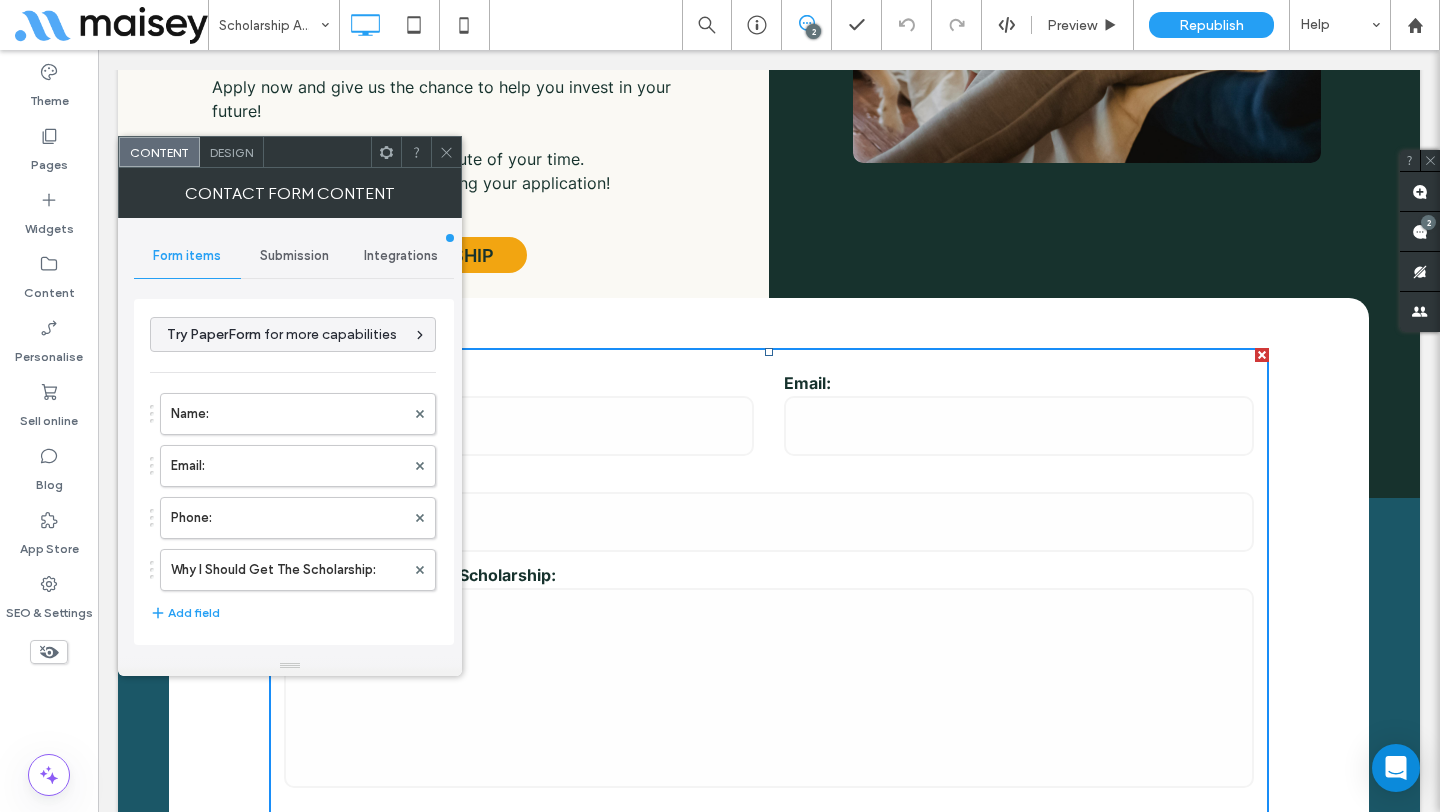 click on "Integrations" at bounding box center (401, 256) 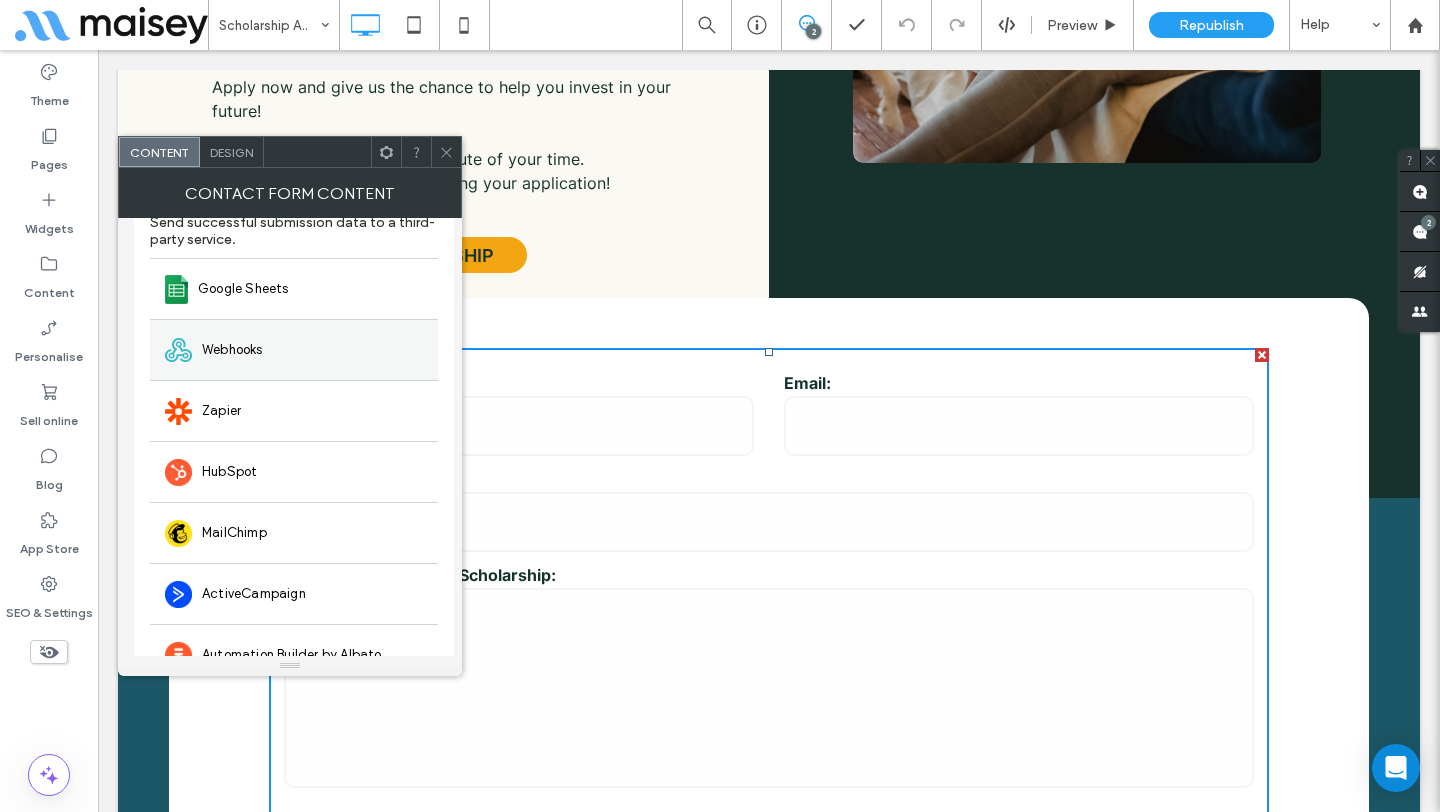 scroll, scrollTop: 154, scrollLeft: 0, axis: vertical 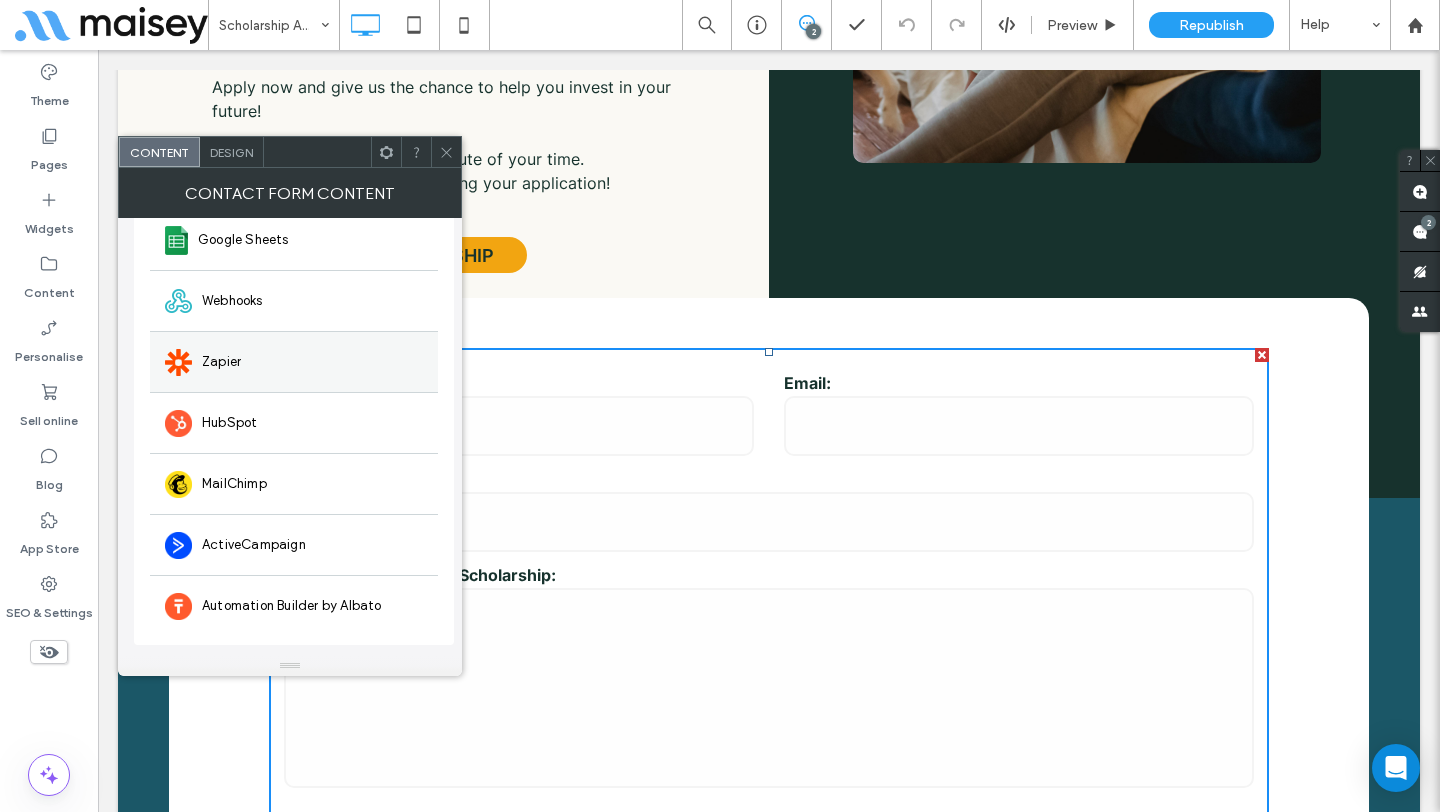 click on "Zapier" at bounding box center [294, 361] 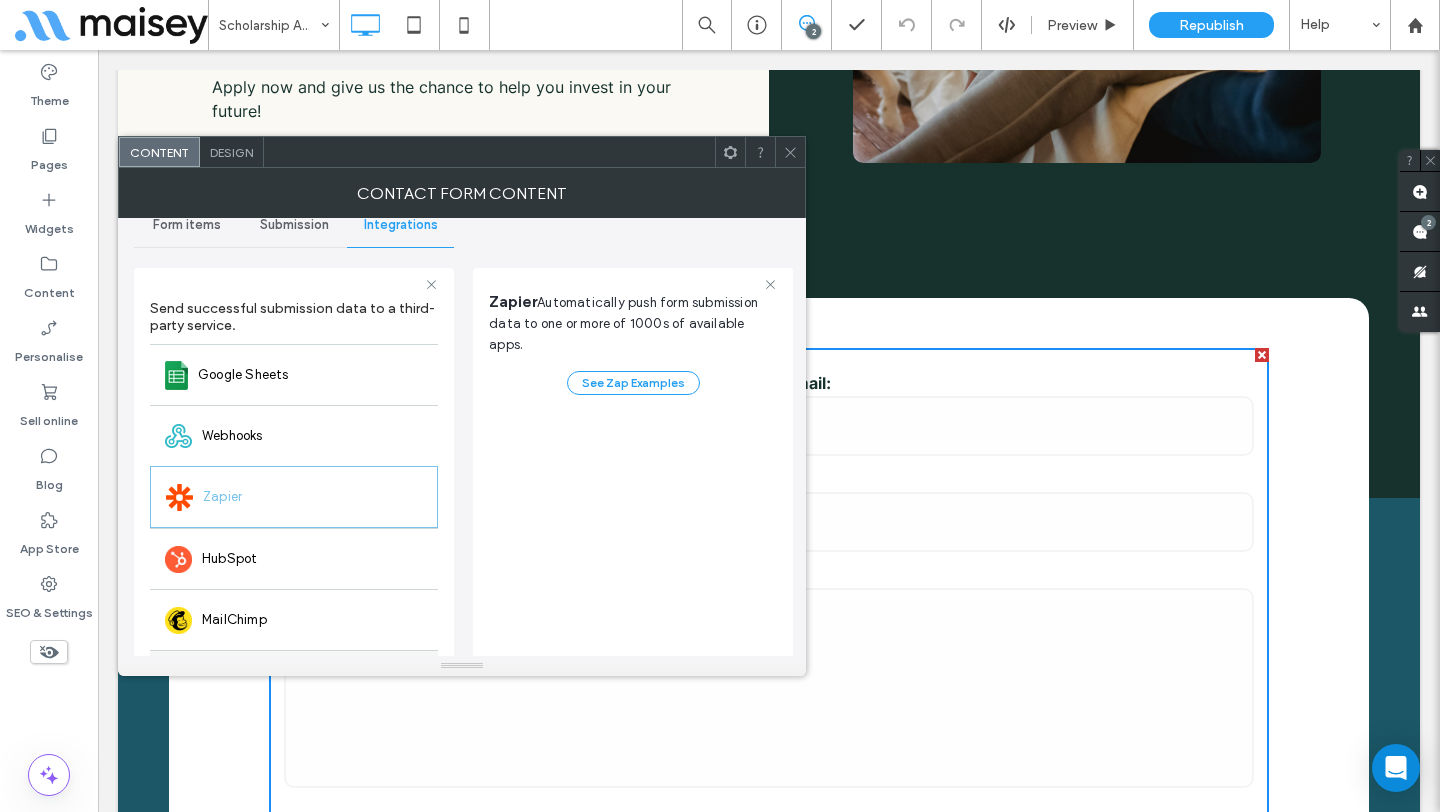 scroll, scrollTop: 0, scrollLeft: 0, axis: both 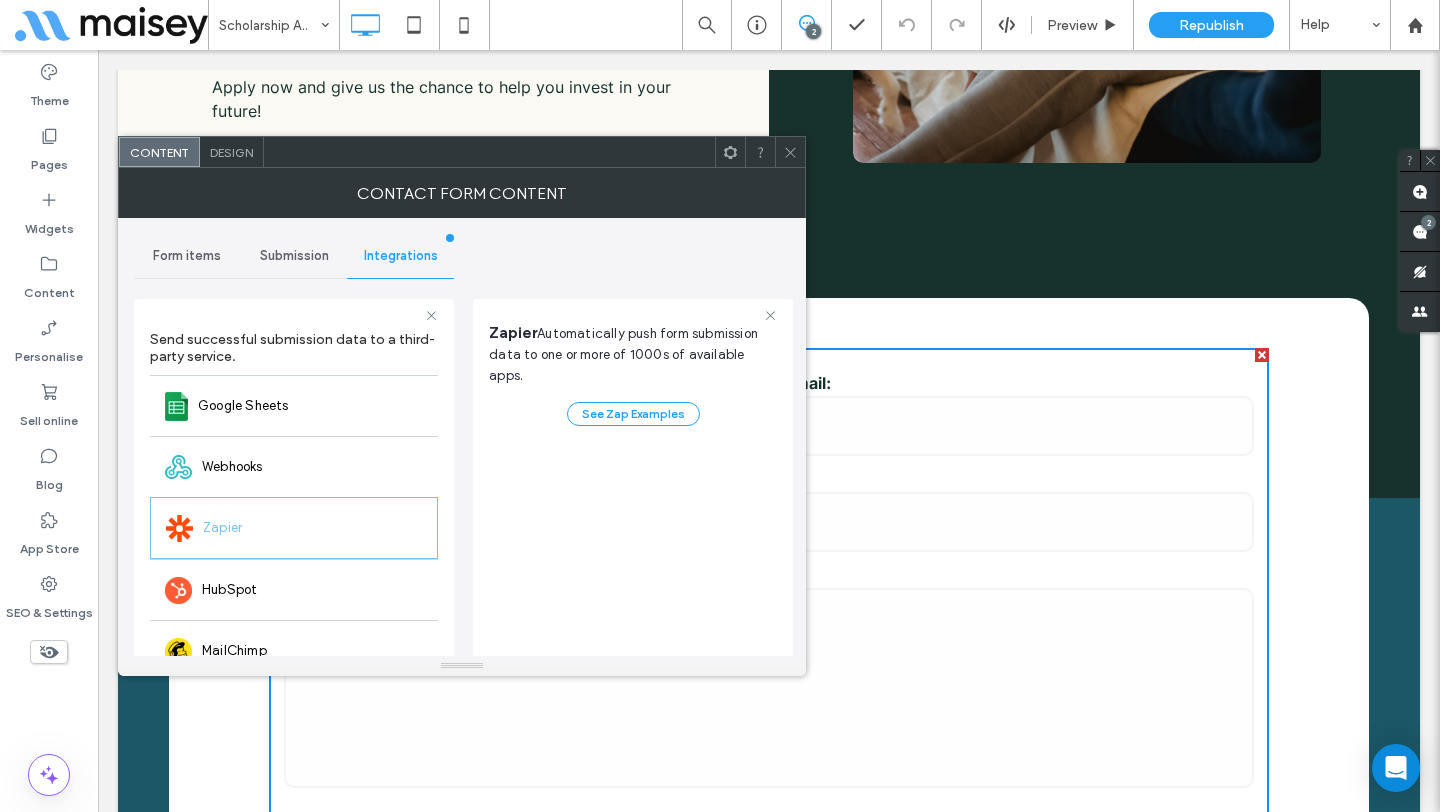 click at bounding box center [790, 152] 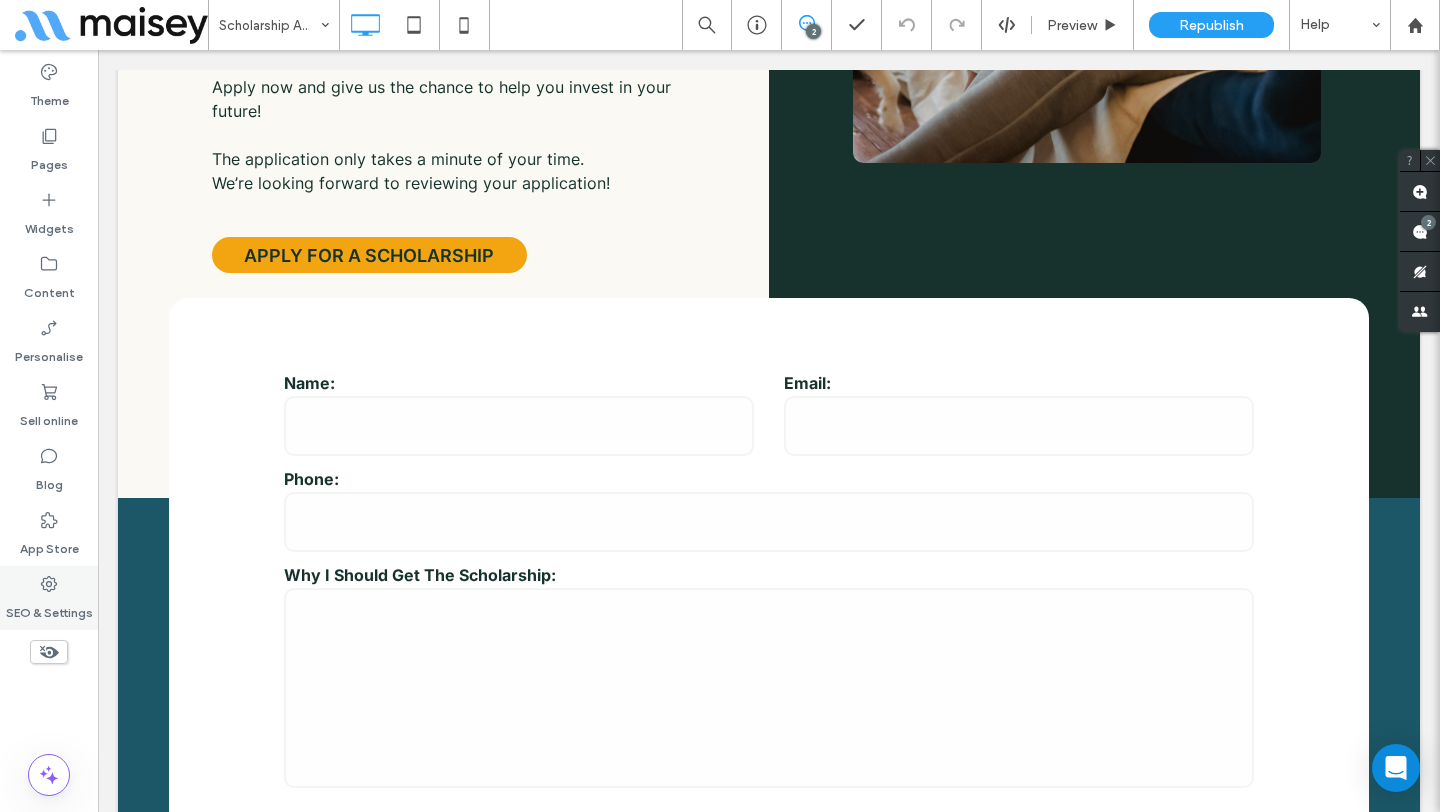 click 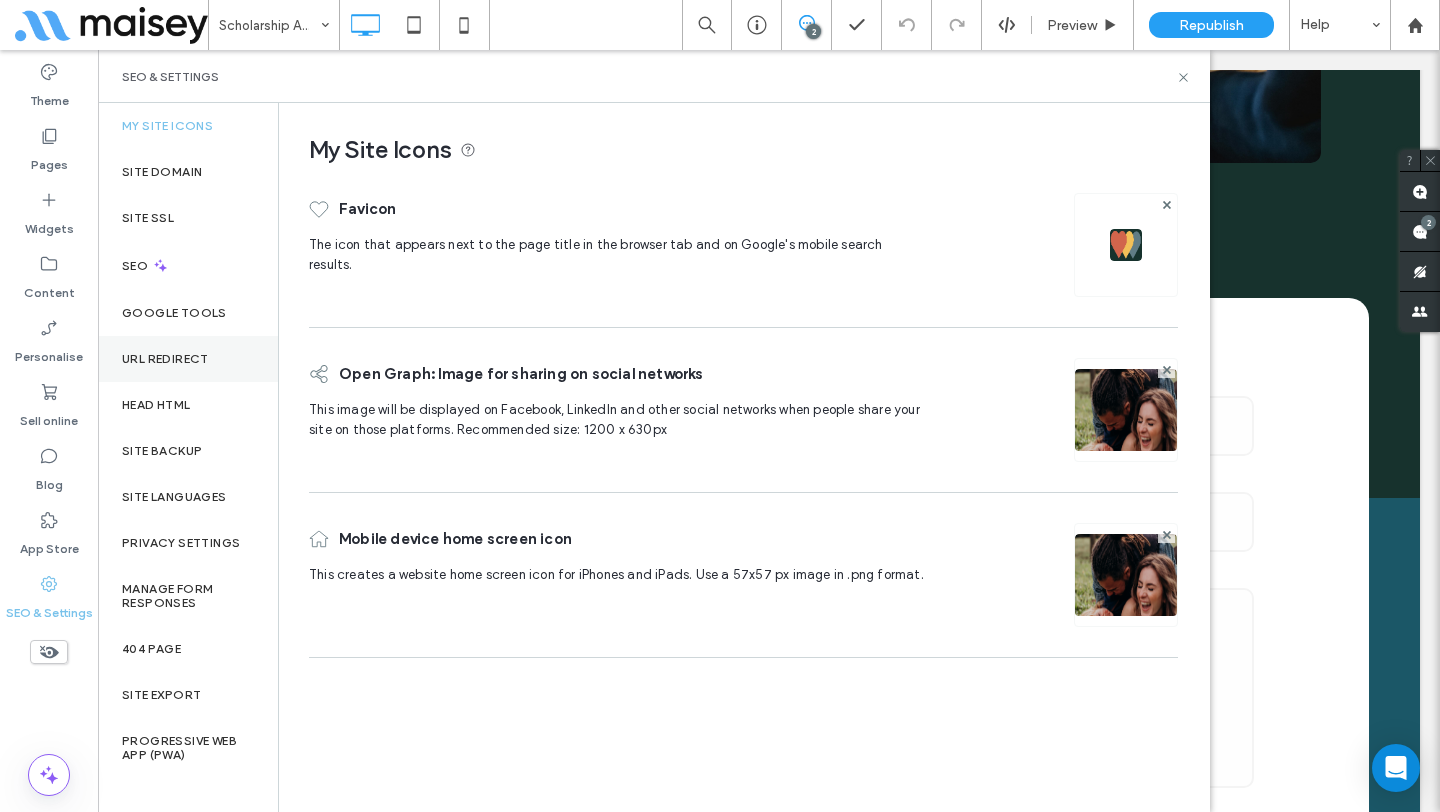click on "URL Redirect" at bounding box center [165, 359] 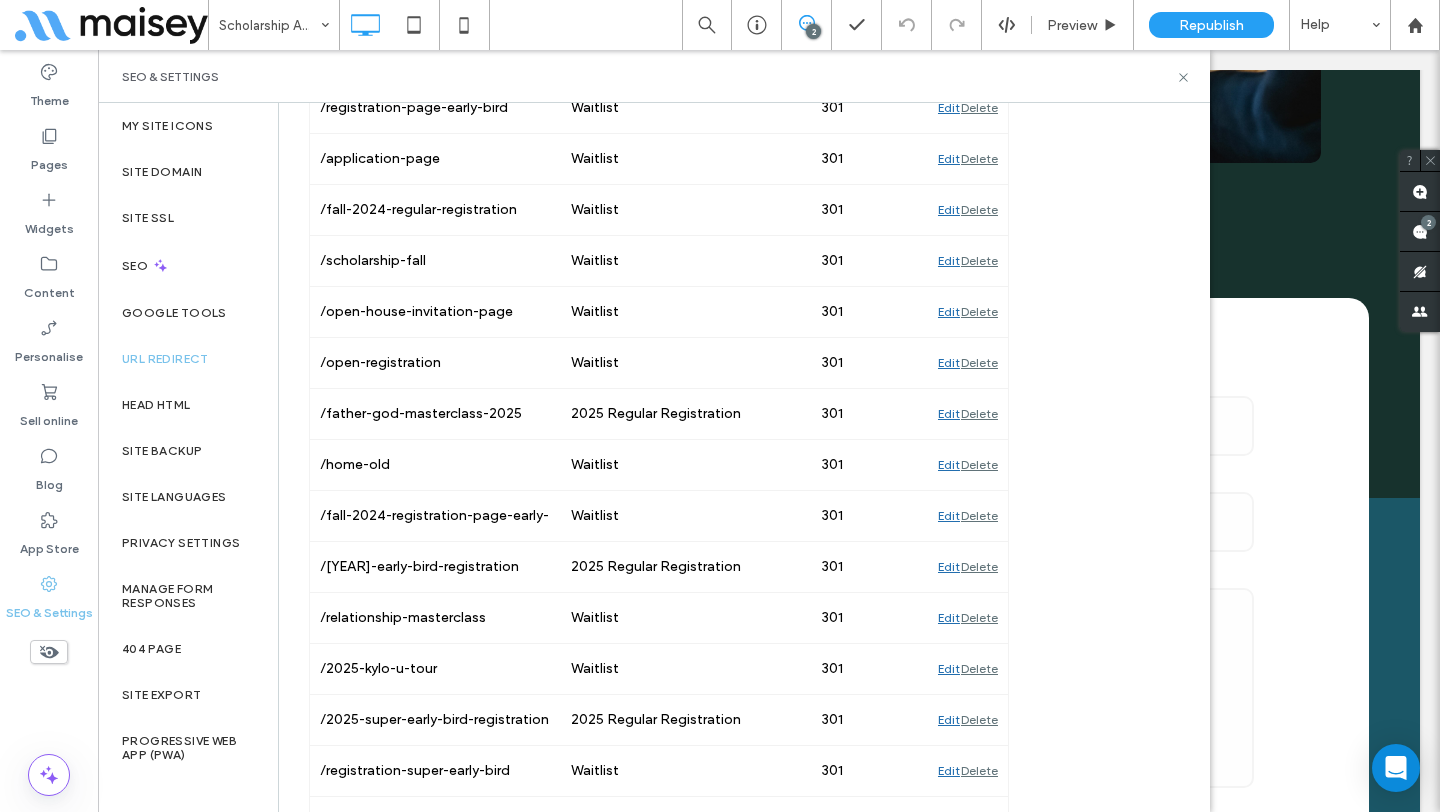 scroll, scrollTop: 805, scrollLeft: 0, axis: vertical 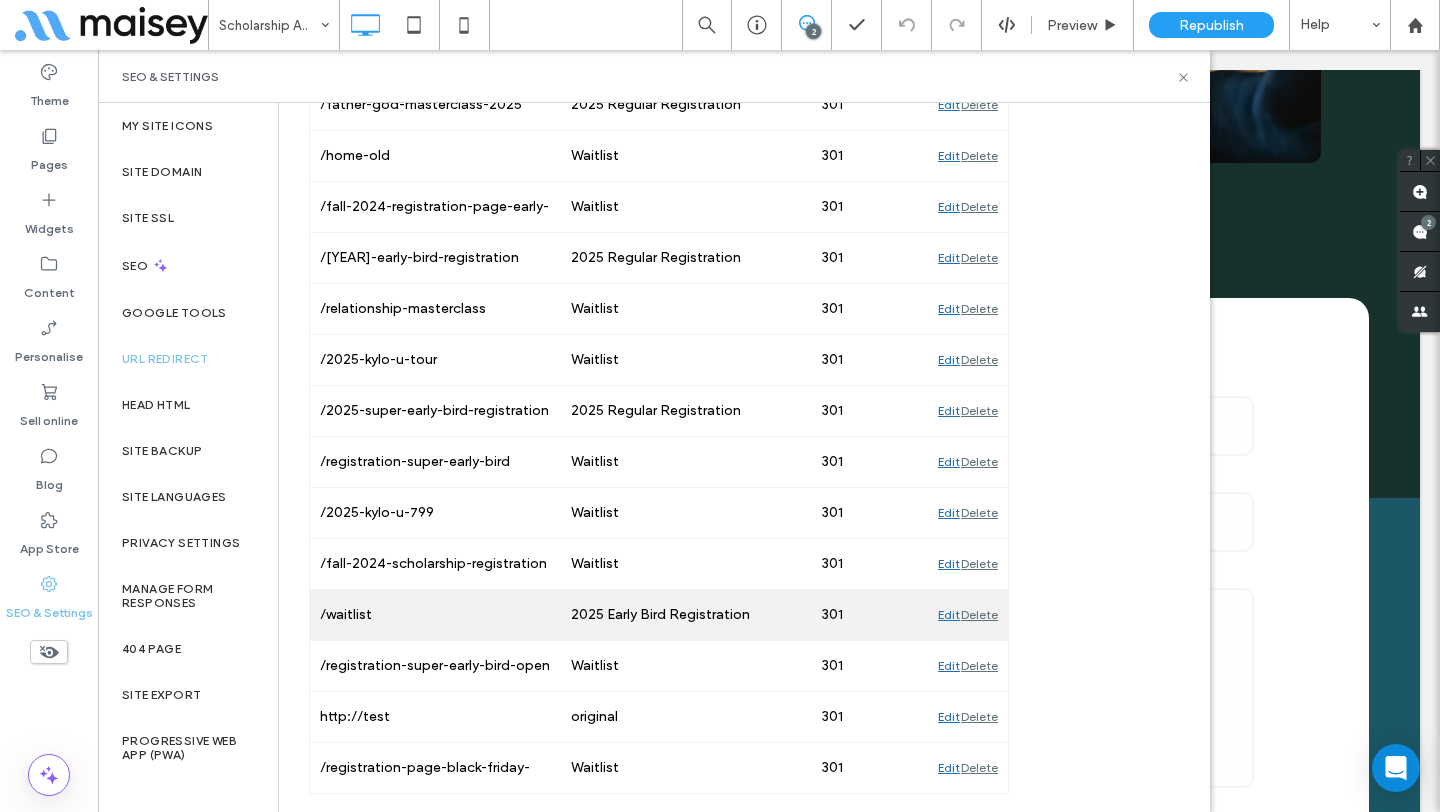 click on "Edit" at bounding box center [949, 615] 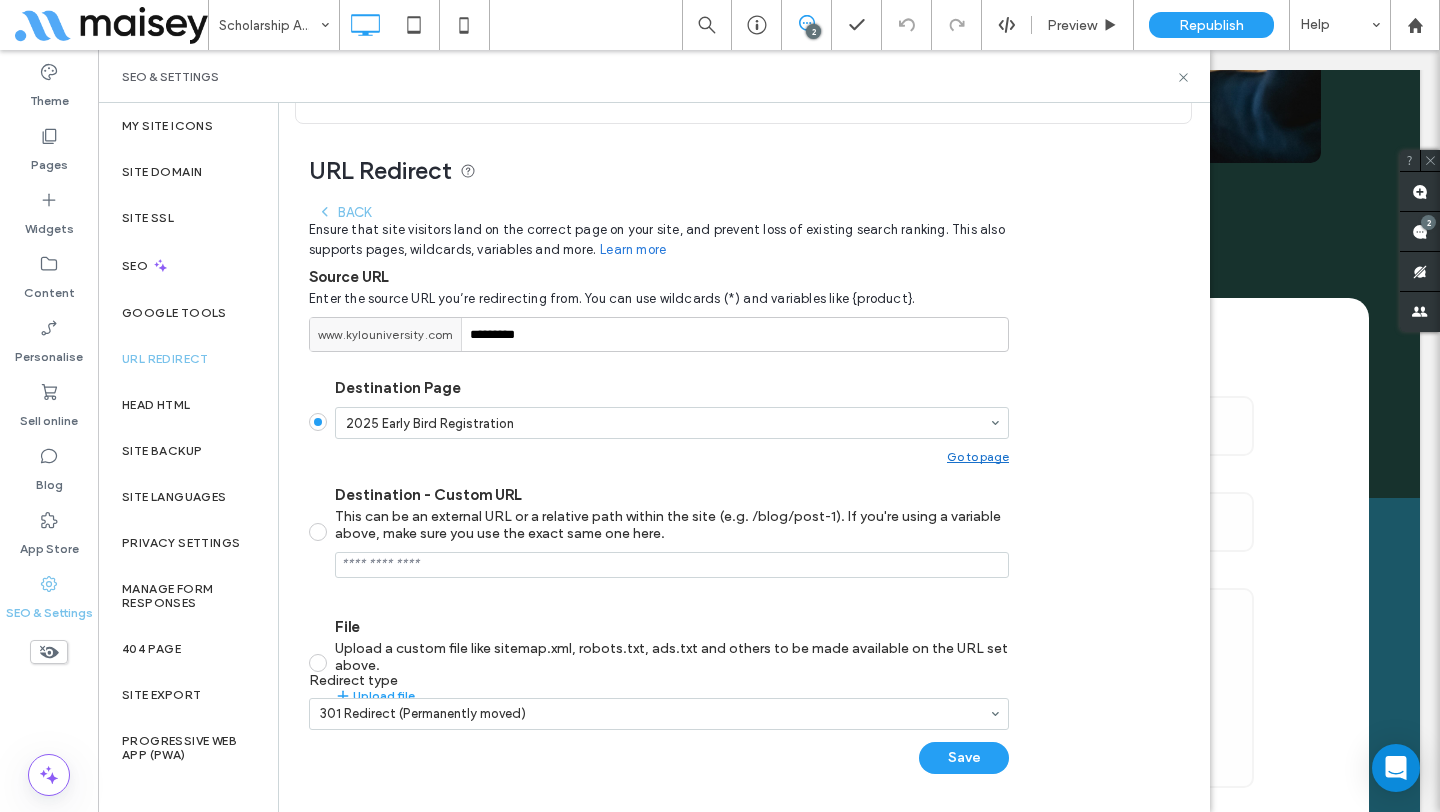scroll, scrollTop: 115, scrollLeft: 0, axis: vertical 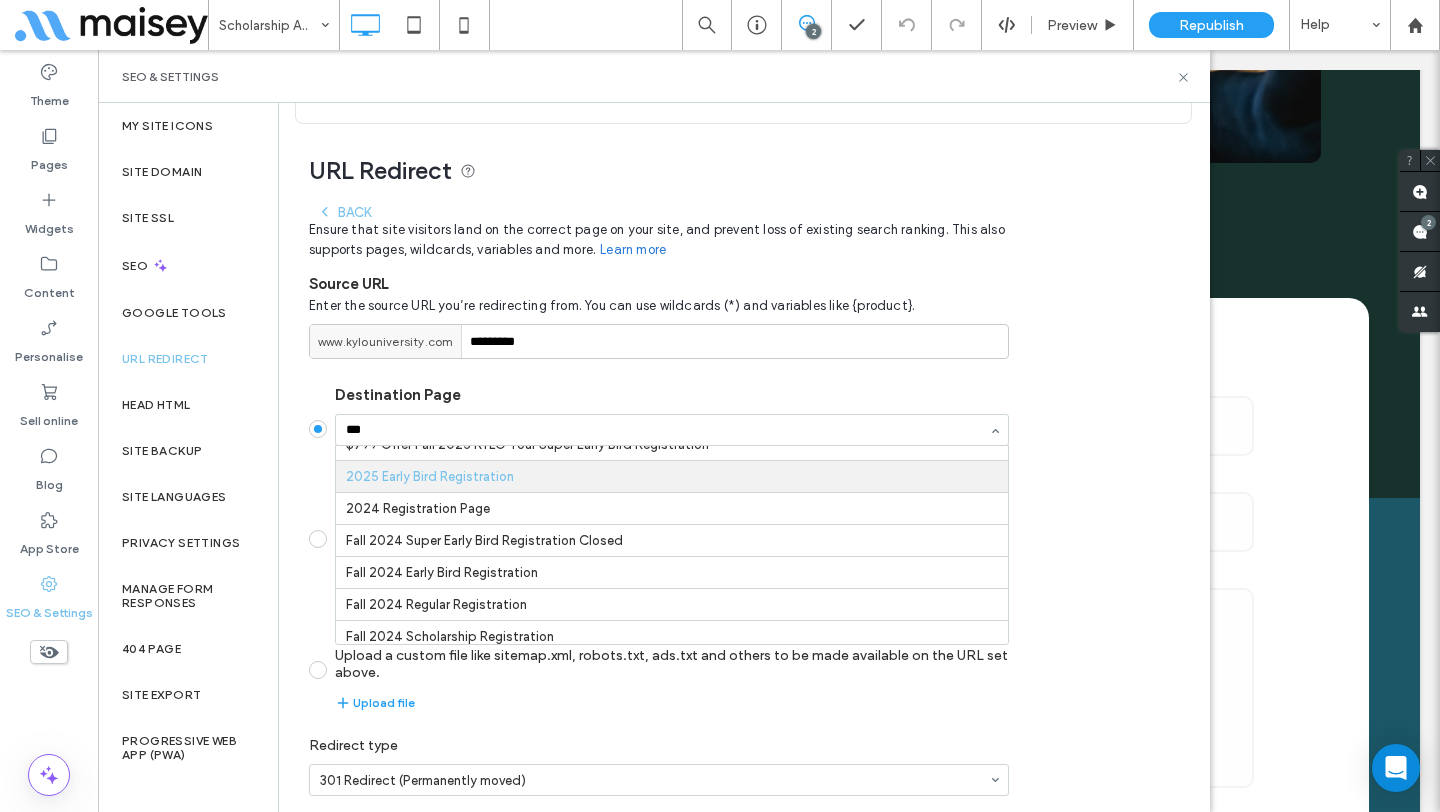 type on "****" 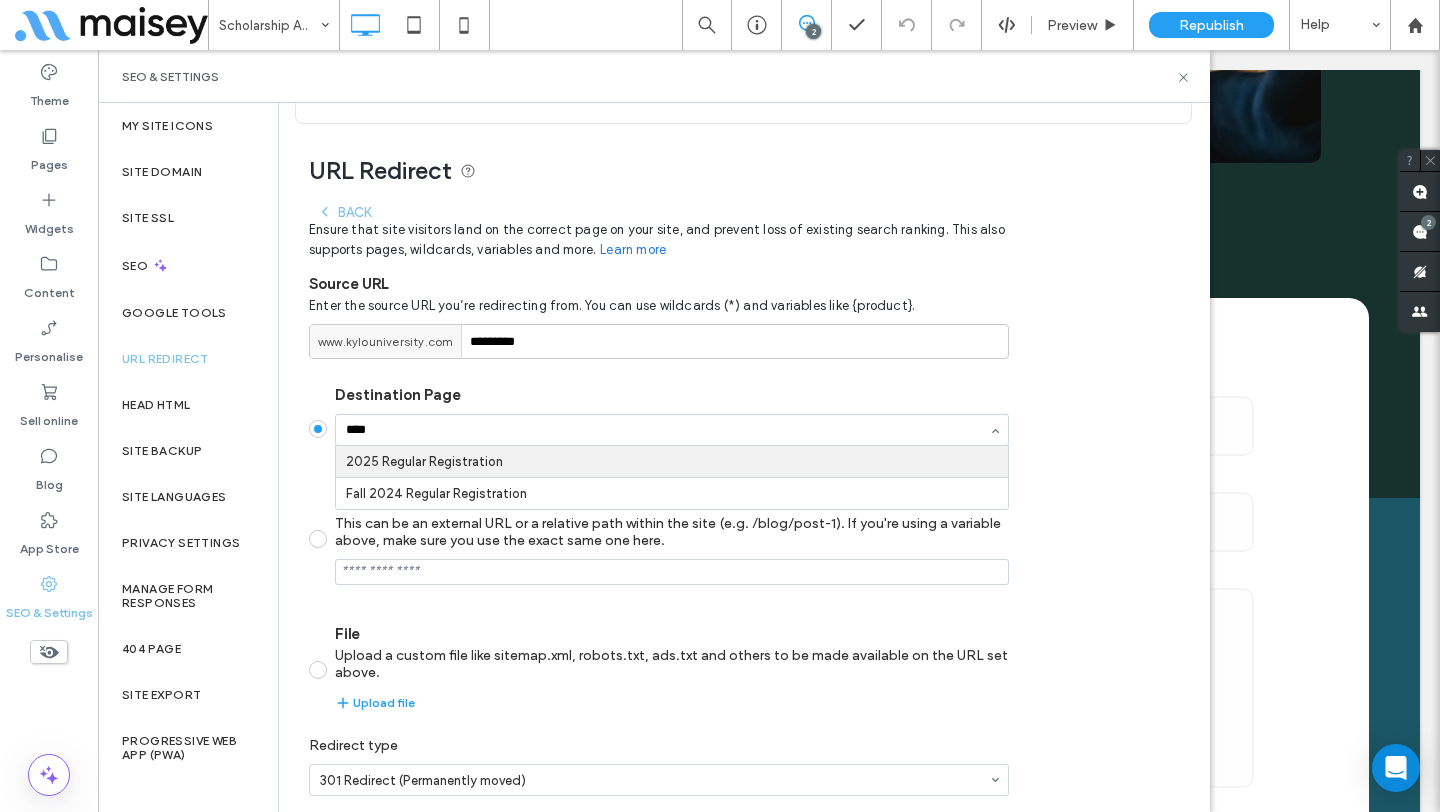 type 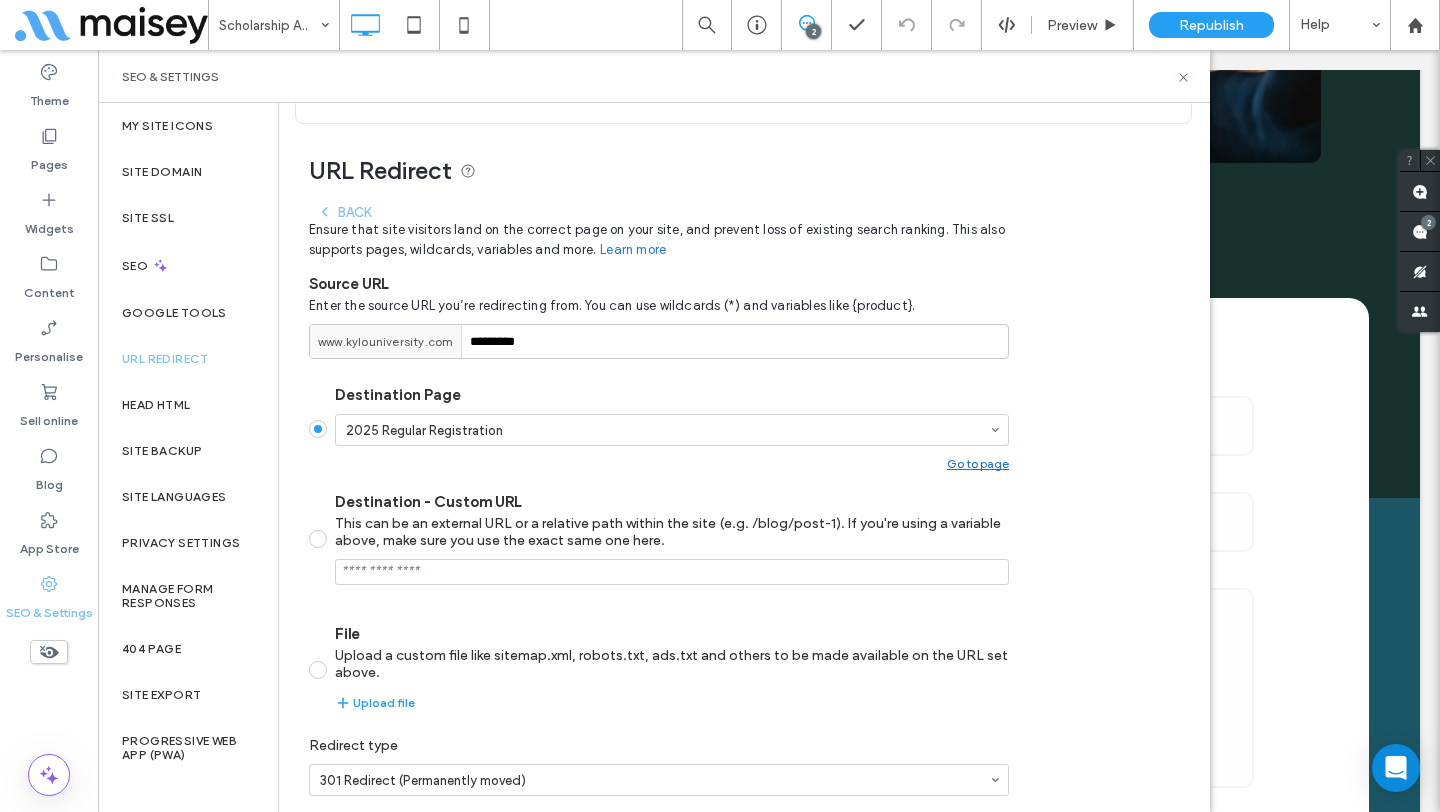 scroll, scrollTop: 198, scrollLeft: 0, axis: vertical 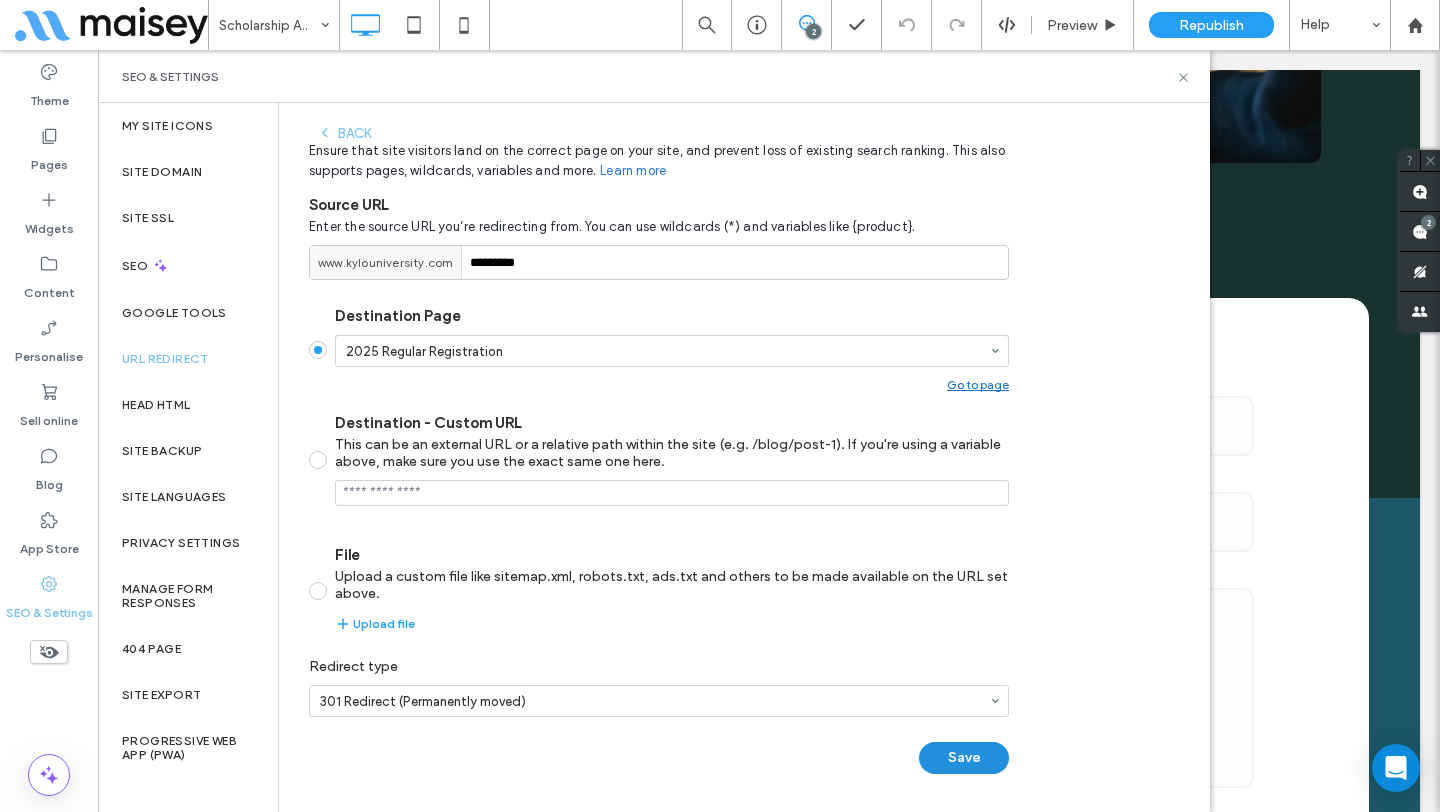 click on "Save" at bounding box center (964, 758) 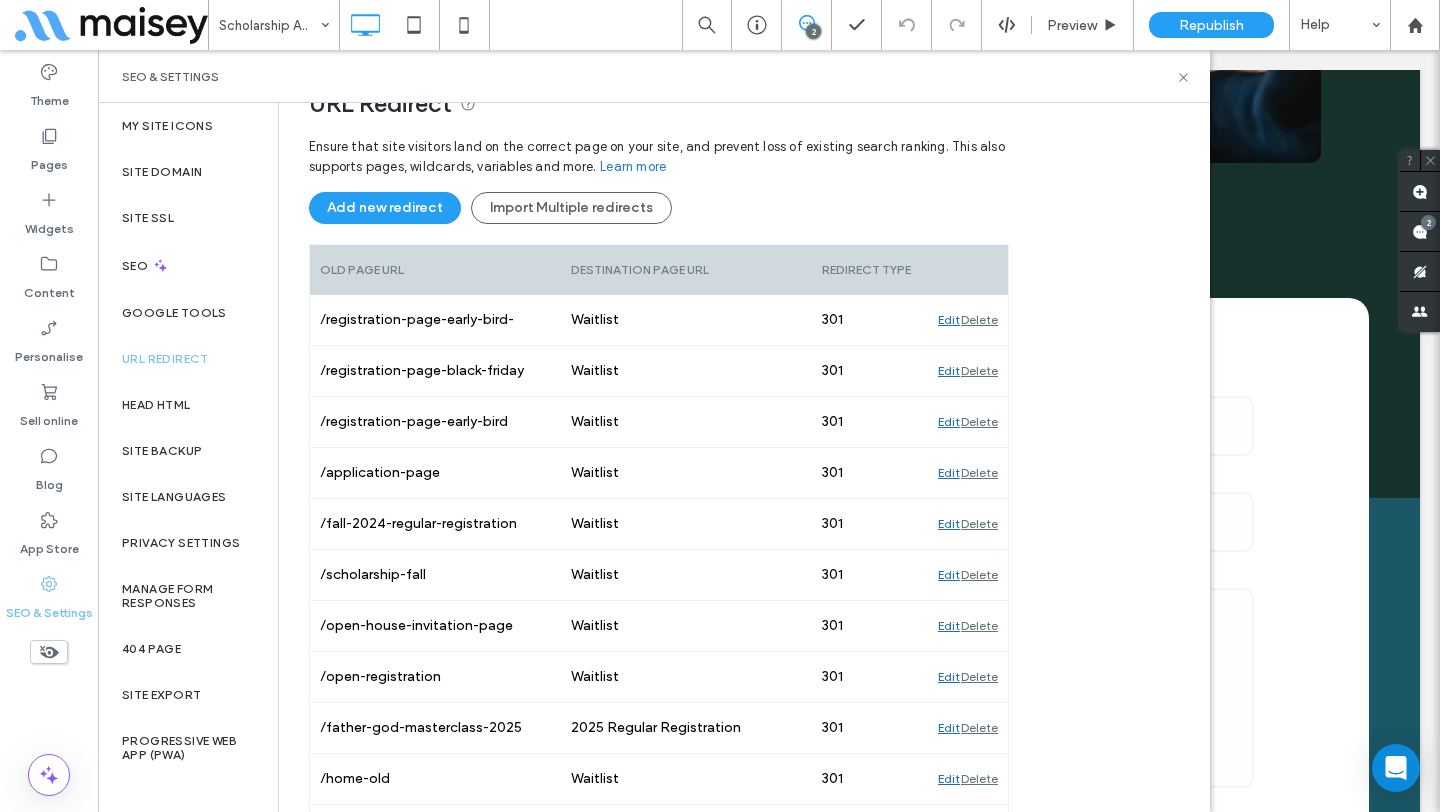 scroll, scrollTop: 181, scrollLeft: 0, axis: vertical 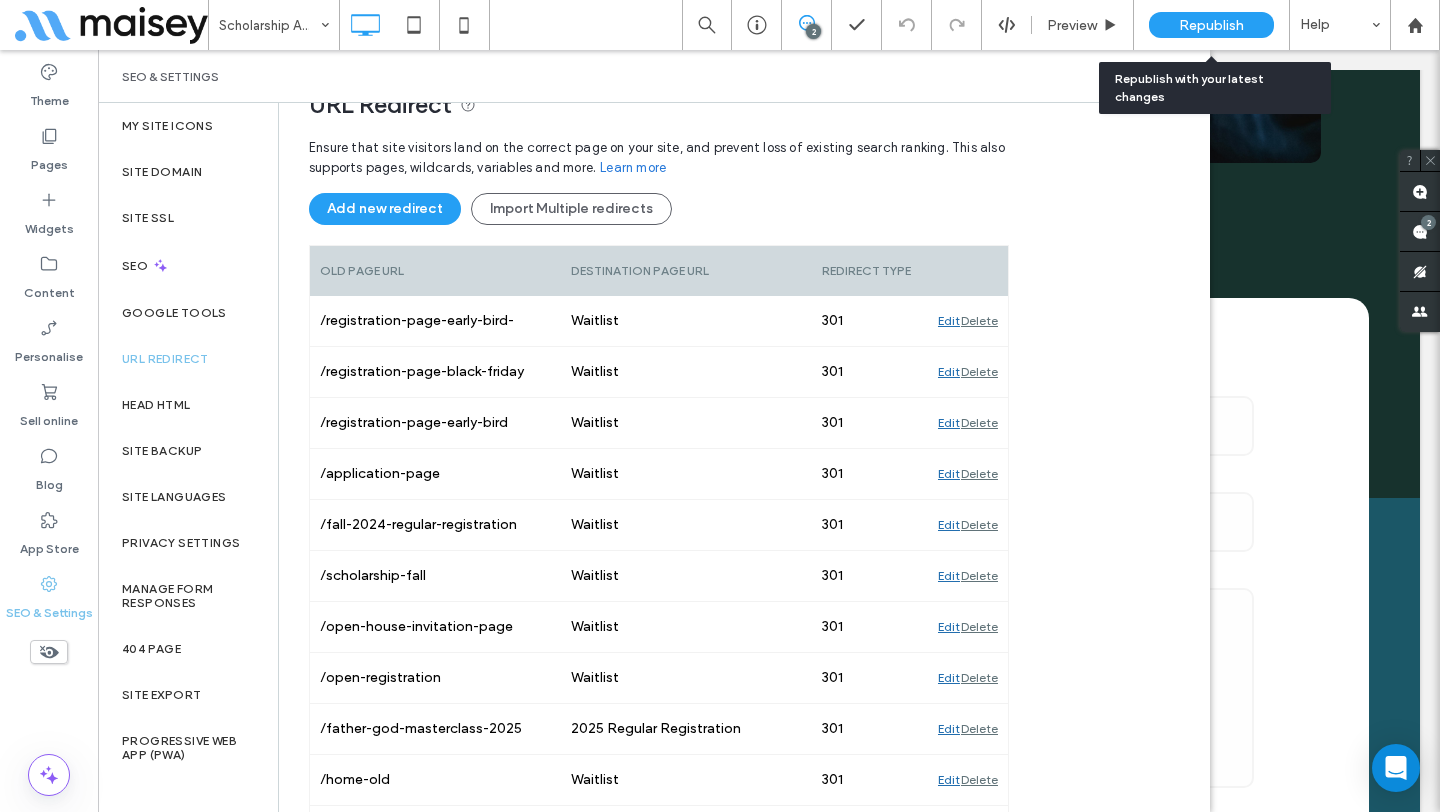 click on "Republish" at bounding box center (1211, 25) 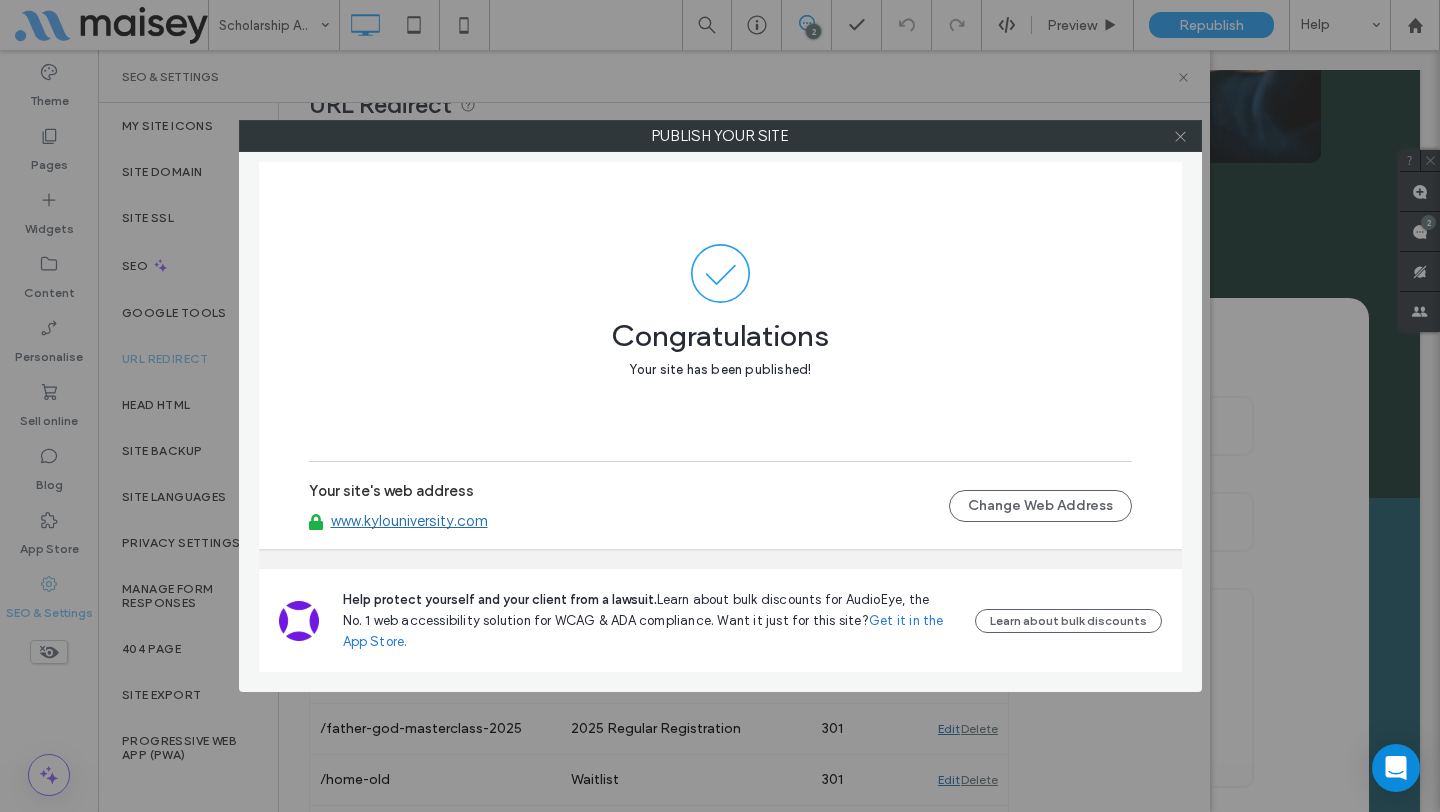 click 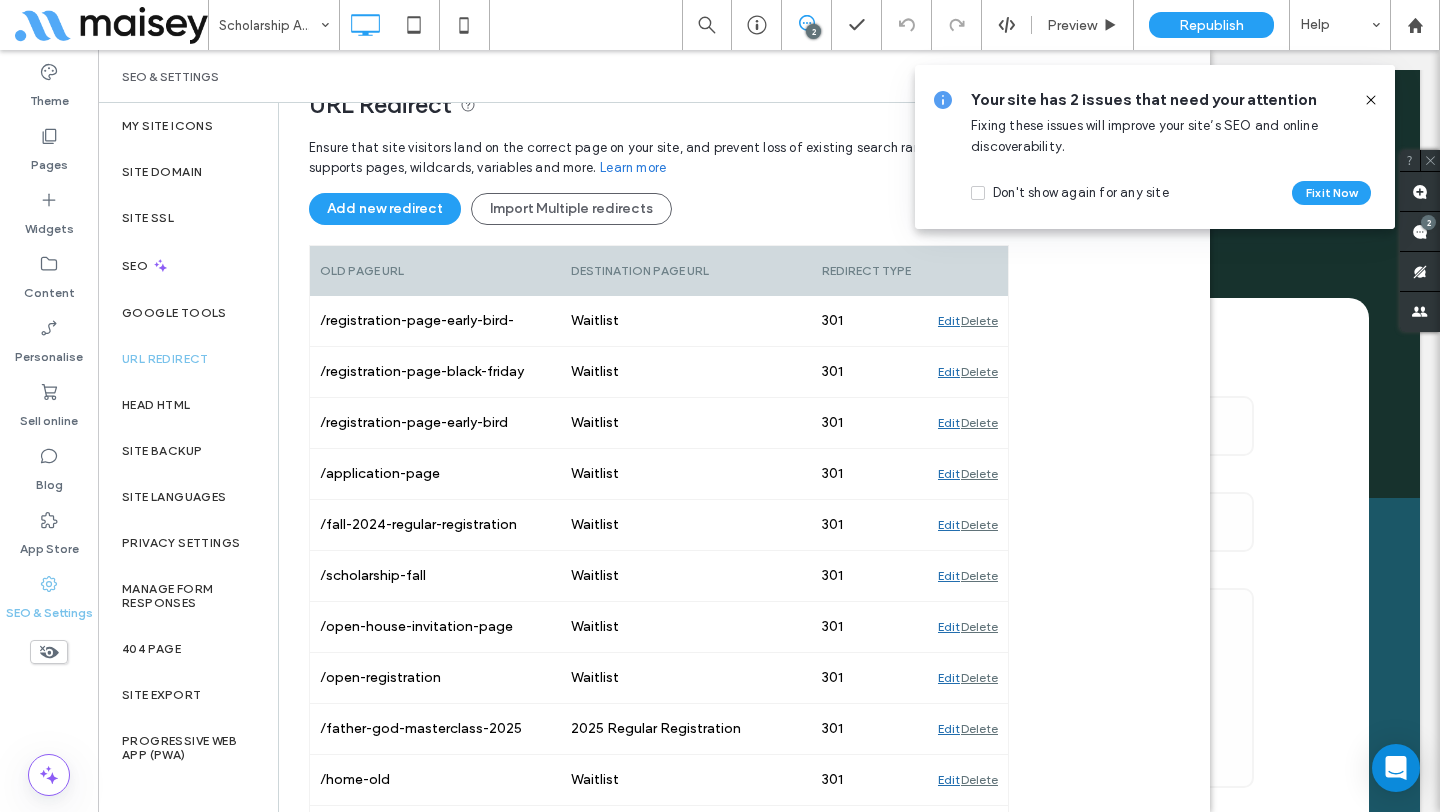 click 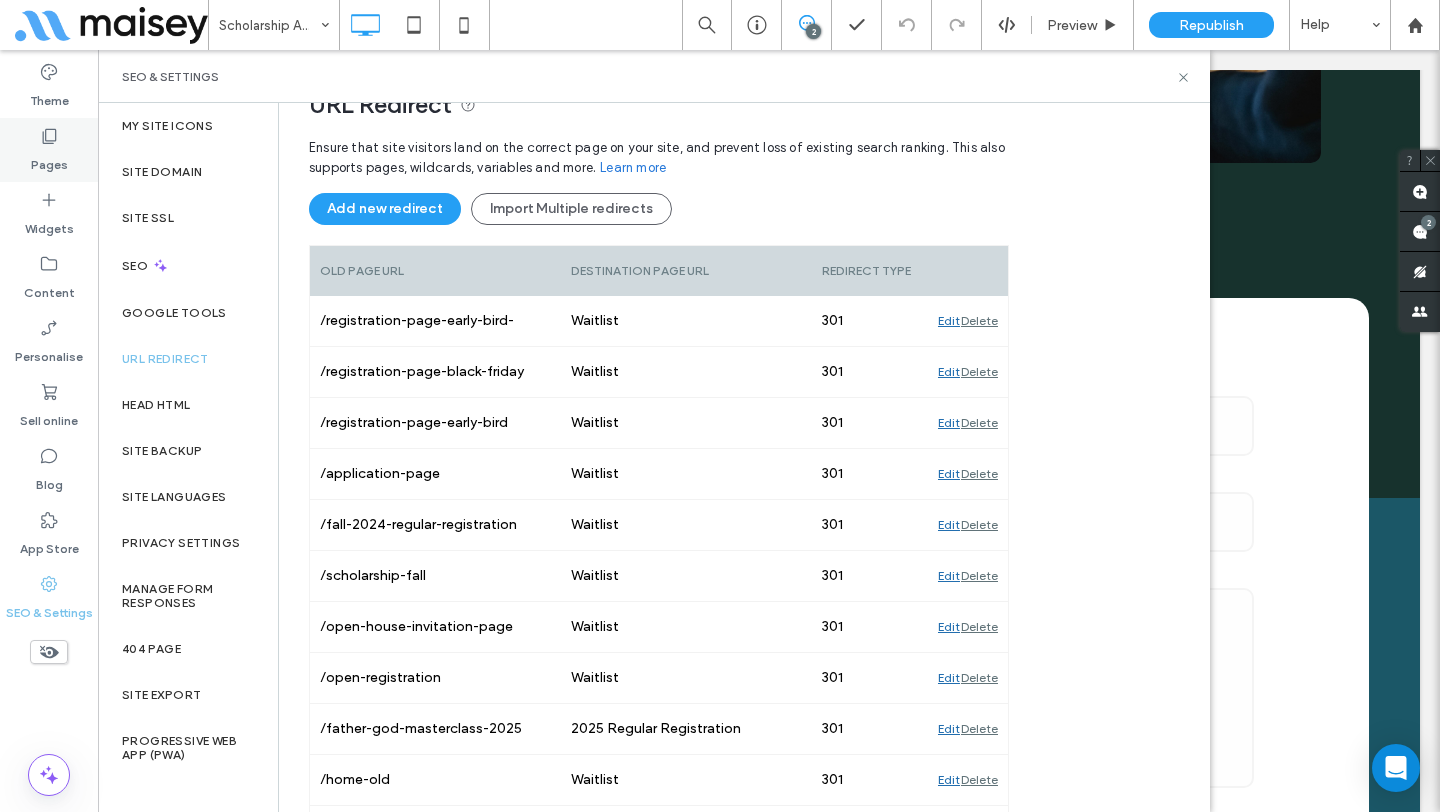 click 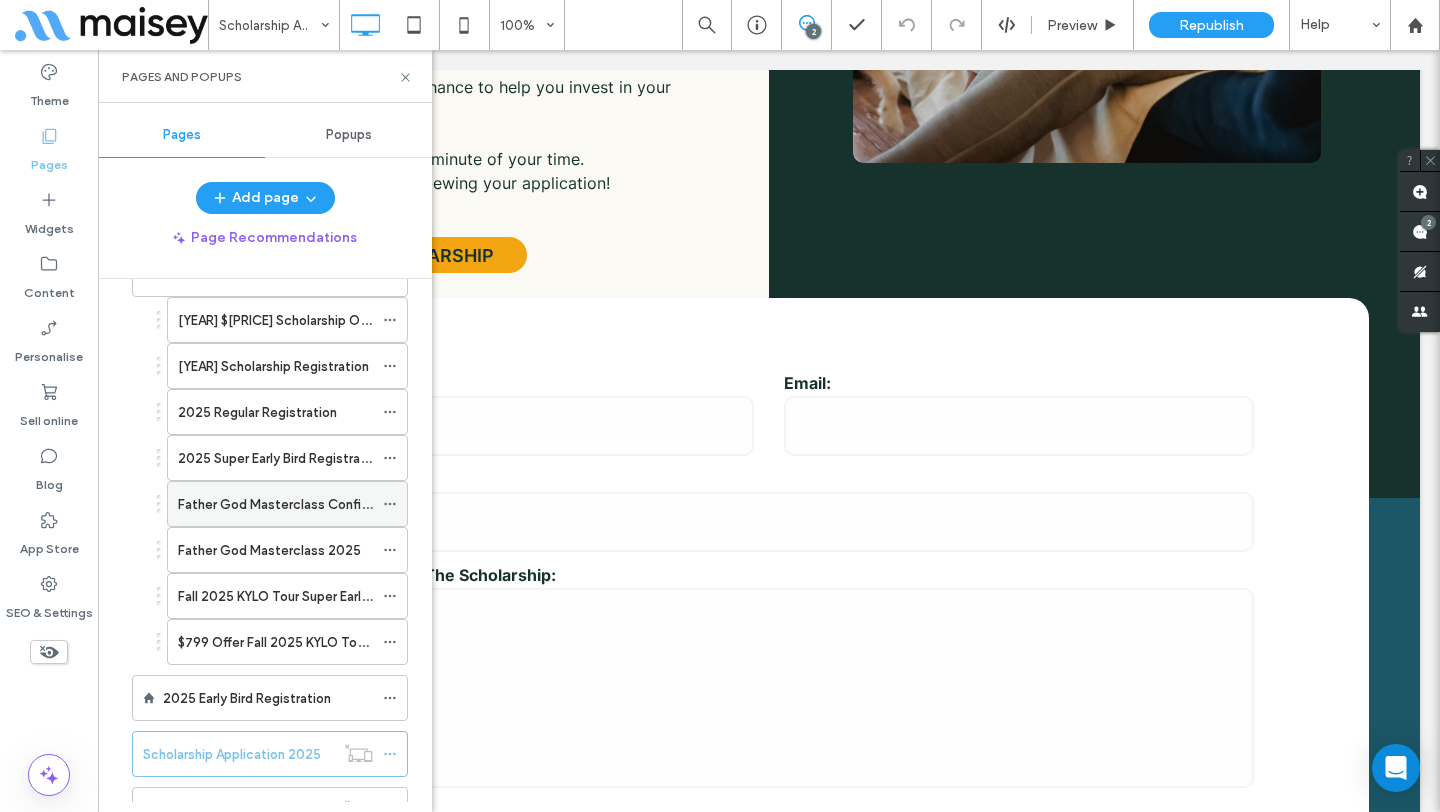 scroll, scrollTop: 49, scrollLeft: 0, axis: vertical 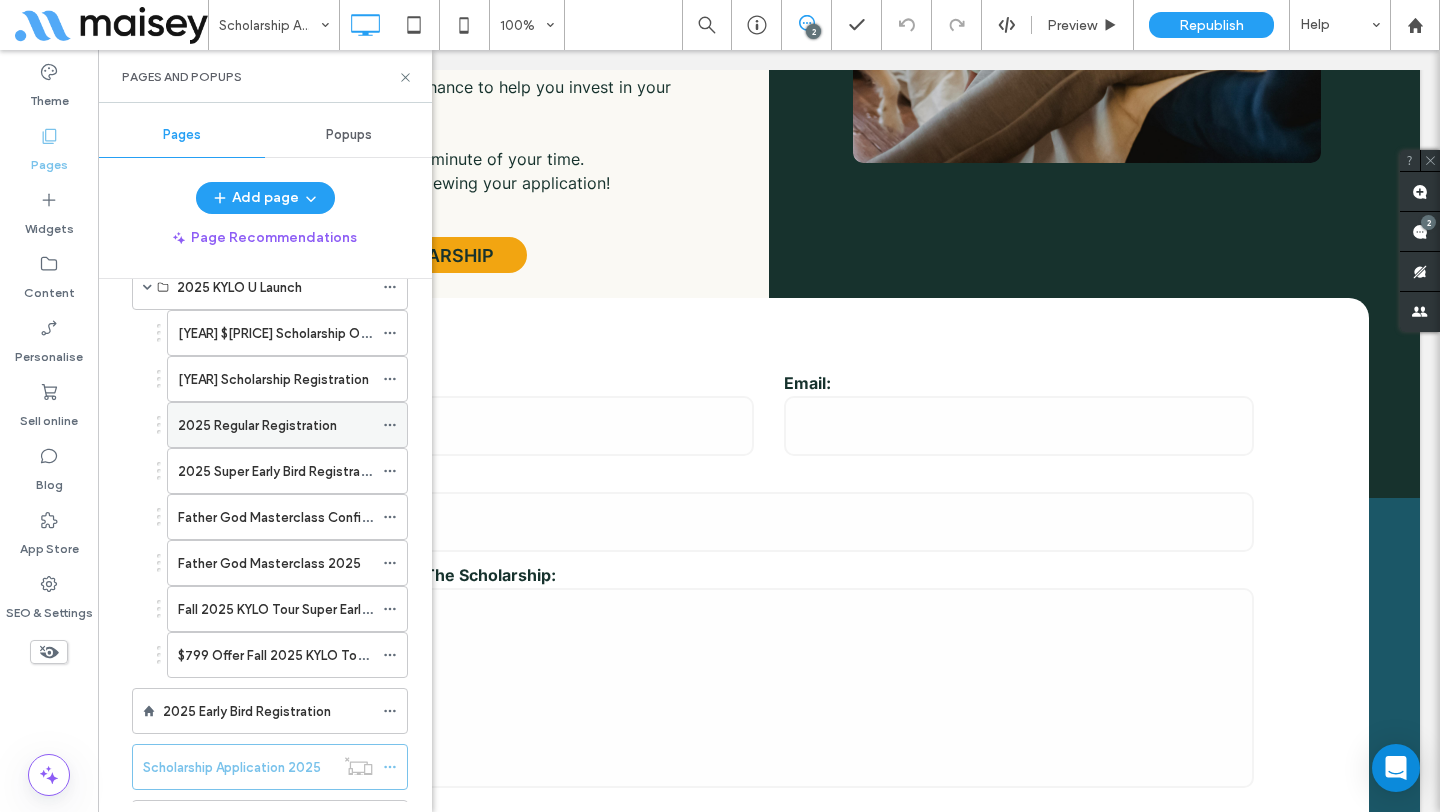 click 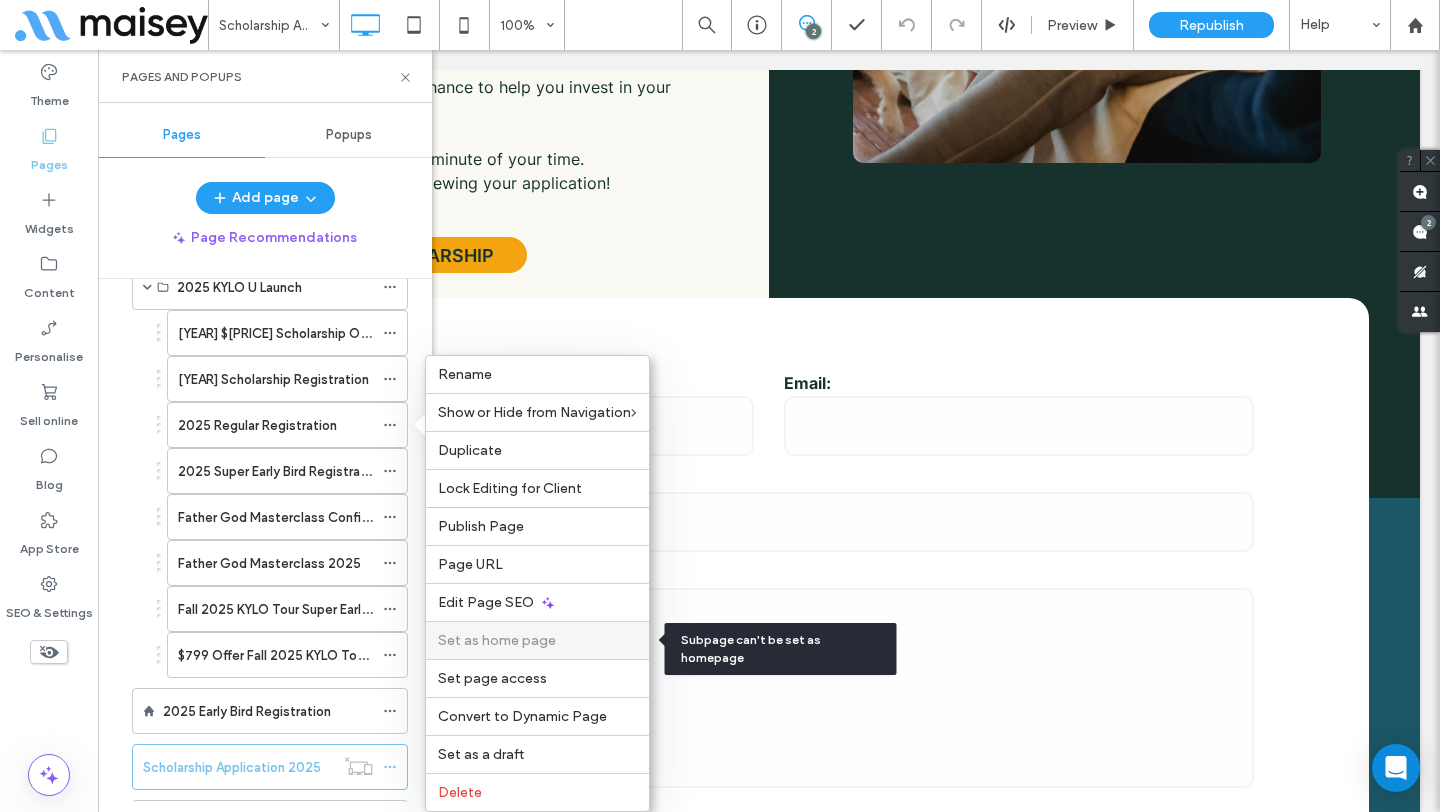click on "Set as home page" at bounding box center [497, 640] 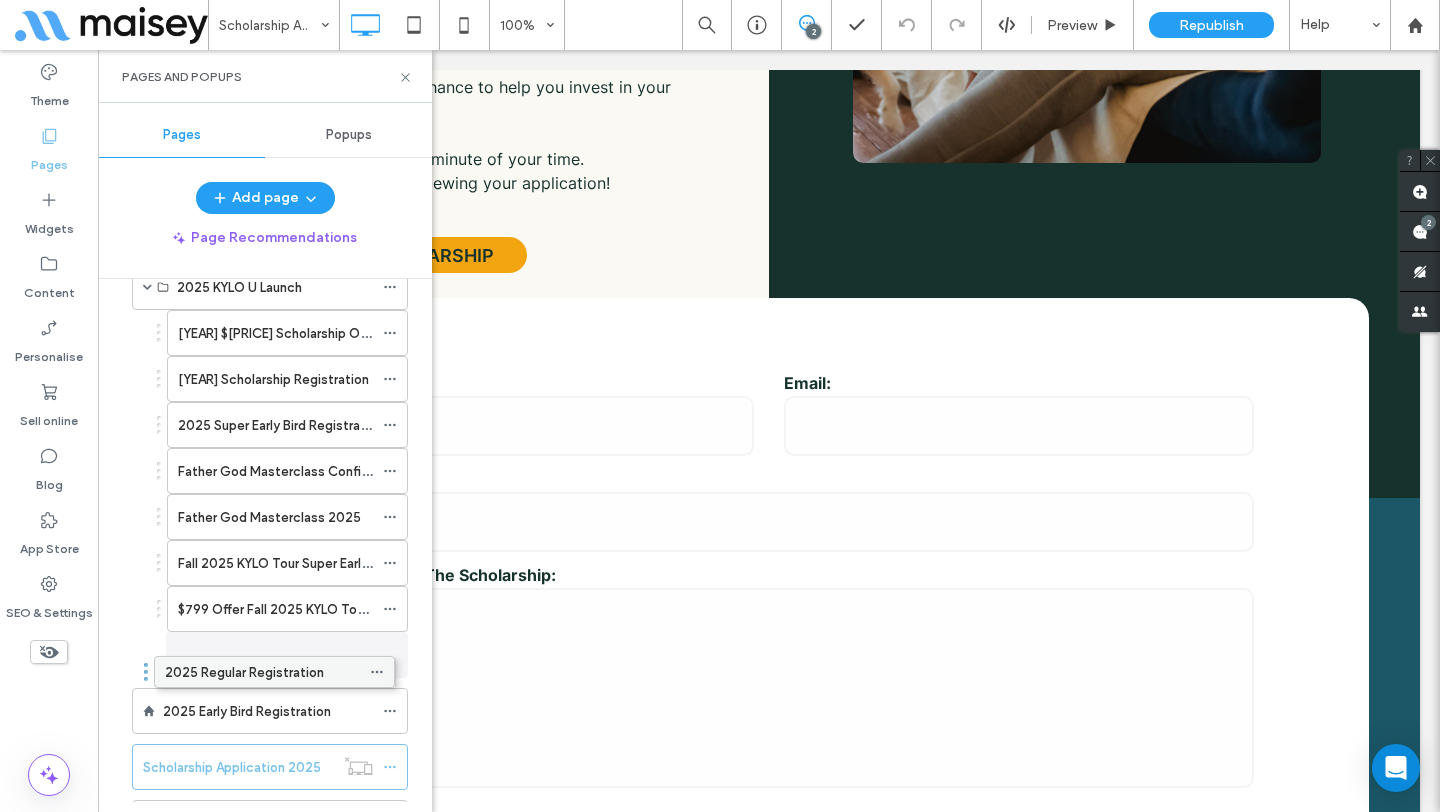 drag, startPoint x: 175, startPoint y: 426, endPoint x: 160, endPoint y: 670, distance: 244.46063 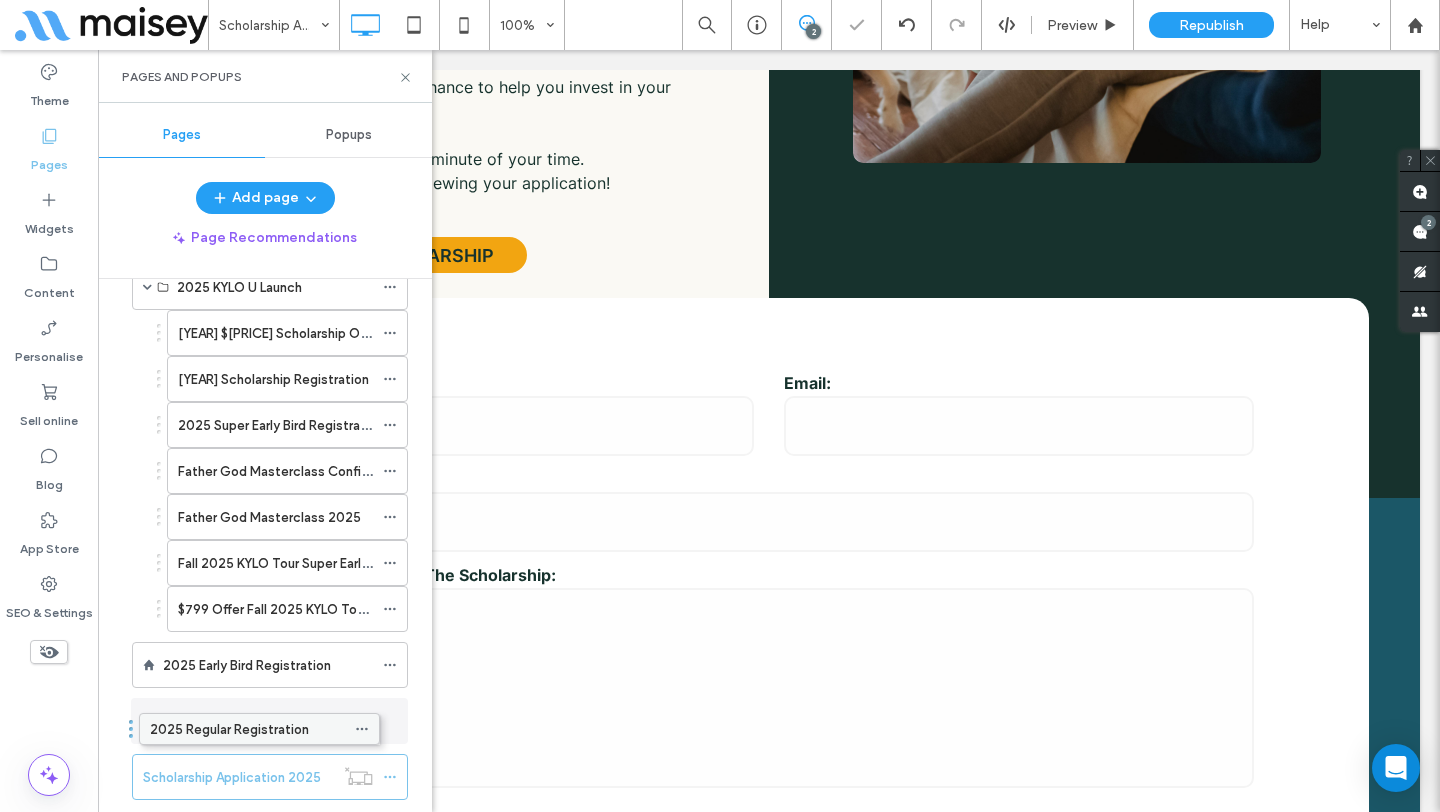 drag, startPoint x: 176, startPoint y: 657, endPoint x: 148, endPoint y: 728, distance: 76.321686 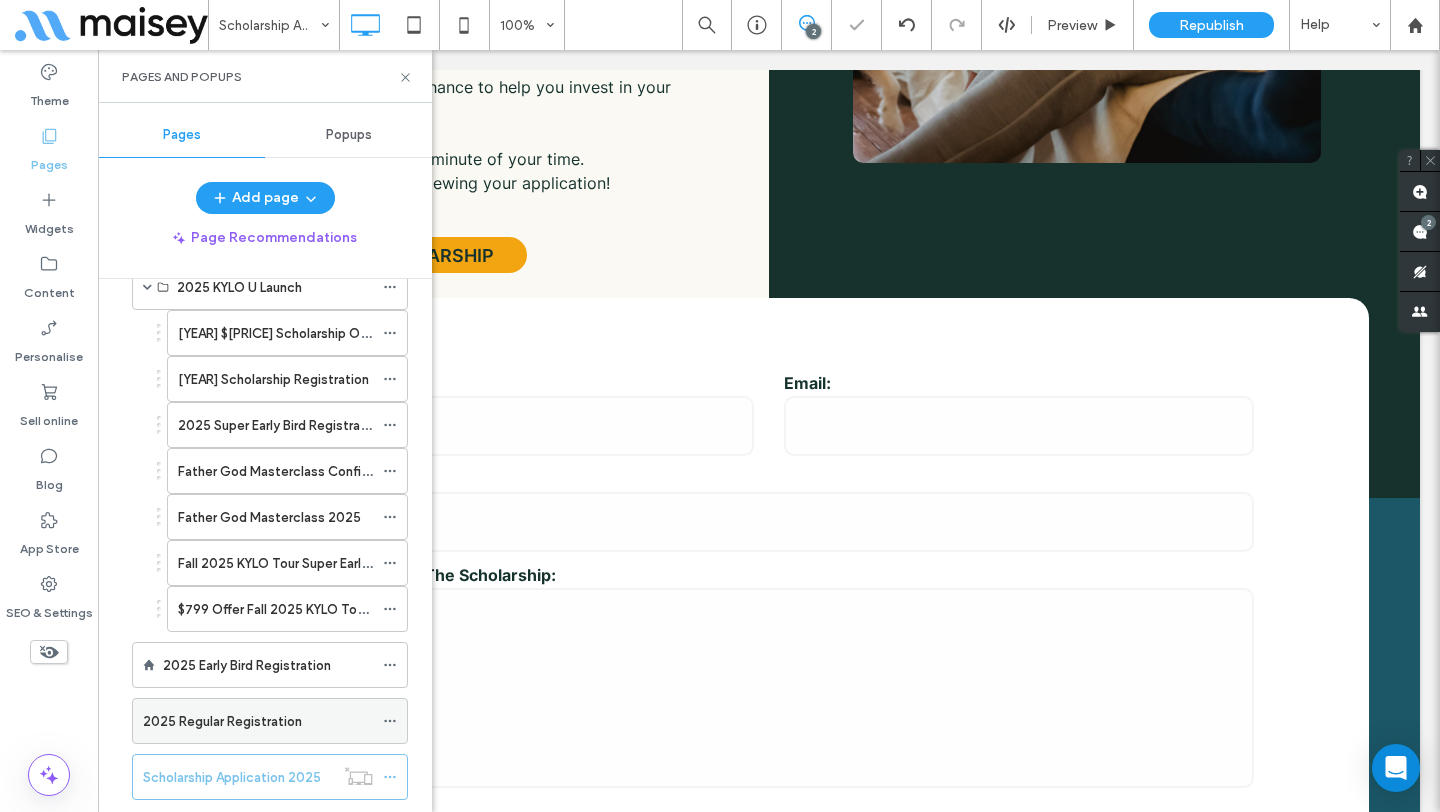 click on "2025 Regular Registration" at bounding box center [270, 721] 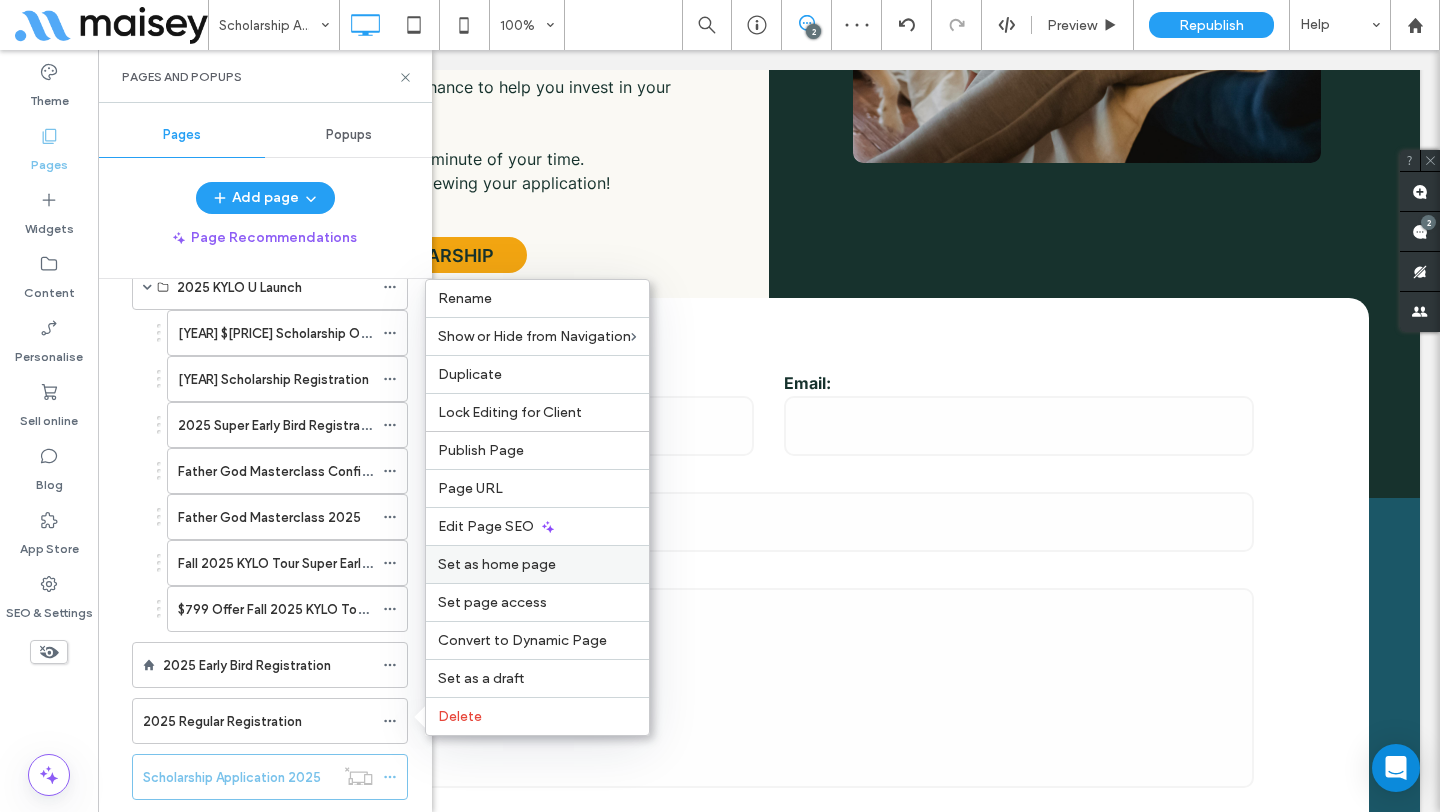 click on "Set as home page" at bounding box center [497, 564] 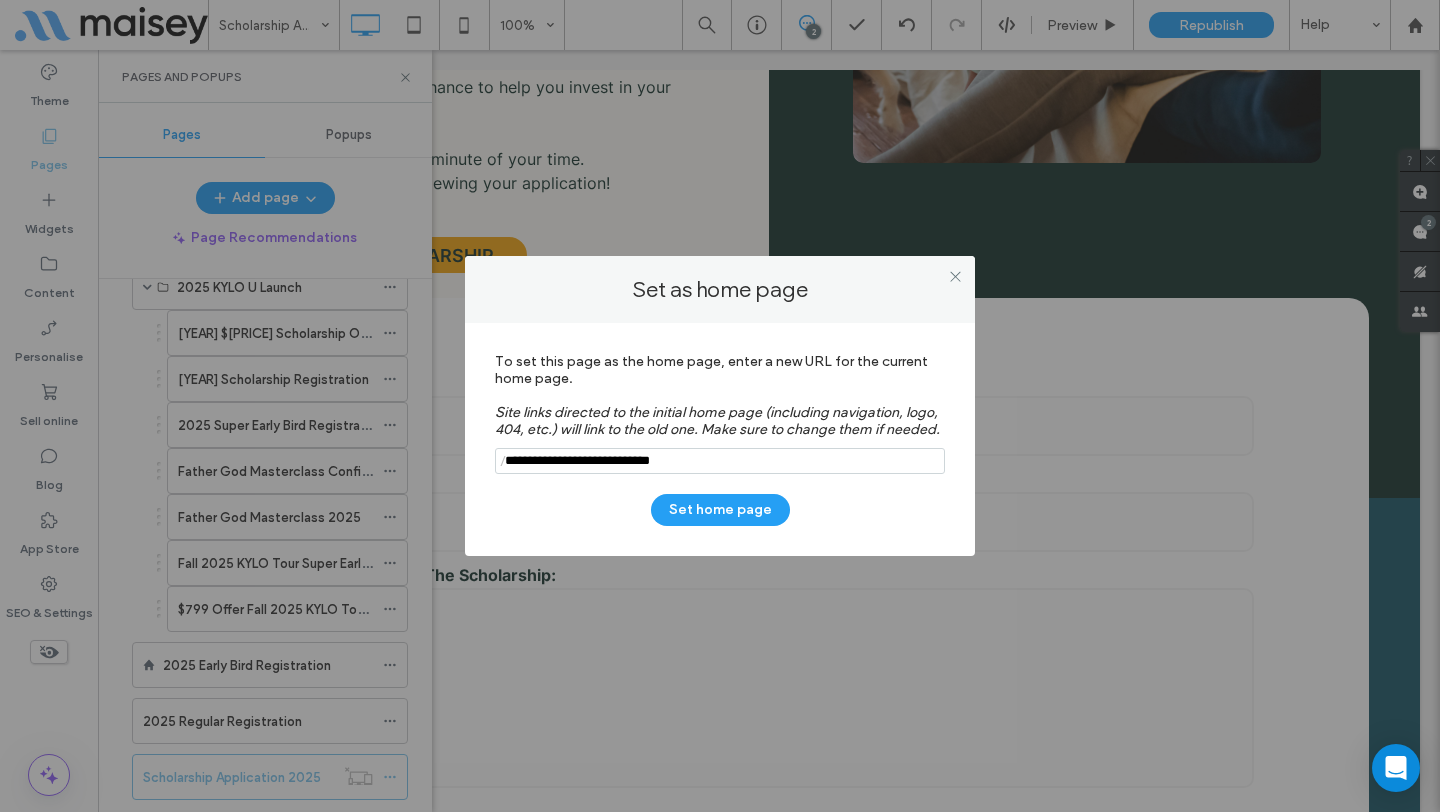 click at bounding box center [720, 461] 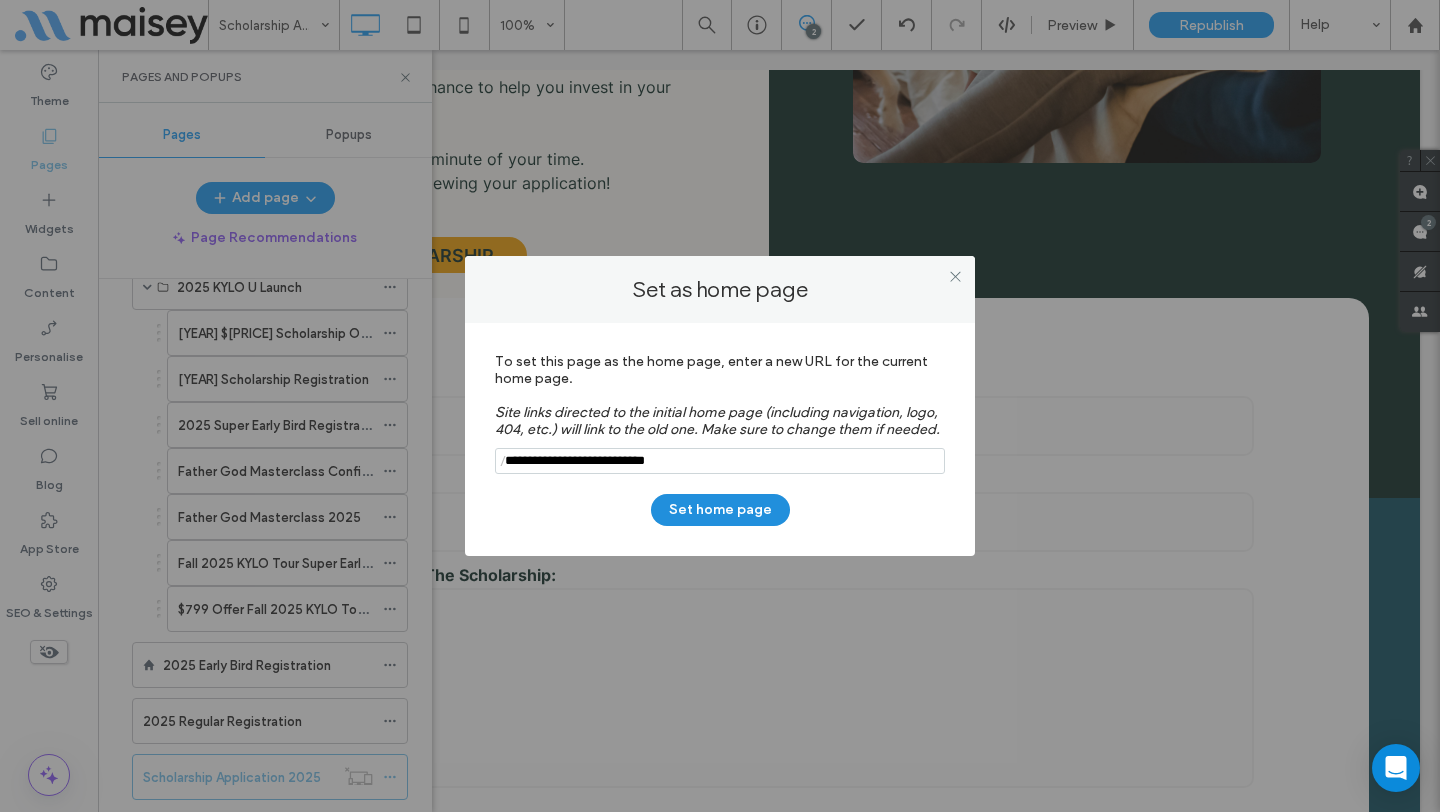 type on "**********" 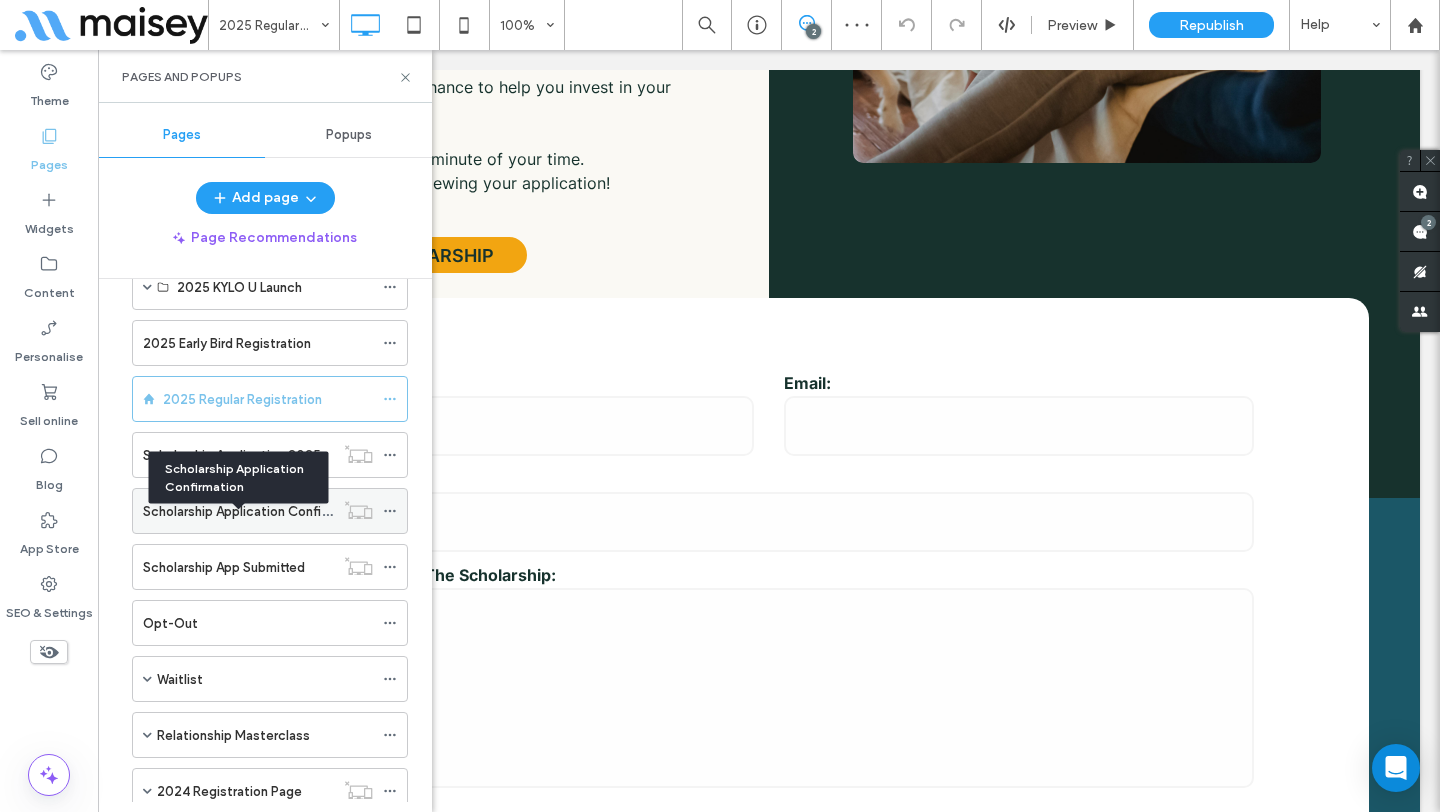 scroll, scrollTop: 0, scrollLeft: 0, axis: both 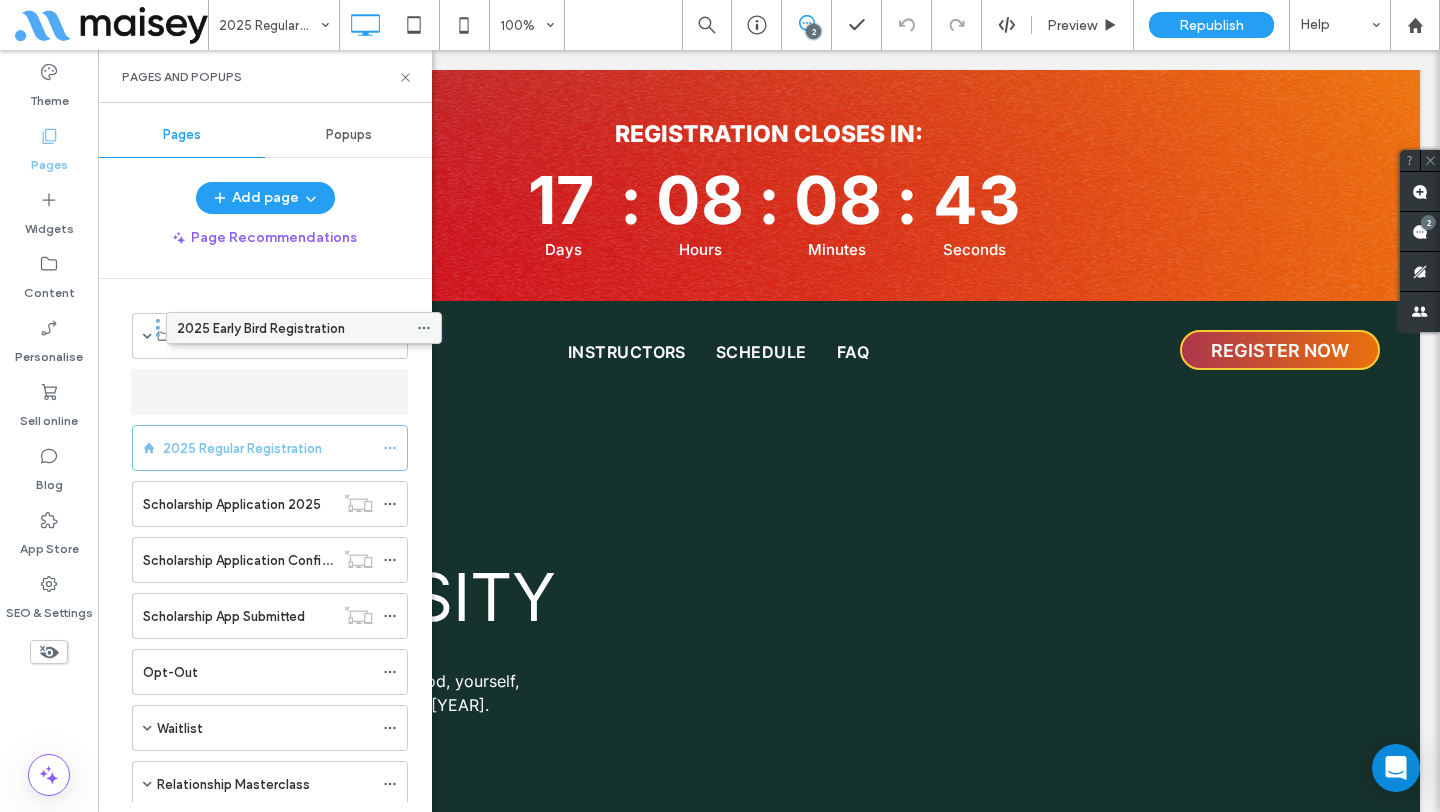 drag, startPoint x: 140, startPoint y: 394, endPoint x: 174, endPoint y: 338, distance: 65.51336 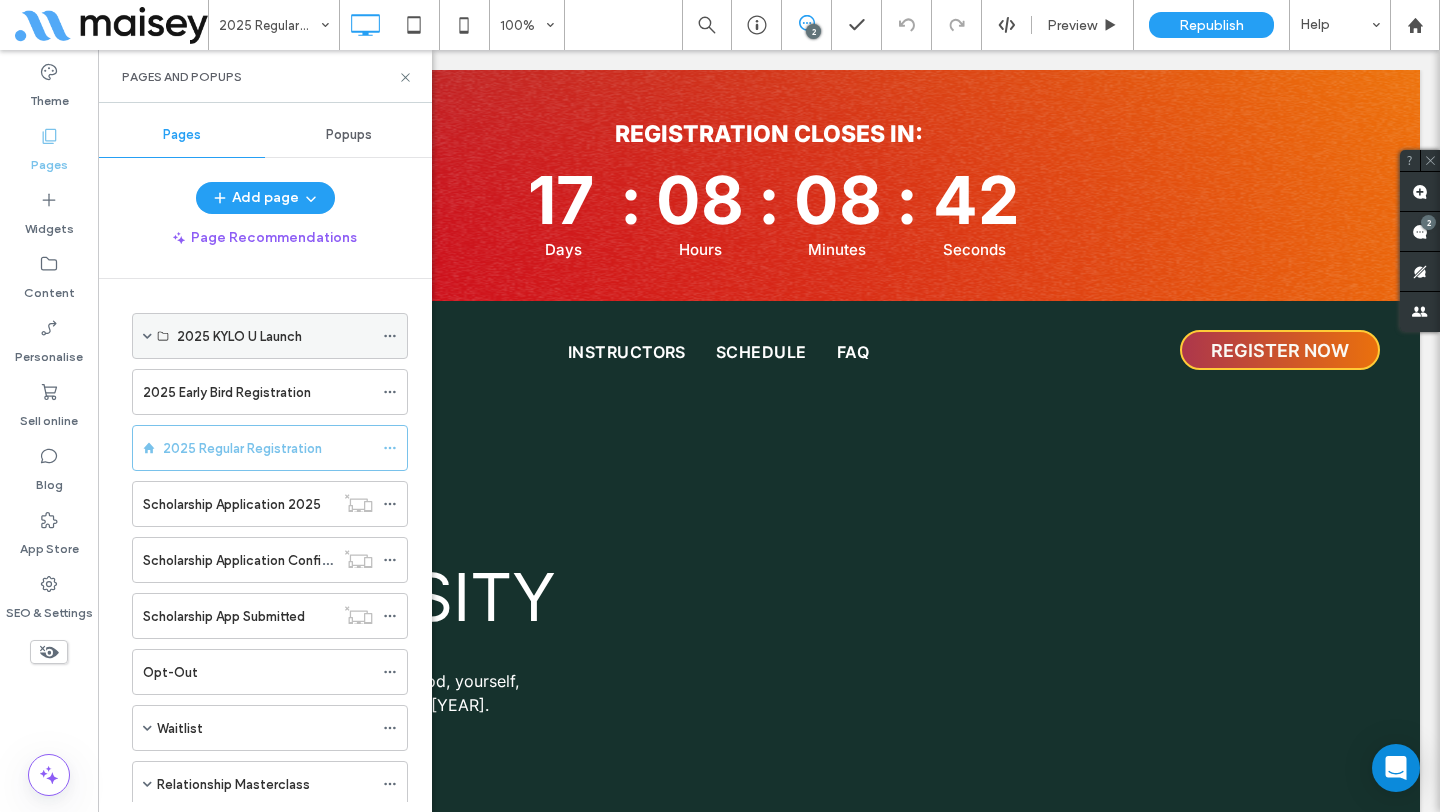 click at bounding box center (147, 336) 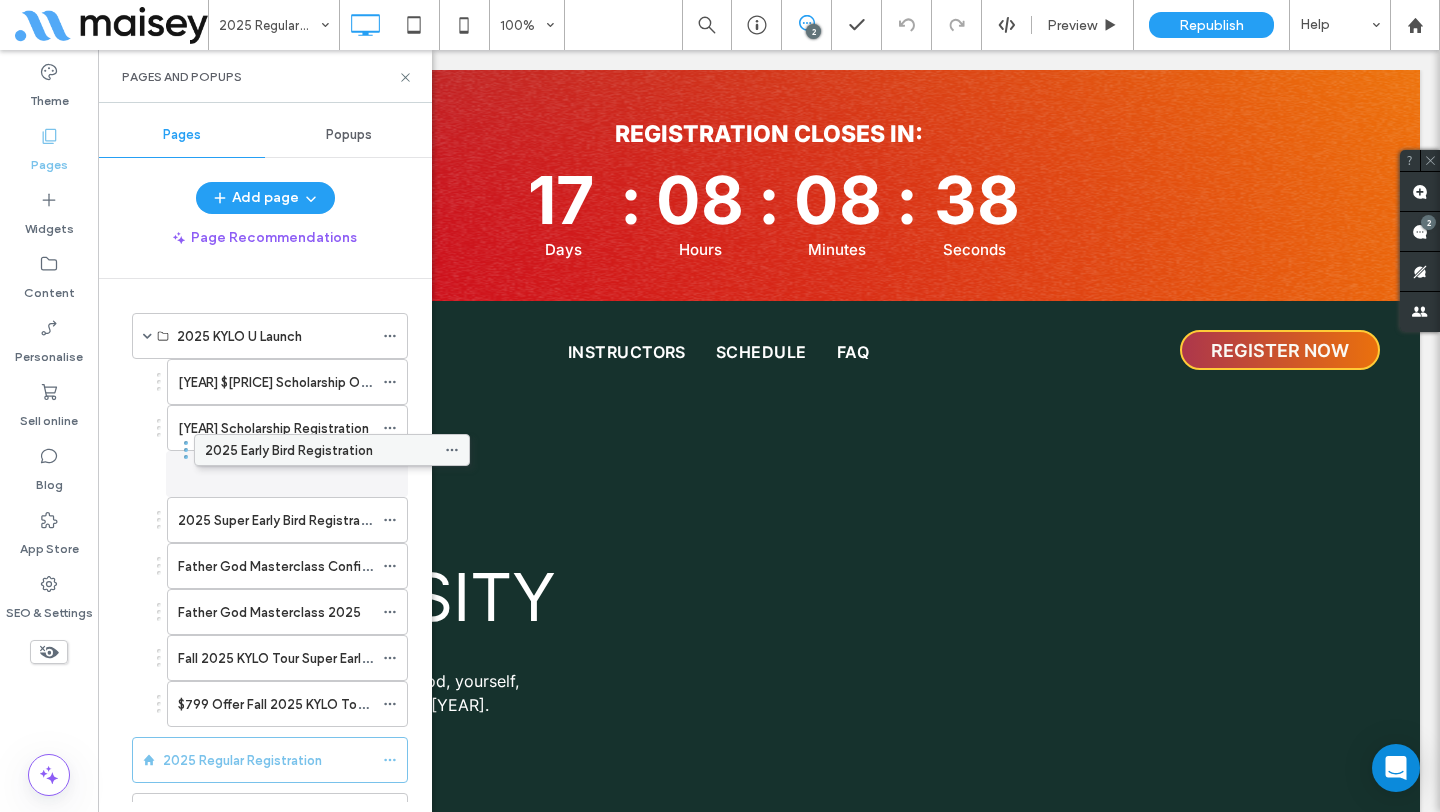 drag, startPoint x: 137, startPoint y: 711, endPoint x: 199, endPoint y: 454, distance: 264.37283 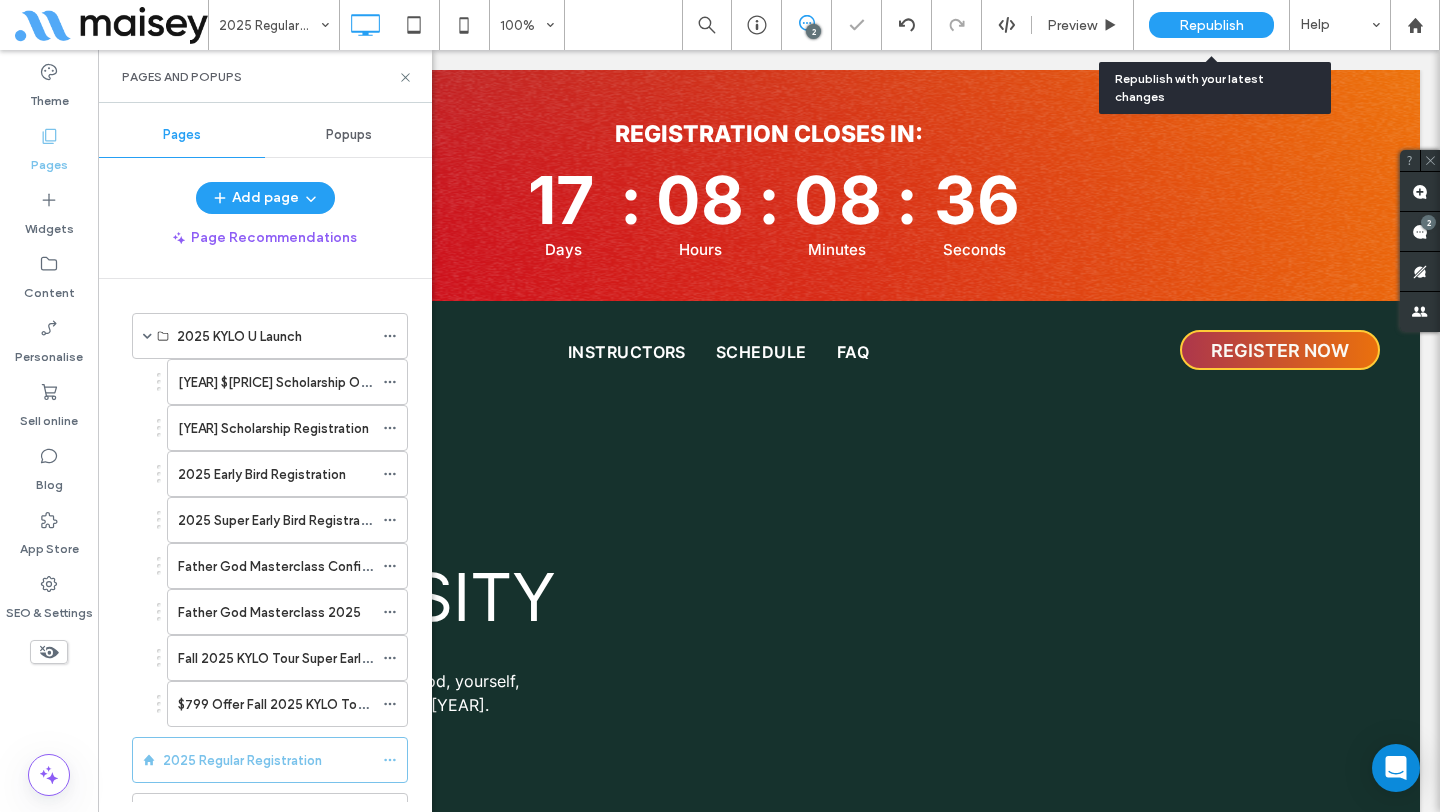 click on "Republish" at bounding box center (1211, 25) 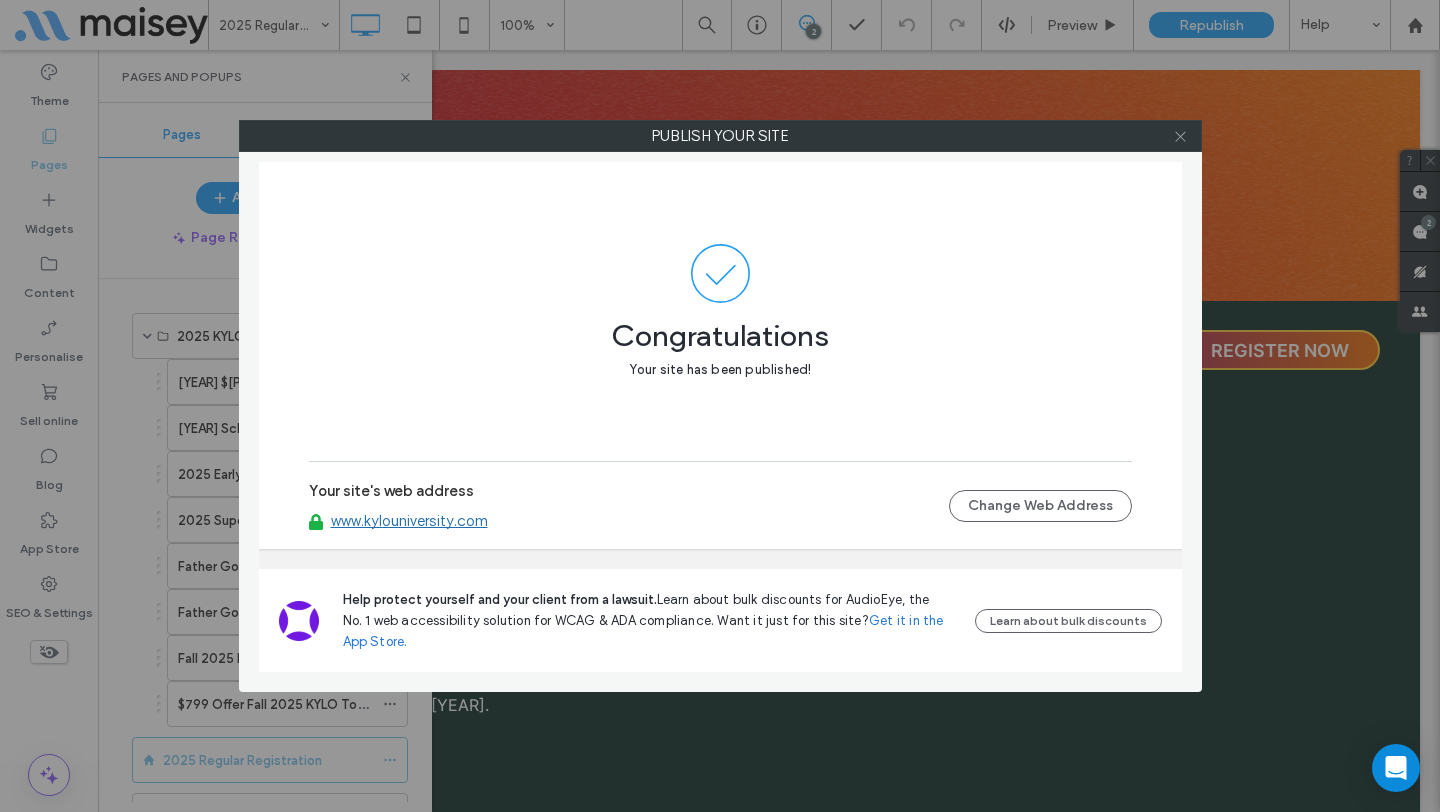 click 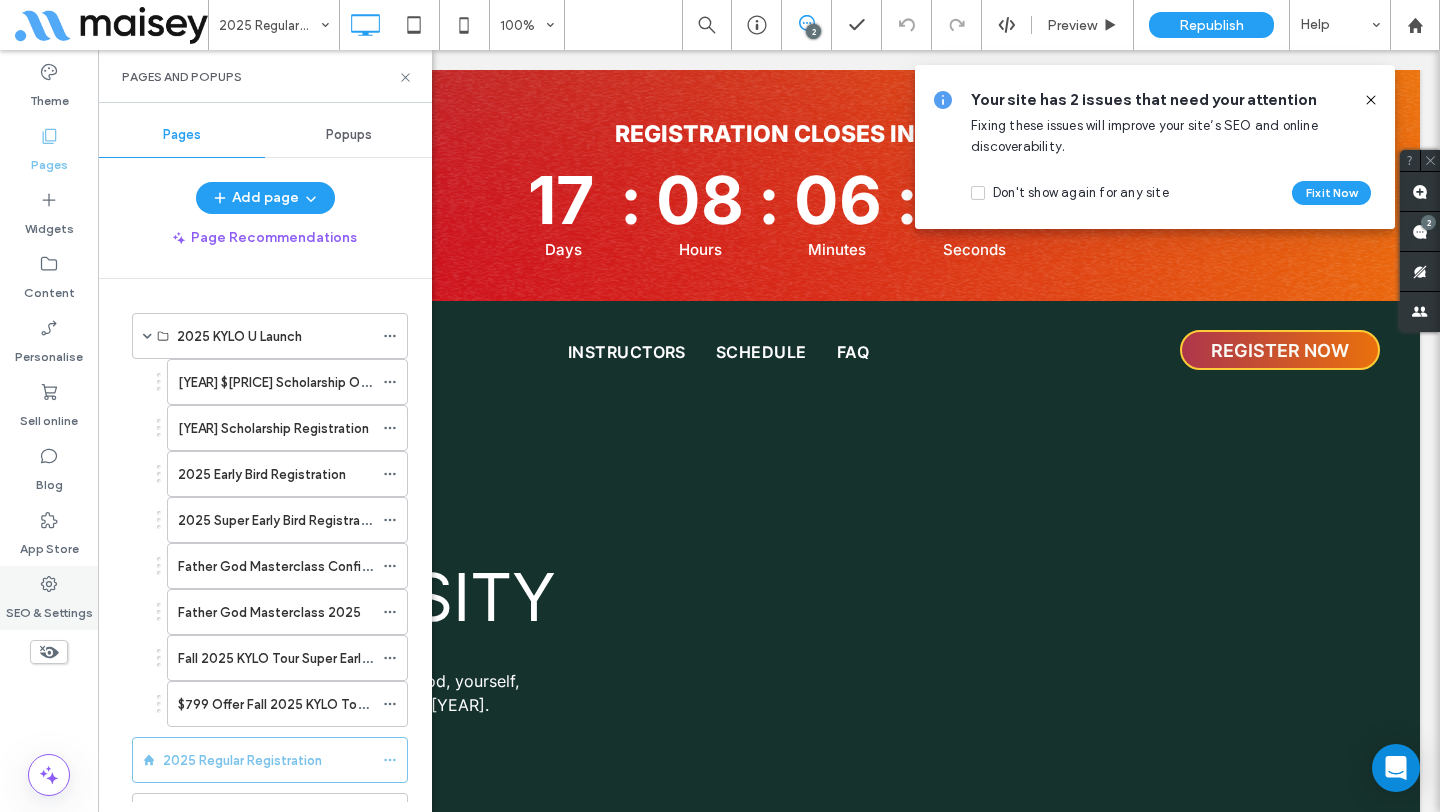click 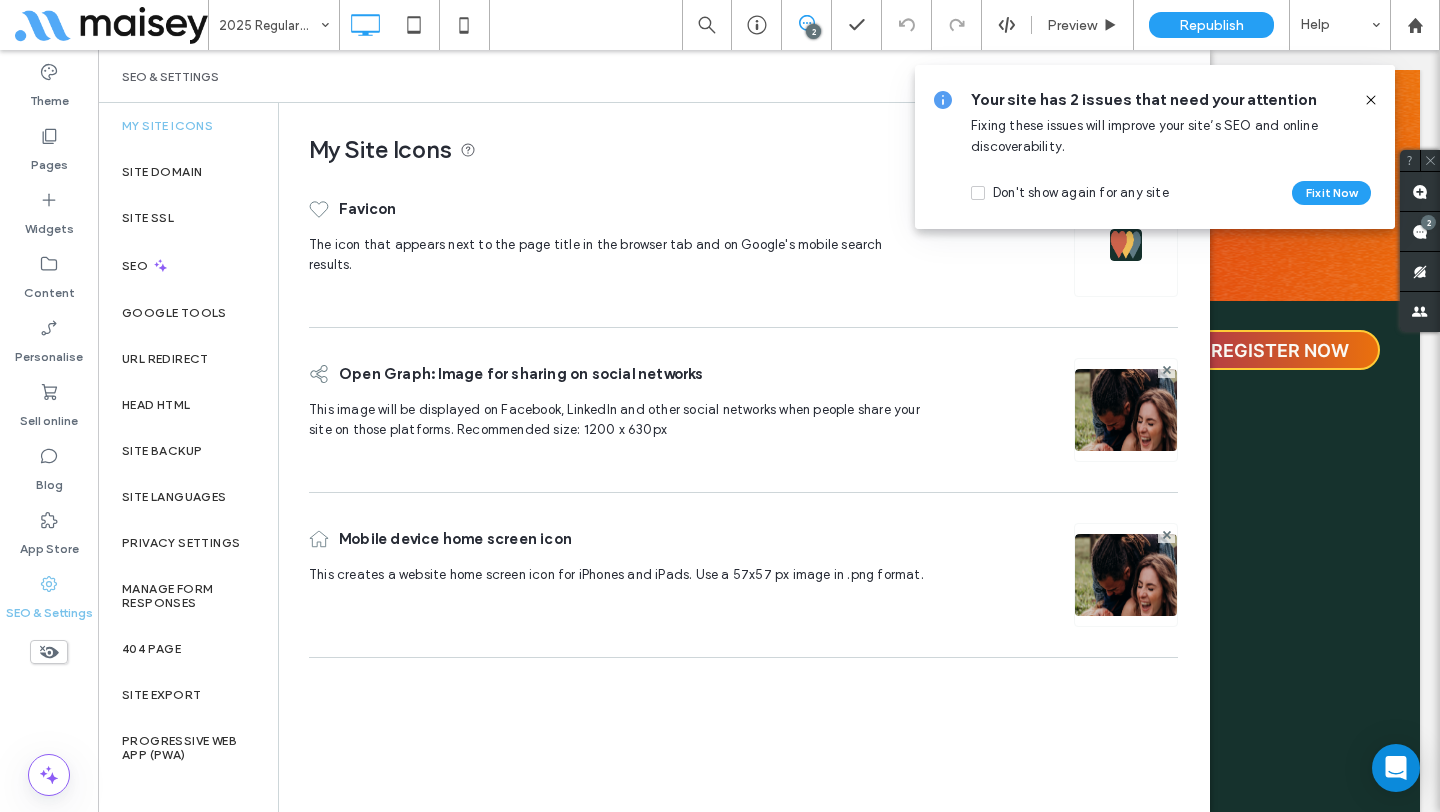 click 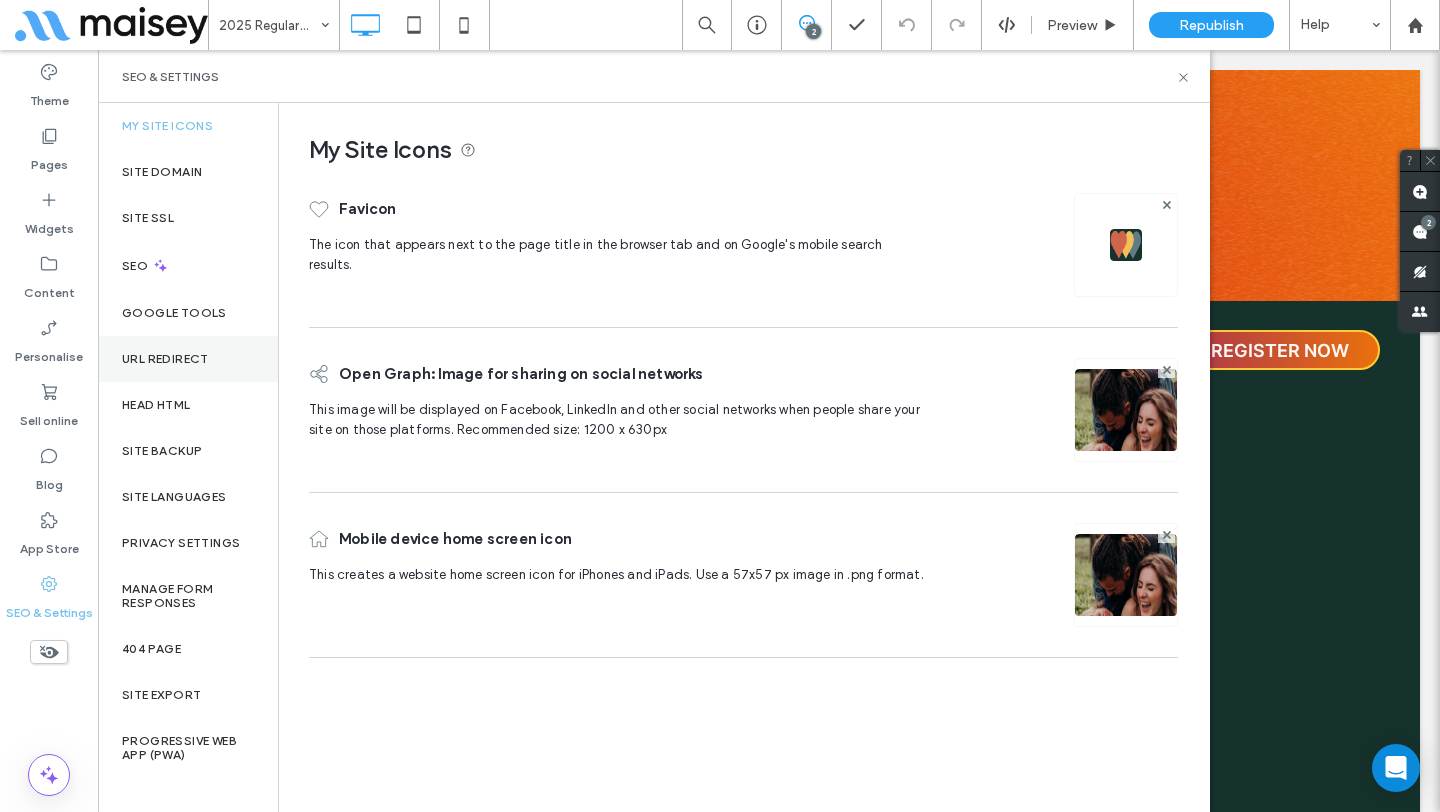 click on "URL Redirect" at bounding box center (165, 359) 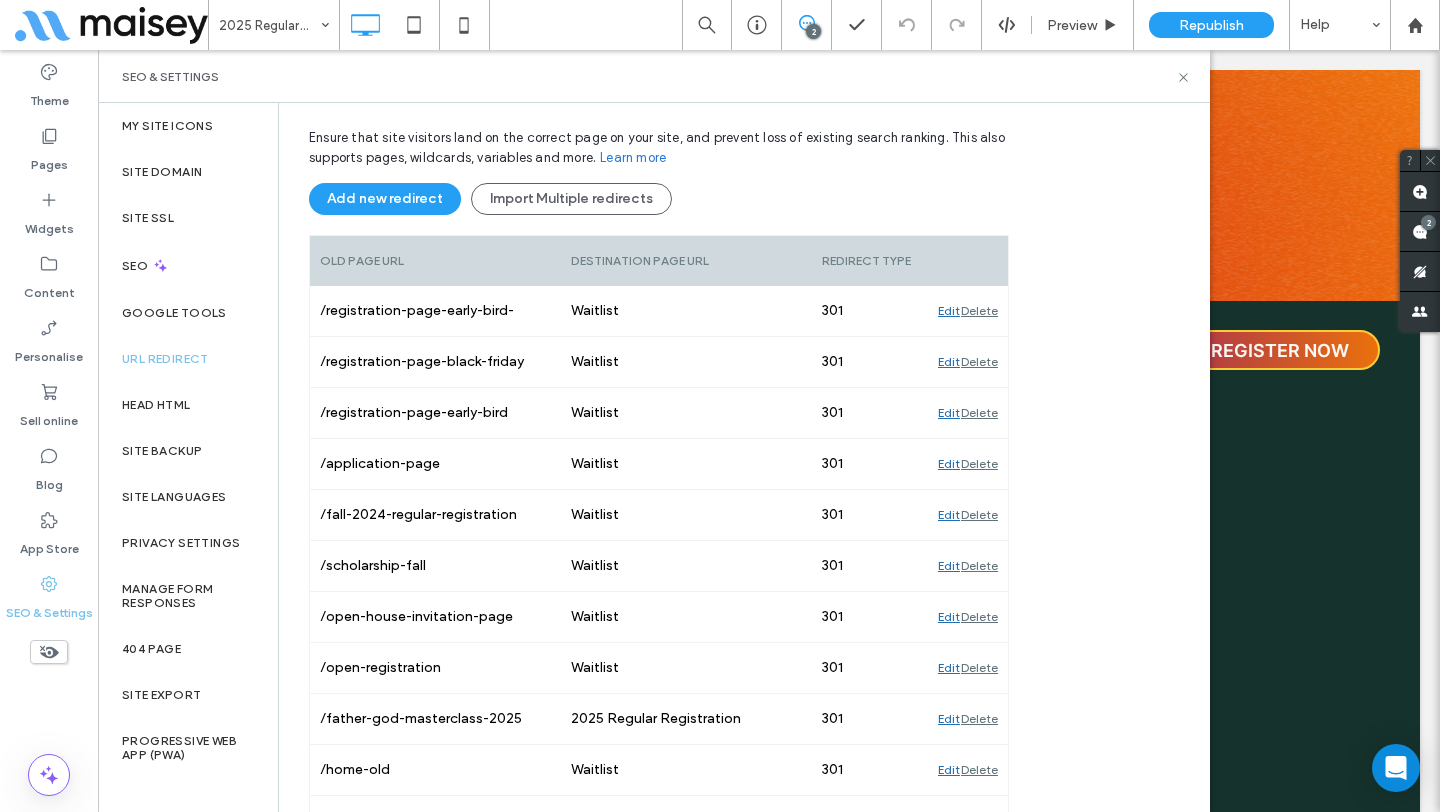 scroll, scrollTop: 0, scrollLeft: 0, axis: both 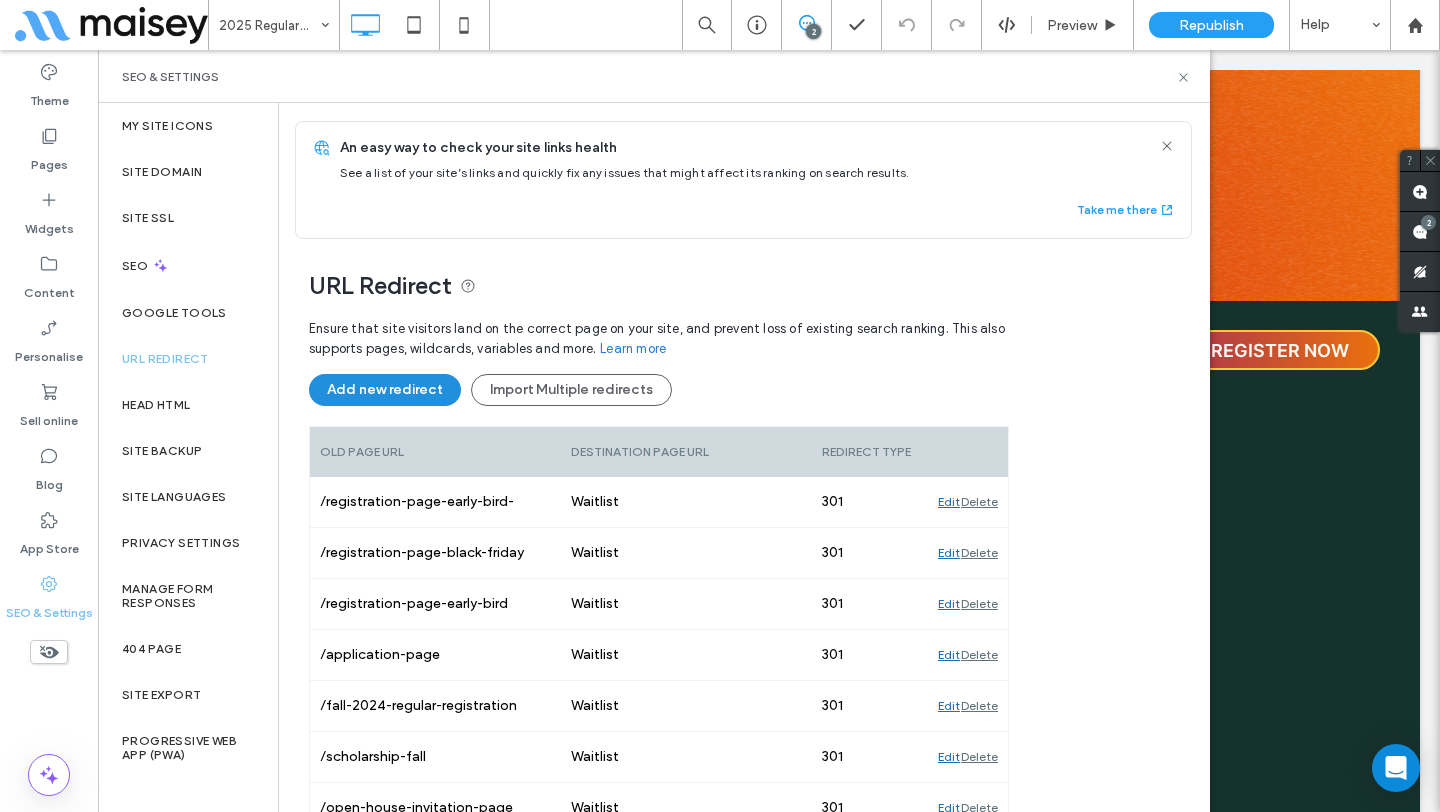 click on "Add new redirect" at bounding box center (385, 390) 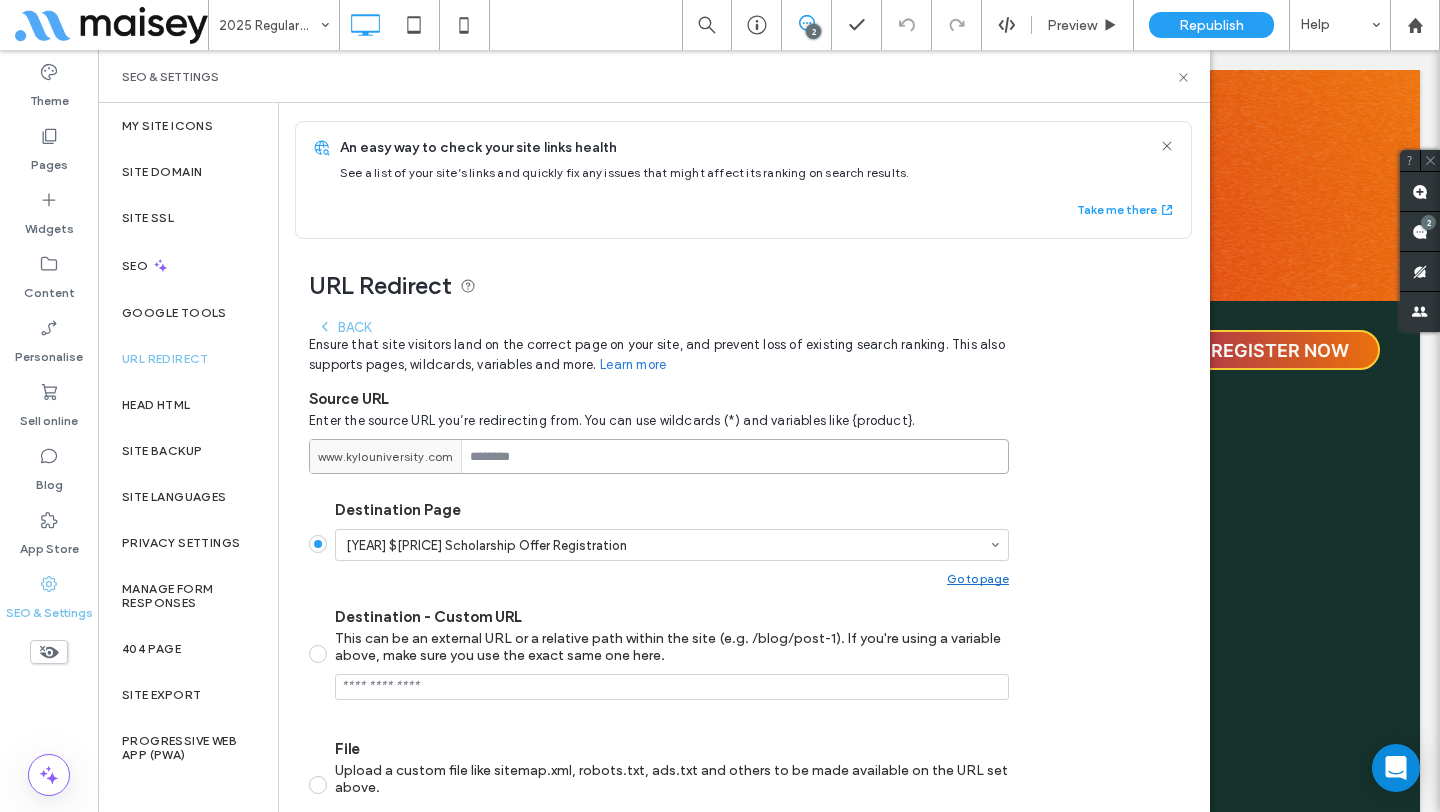 click at bounding box center [659, 456] 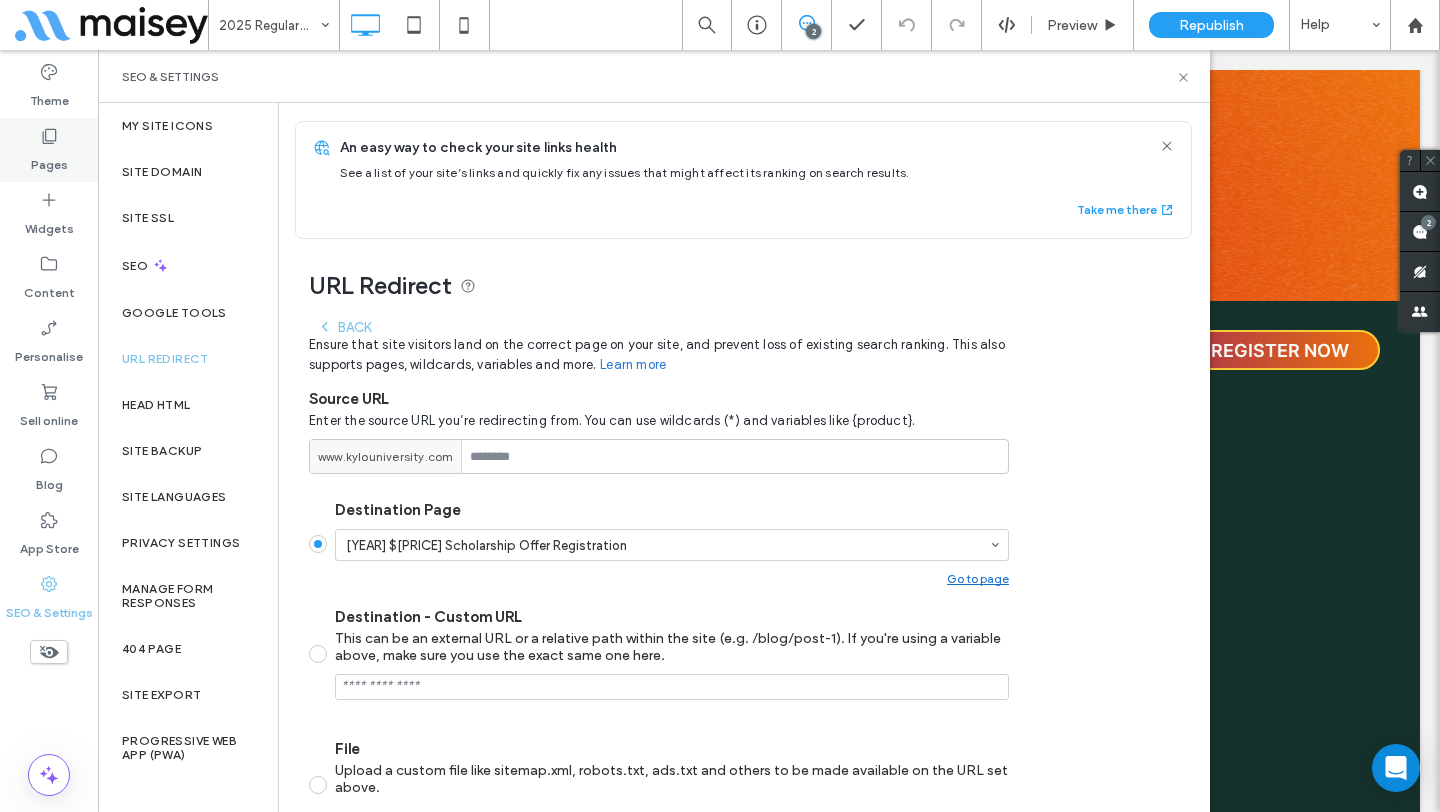 click on "Pages" at bounding box center (49, 150) 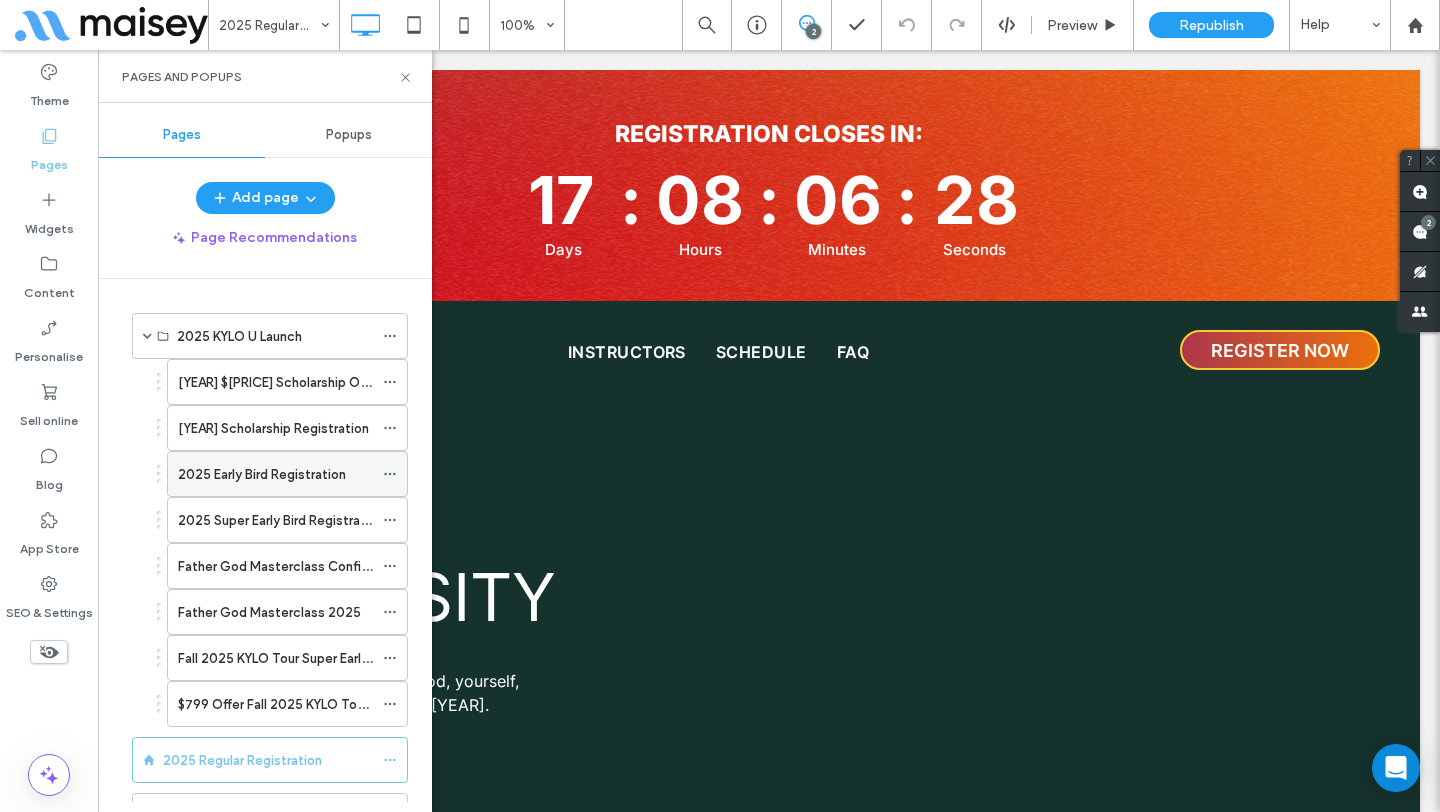 click 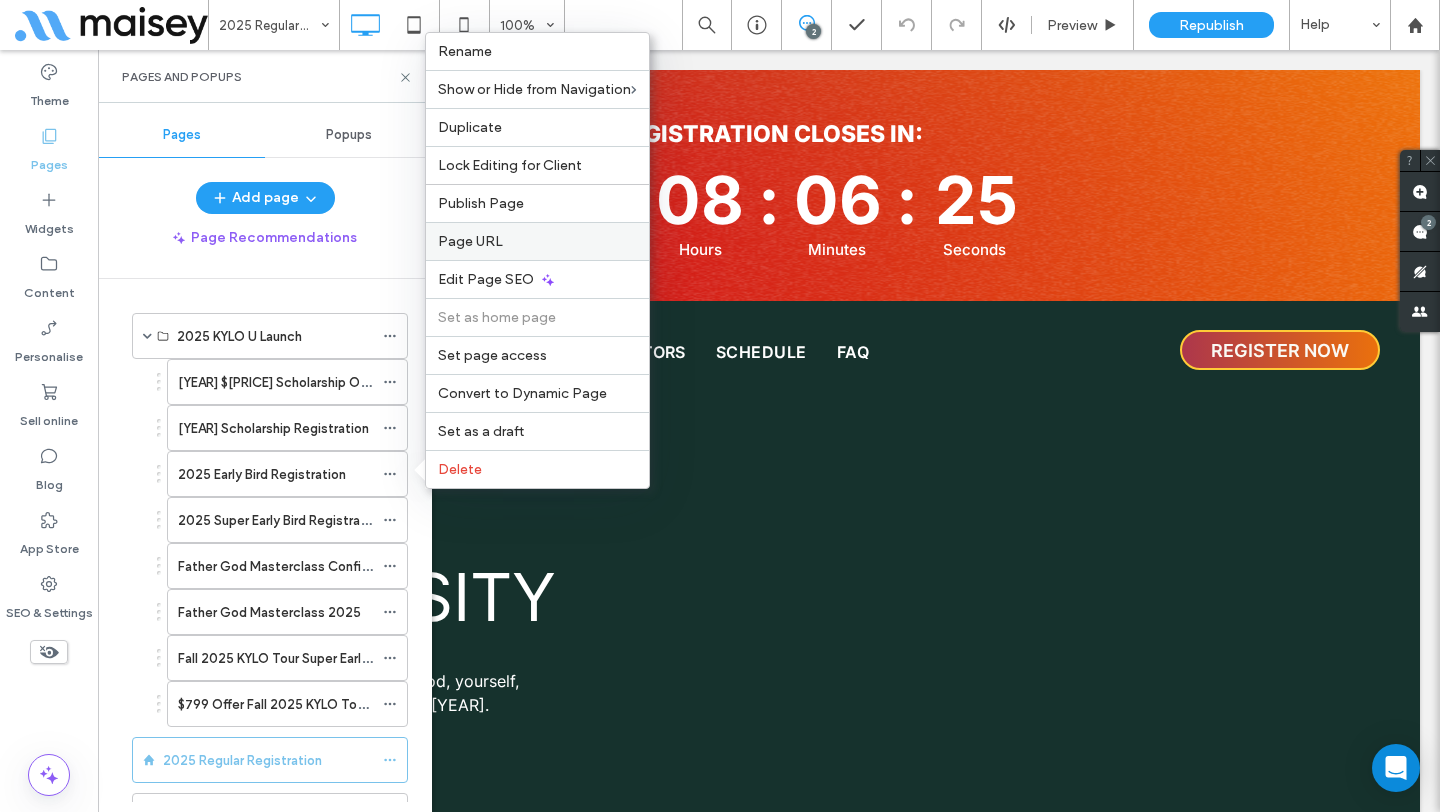 click on "Page URL" at bounding box center [537, 241] 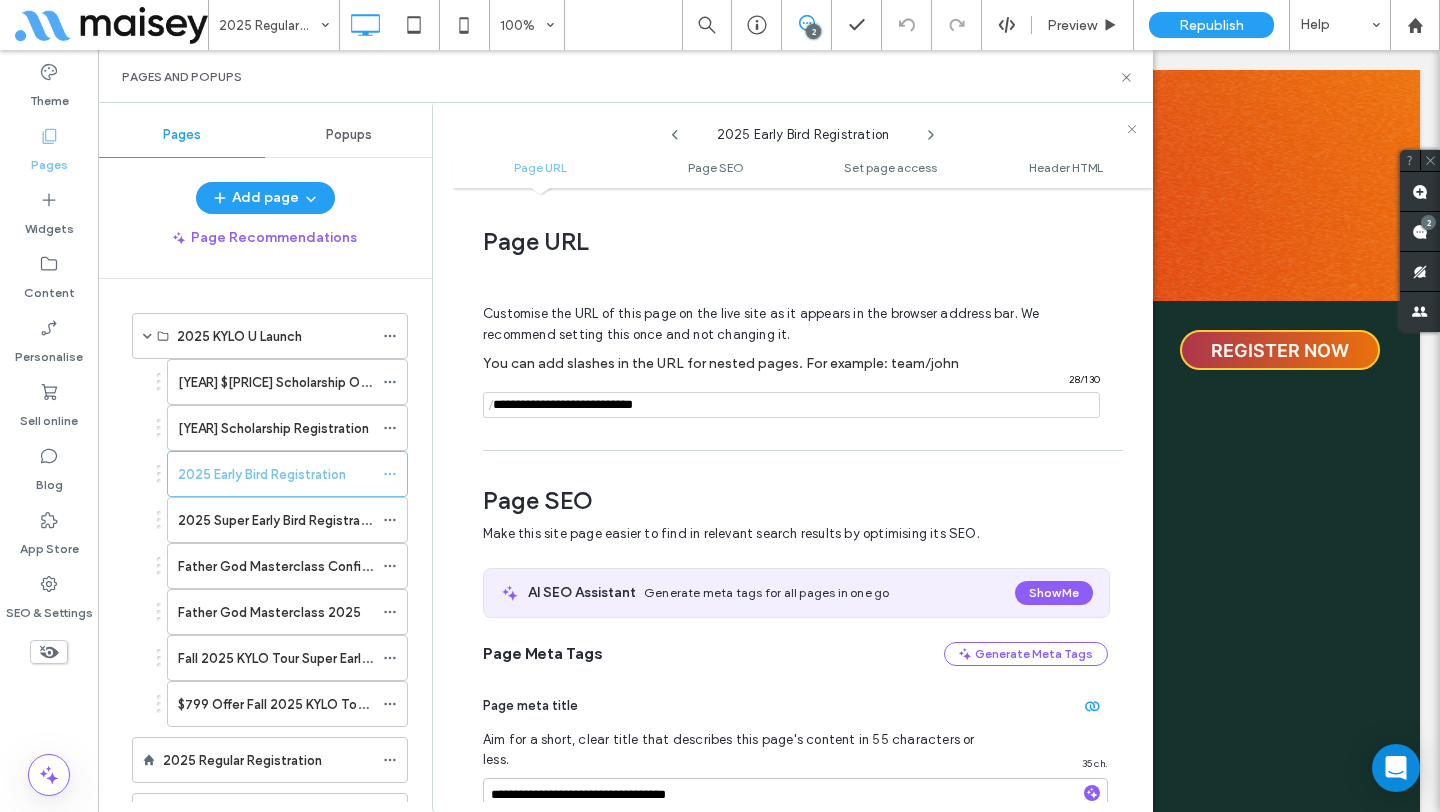 scroll, scrollTop: 10, scrollLeft: 0, axis: vertical 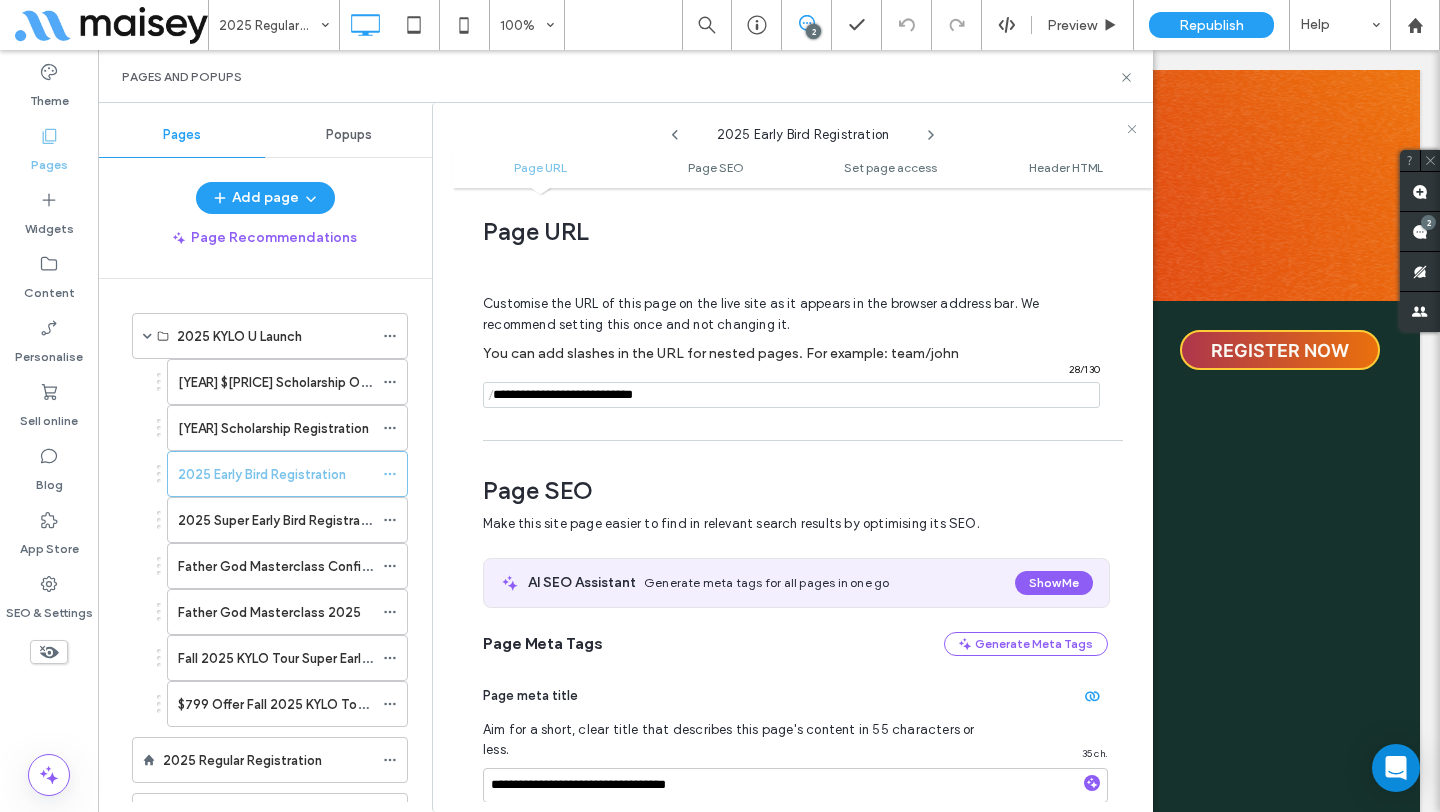 click at bounding box center (791, 395) 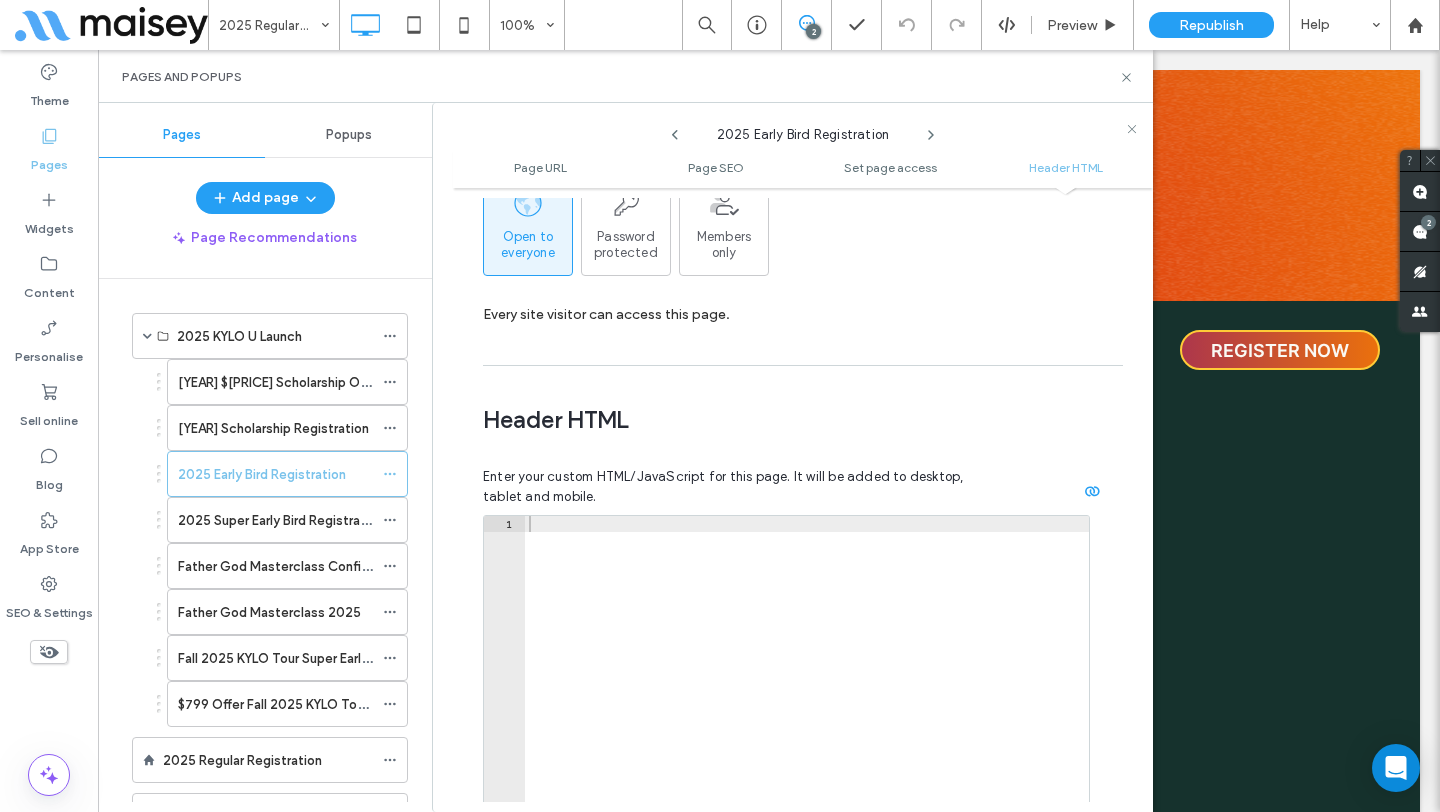 scroll, scrollTop: 2232, scrollLeft: 0, axis: vertical 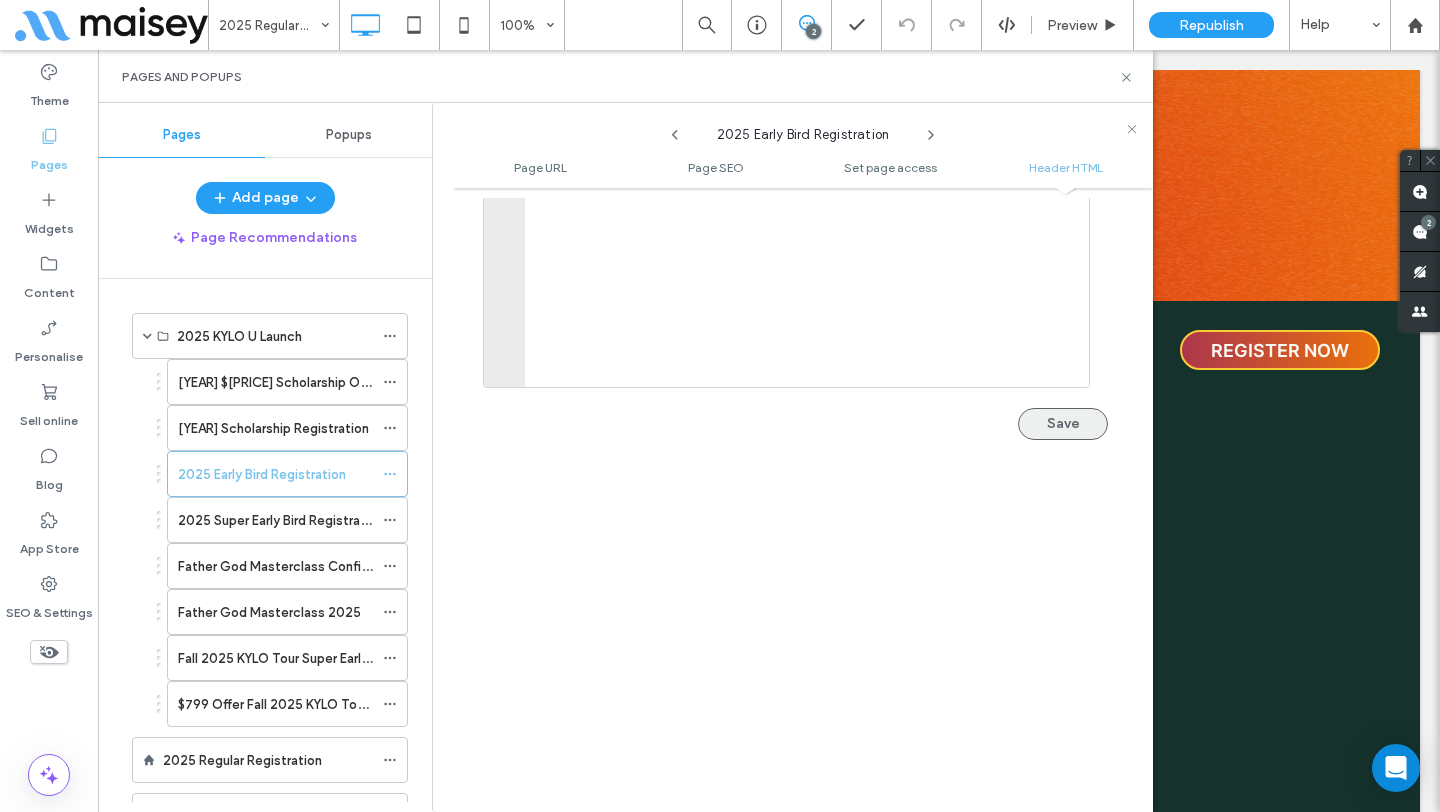 type on "**********" 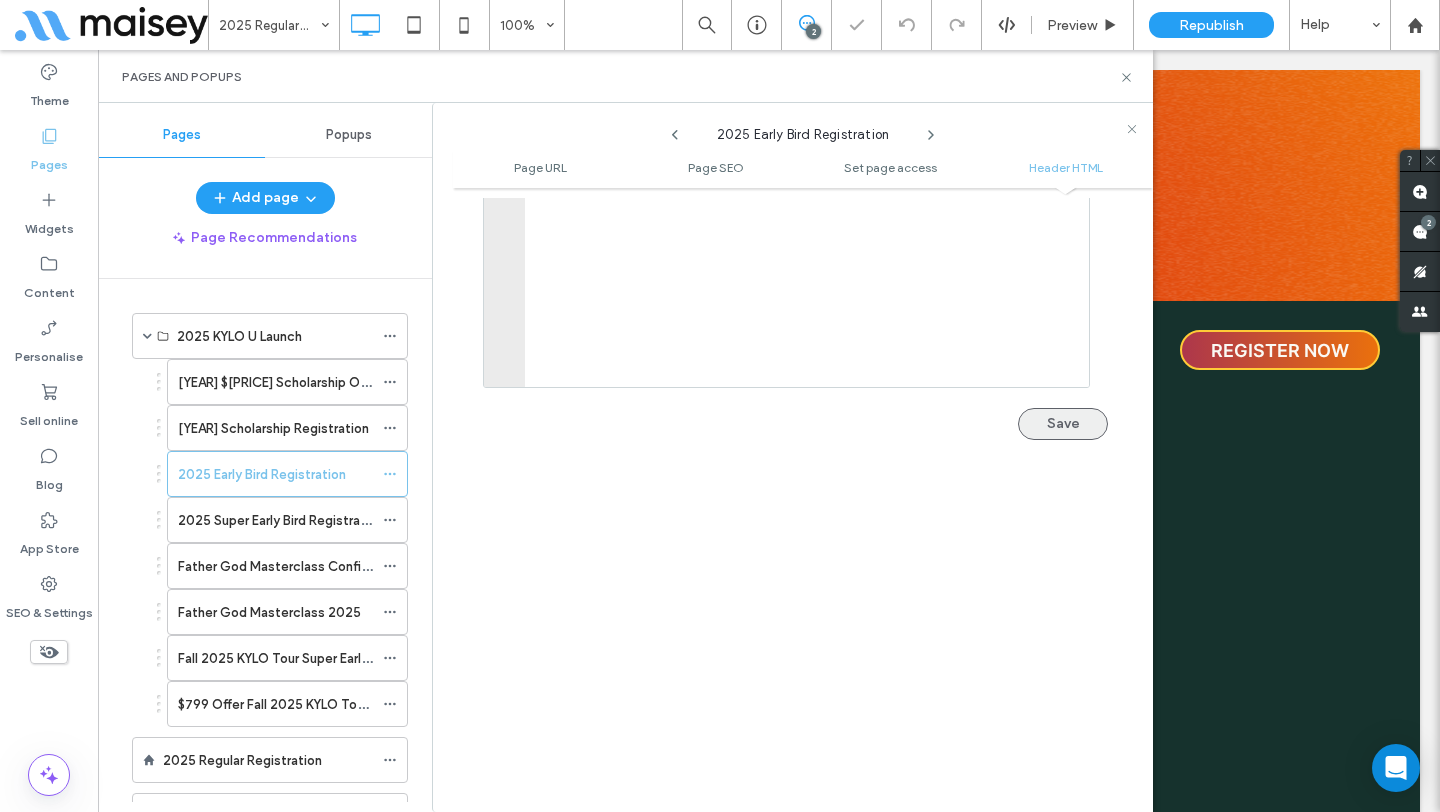 click on "Save" at bounding box center (1063, 424) 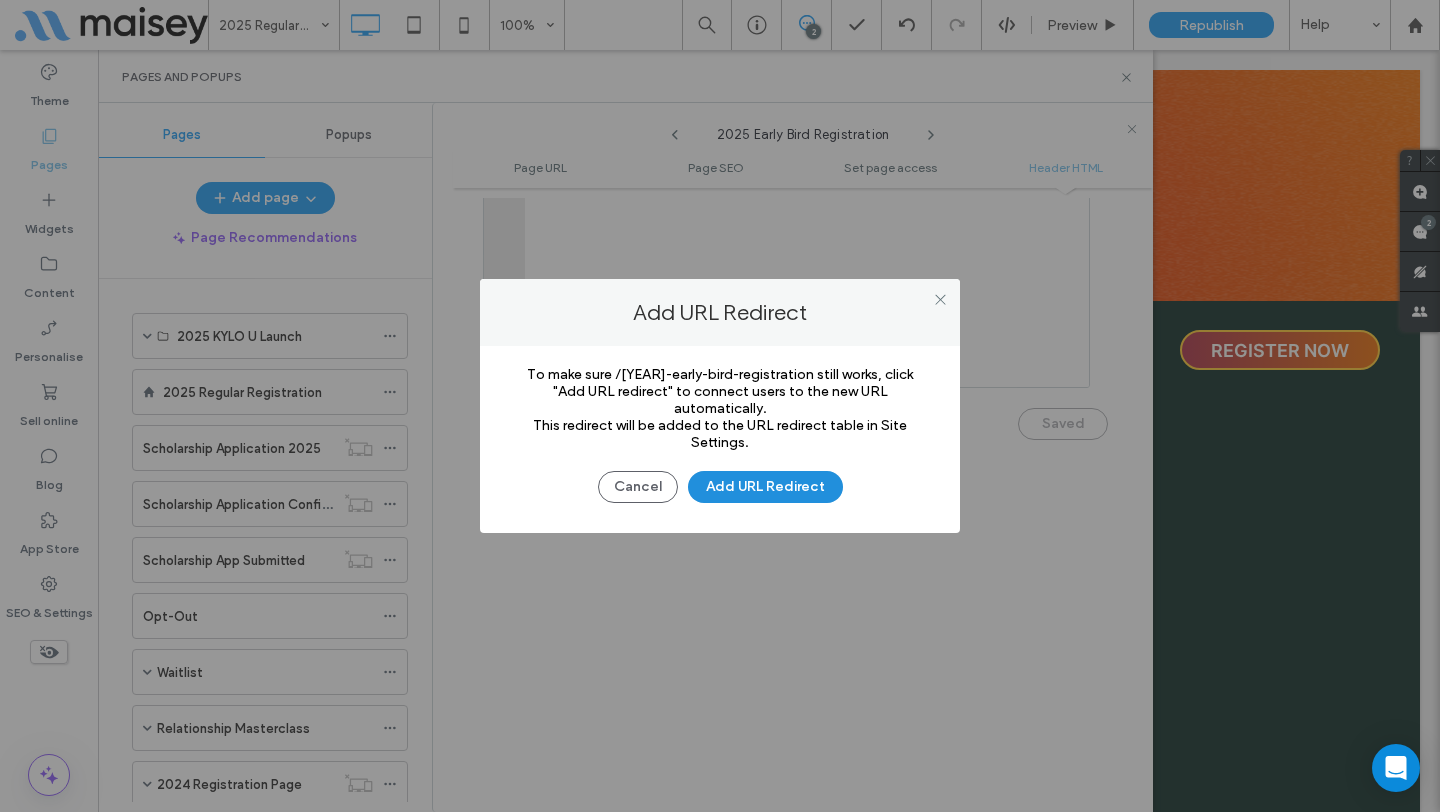 click on "Add URL Redirect" at bounding box center [765, 487] 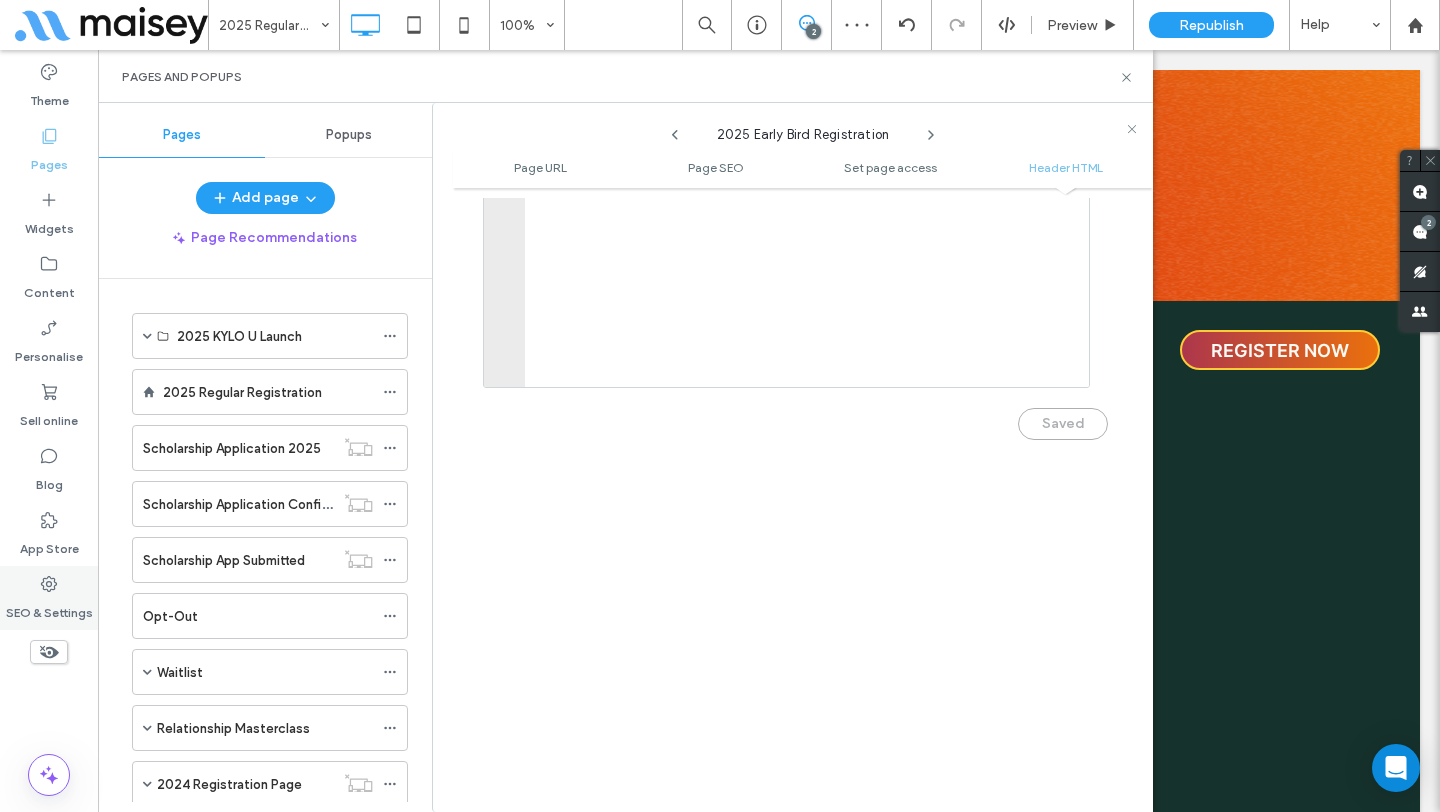 click on "SEO & Settings" at bounding box center (49, 608) 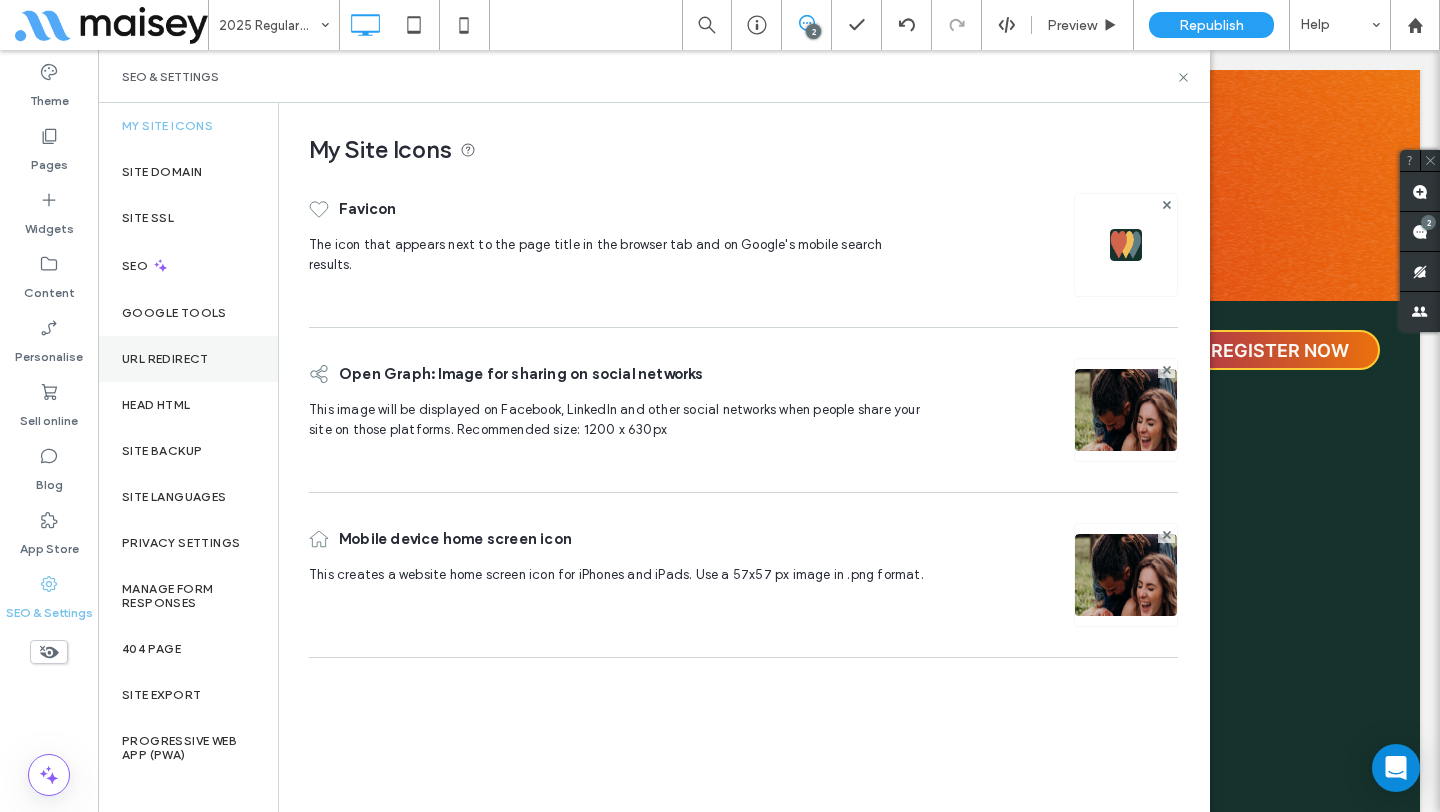 click on "URL Redirect" at bounding box center [165, 359] 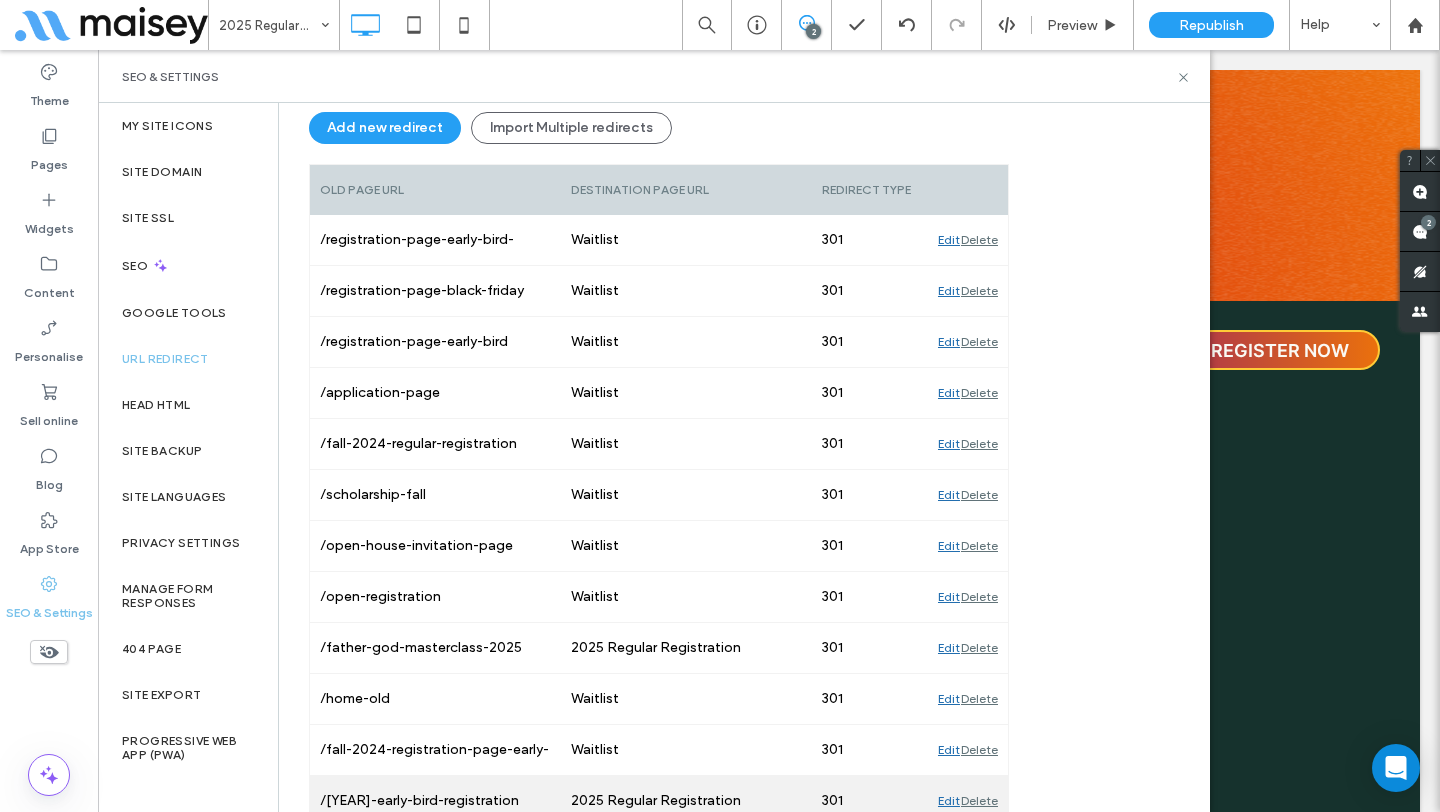 scroll, scrollTop: 0, scrollLeft: 0, axis: both 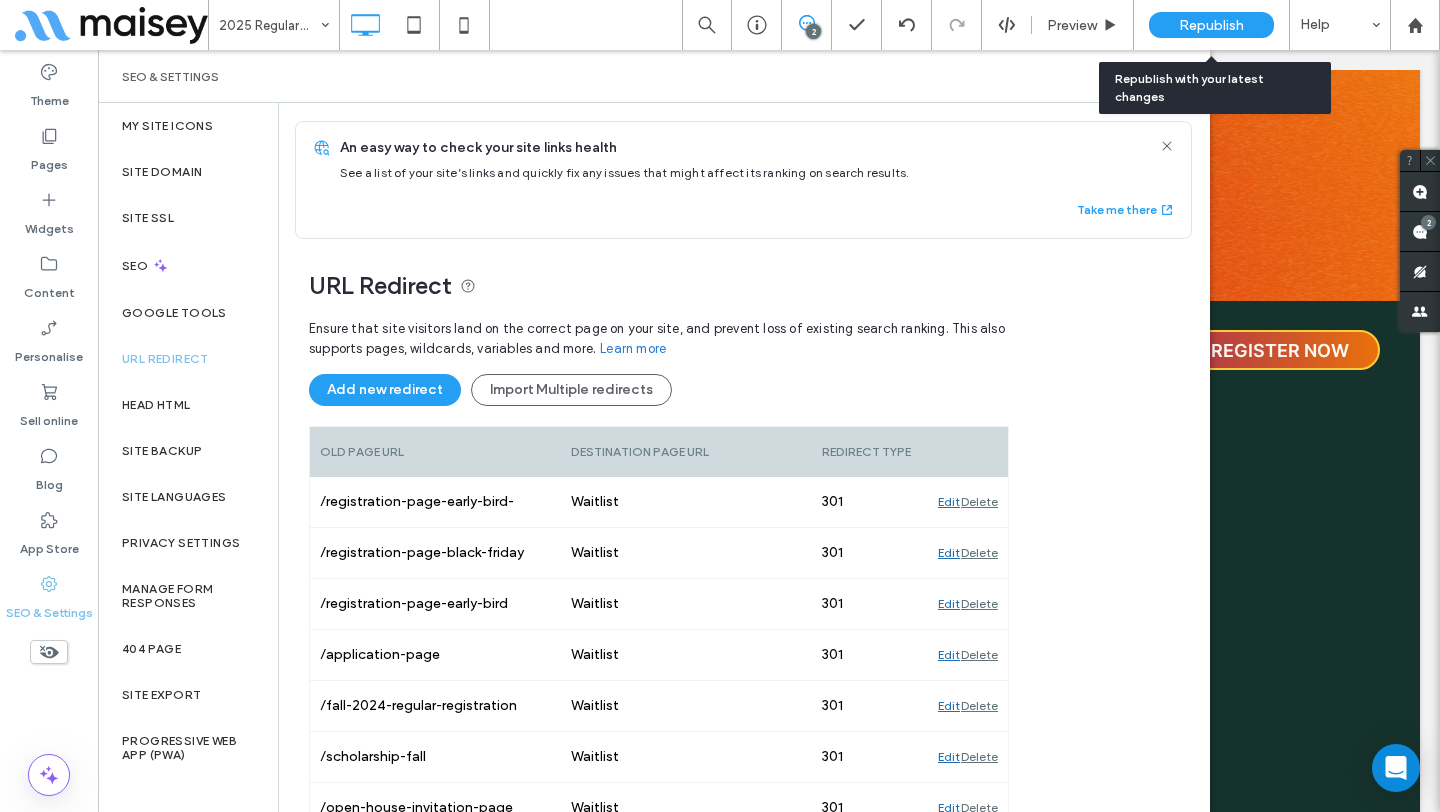 click on "Republish" at bounding box center [1211, 25] 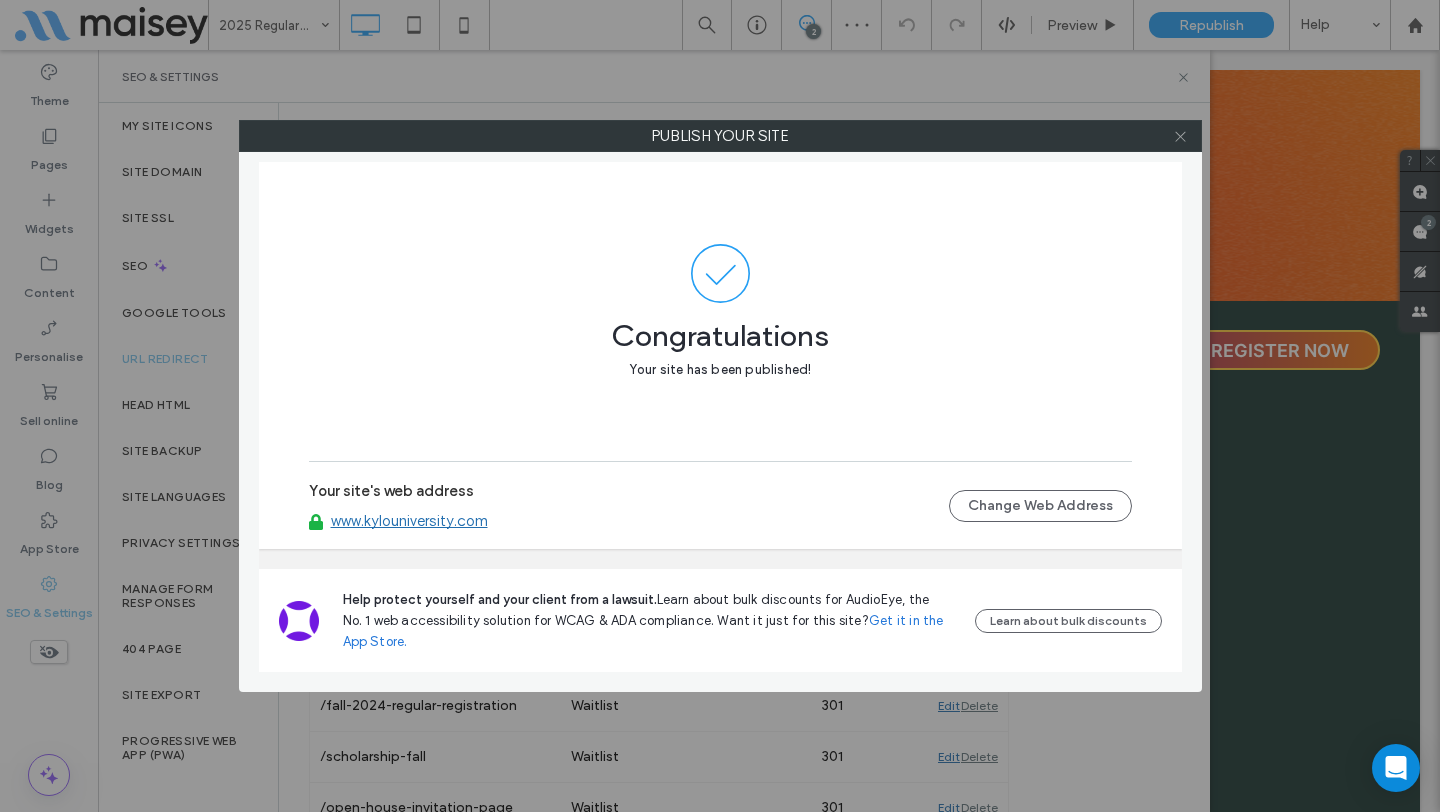click 